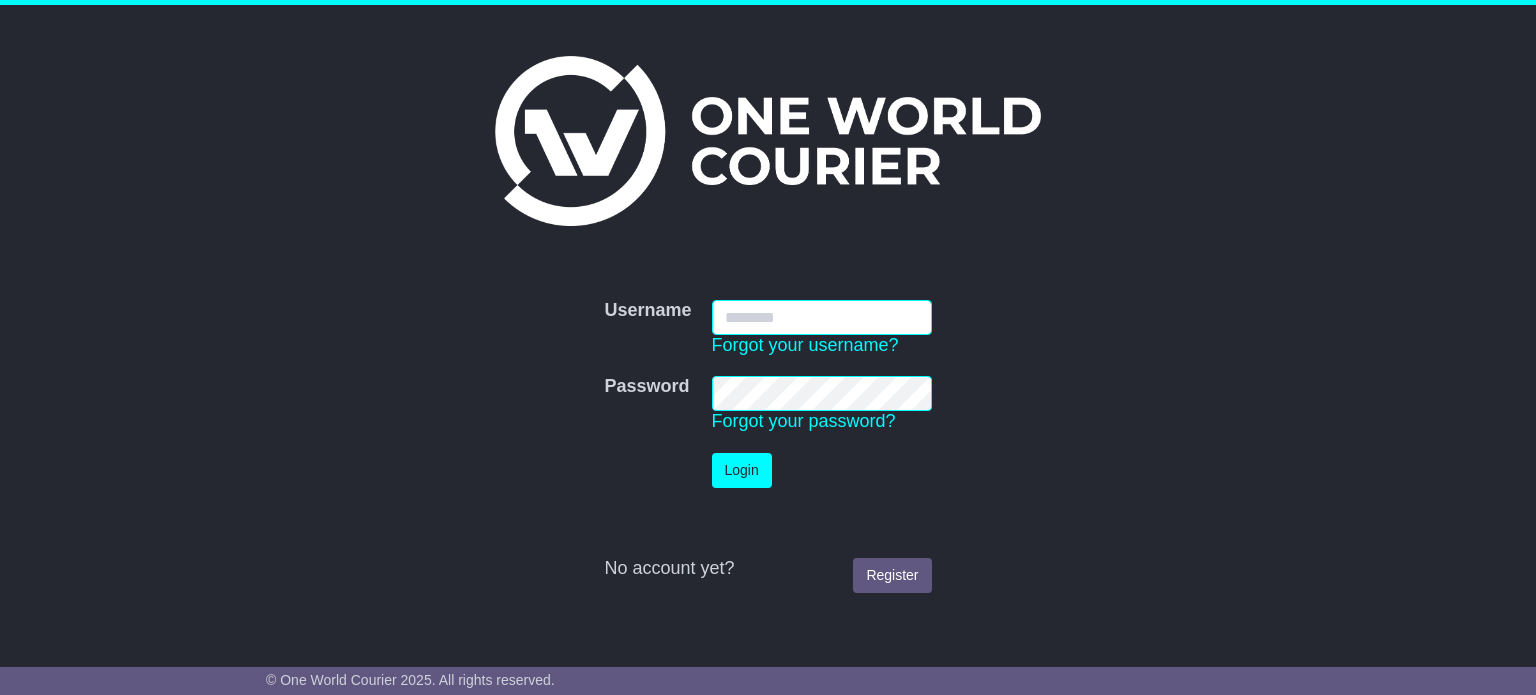 scroll, scrollTop: 0, scrollLeft: 0, axis: both 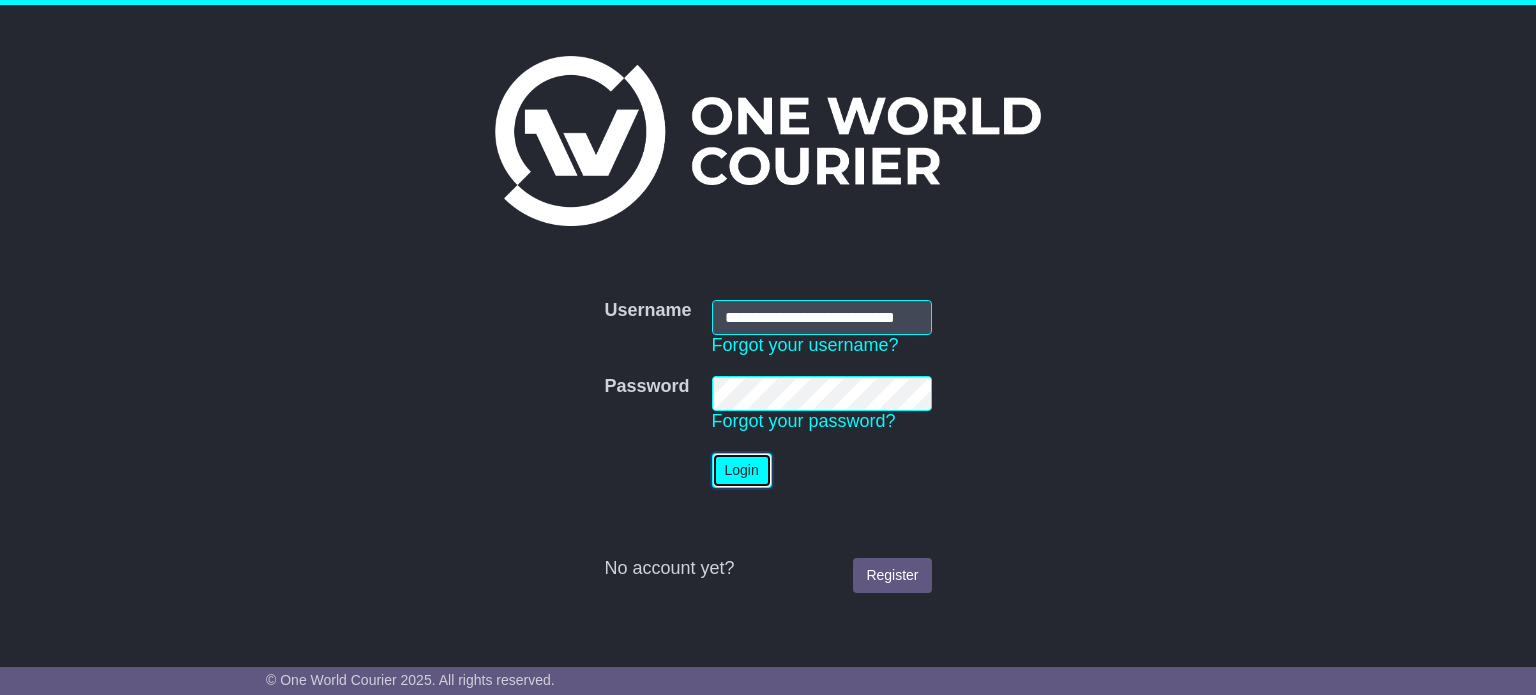 click on "Login" at bounding box center (742, 470) 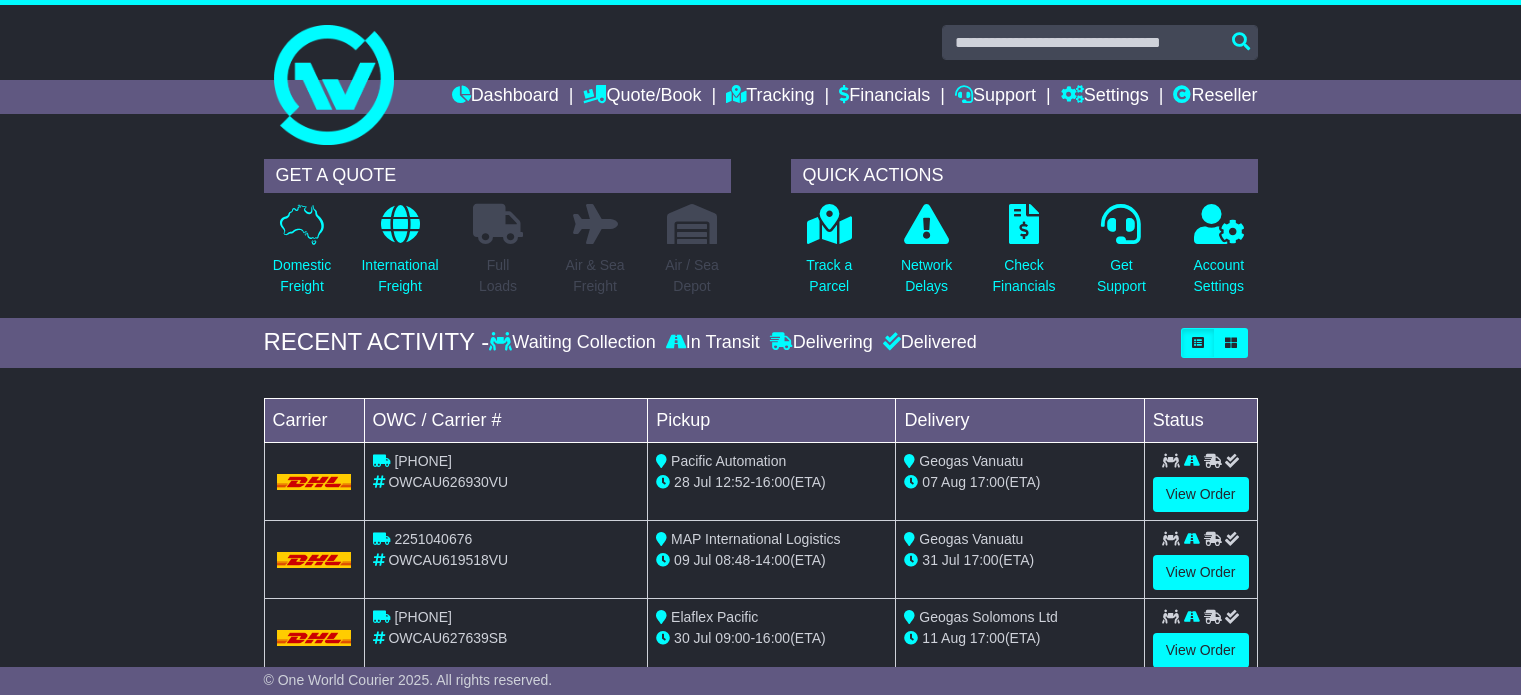 scroll, scrollTop: 0, scrollLeft: 0, axis: both 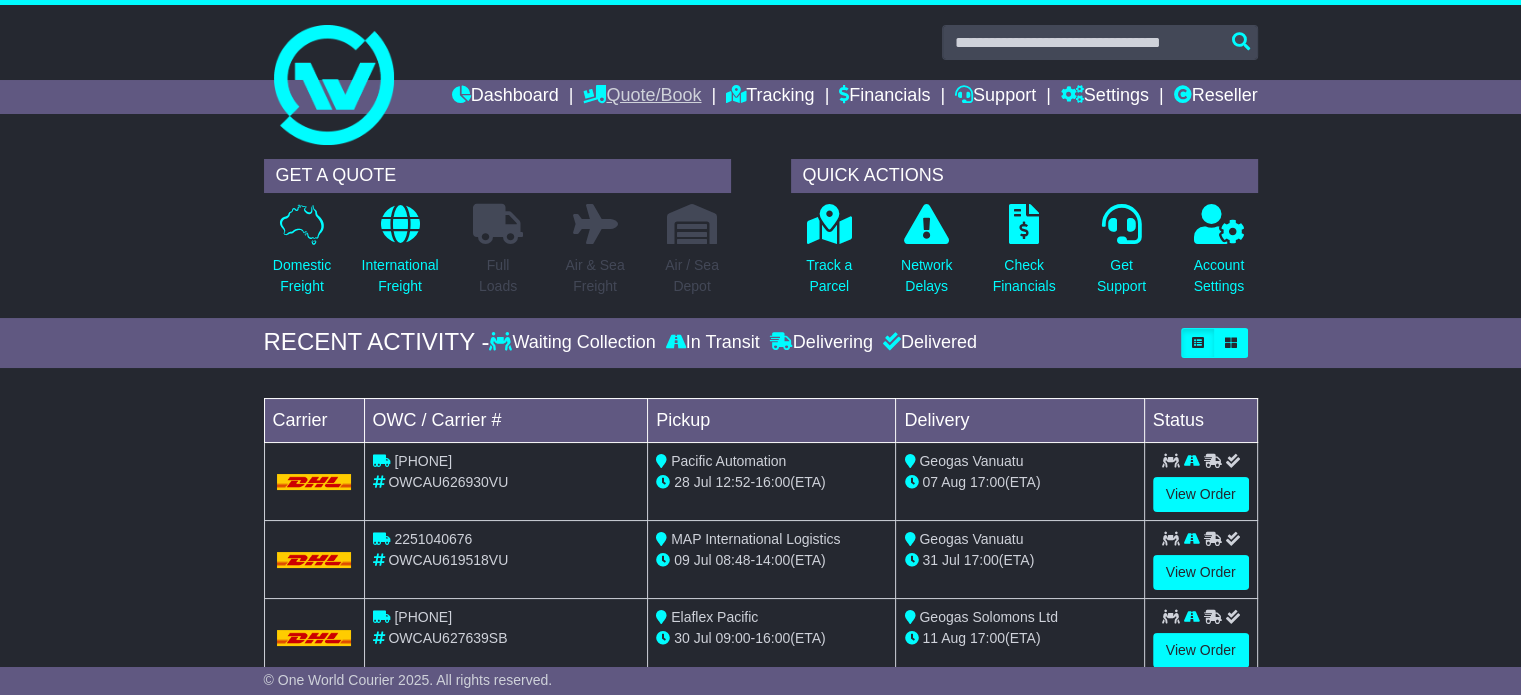 click on "Quote/Book" at bounding box center (642, 97) 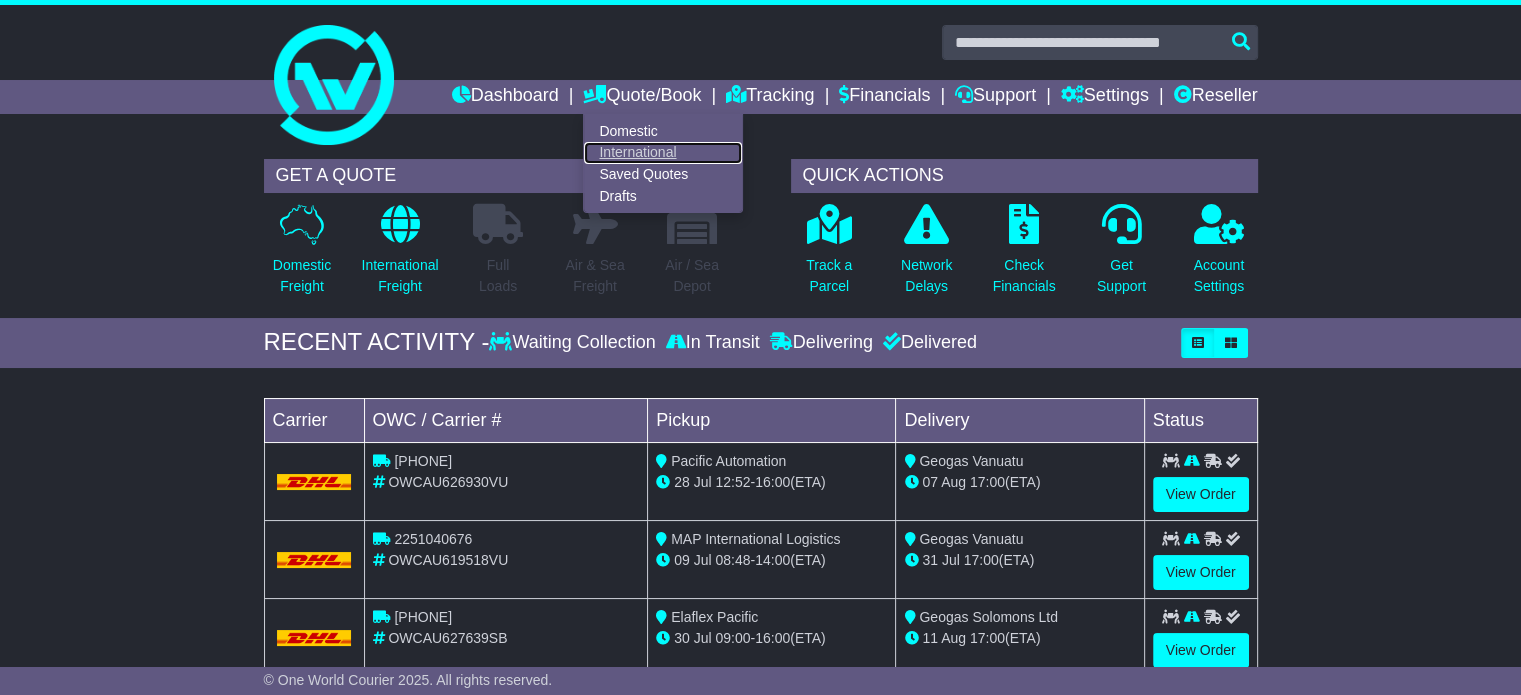 click on "International" at bounding box center [663, 153] 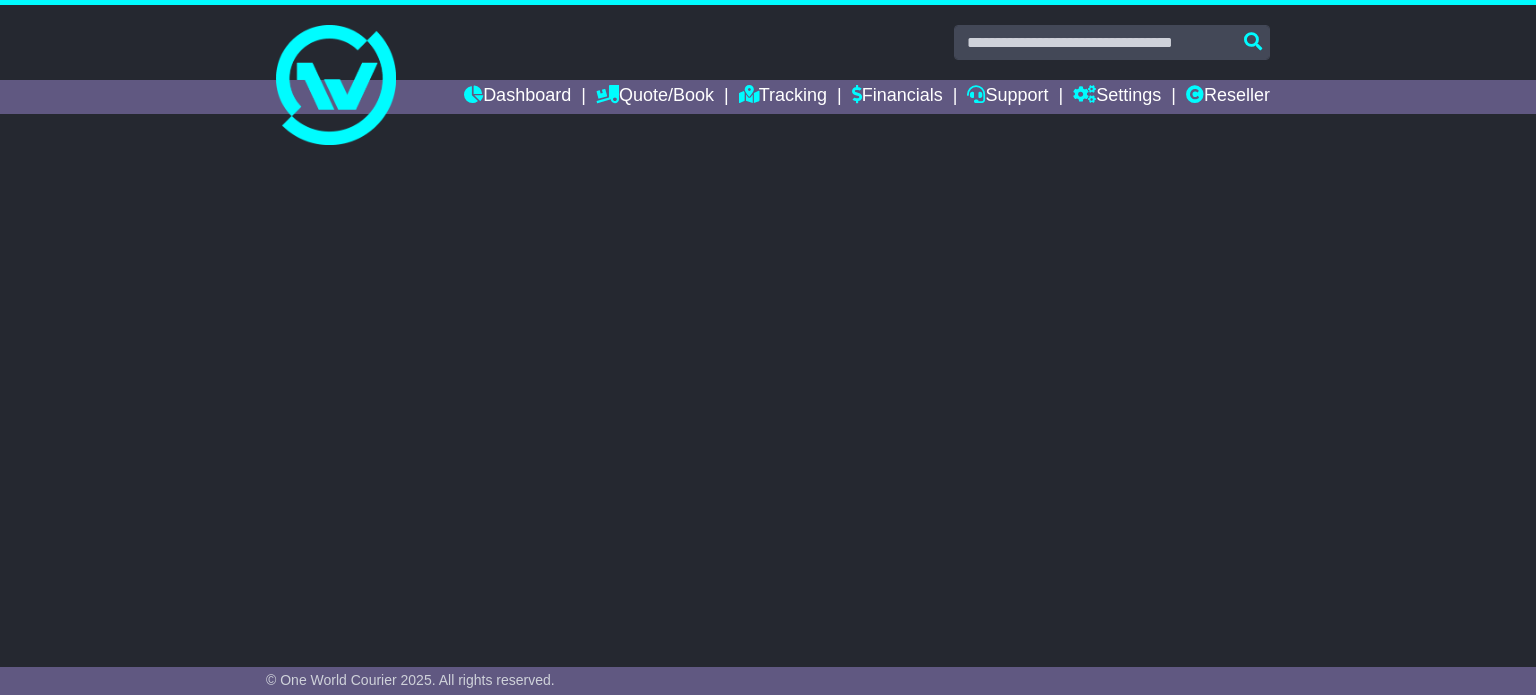 scroll, scrollTop: 0, scrollLeft: 0, axis: both 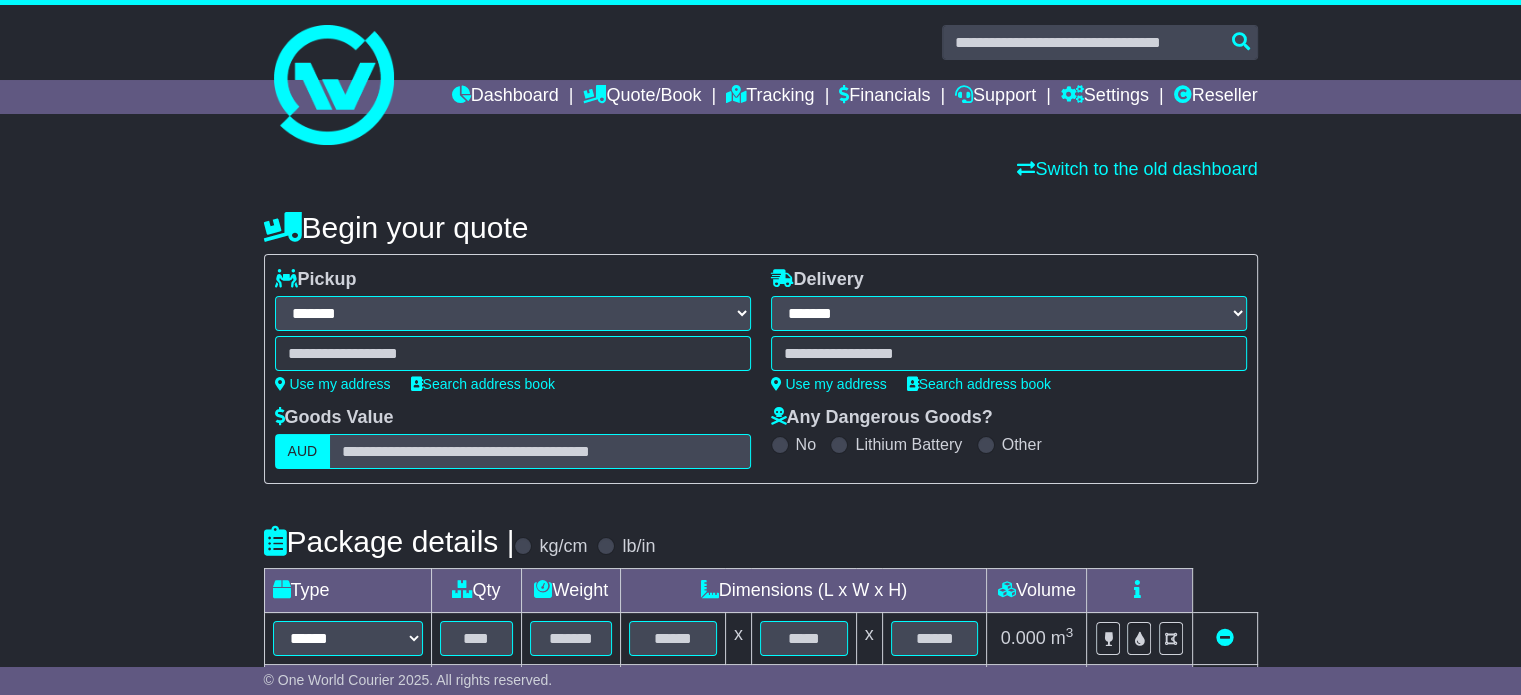 click at bounding box center [513, 353] 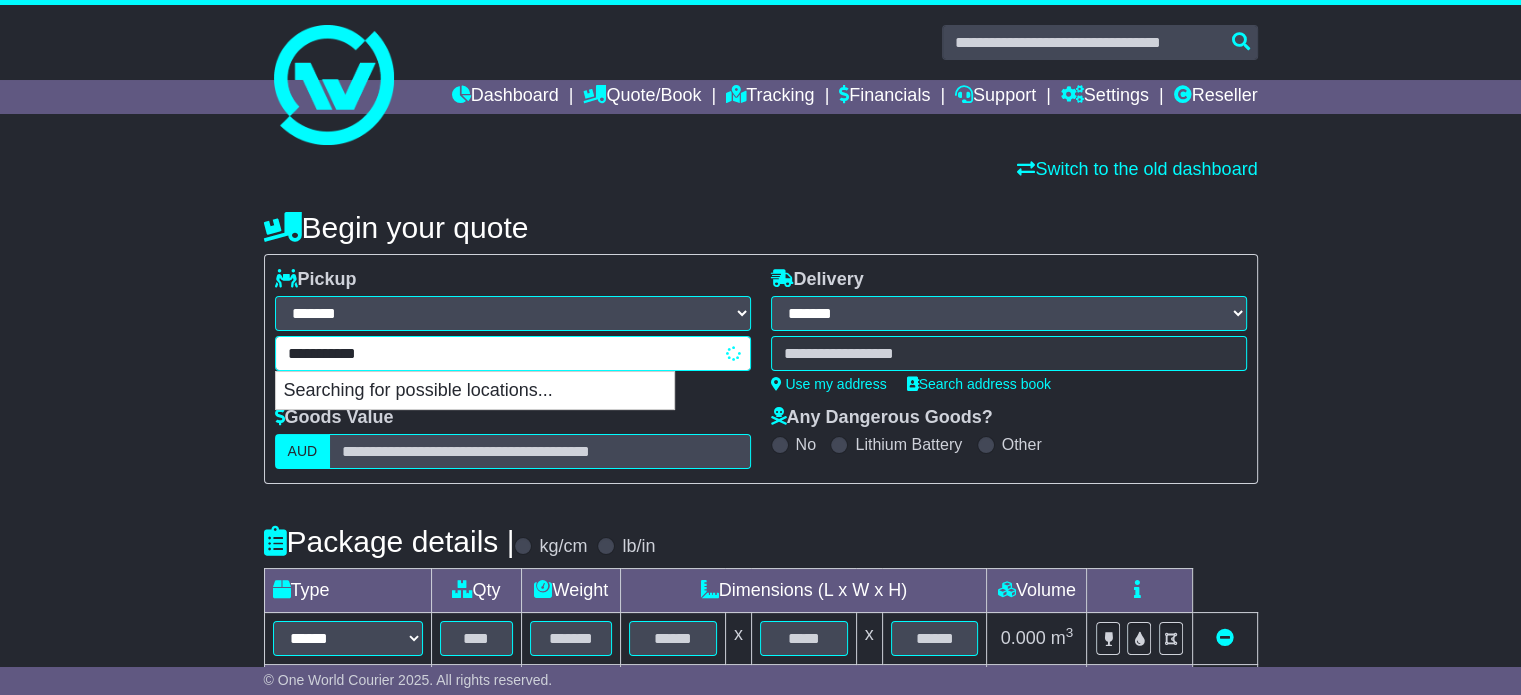 type on "**********" 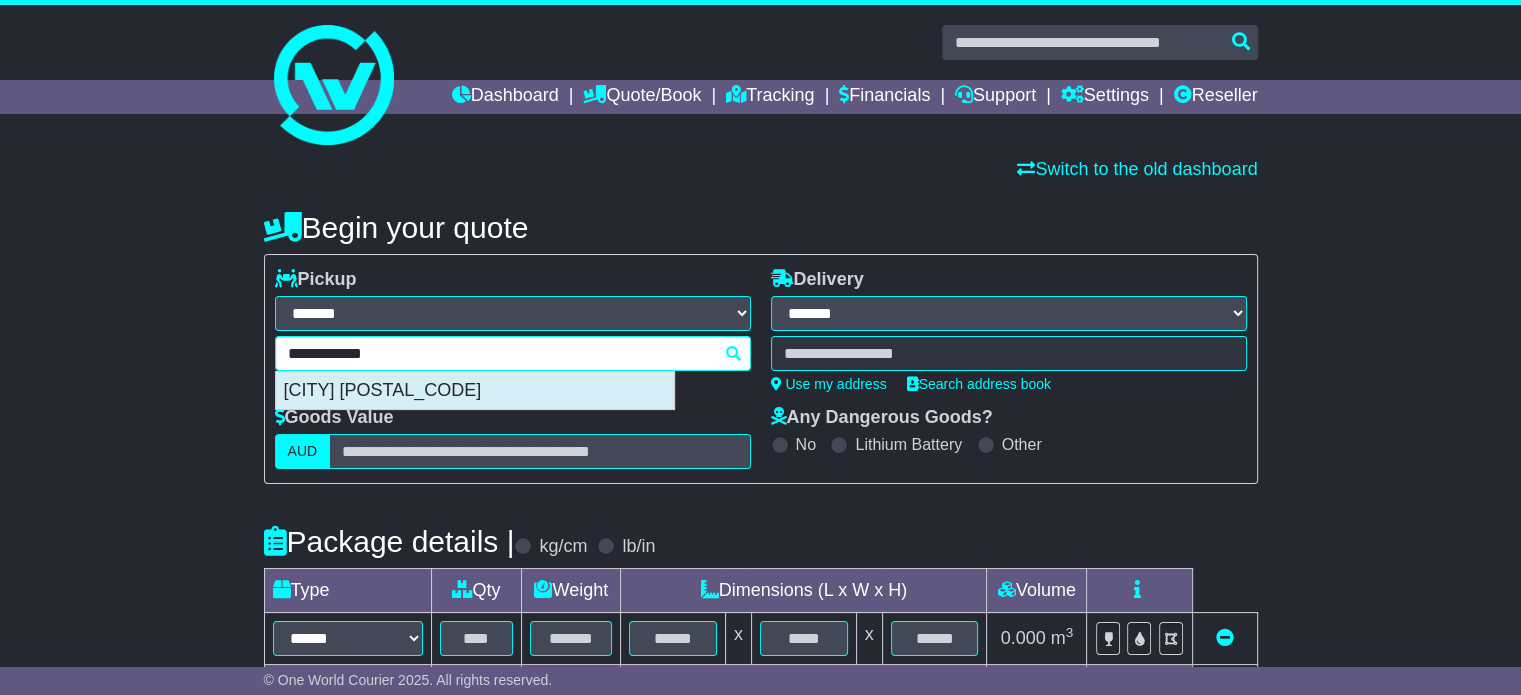 click on "MARSDEN PARK 2765" at bounding box center [475, 391] 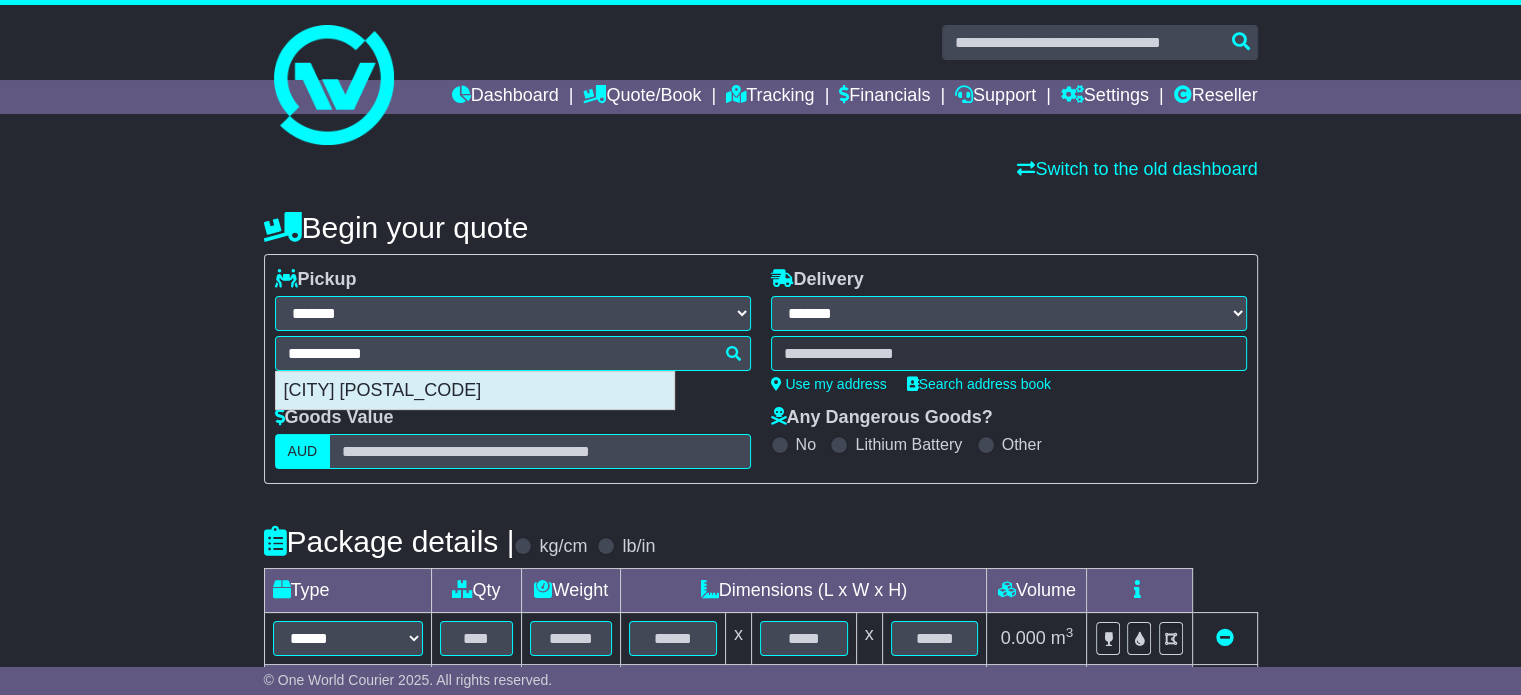 type on "**********" 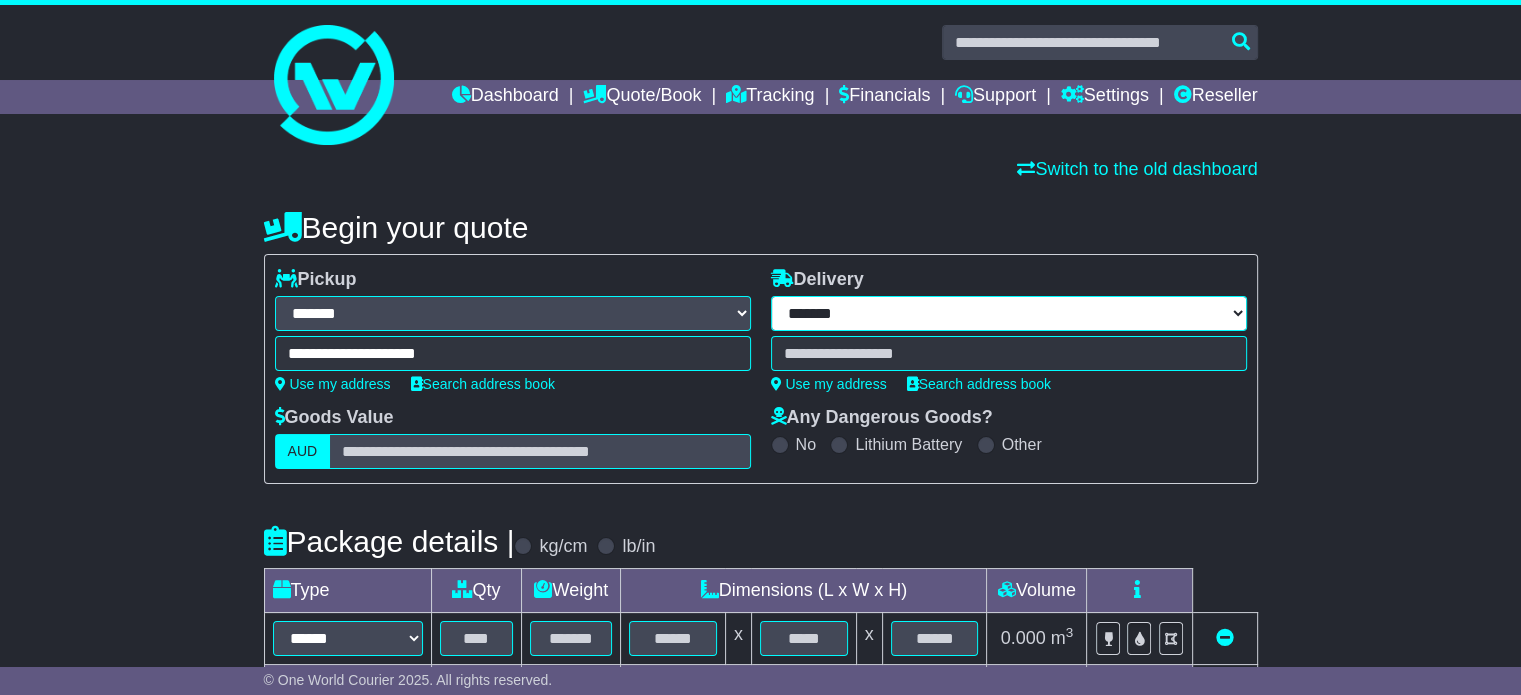 click on "**********" at bounding box center (1009, 313) 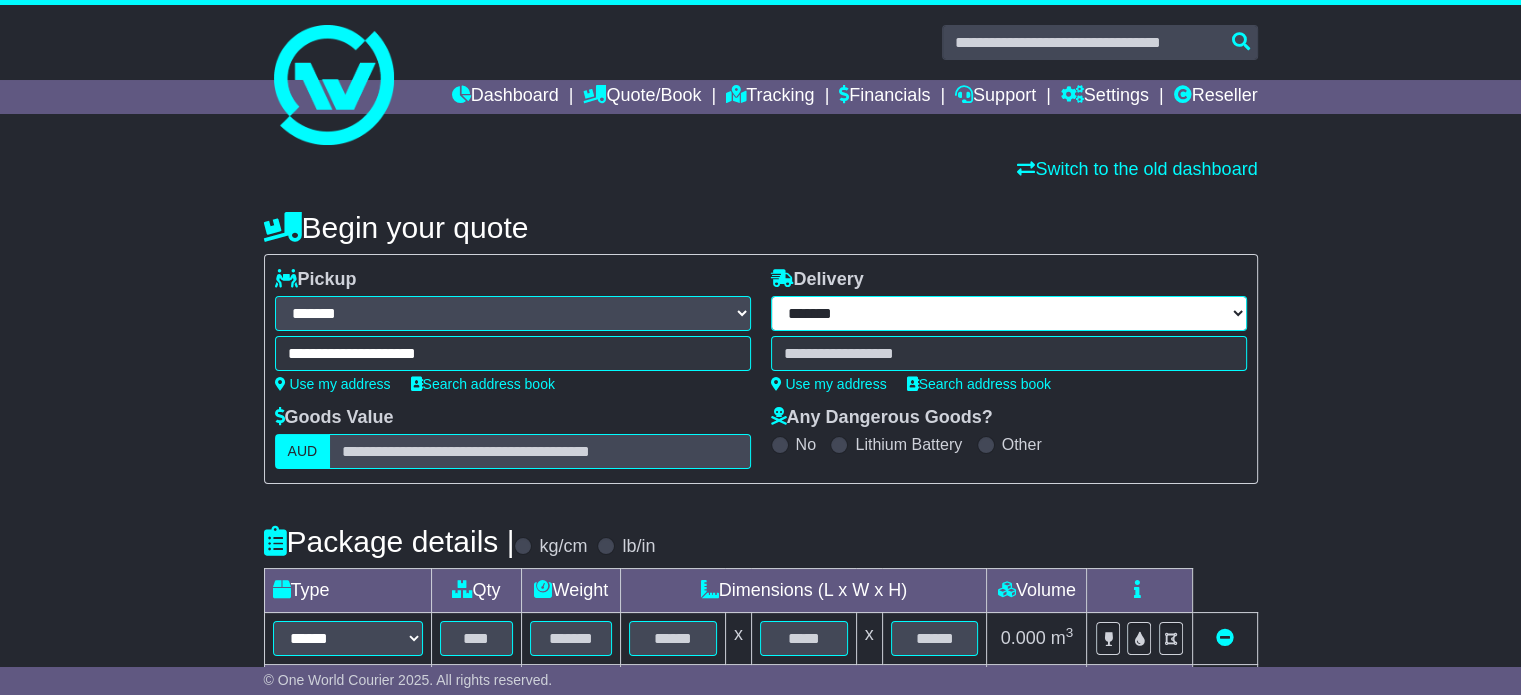 select on "**" 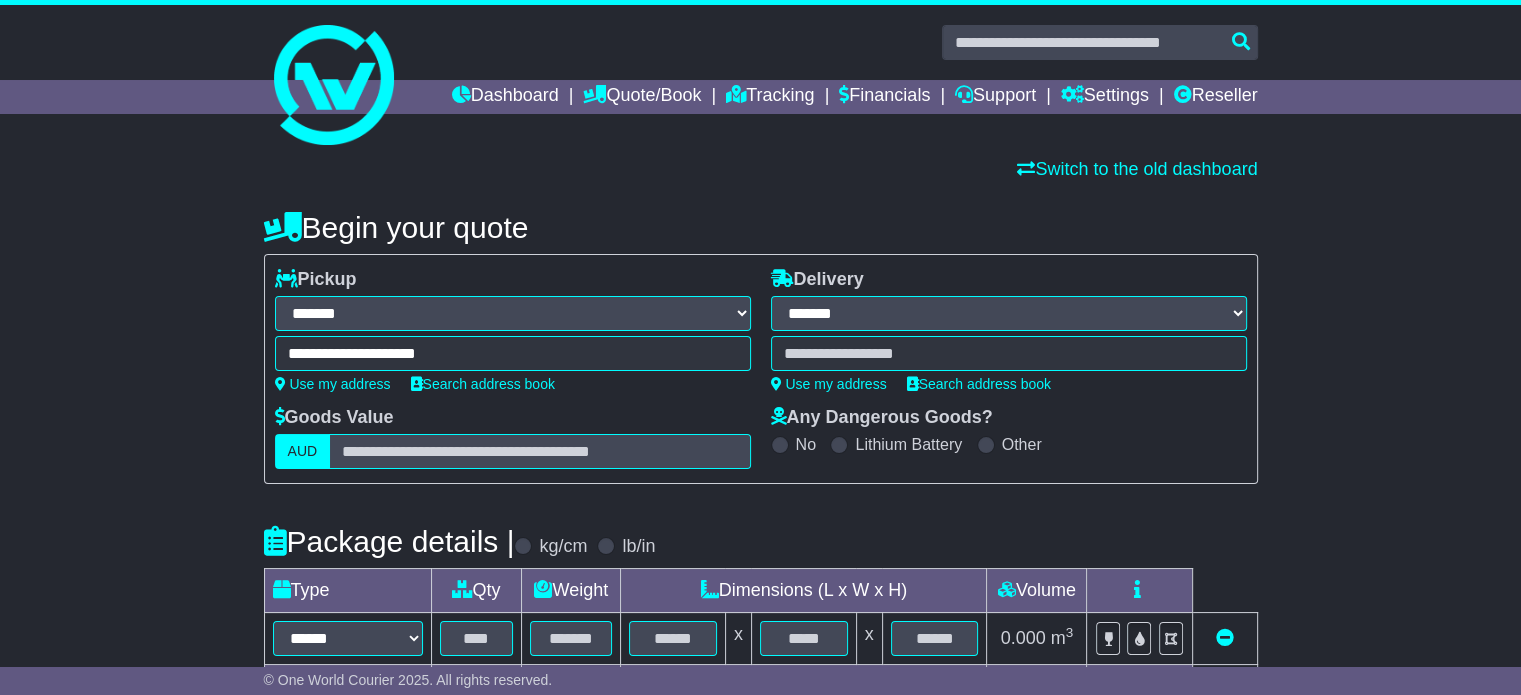 click on "**********" at bounding box center (1009, 313) 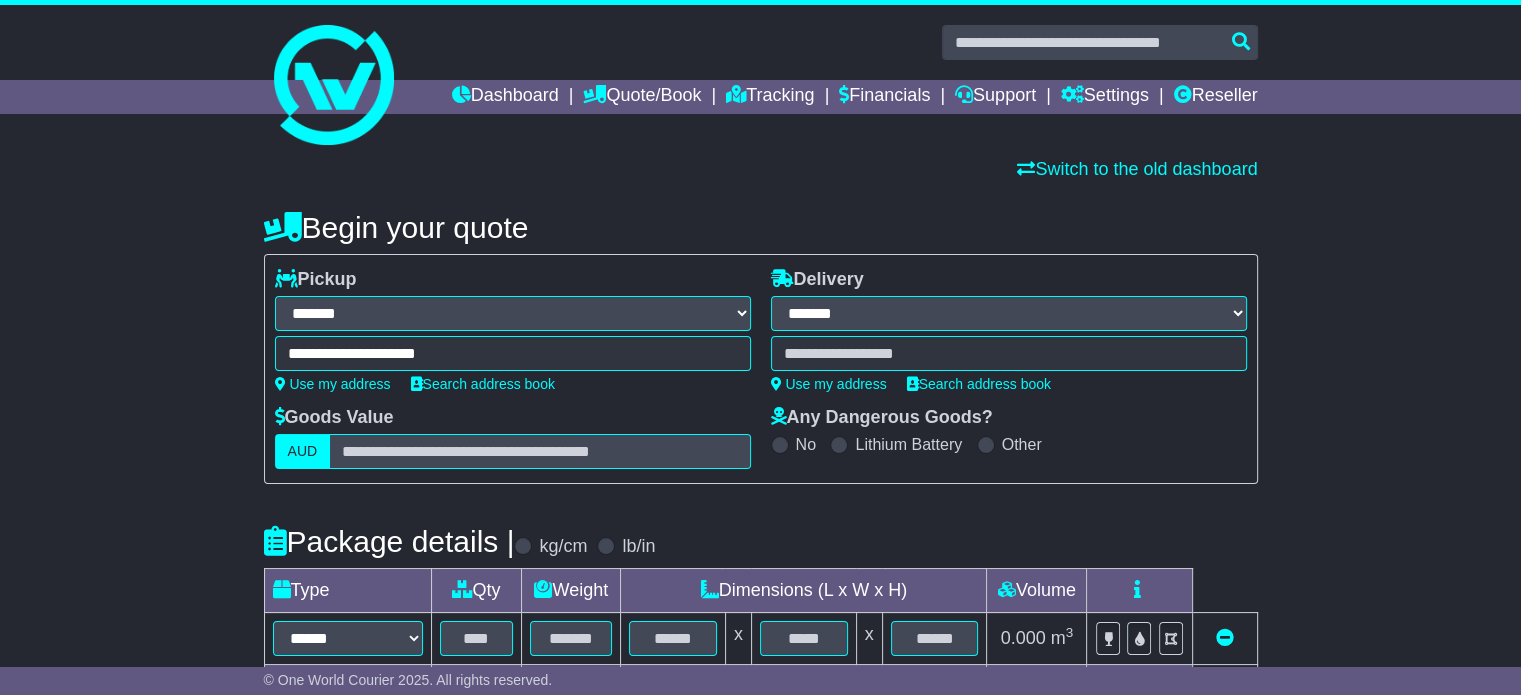 click at bounding box center [1009, 353] 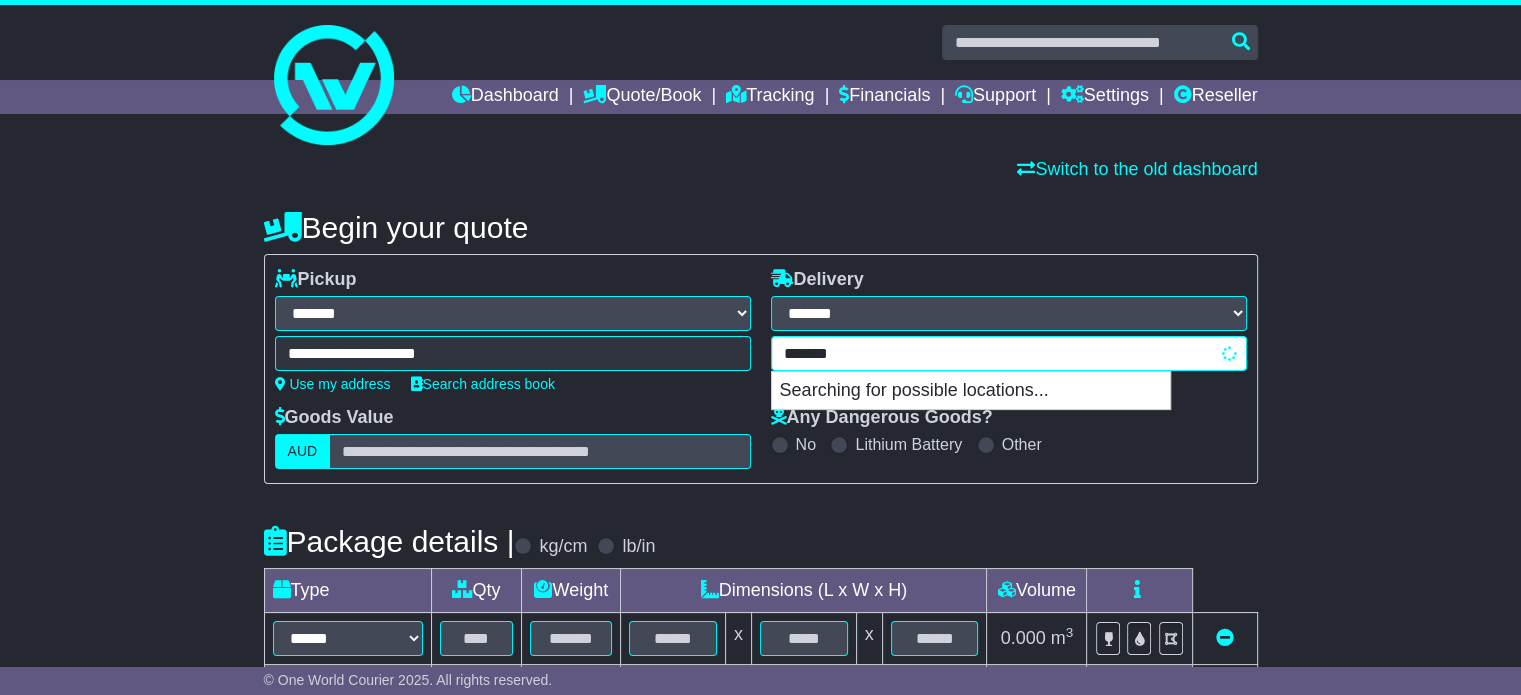 type on "********" 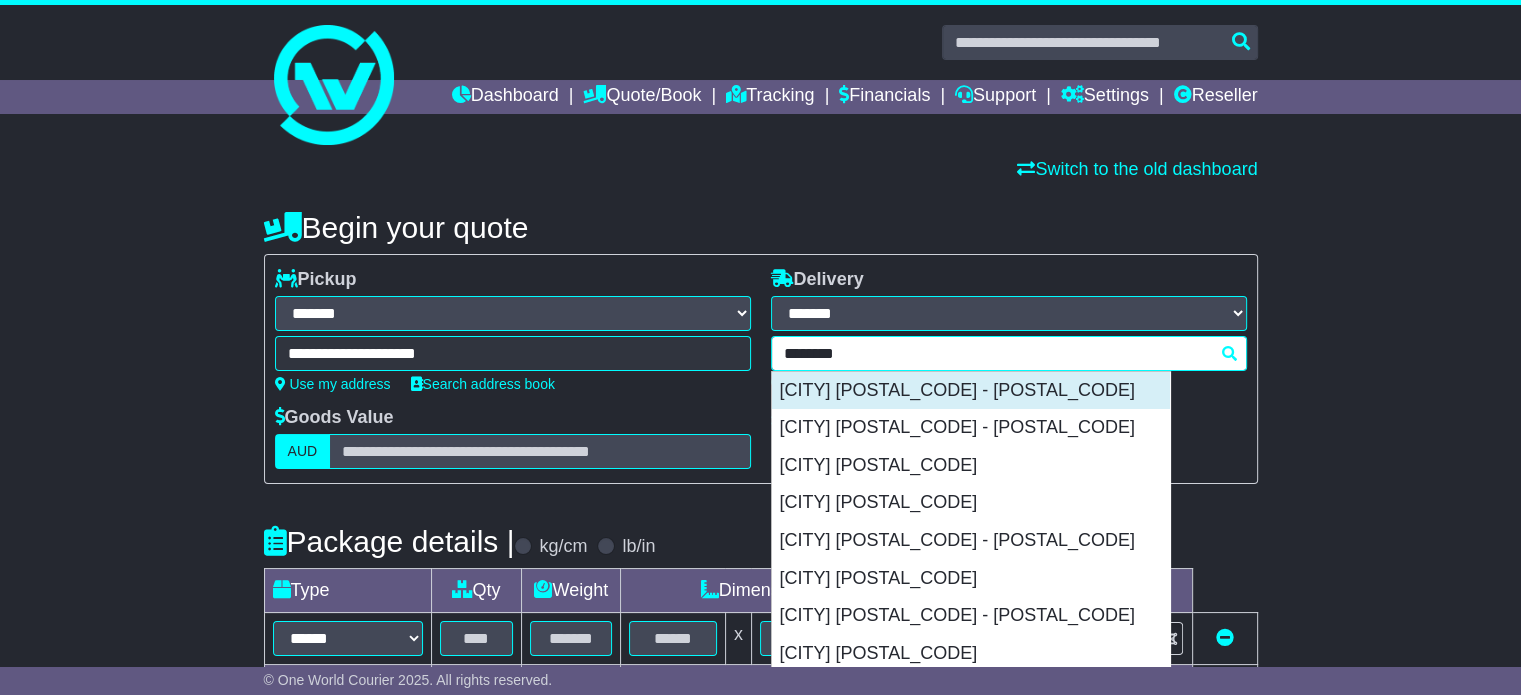 click on "SHENZHEN 518025 - 518027" at bounding box center [971, 391] 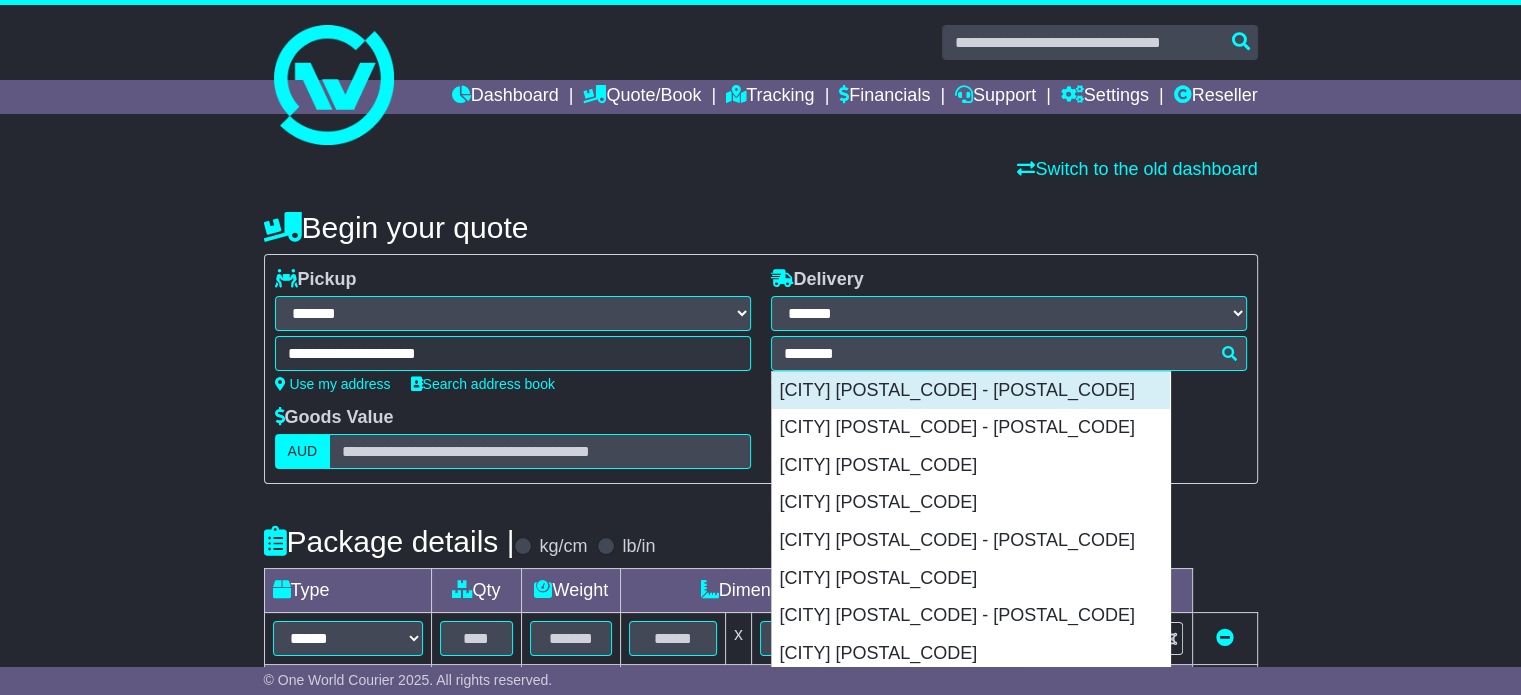 type on "**********" 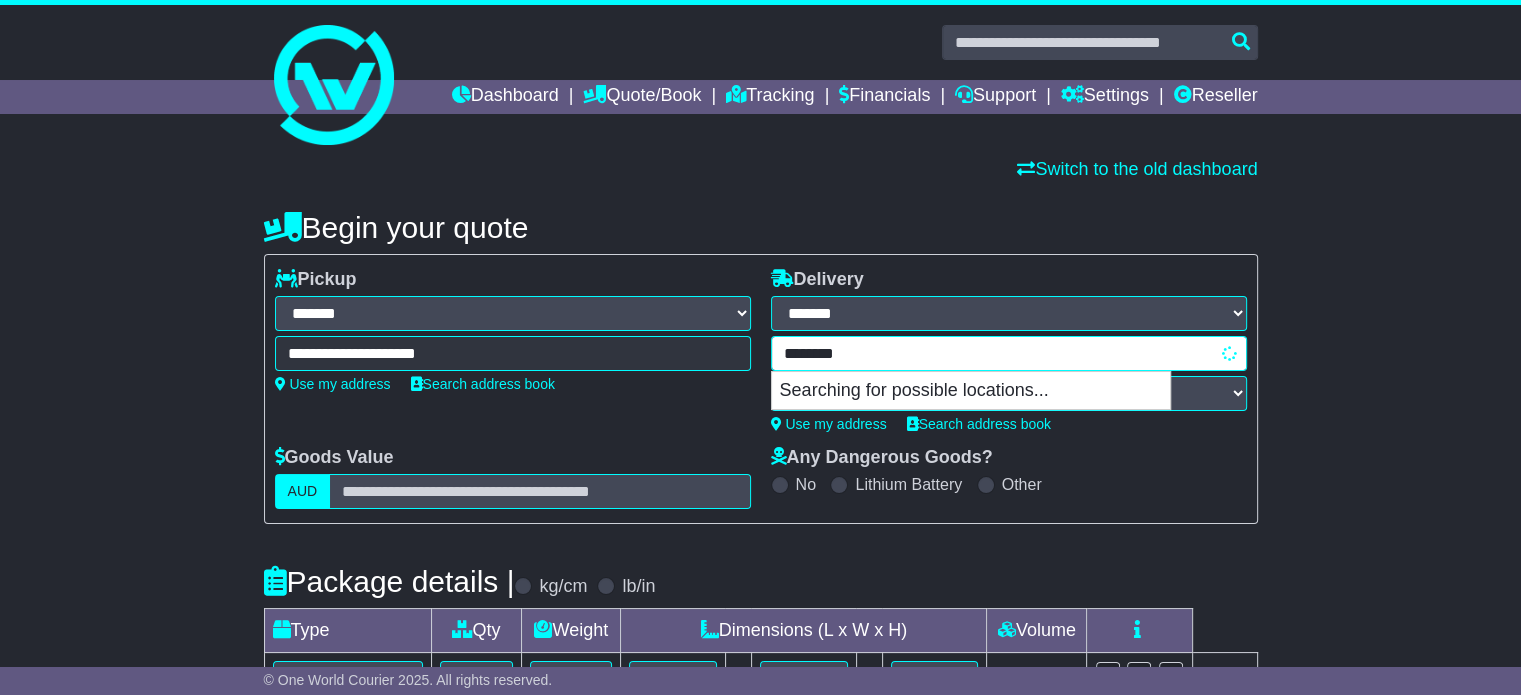 click on "**********" at bounding box center [1009, 373] 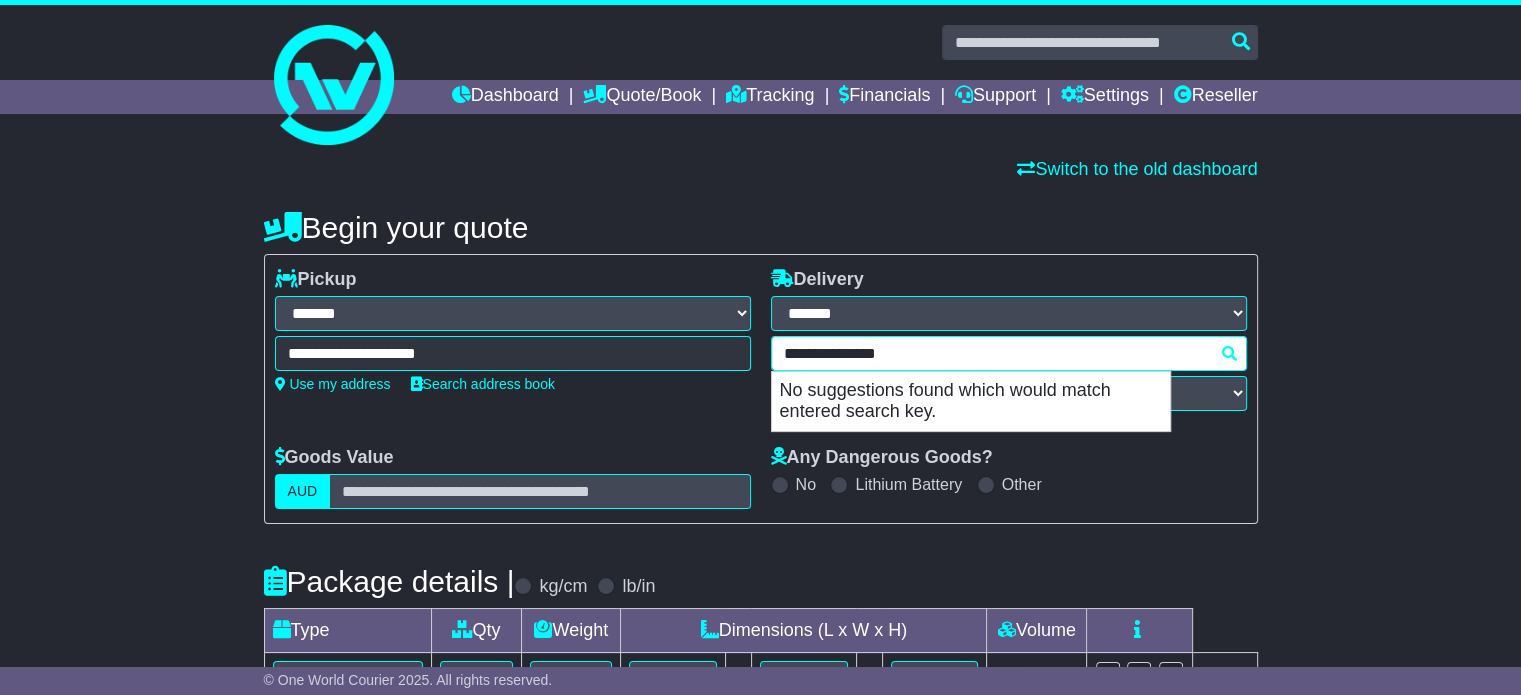 click on "**********" at bounding box center [1009, 353] 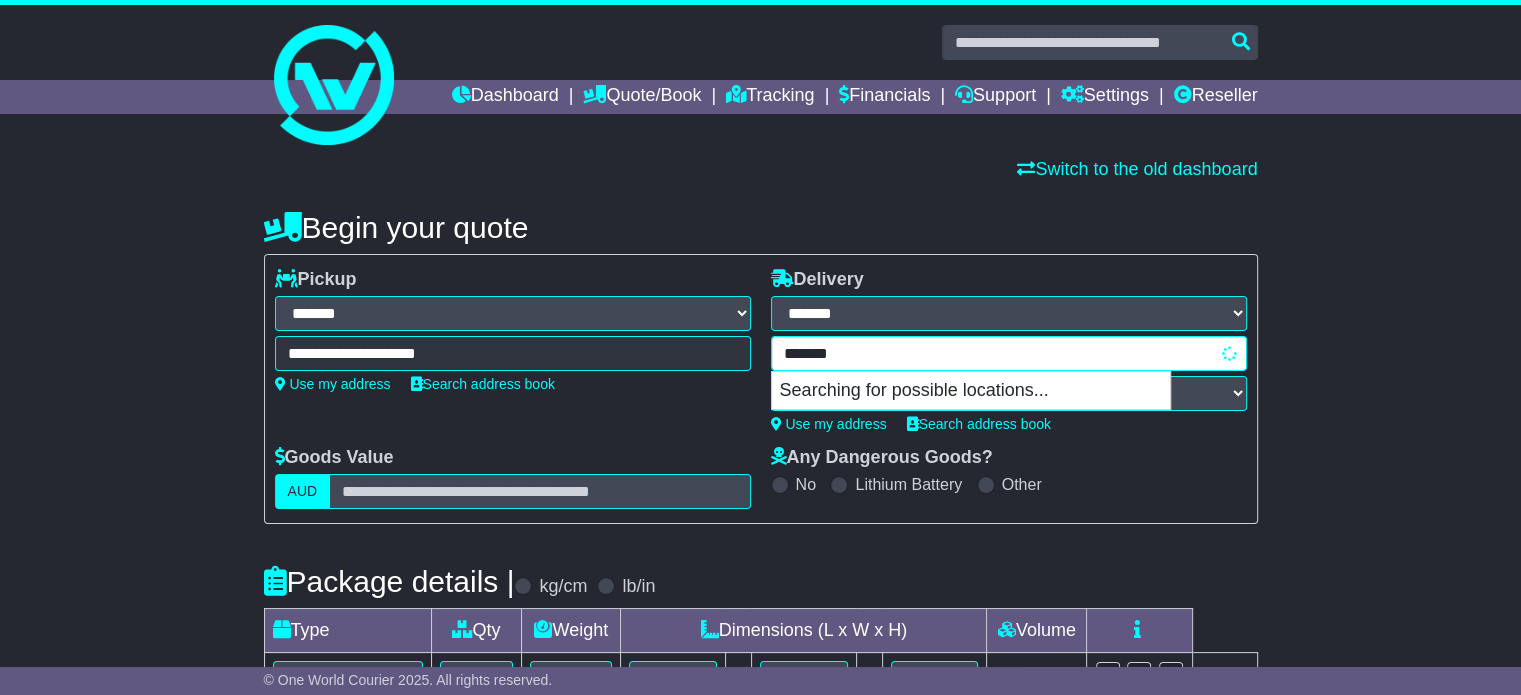 type on "******" 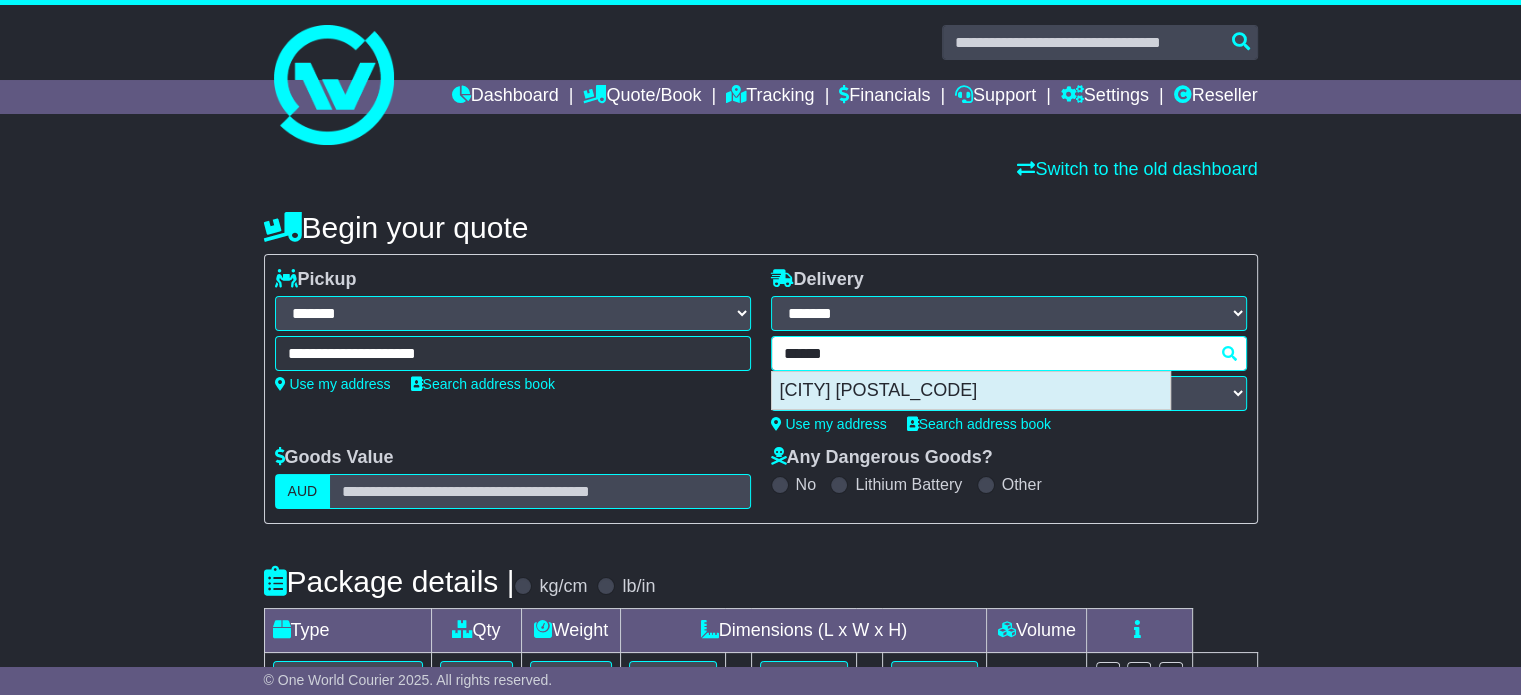 click on "SHENZHEN 518125" at bounding box center [971, 391] 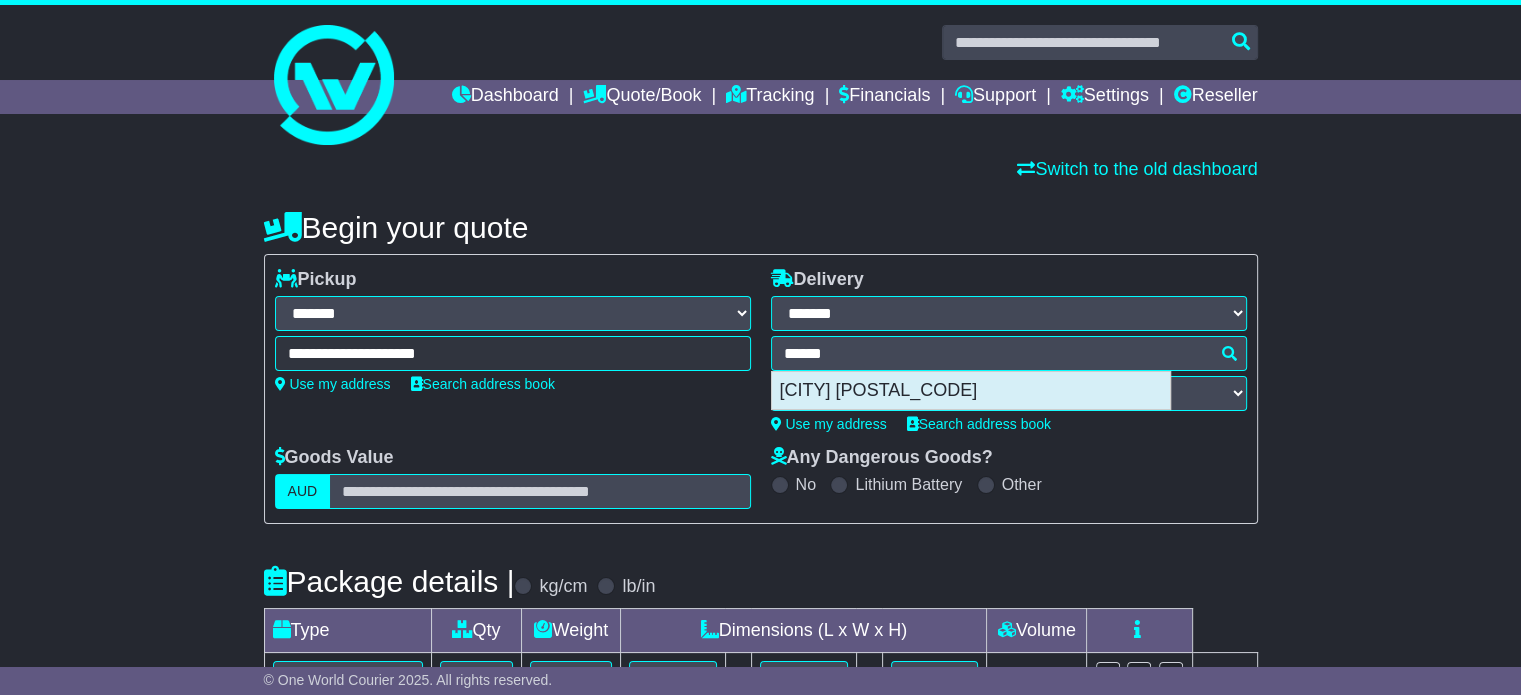 type on "**********" 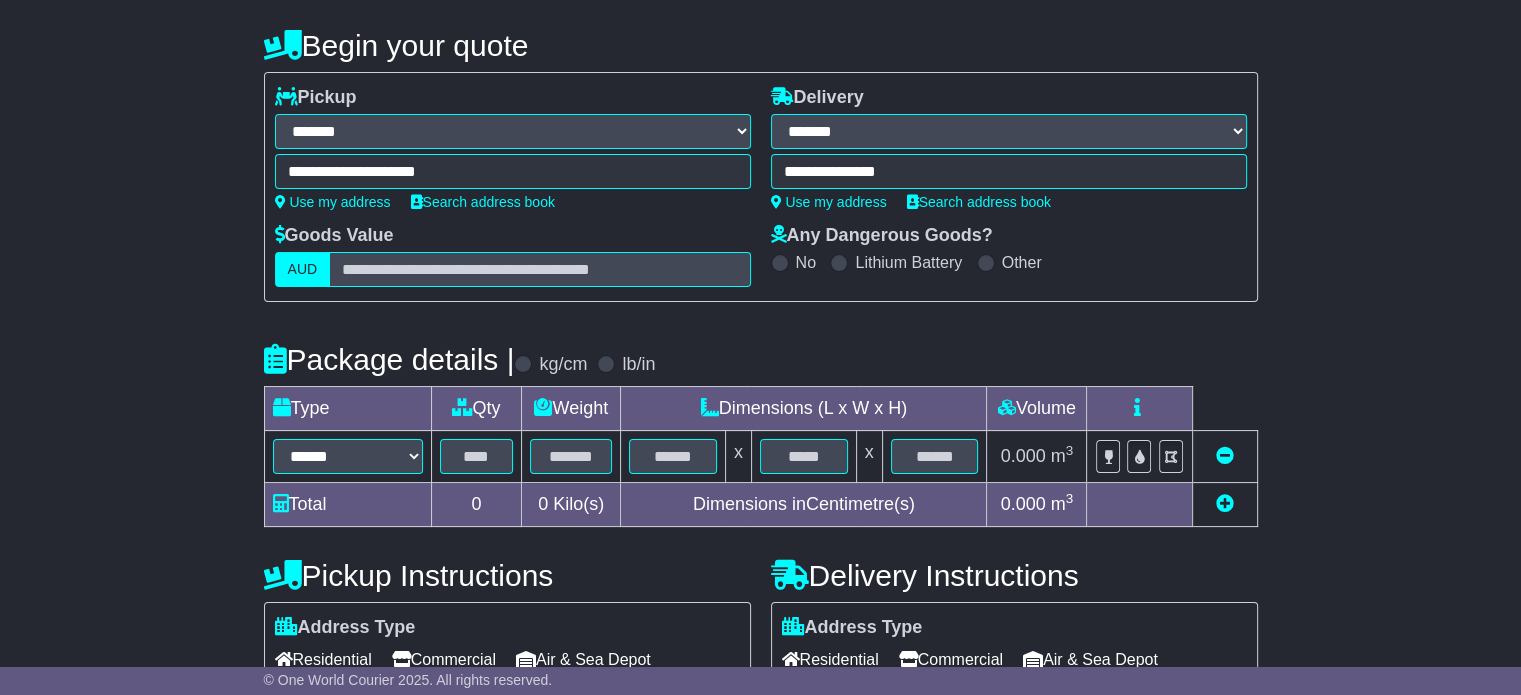 scroll, scrollTop: 188, scrollLeft: 0, axis: vertical 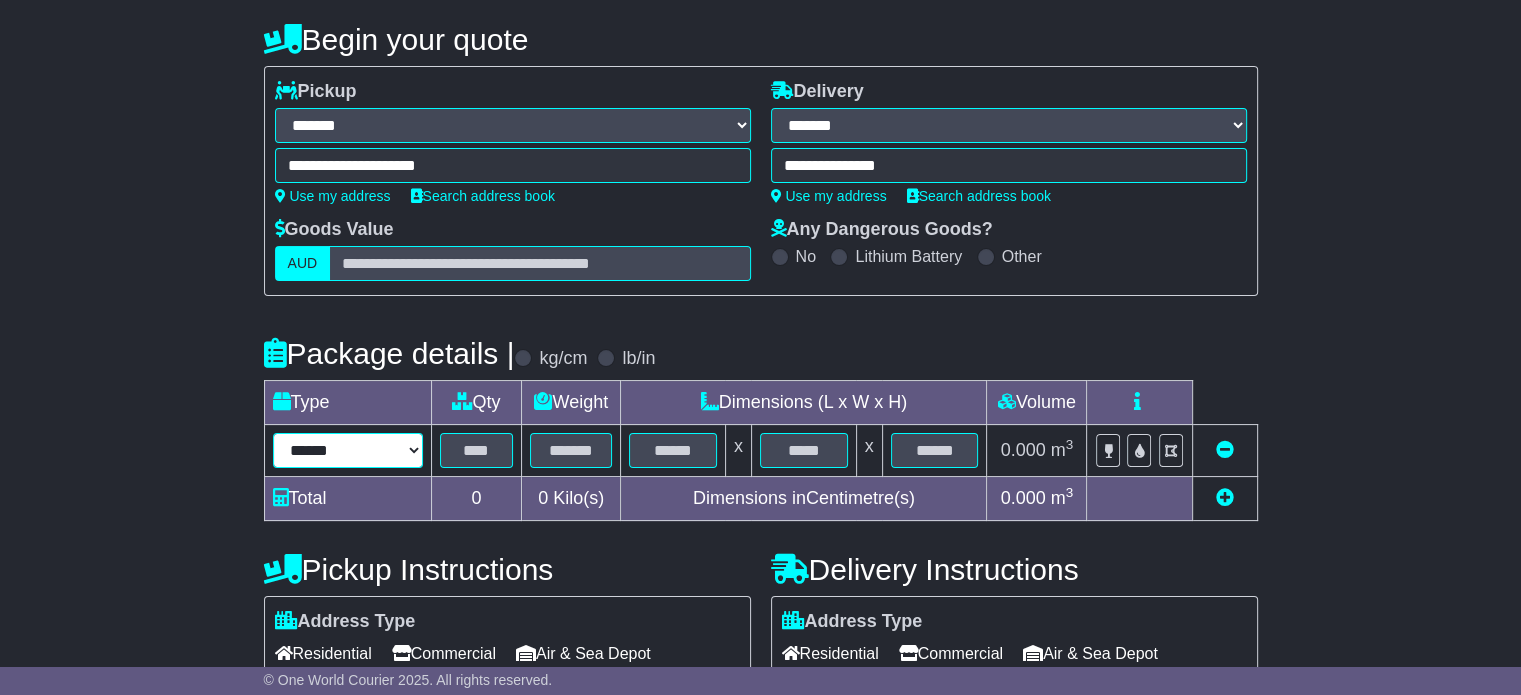click on "****** ****** *** ******** ***** **** **** ****** *** *******" at bounding box center [348, 450] 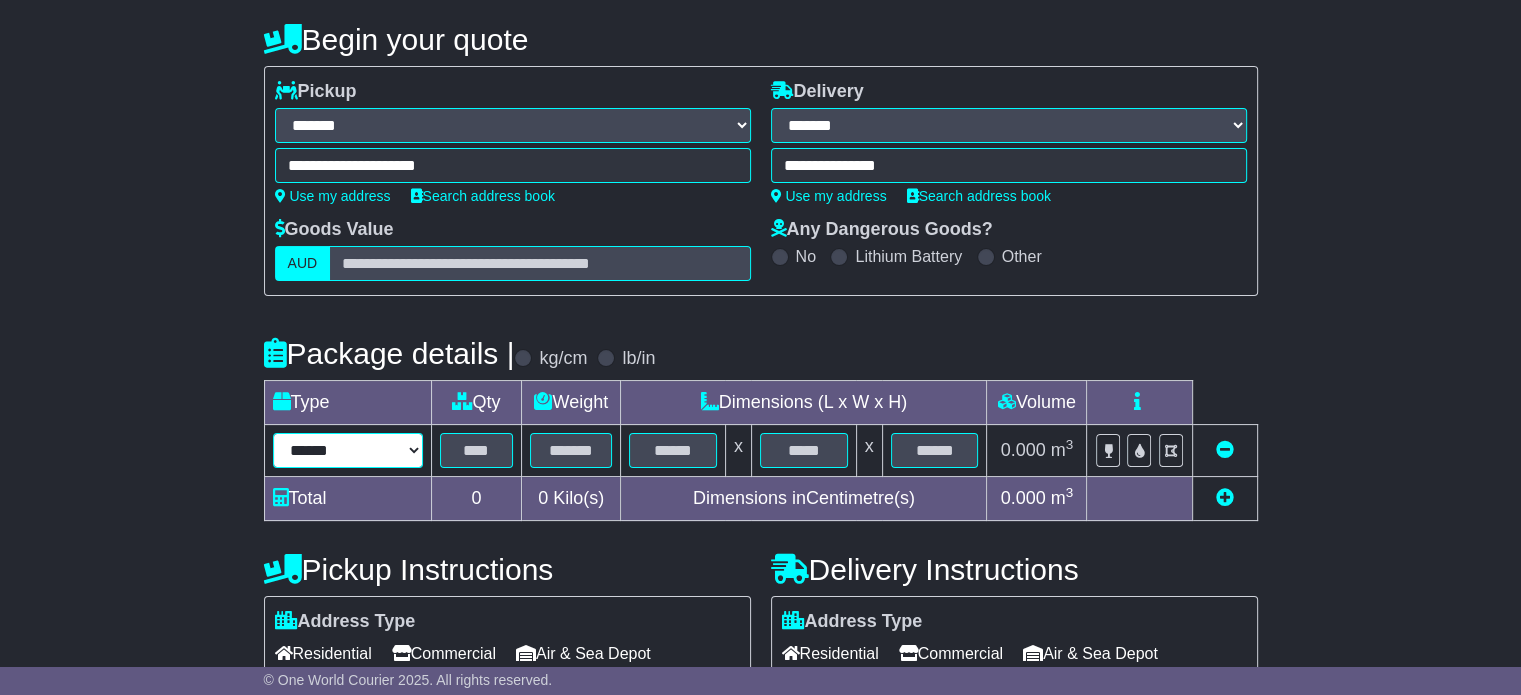 select on "***" 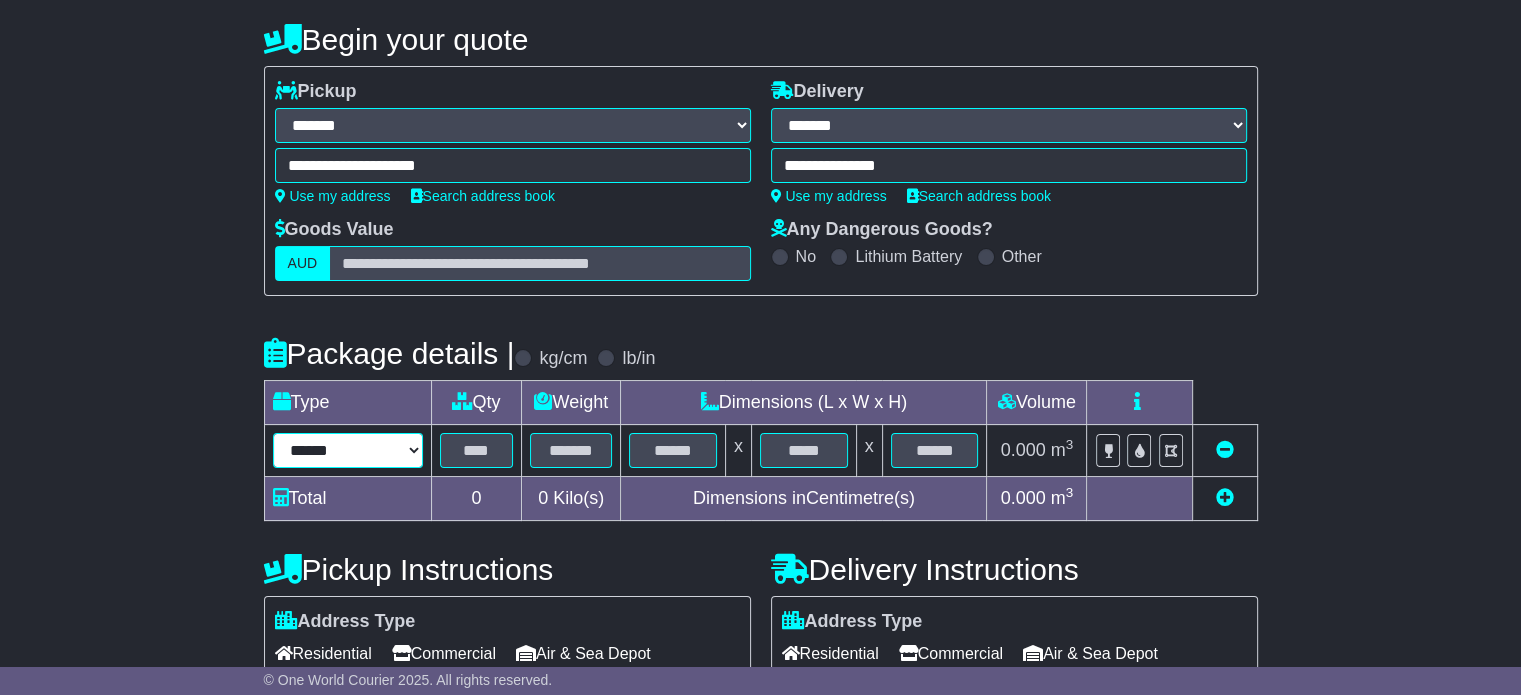 click on "****** ****** *** ******** ***** **** **** ****** *** *******" at bounding box center [348, 450] 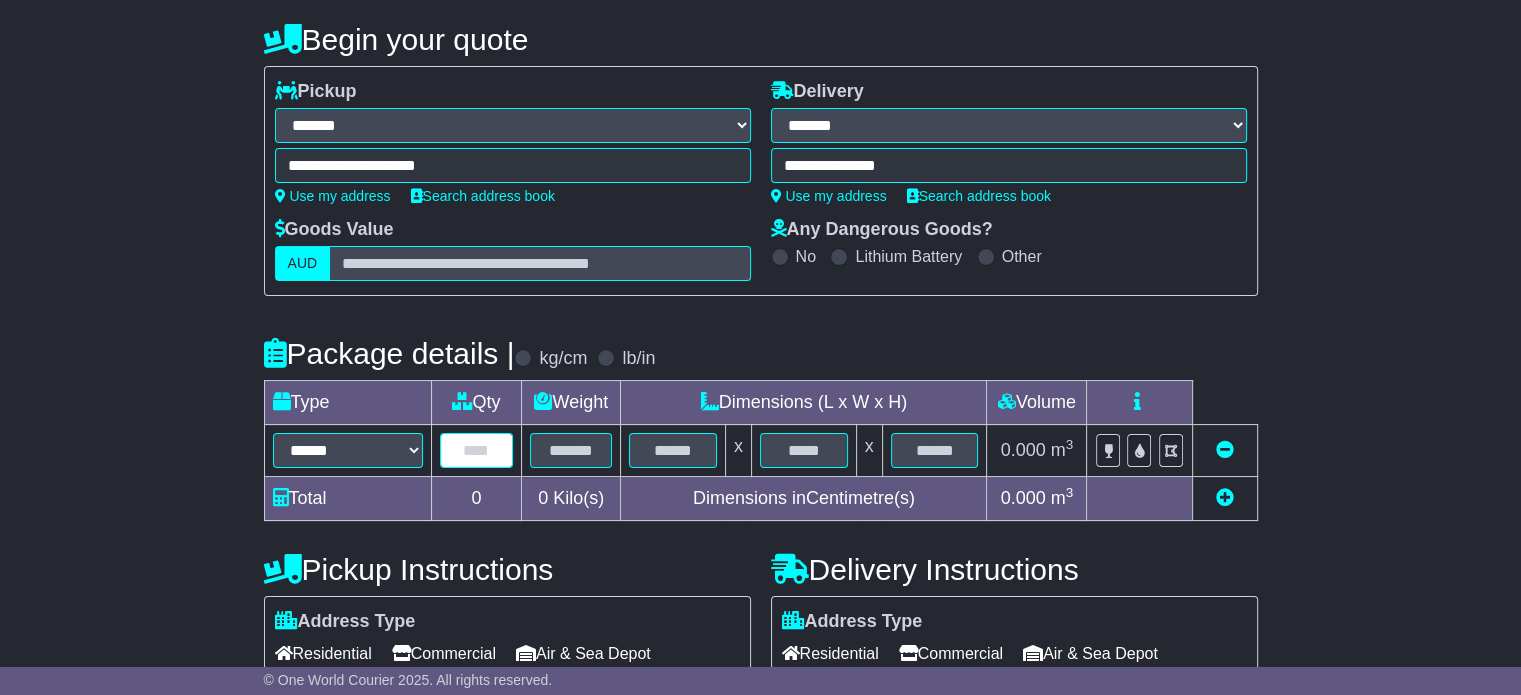 click at bounding box center (477, 450) 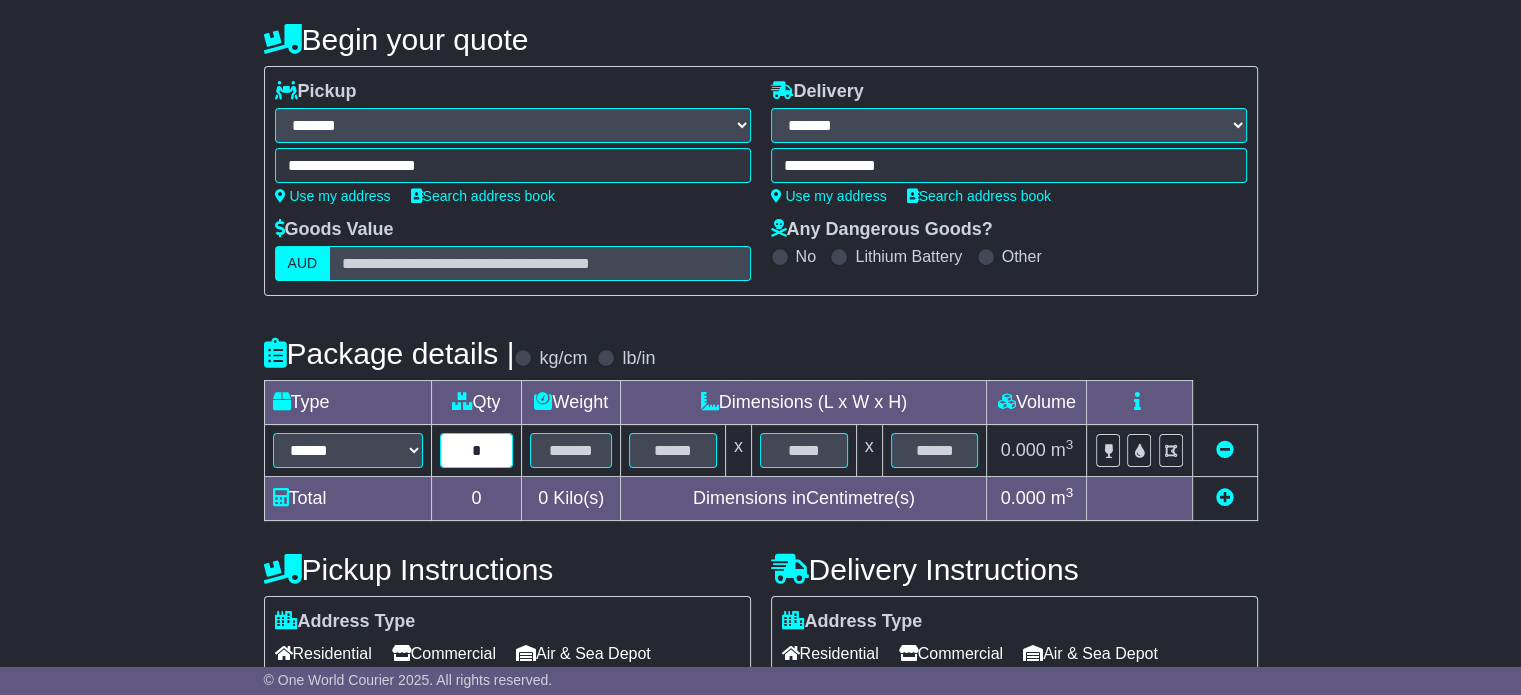 type on "*" 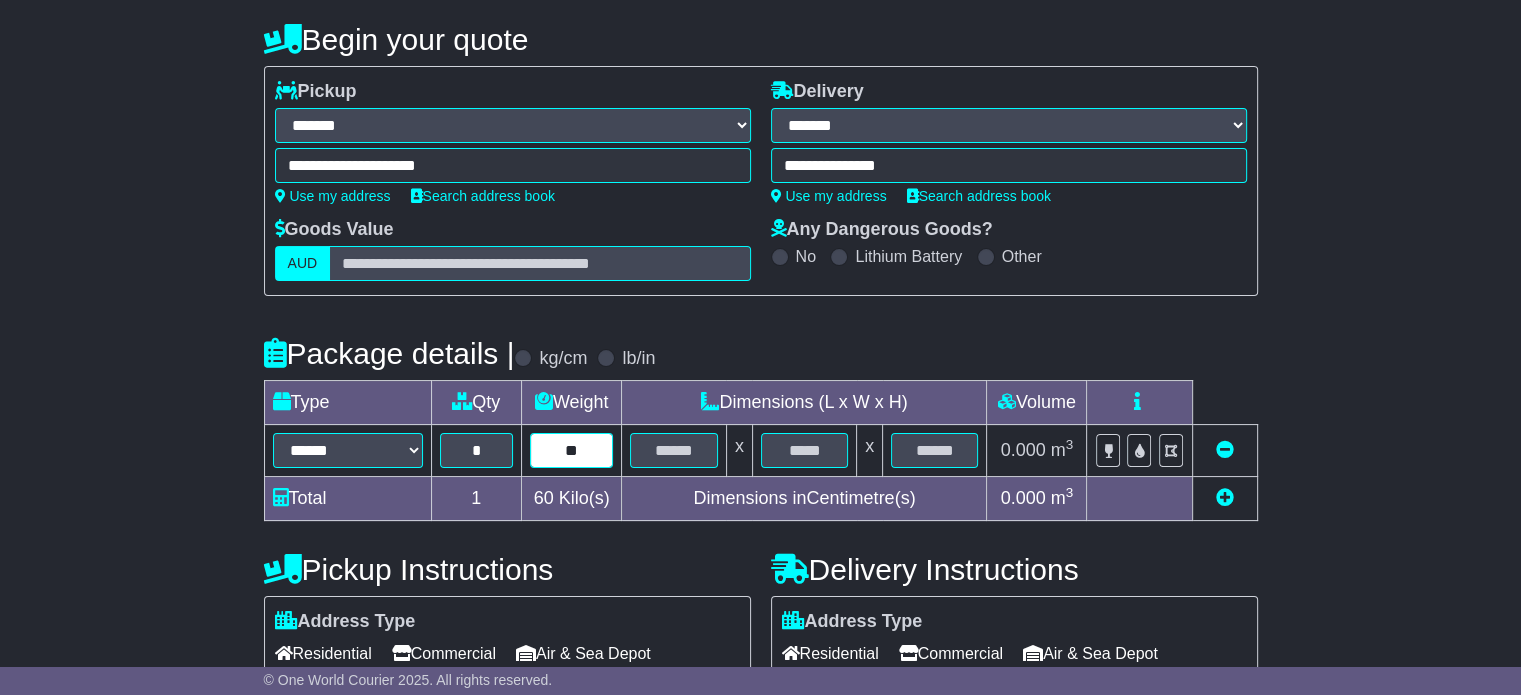 click on "**" at bounding box center [572, 450] 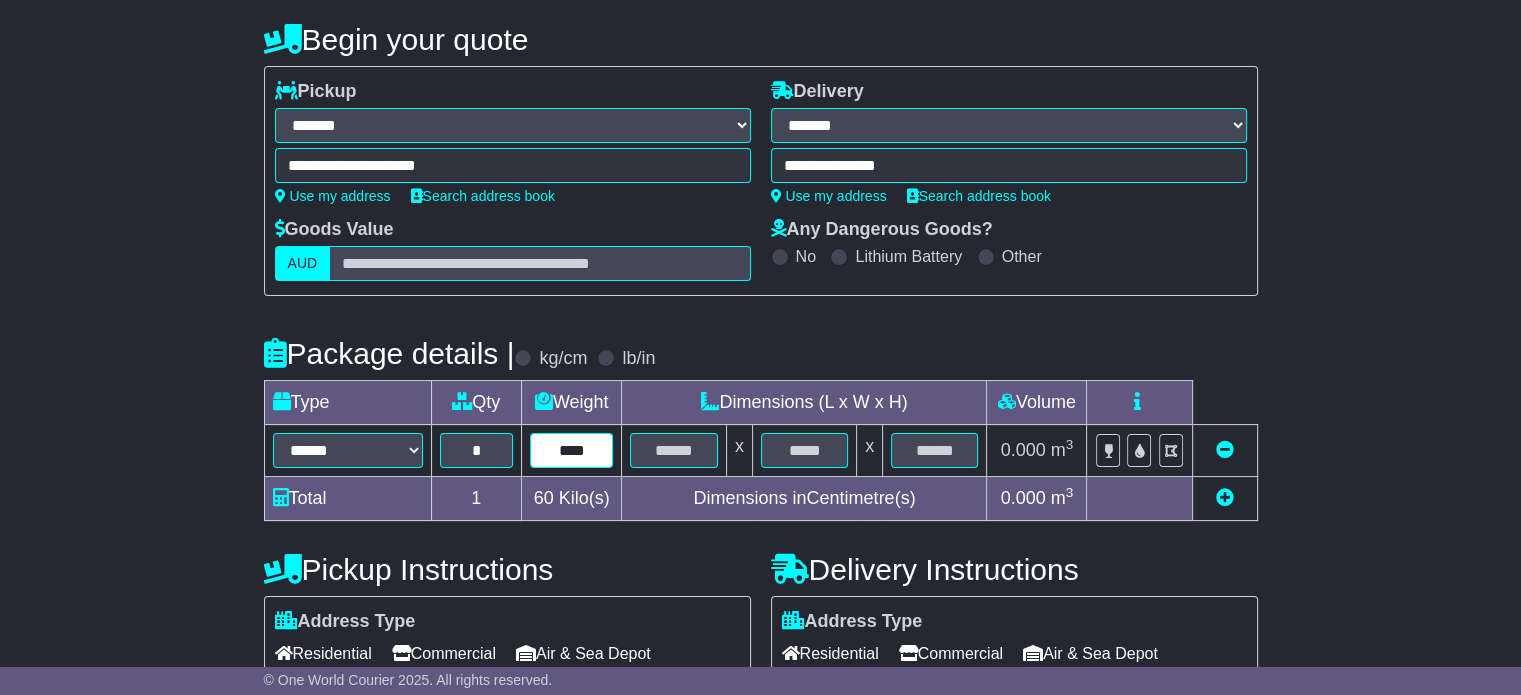 type on "****" 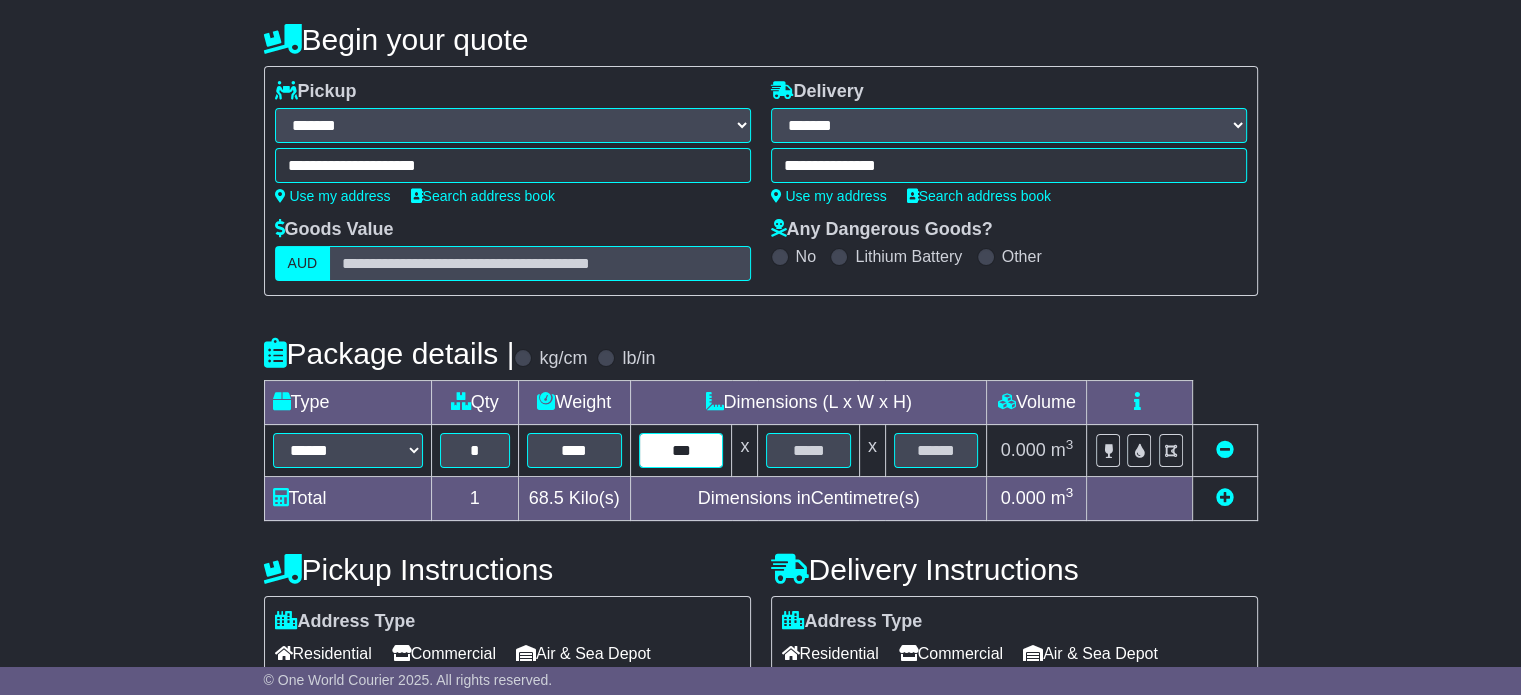 type on "***" 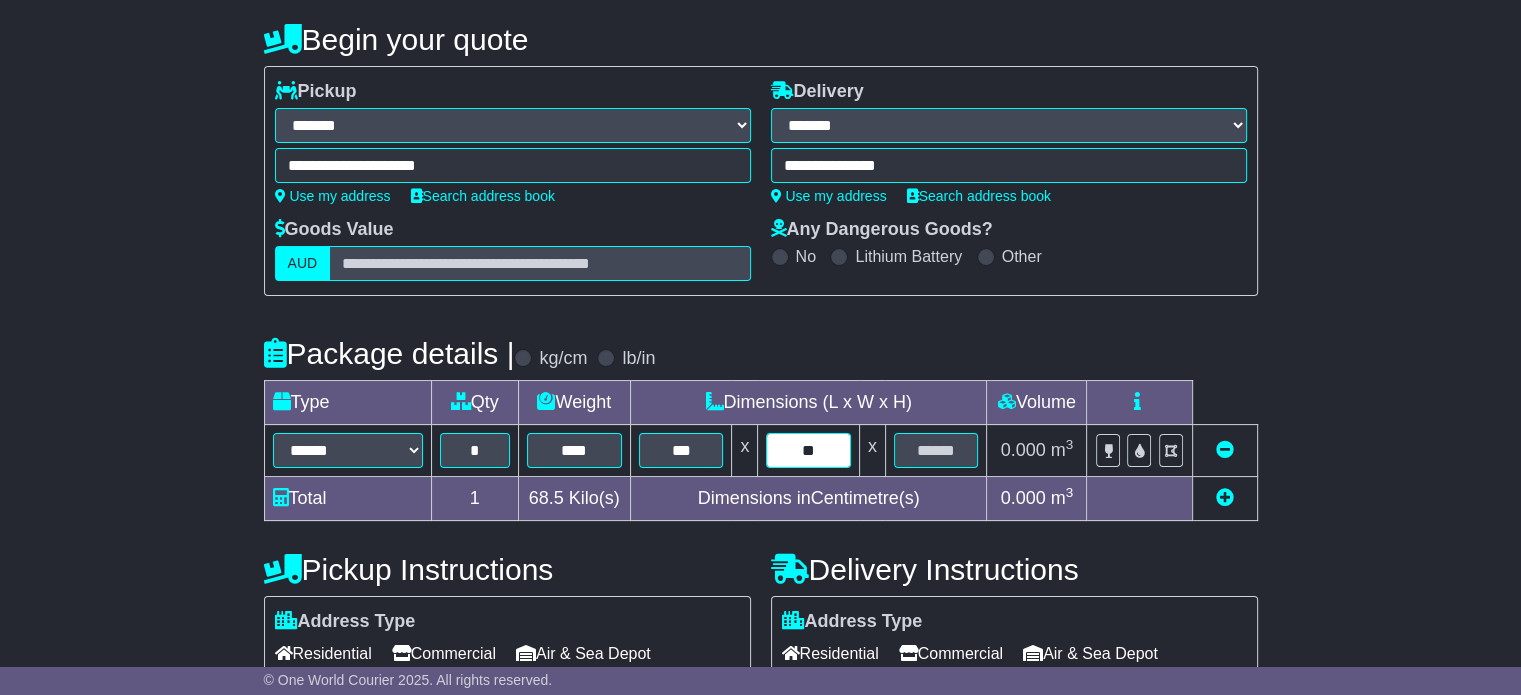 type on "**" 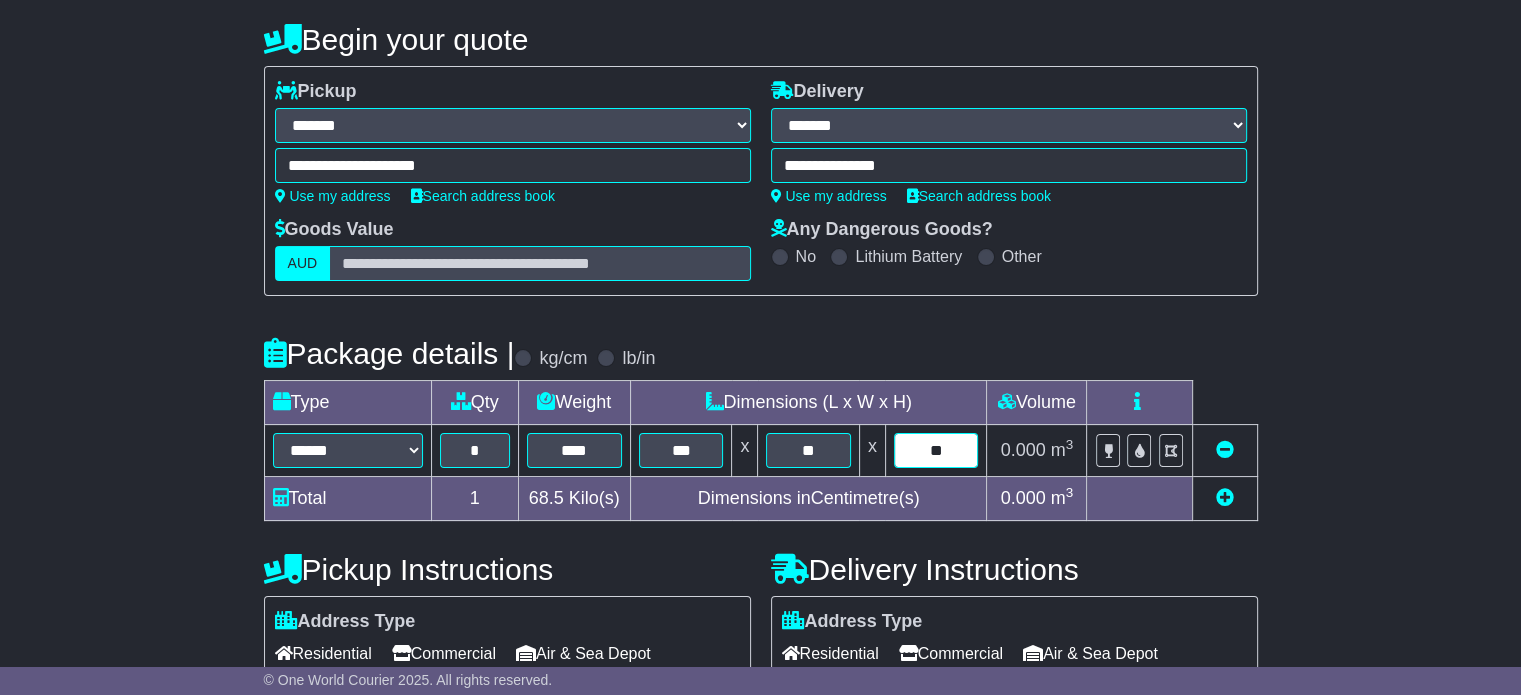 type on "**" 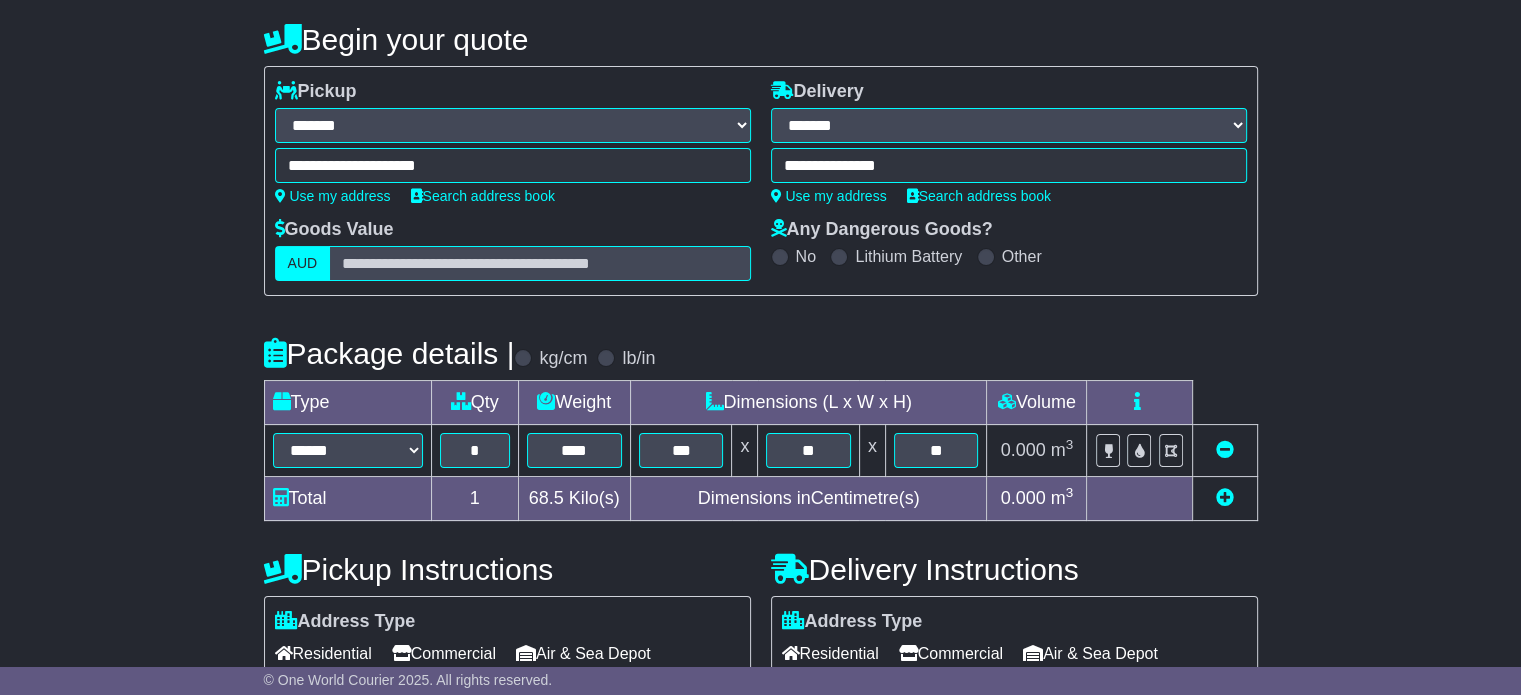 type 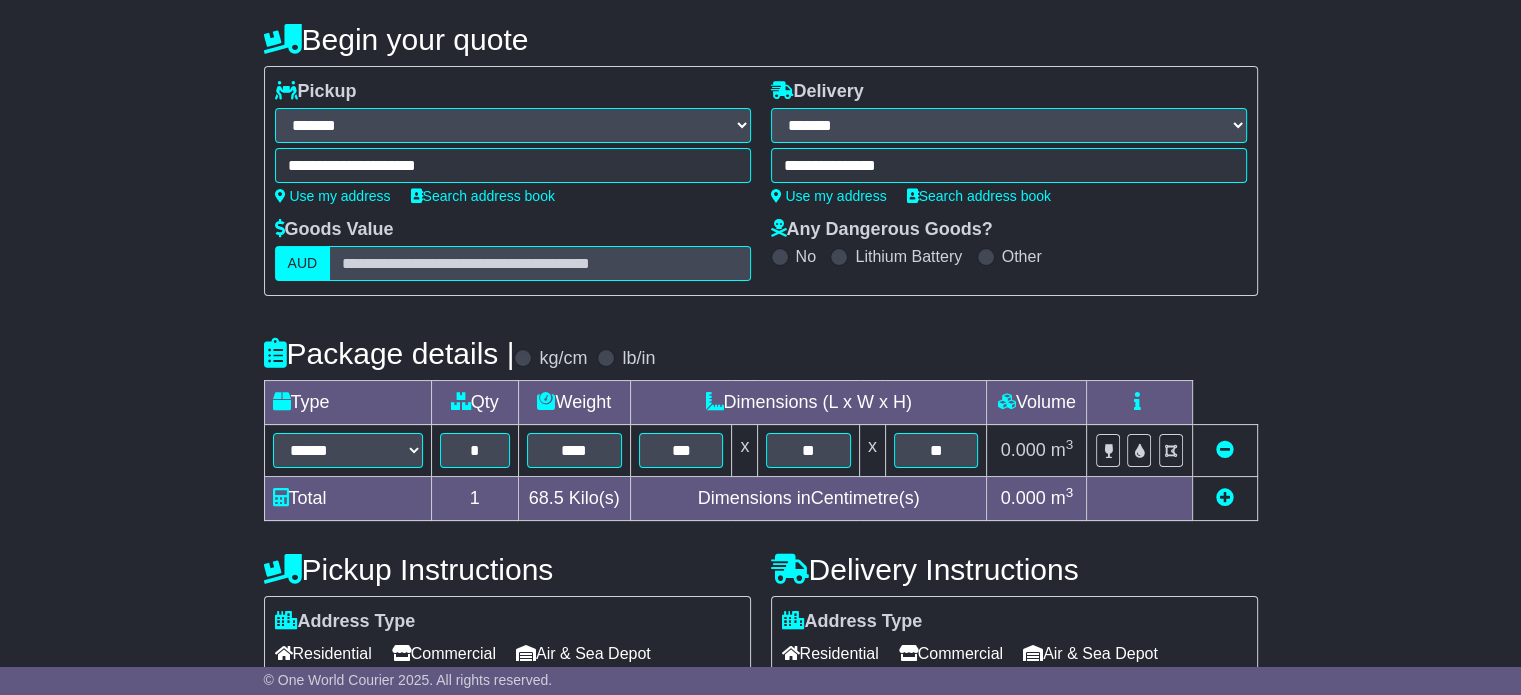 scroll, scrollTop: 472, scrollLeft: 0, axis: vertical 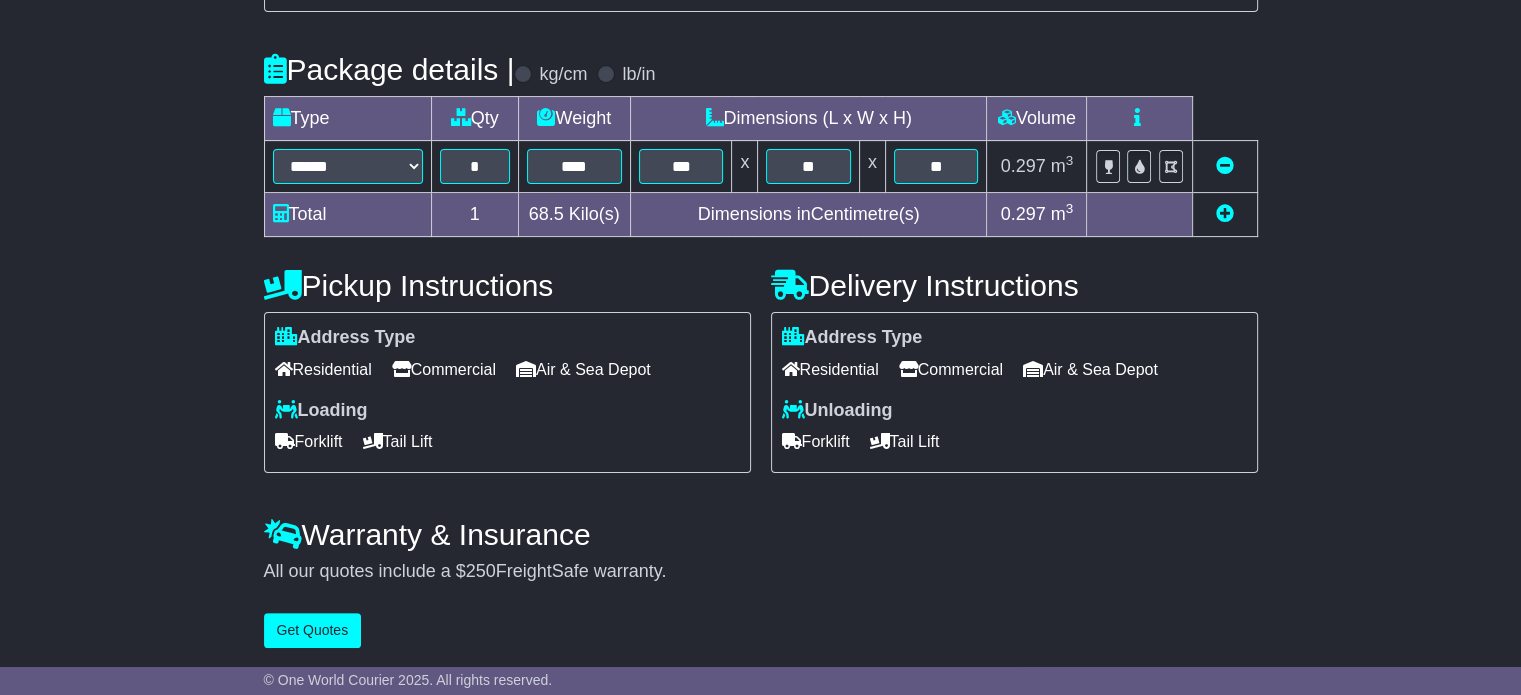 click on "Commercial" at bounding box center [444, 369] 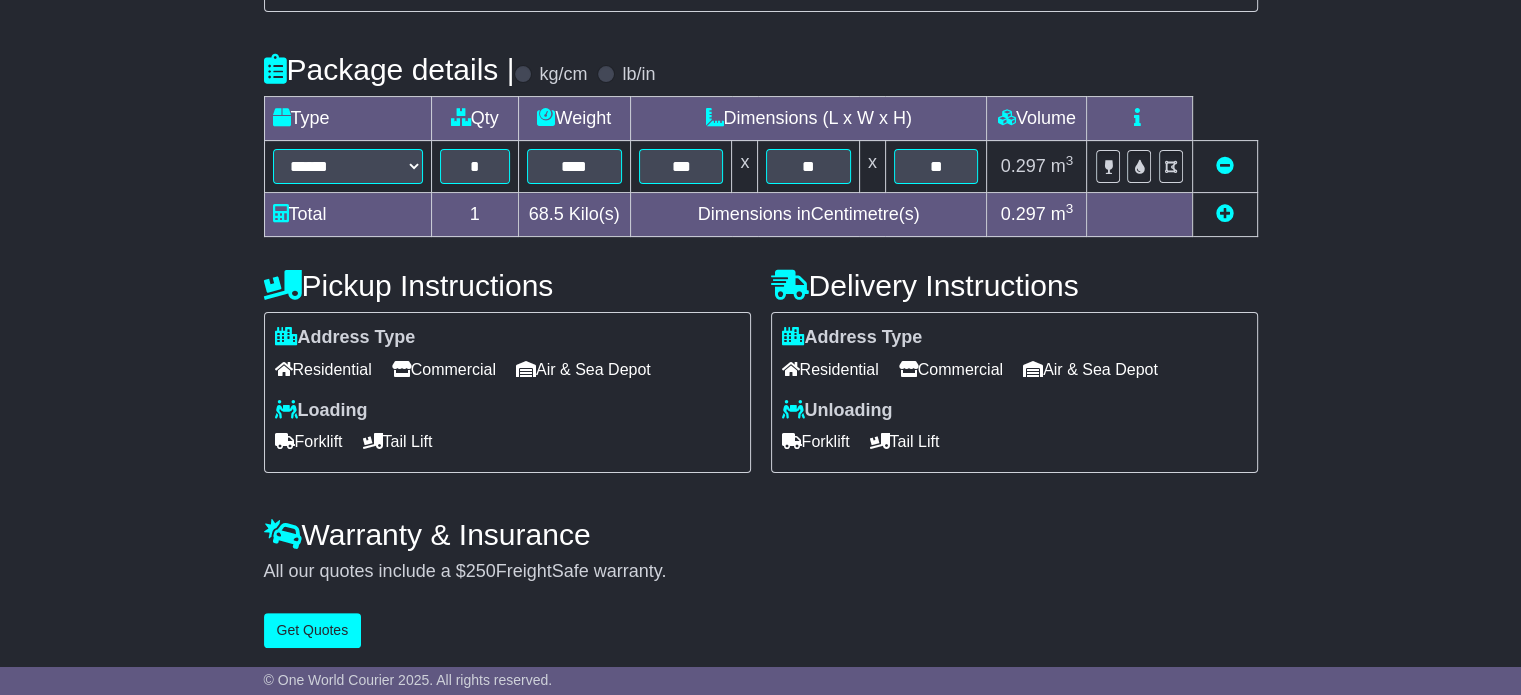 click on "Commercial" at bounding box center (951, 369) 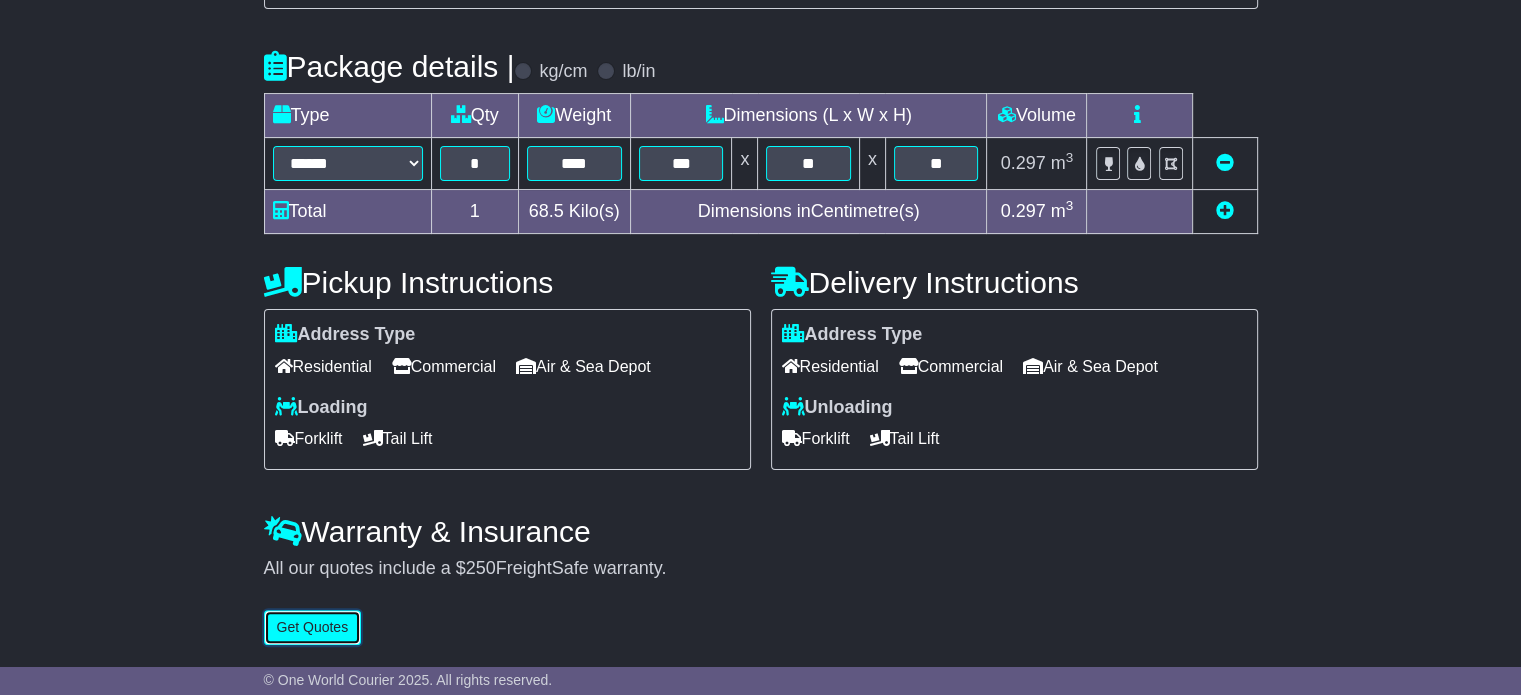 click on "Get Quotes" at bounding box center (313, 627) 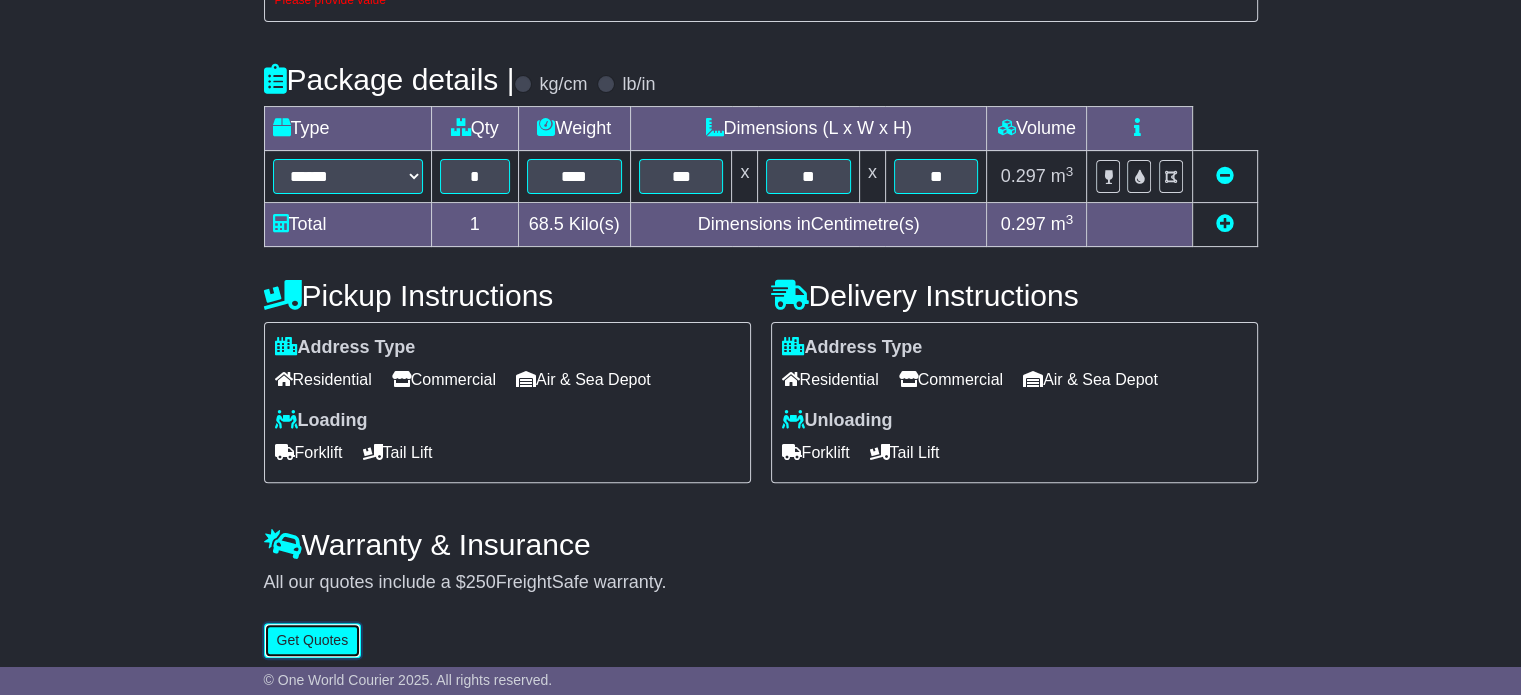 scroll, scrollTop: 175, scrollLeft: 0, axis: vertical 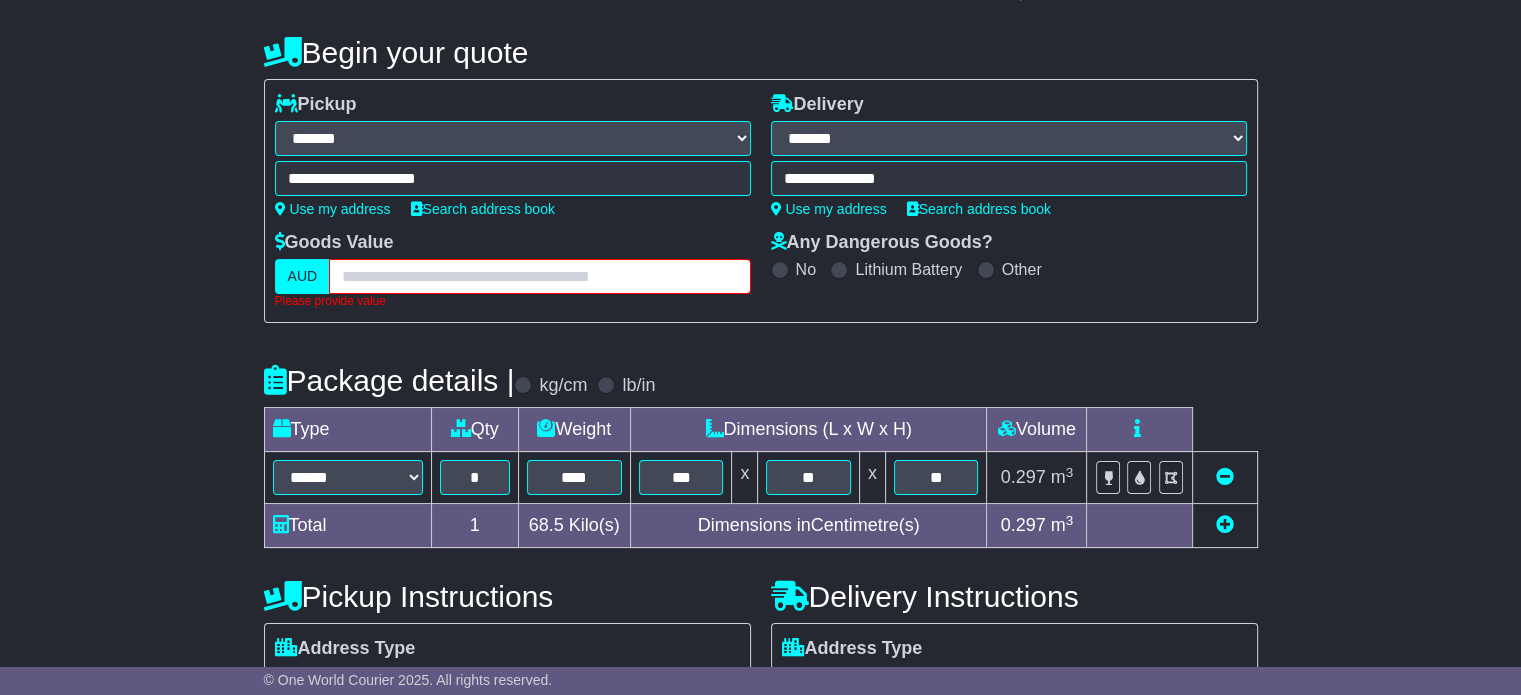click at bounding box center [539, 276] 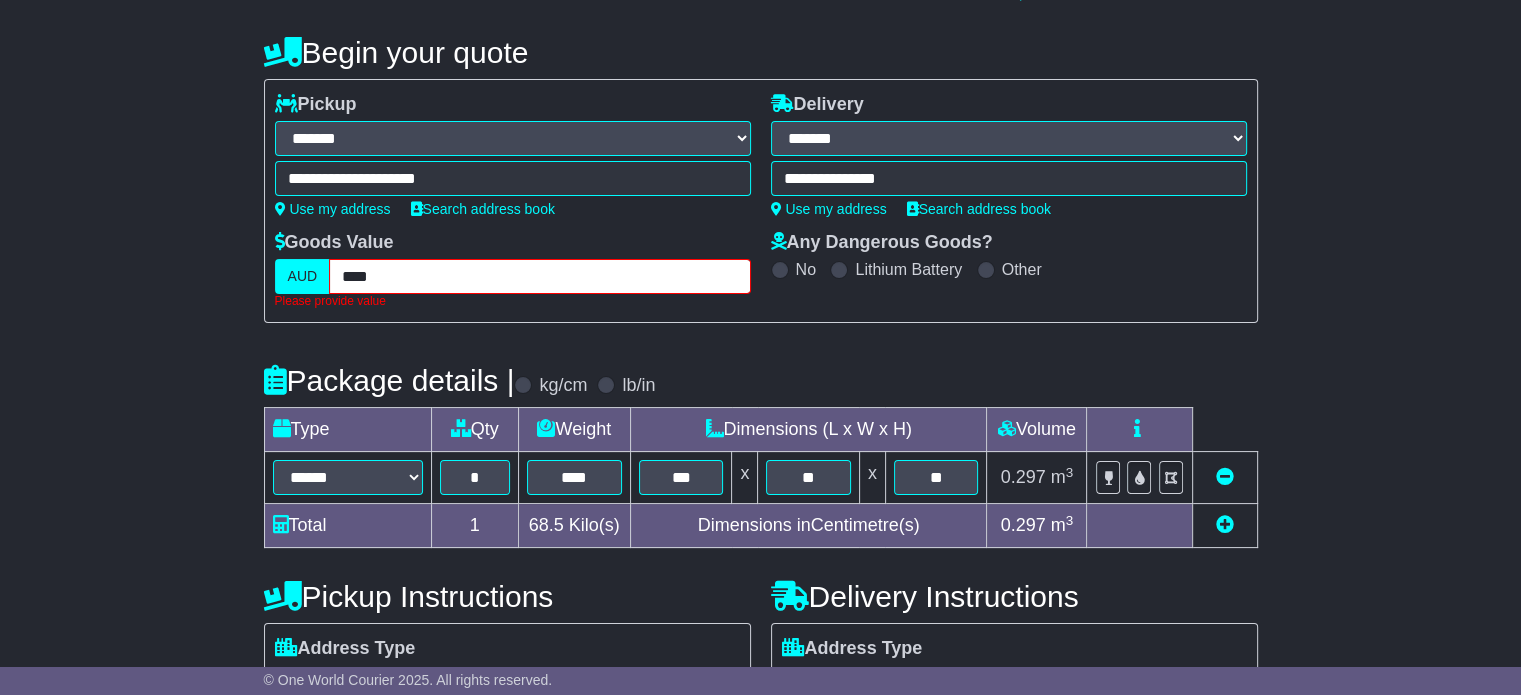 scroll, scrollTop: 490, scrollLeft: 0, axis: vertical 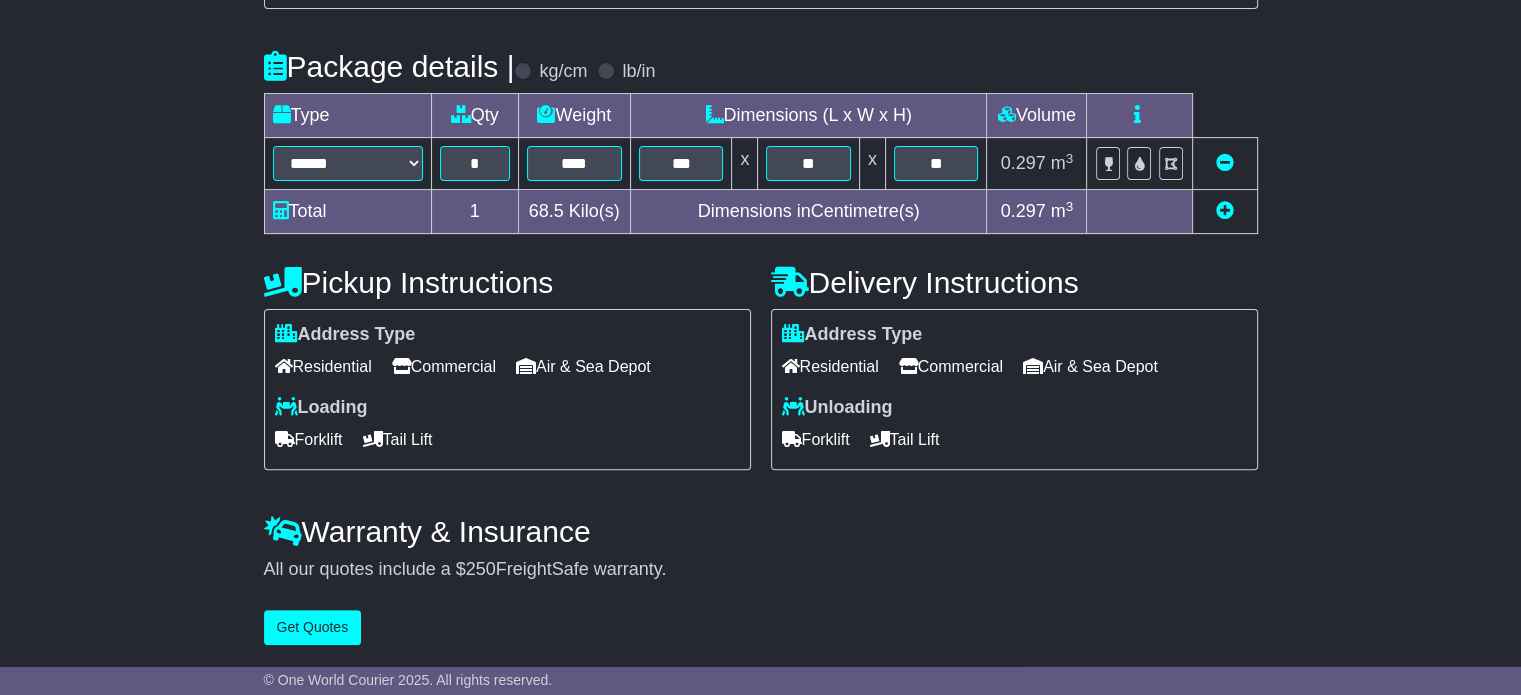 type on "****" 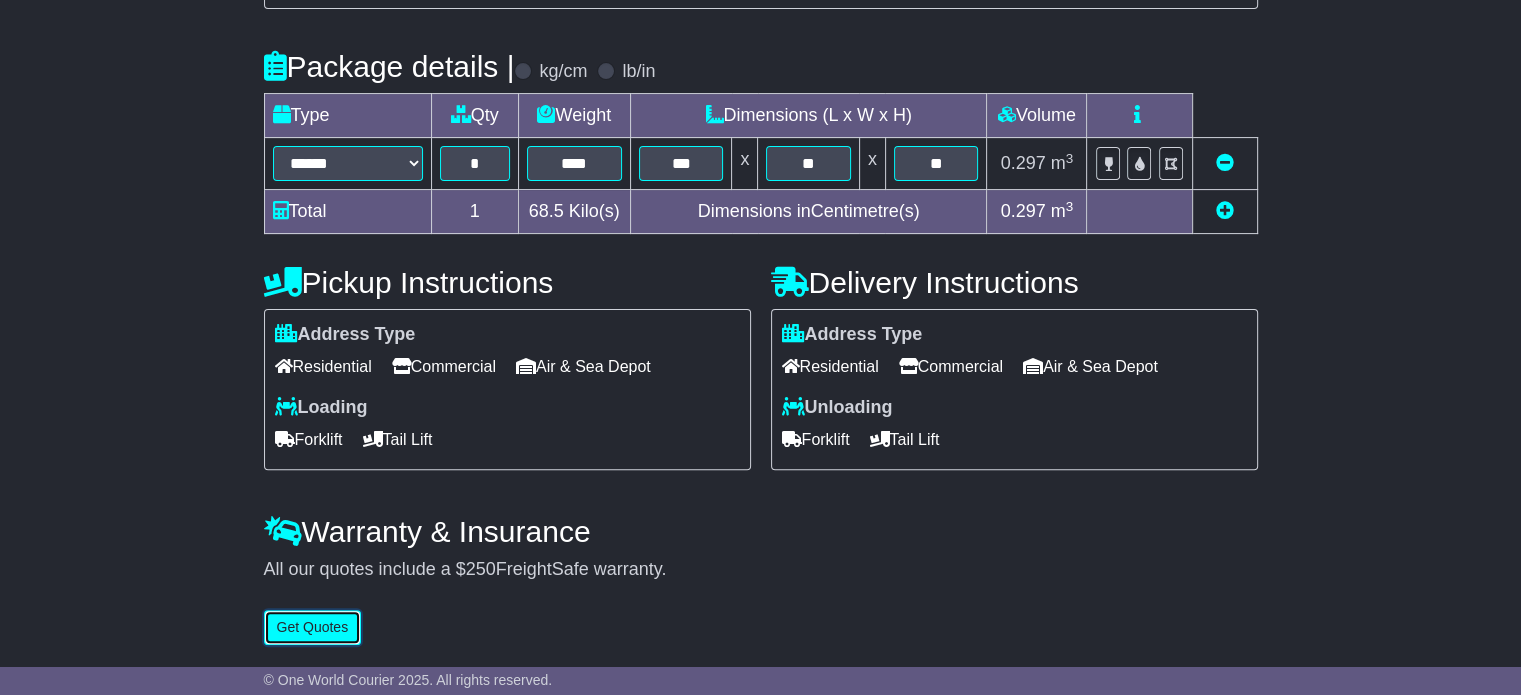 click on "Get Quotes" at bounding box center [313, 627] 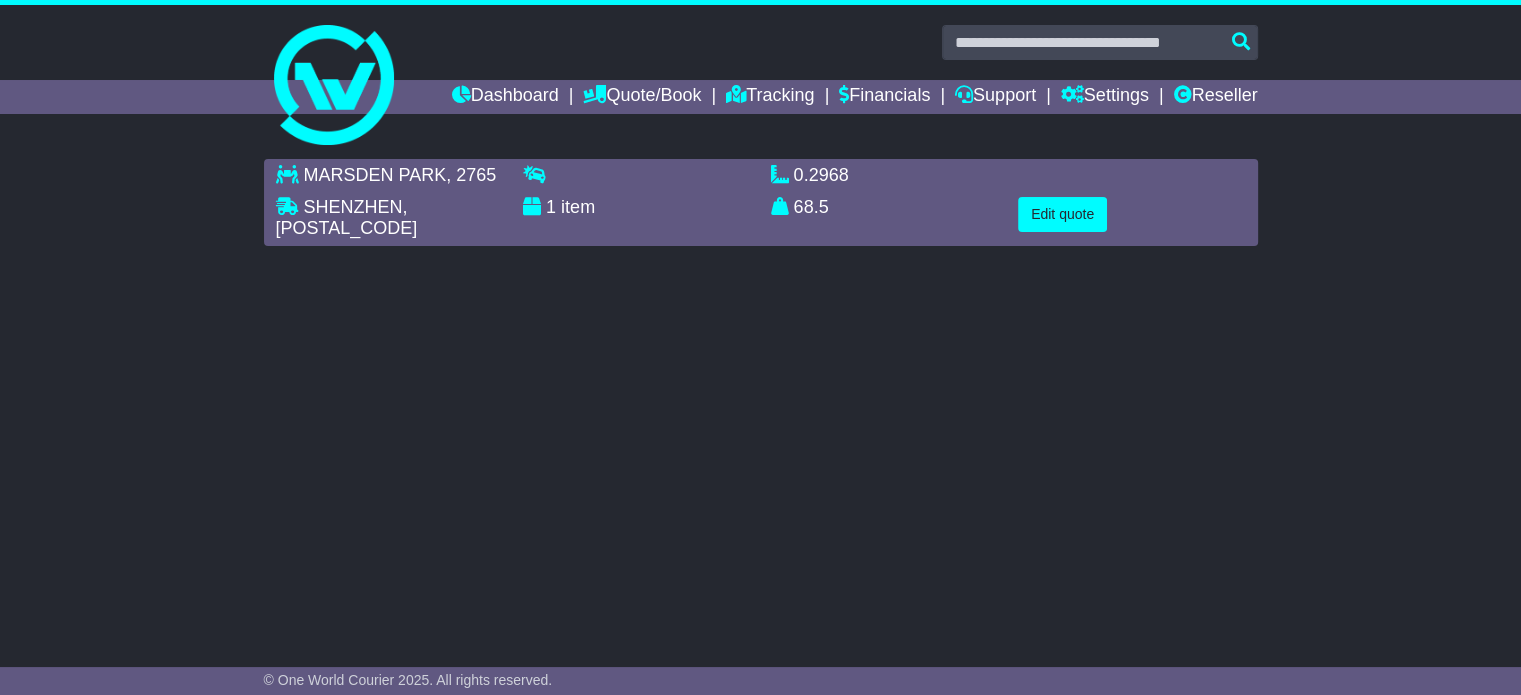 scroll, scrollTop: 0, scrollLeft: 0, axis: both 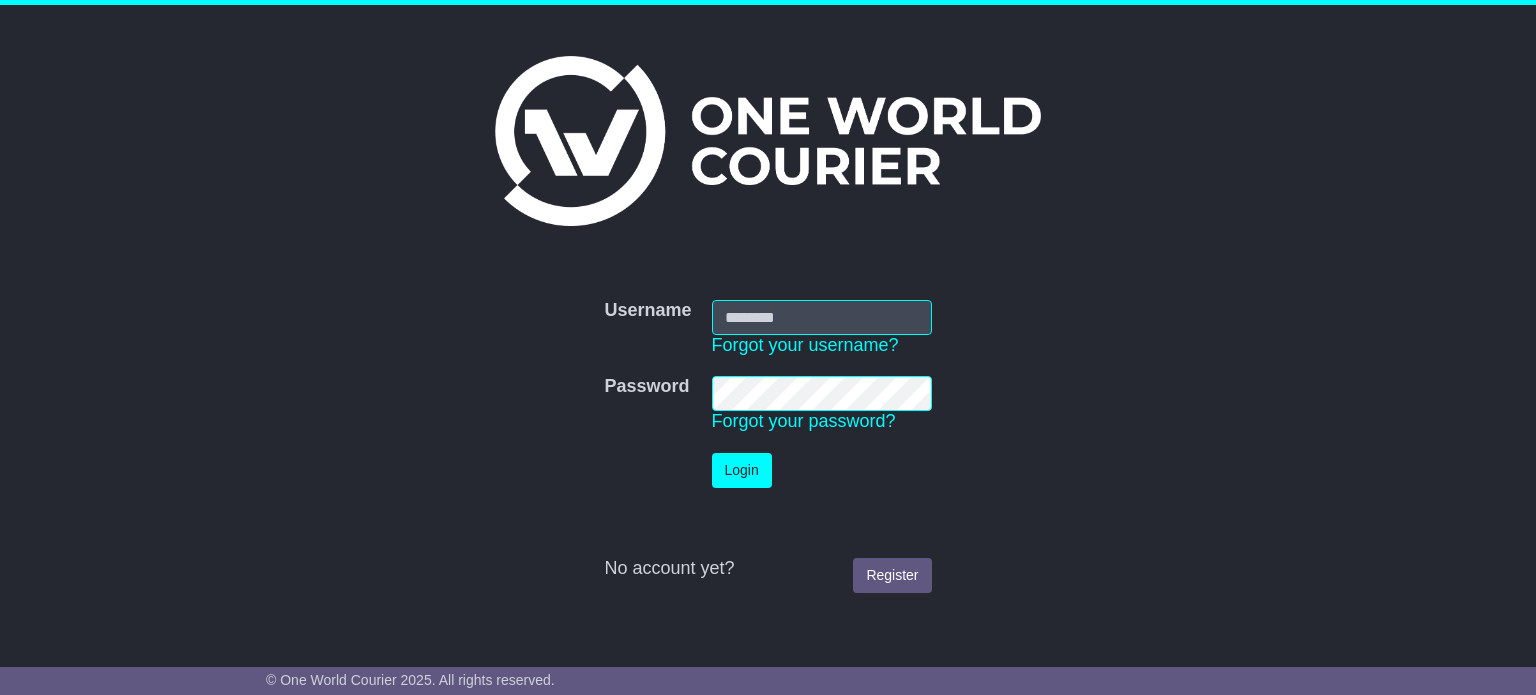 type on "**********" 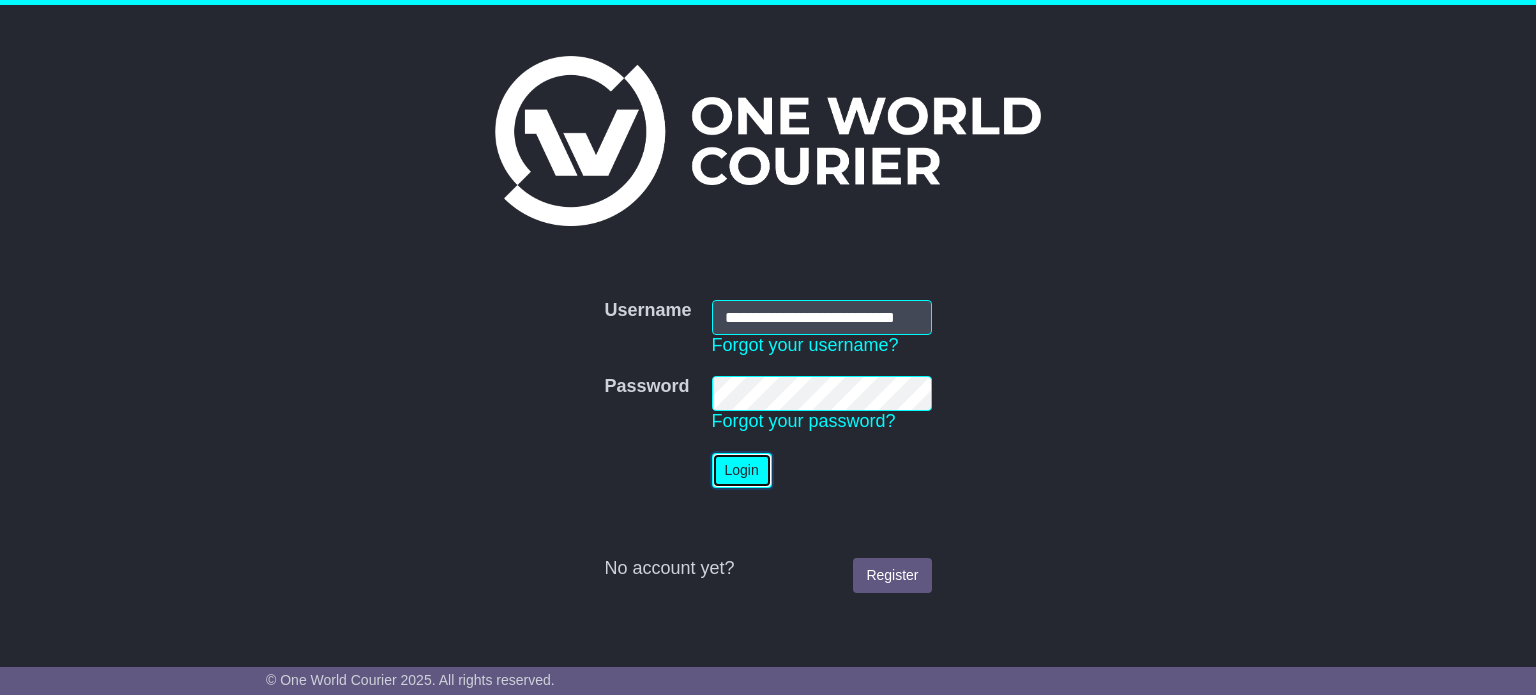click on "Login" at bounding box center (742, 470) 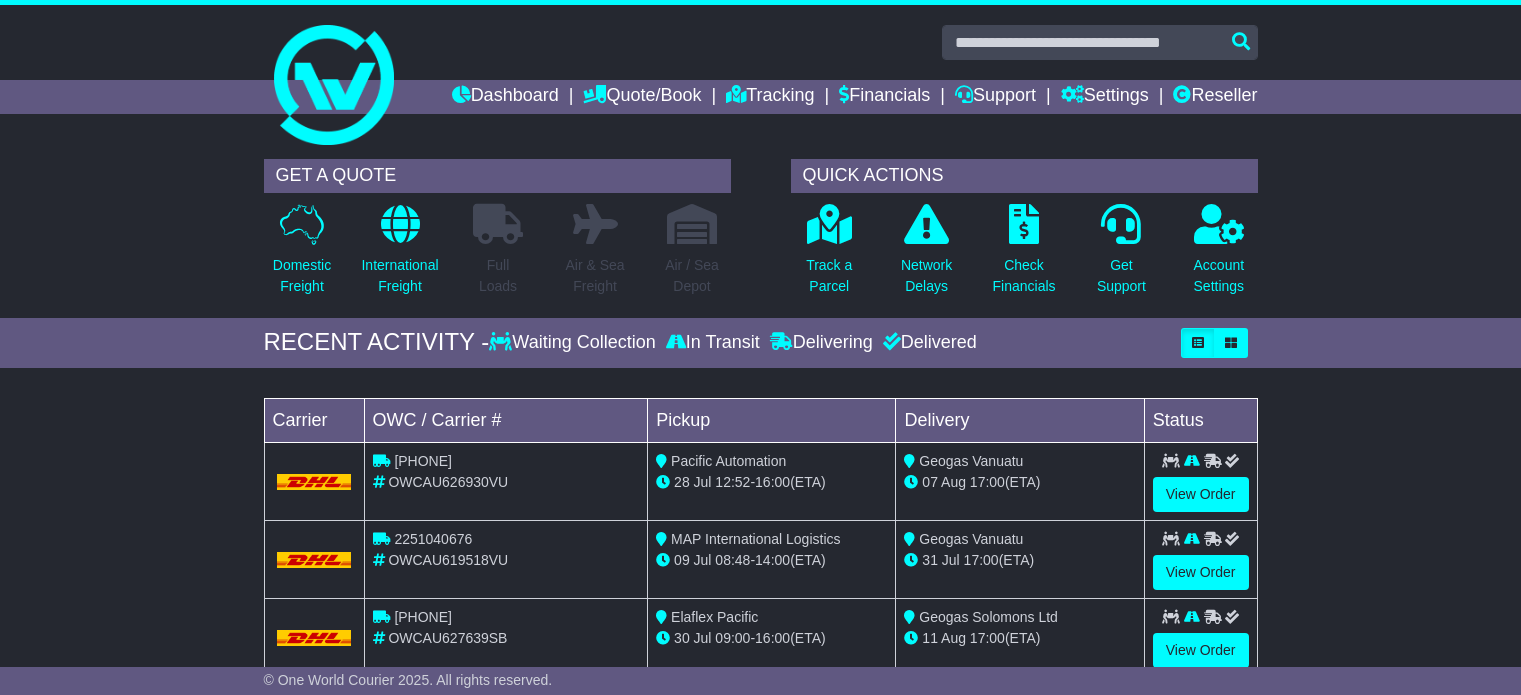 scroll, scrollTop: 0, scrollLeft: 0, axis: both 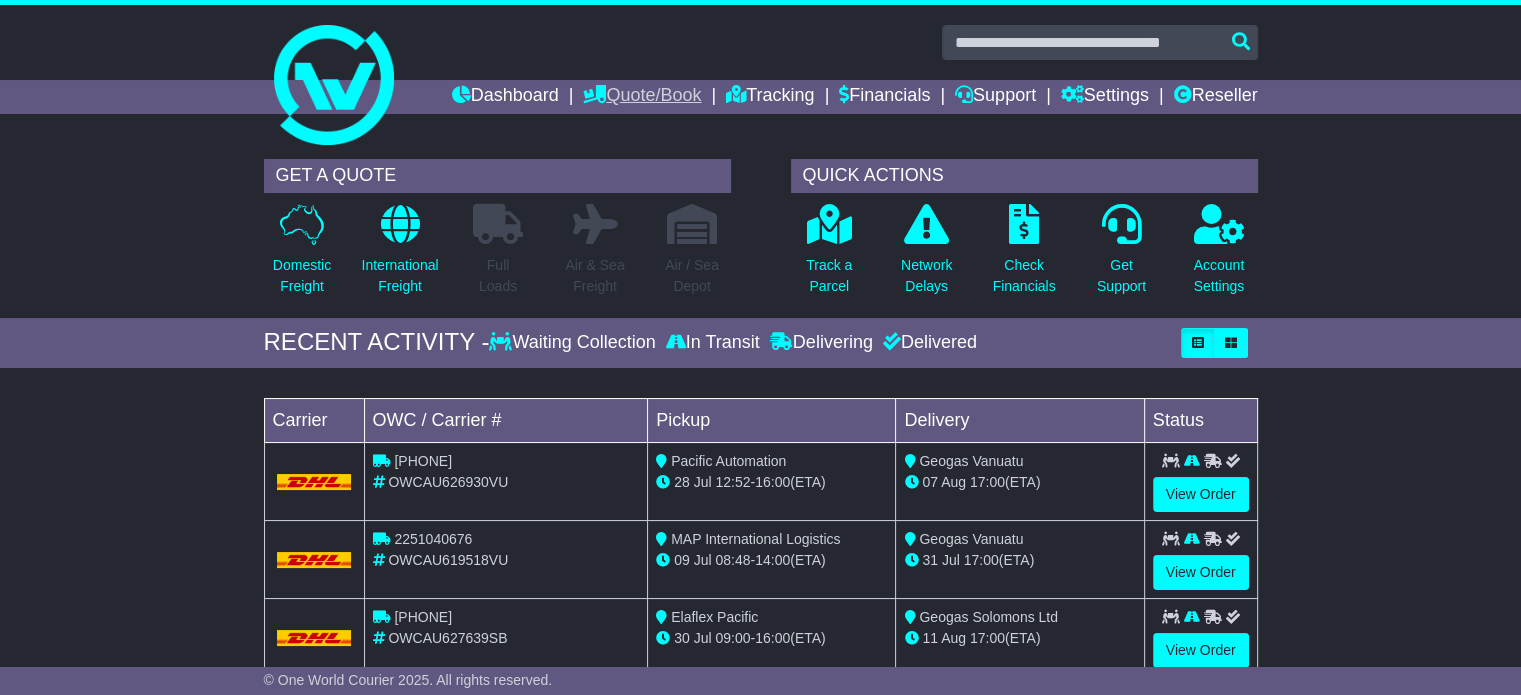 click on "Quote/Book" at bounding box center [642, 97] 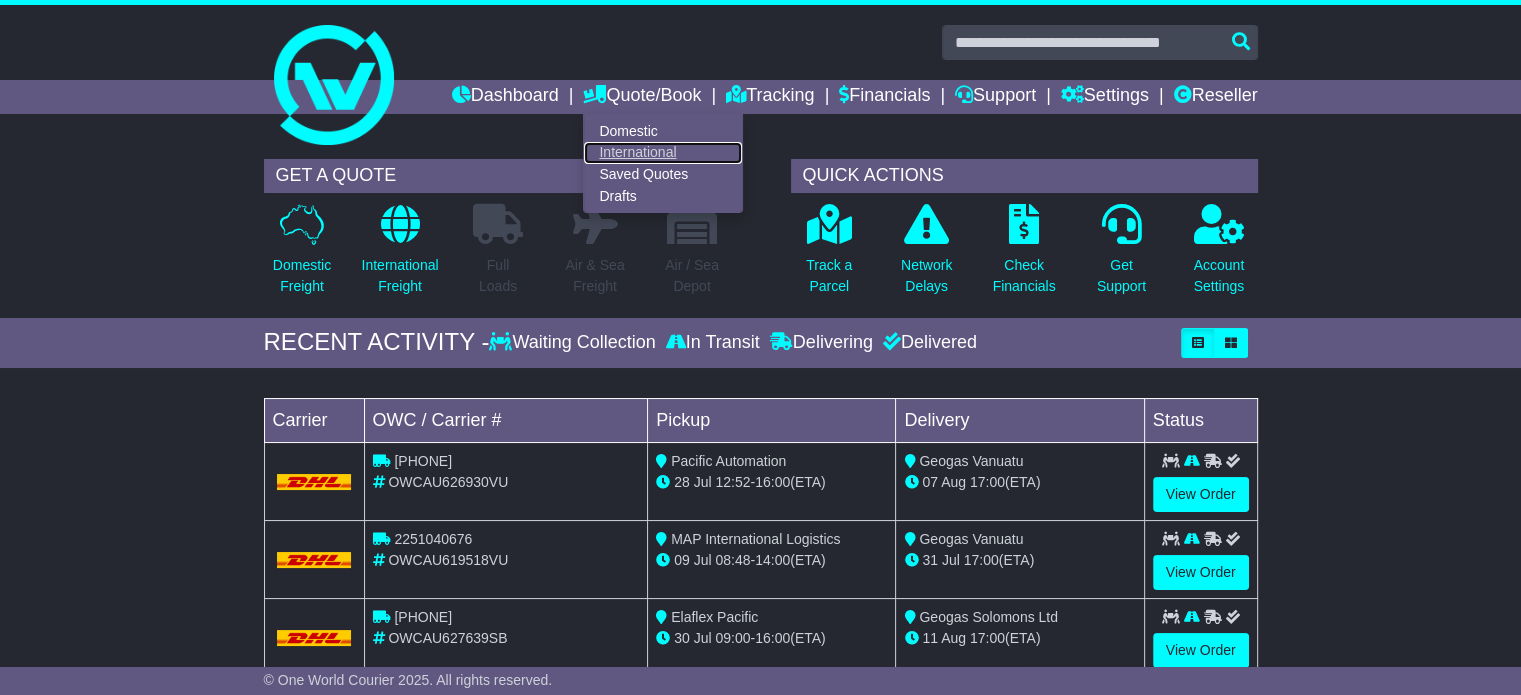 click on "International" at bounding box center (663, 153) 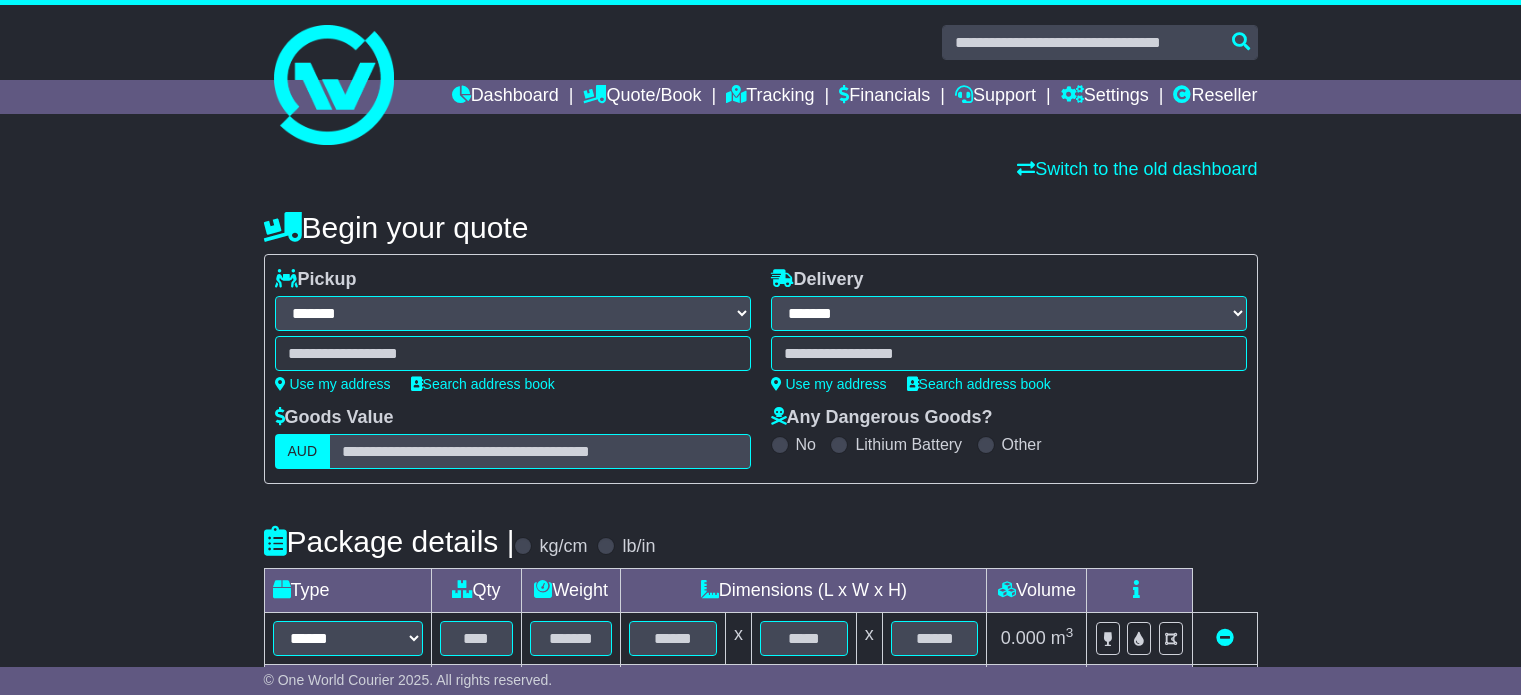 select on "**" 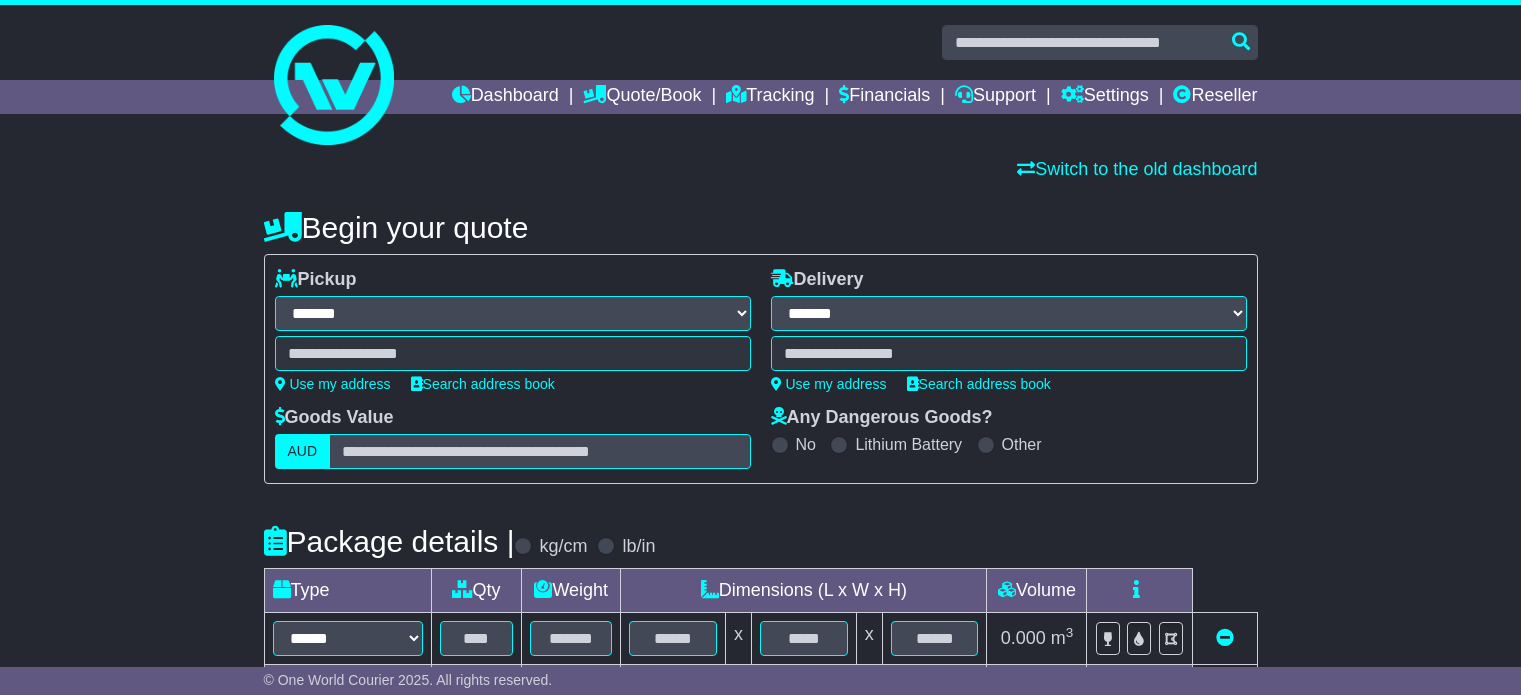 scroll, scrollTop: 0, scrollLeft: 0, axis: both 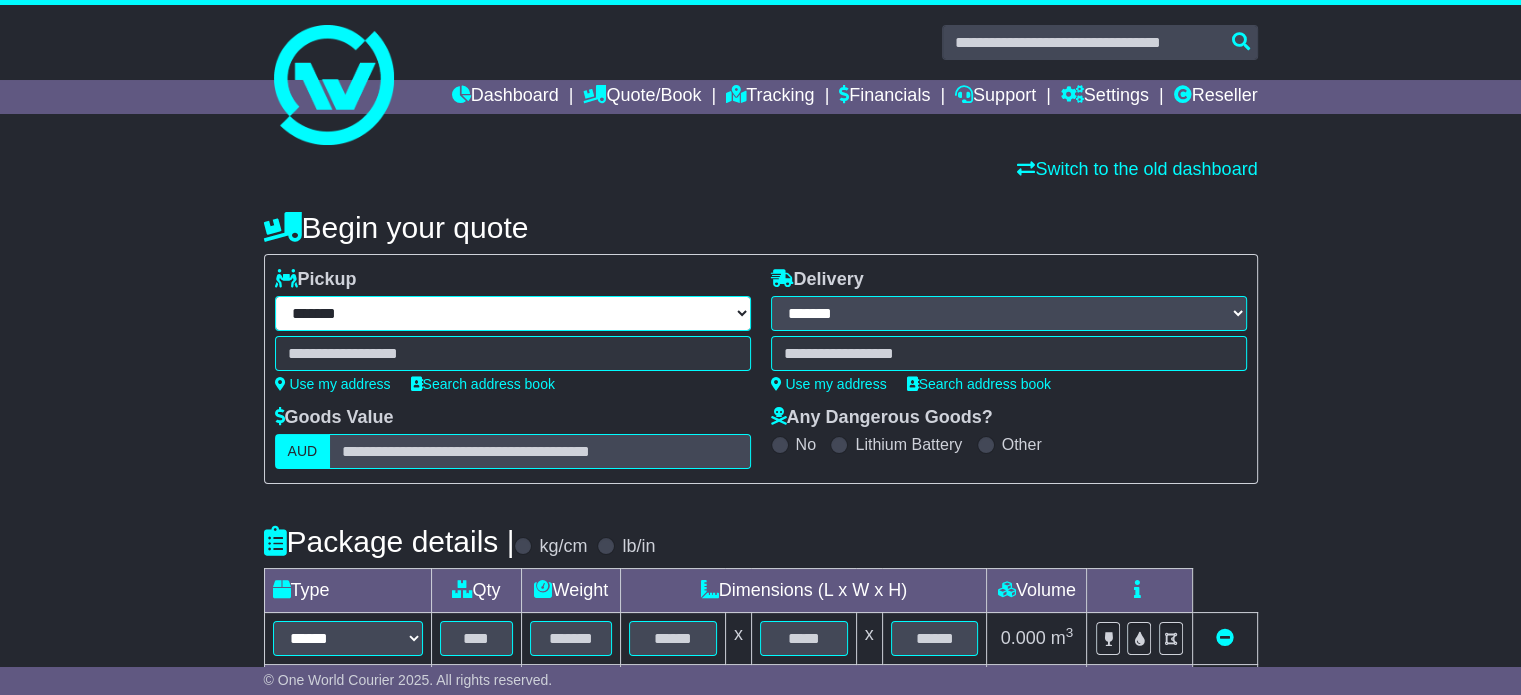 click on "**********" at bounding box center [513, 313] 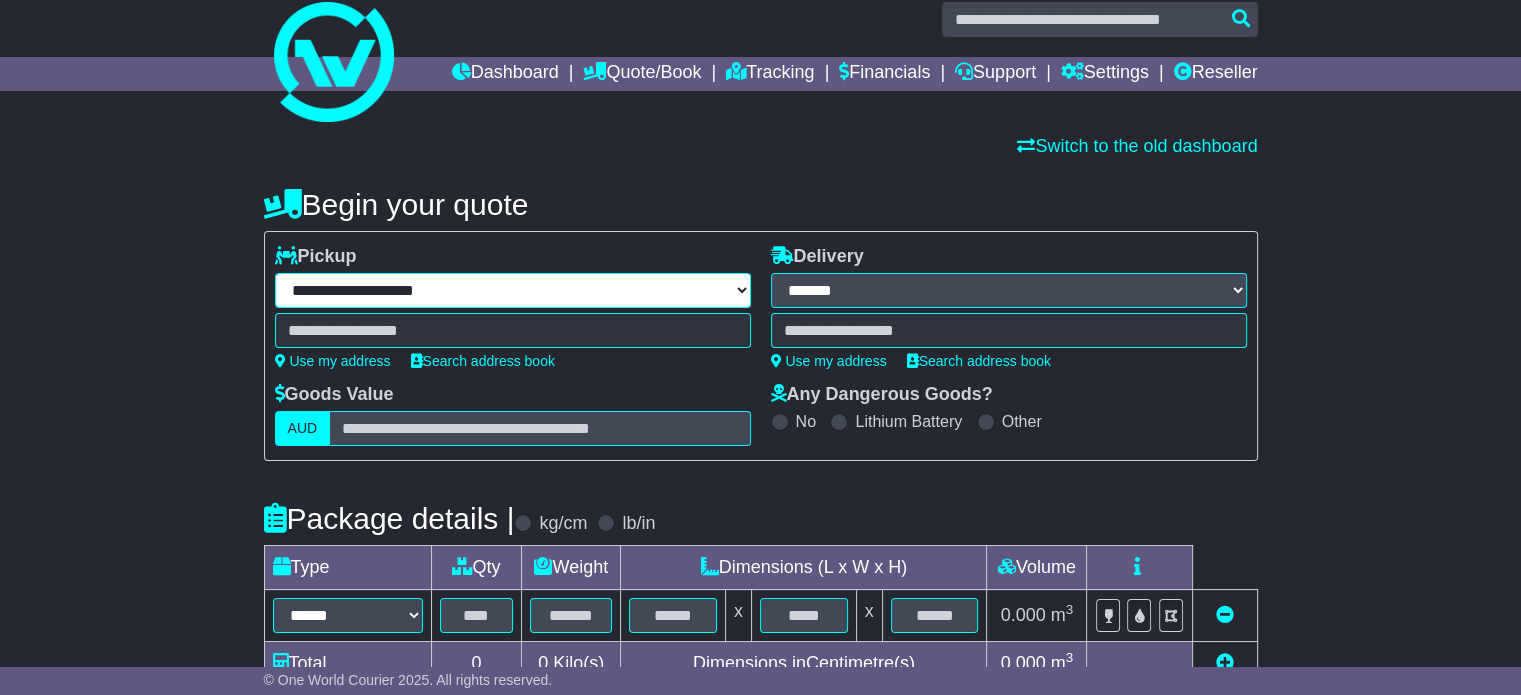 scroll, scrollTop: 19, scrollLeft: 0, axis: vertical 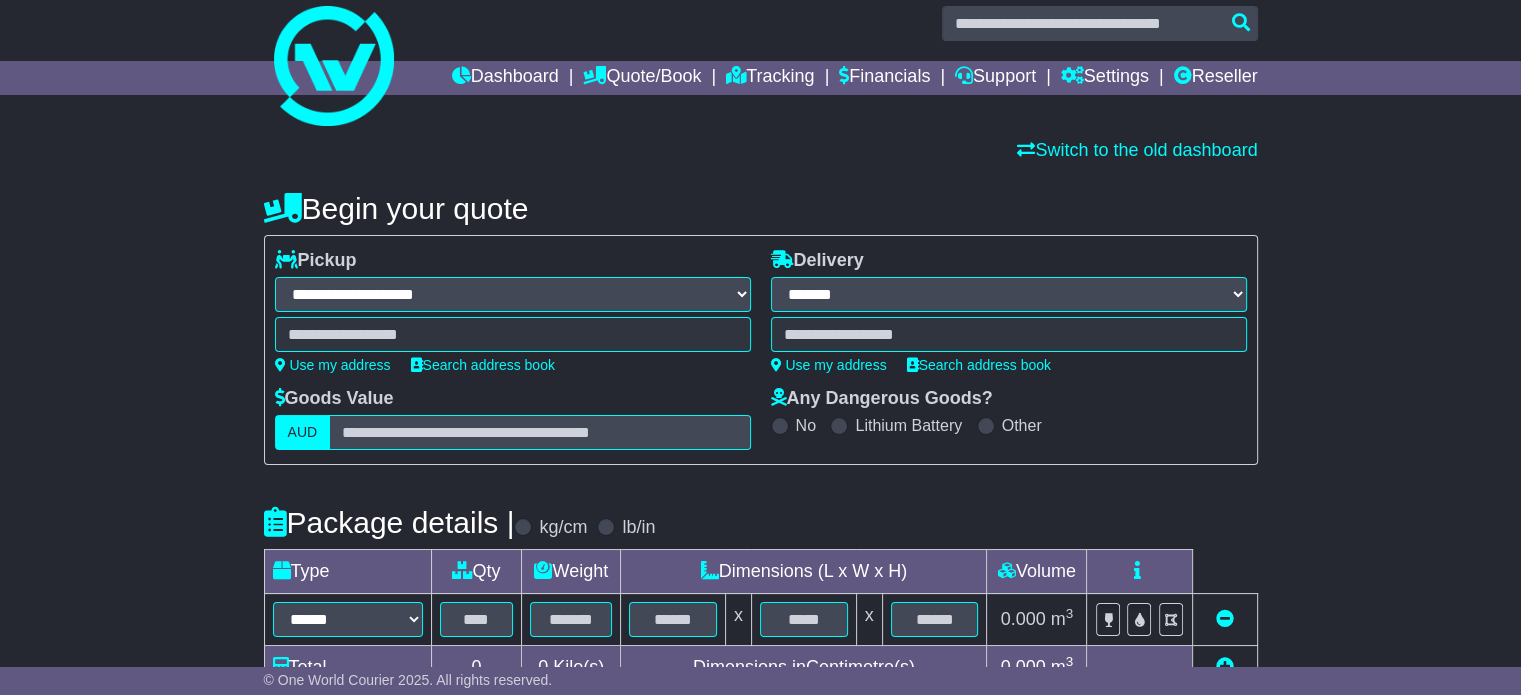 click on "**********" at bounding box center (513, 294) 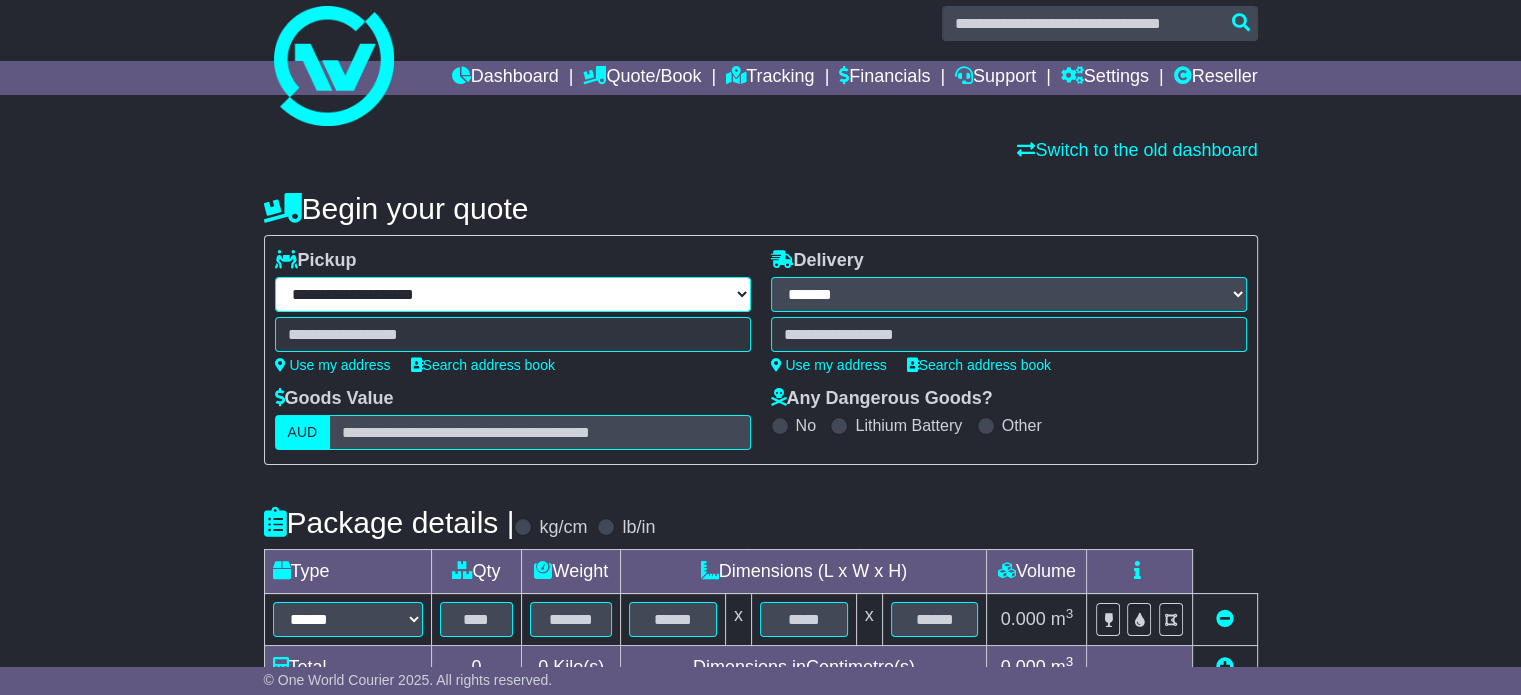 click on "**********" at bounding box center [513, 294] 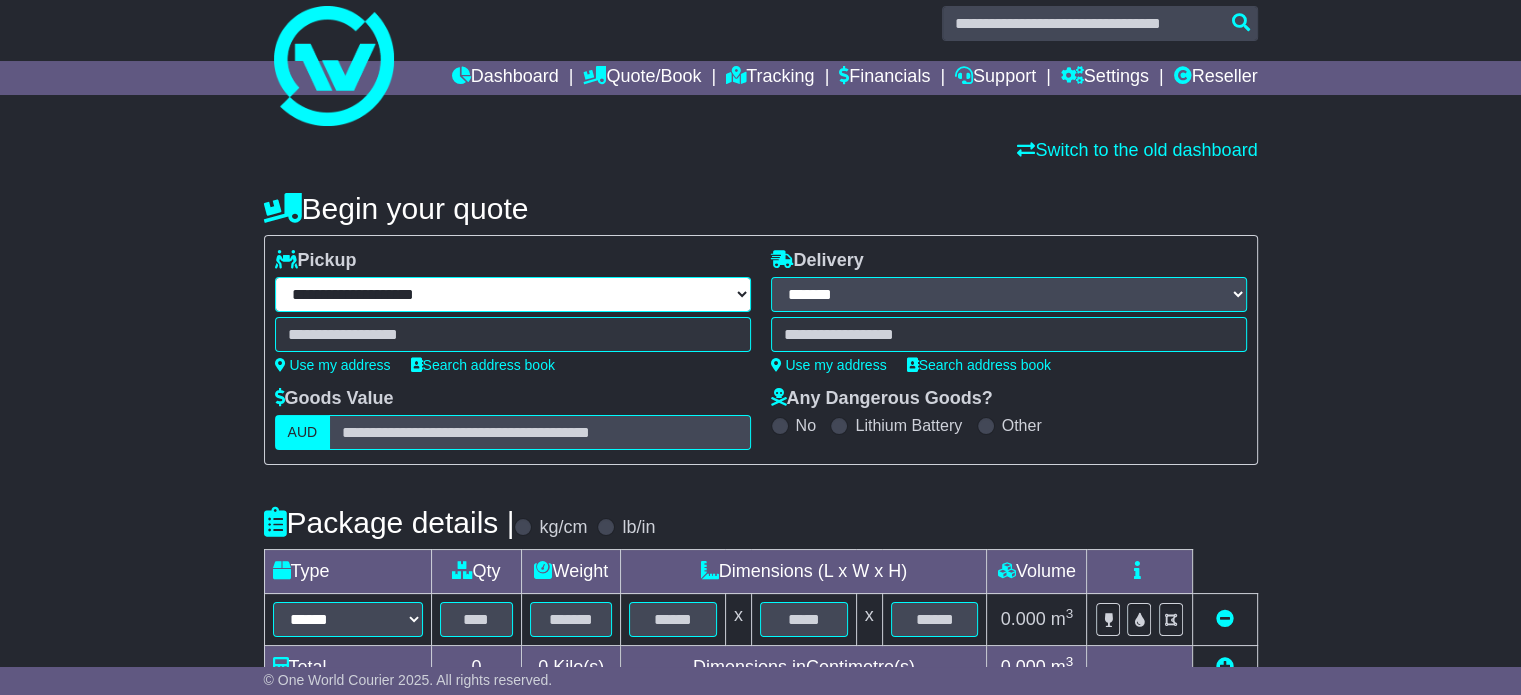 select on "***" 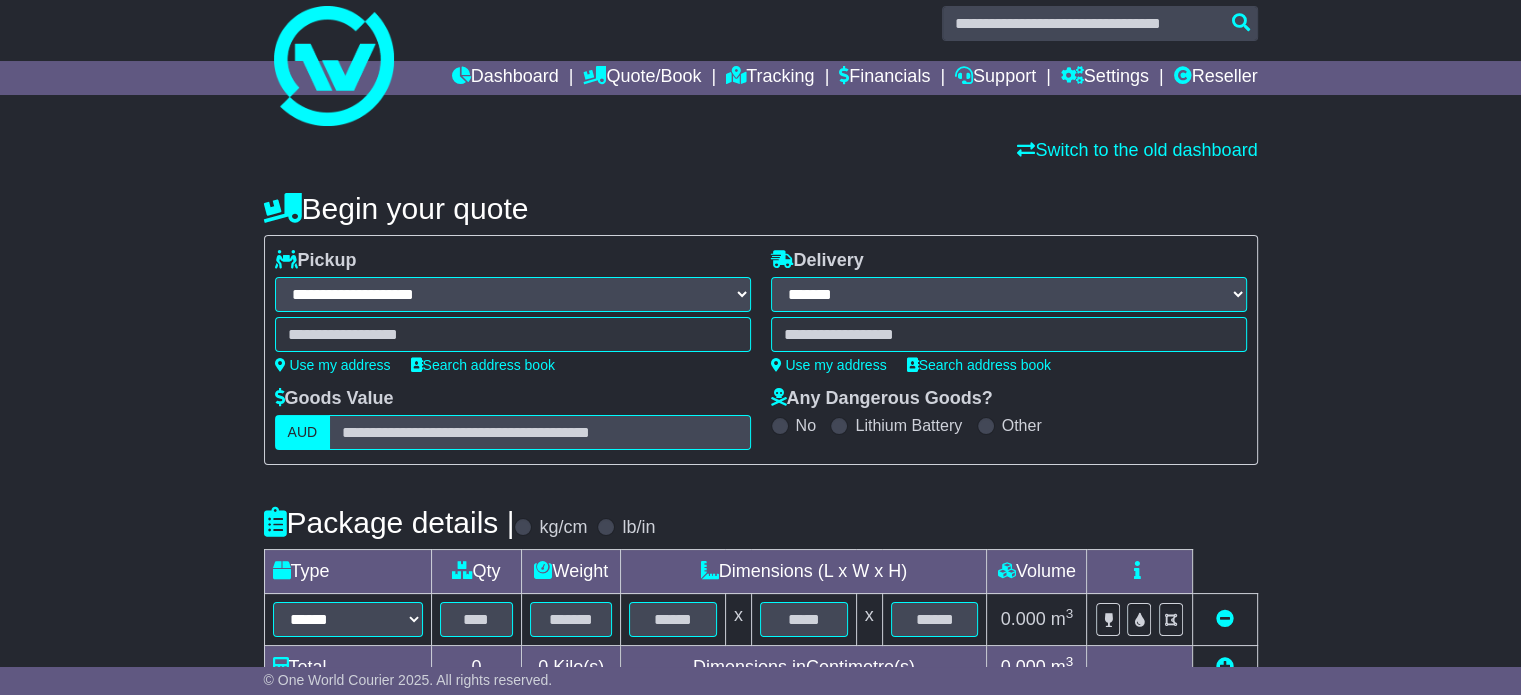 click on "**********" at bounding box center (513, 294) 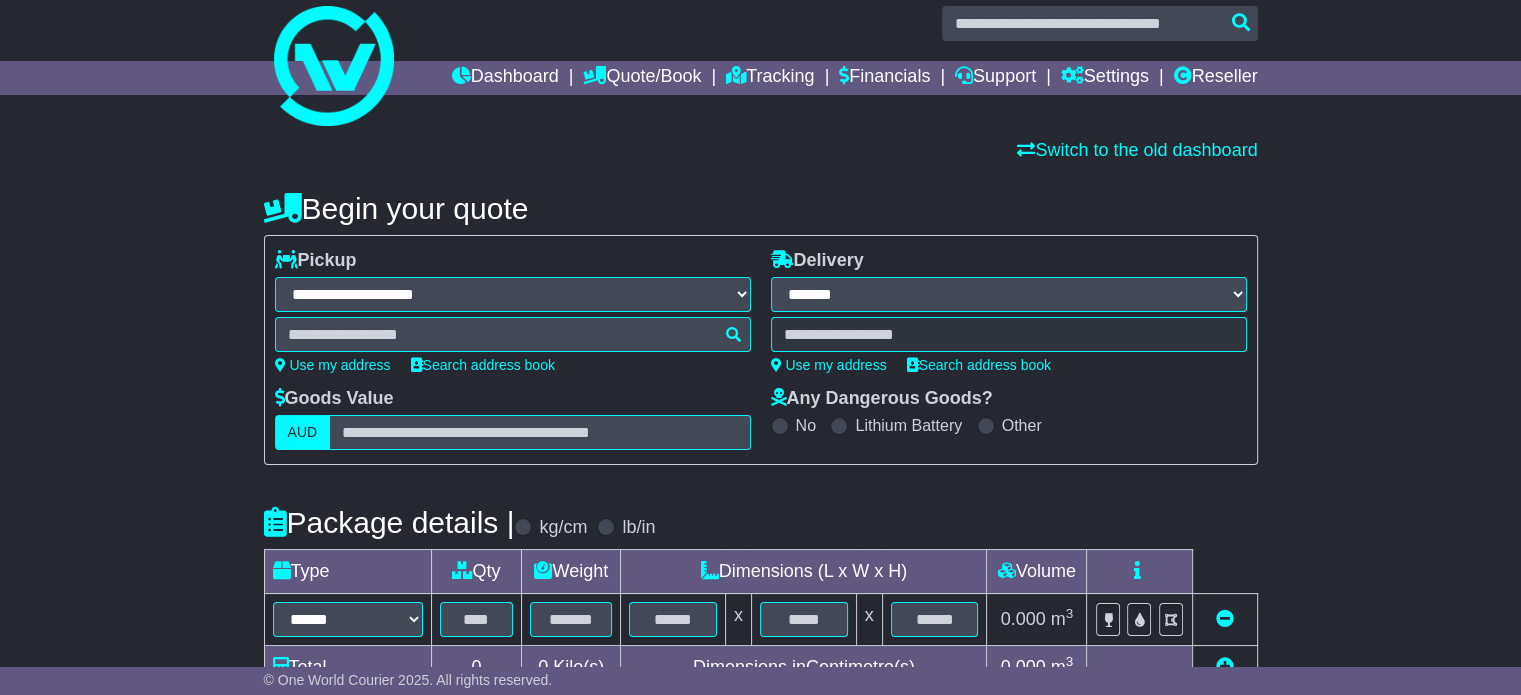 click at bounding box center [513, 334] 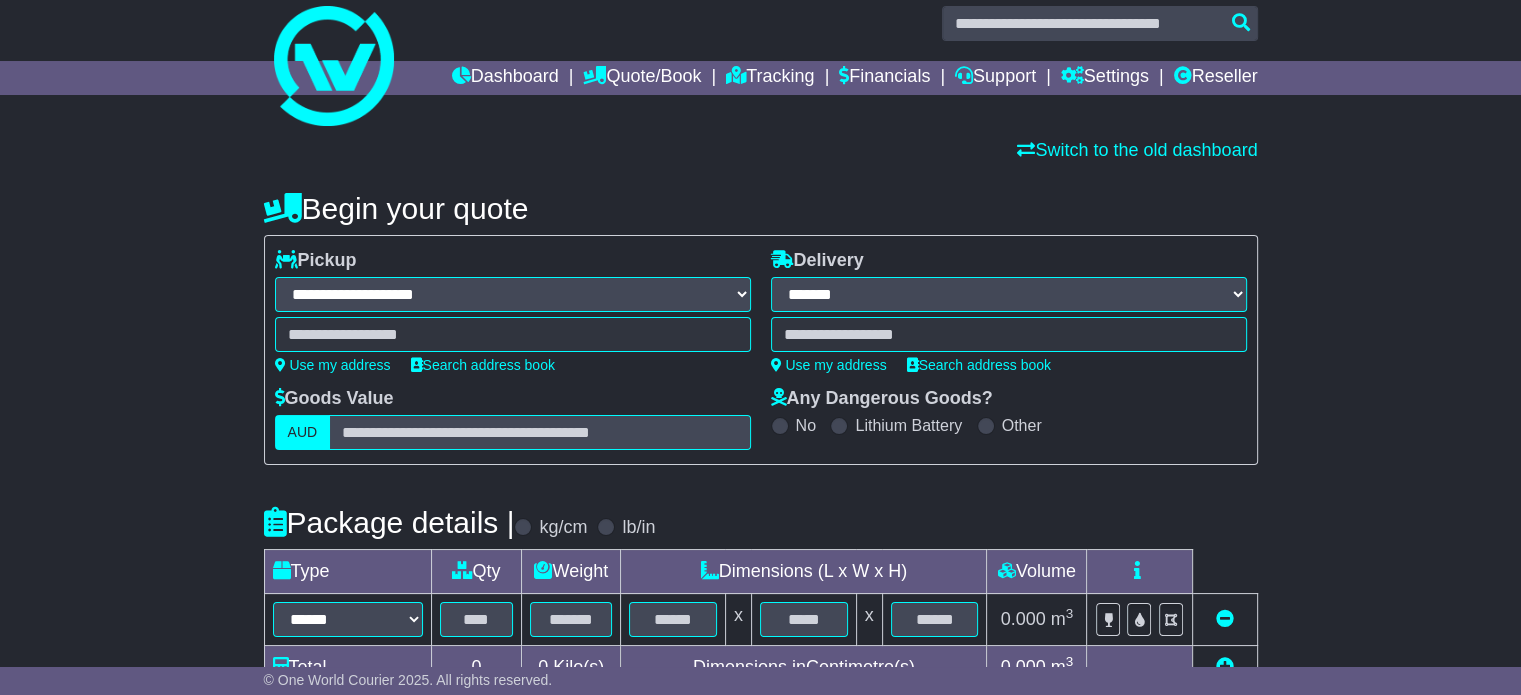 click at bounding box center [513, 334] 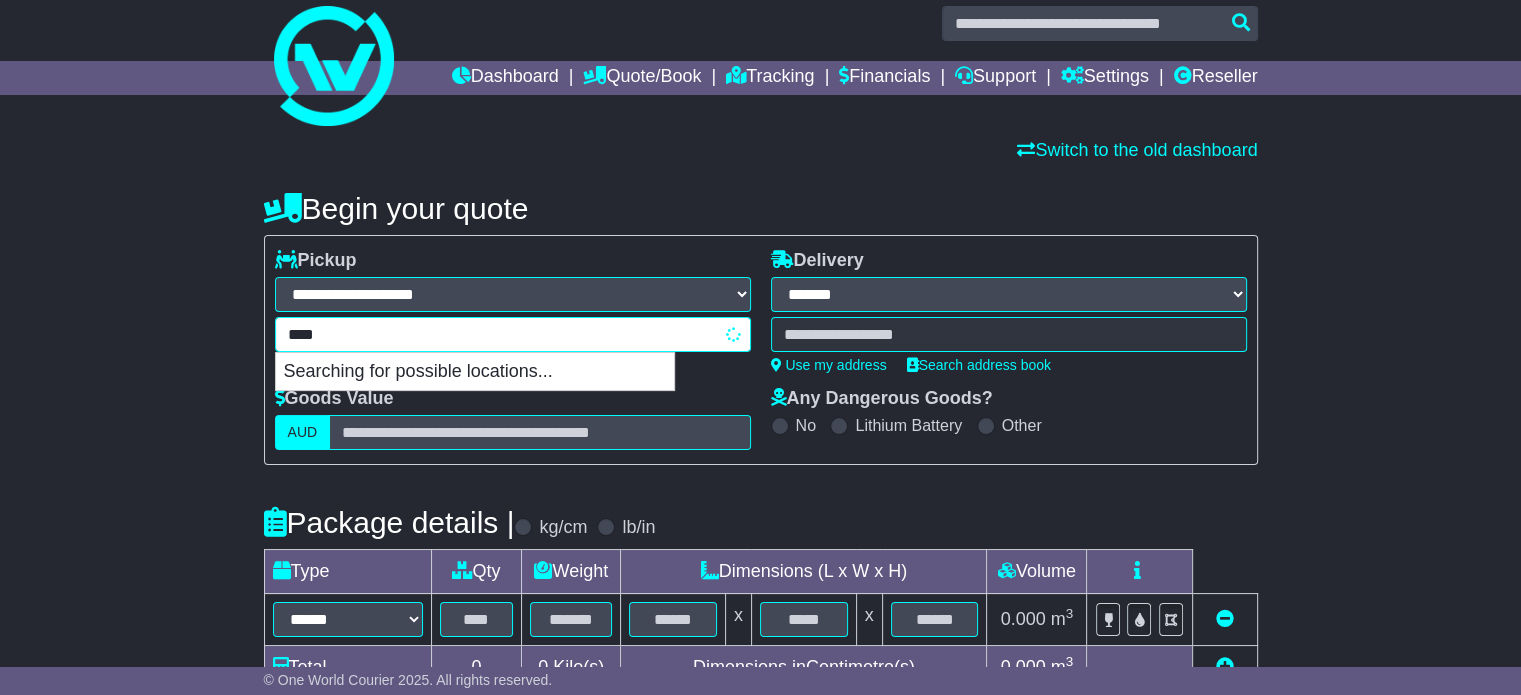 type on "*****" 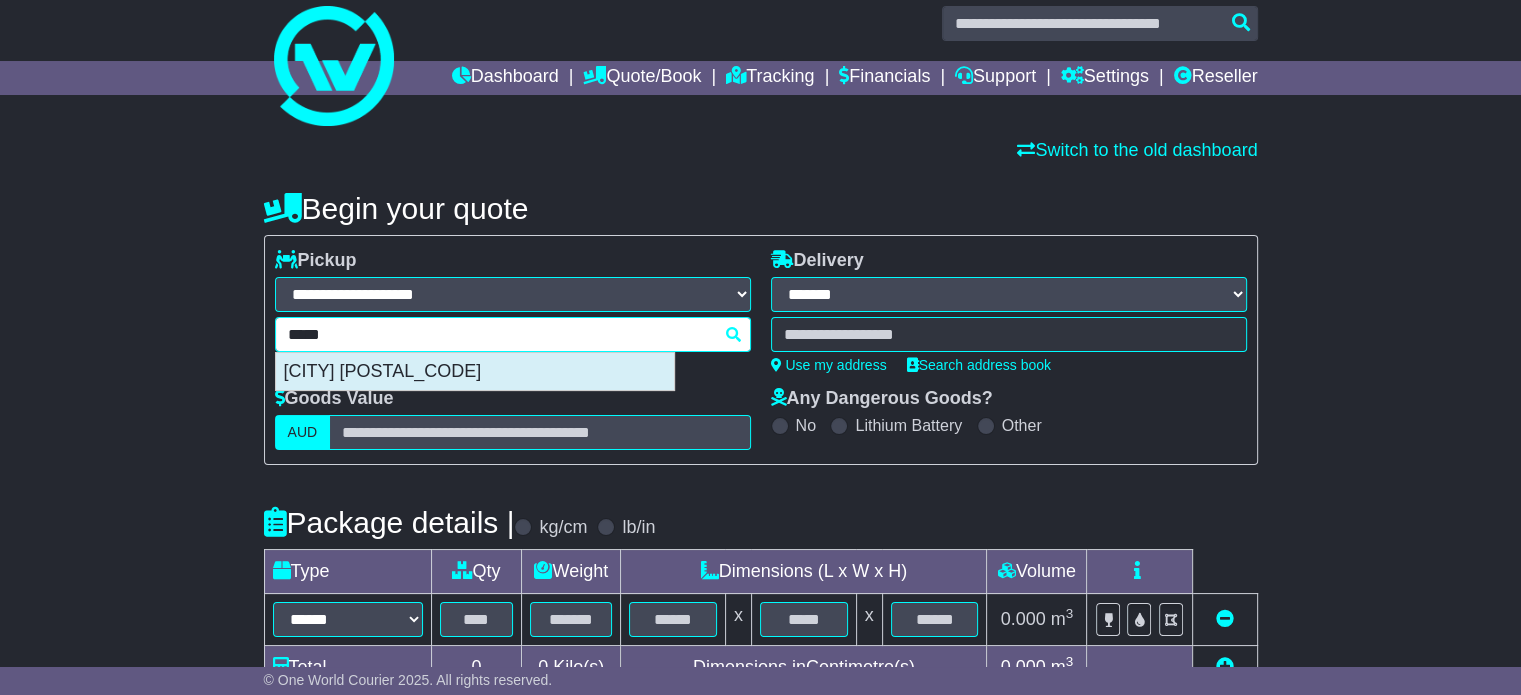 click on "PAYNESVILLE 56362" at bounding box center (475, 372) 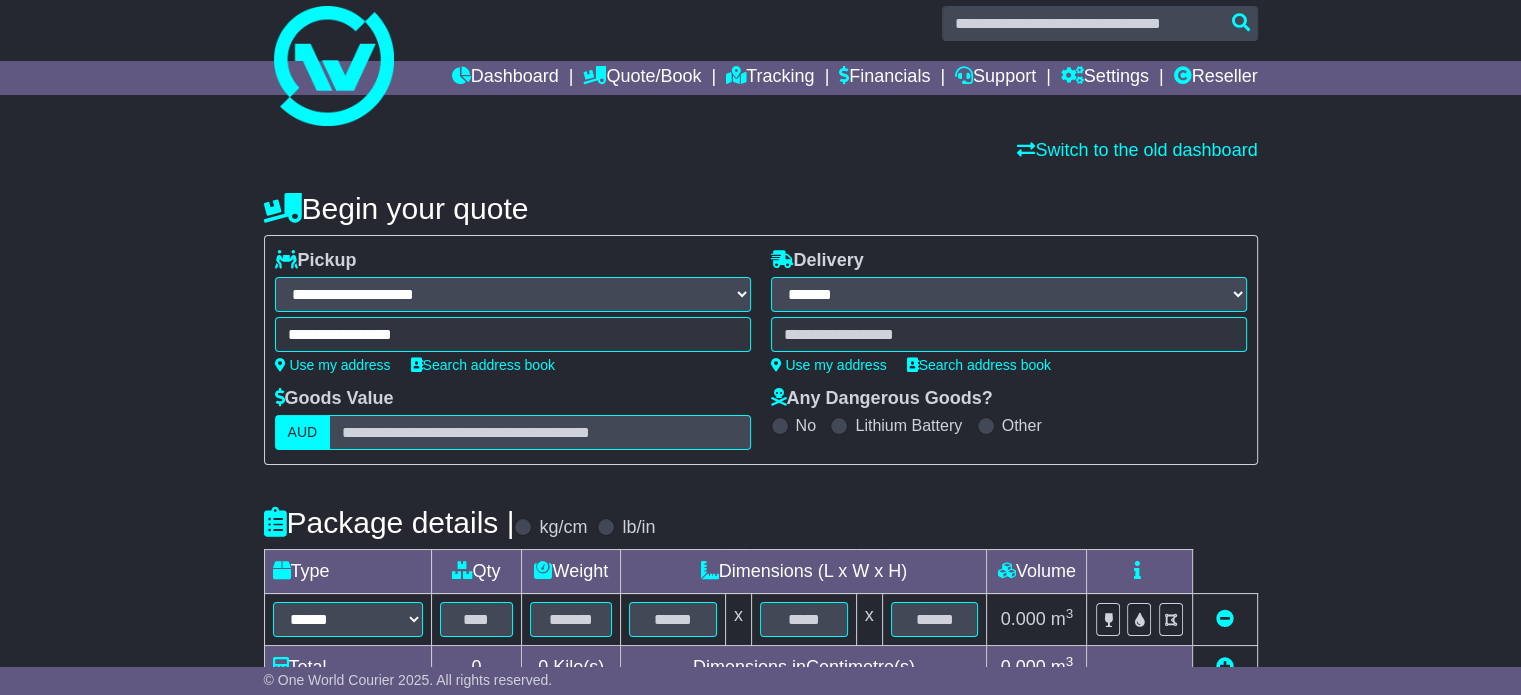 type on "**********" 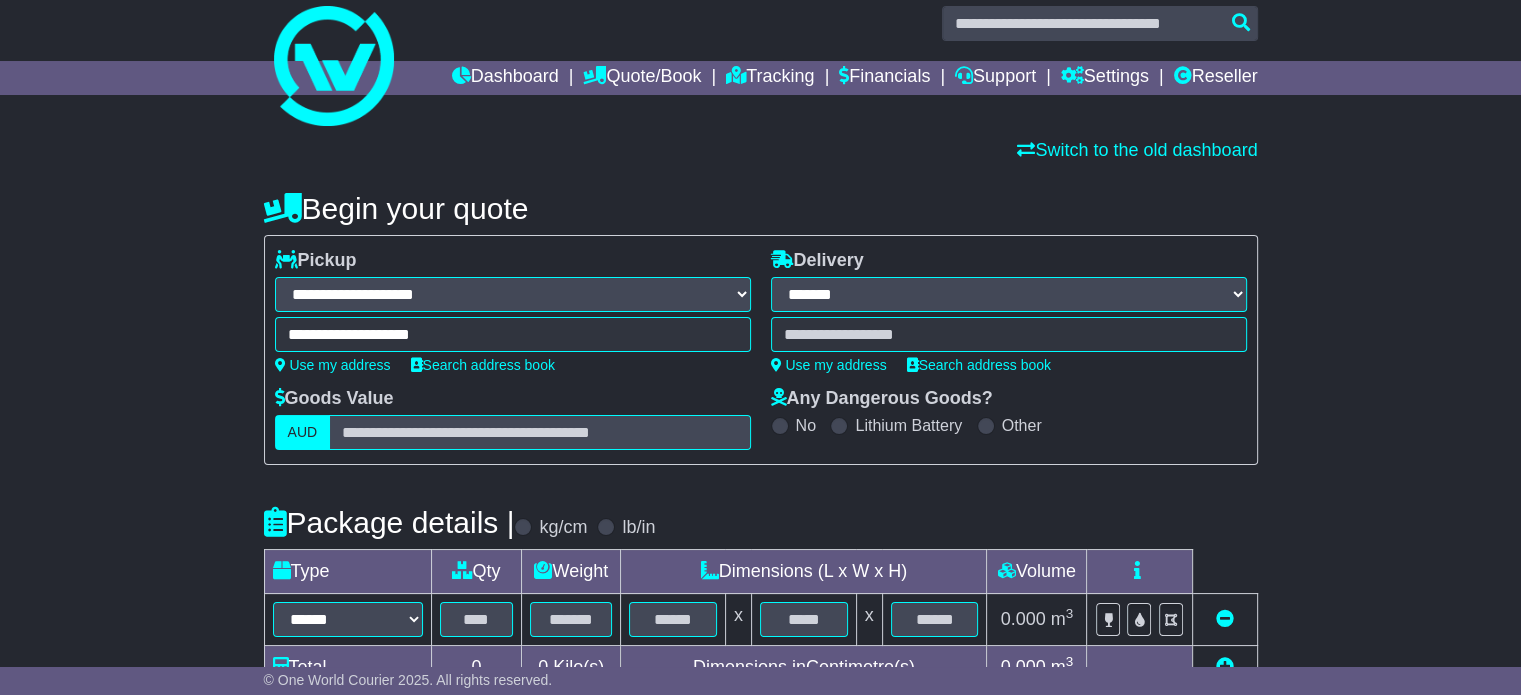 click at bounding box center [1009, 334] 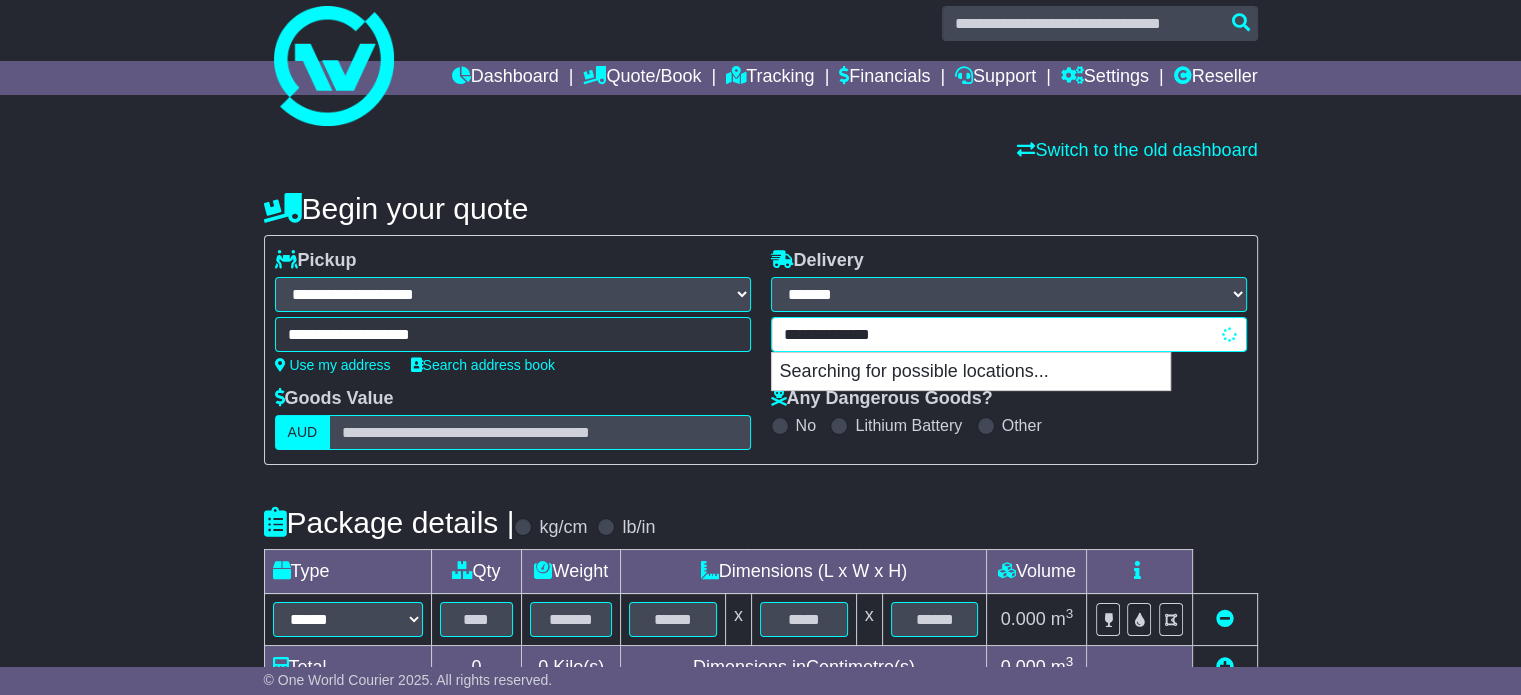 type on "**********" 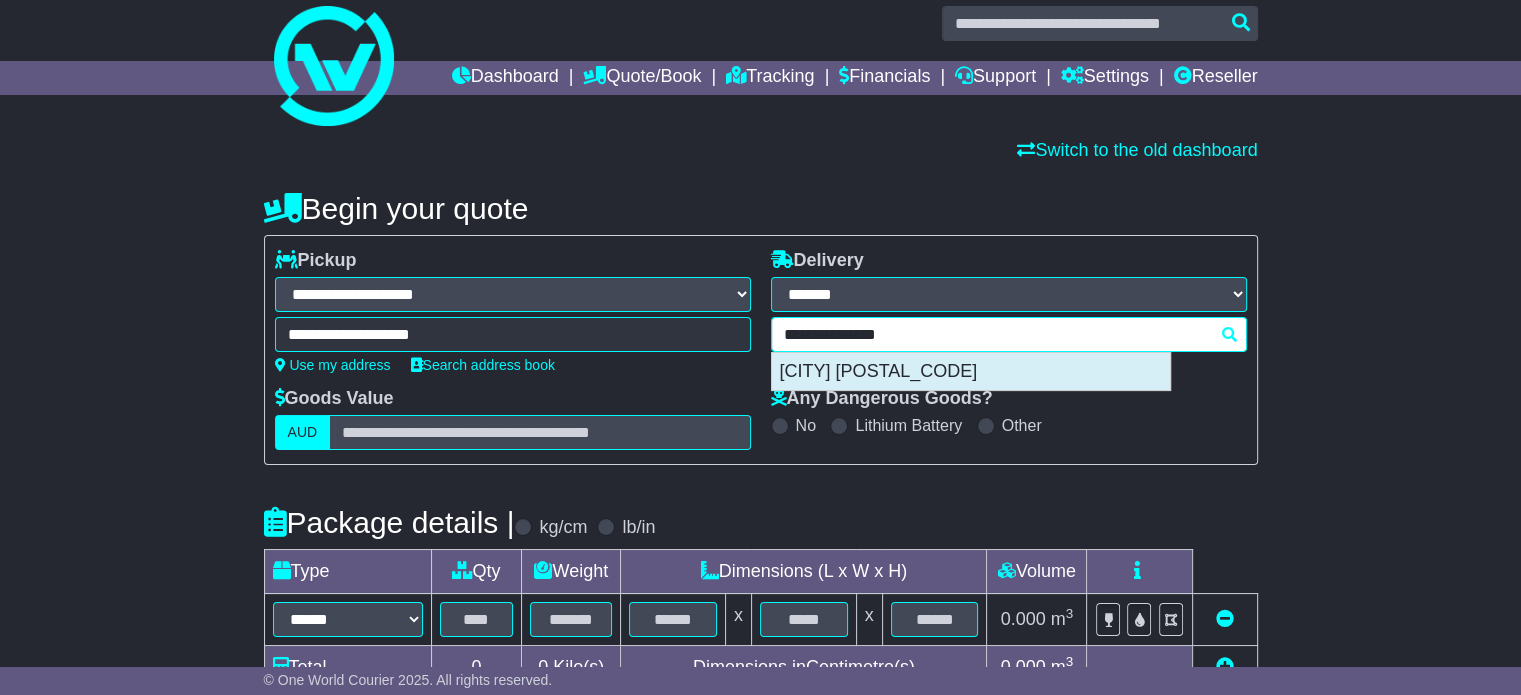 click on "SOUTH MELBOURNE 3205" at bounding box center [971, 372] 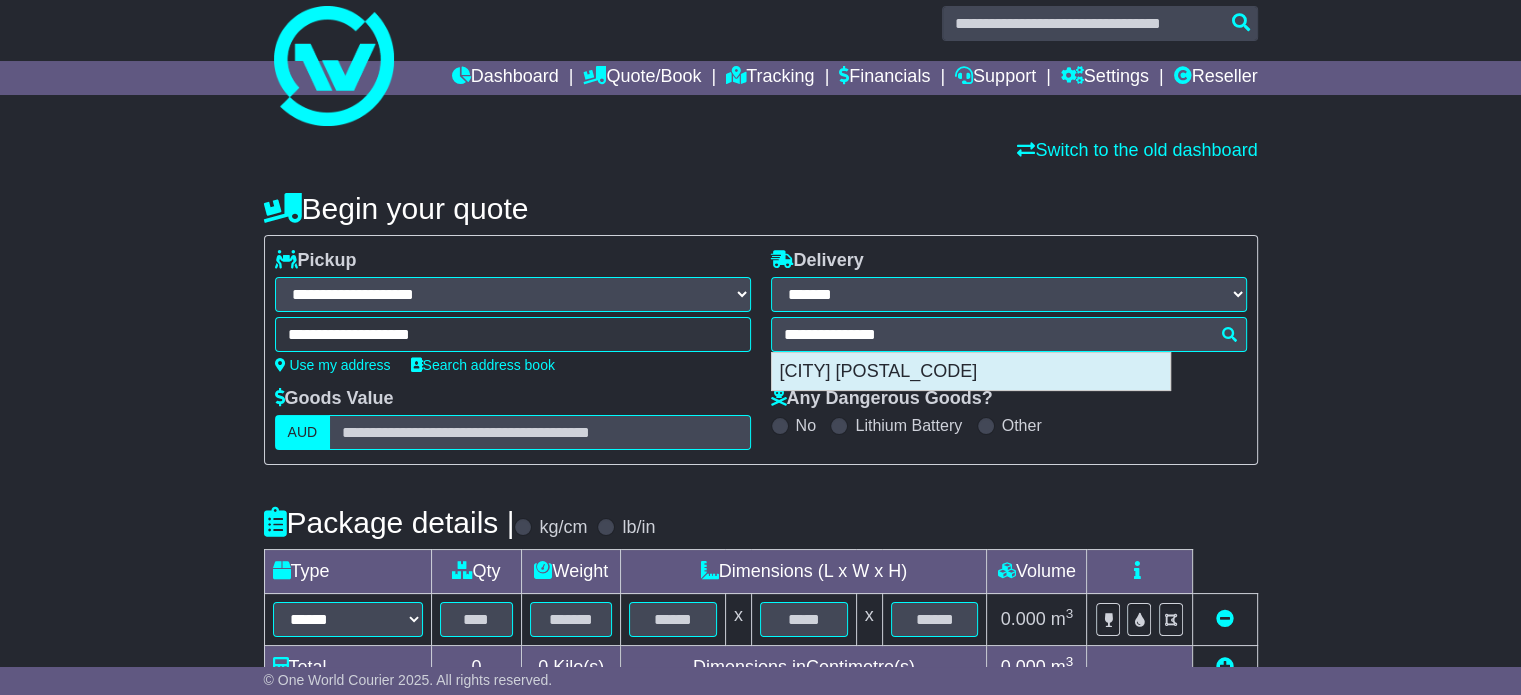 type on "**********" 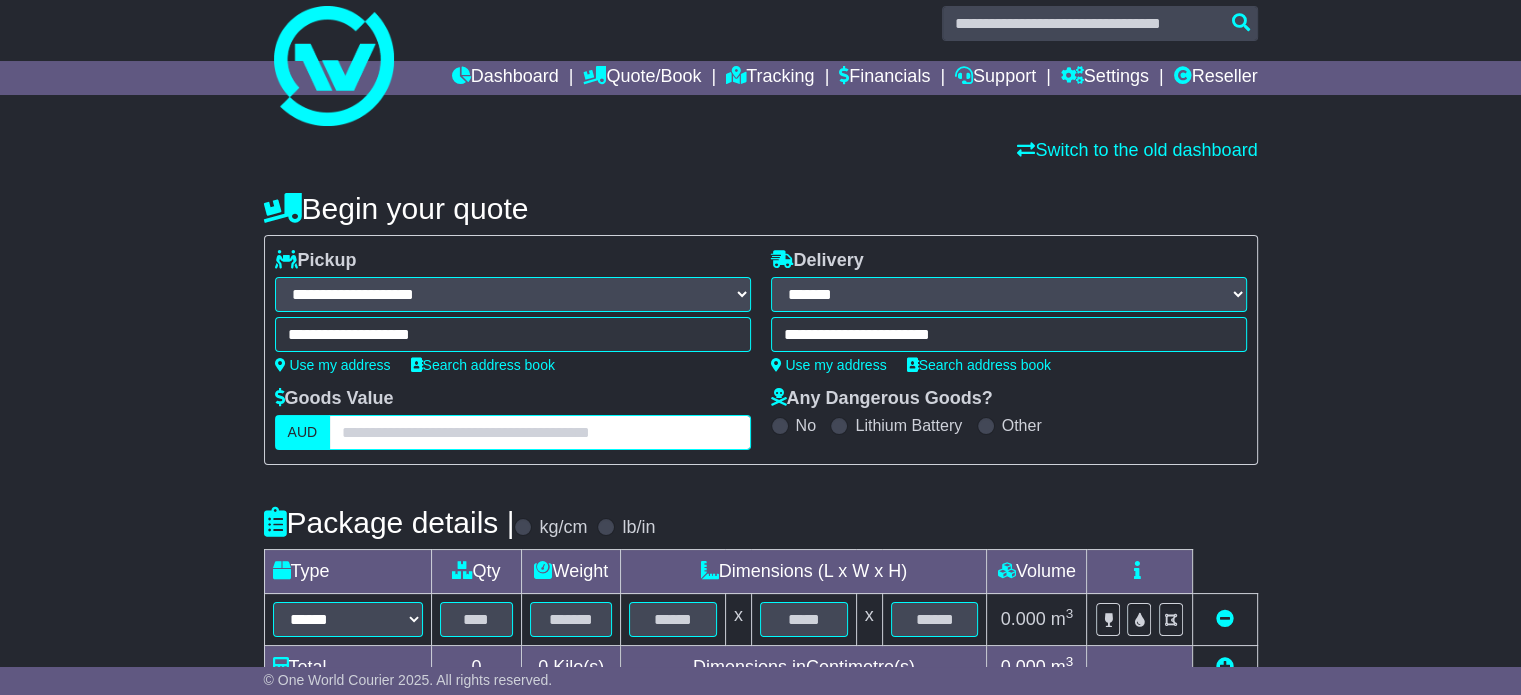 click at bounding box center (539, 432) 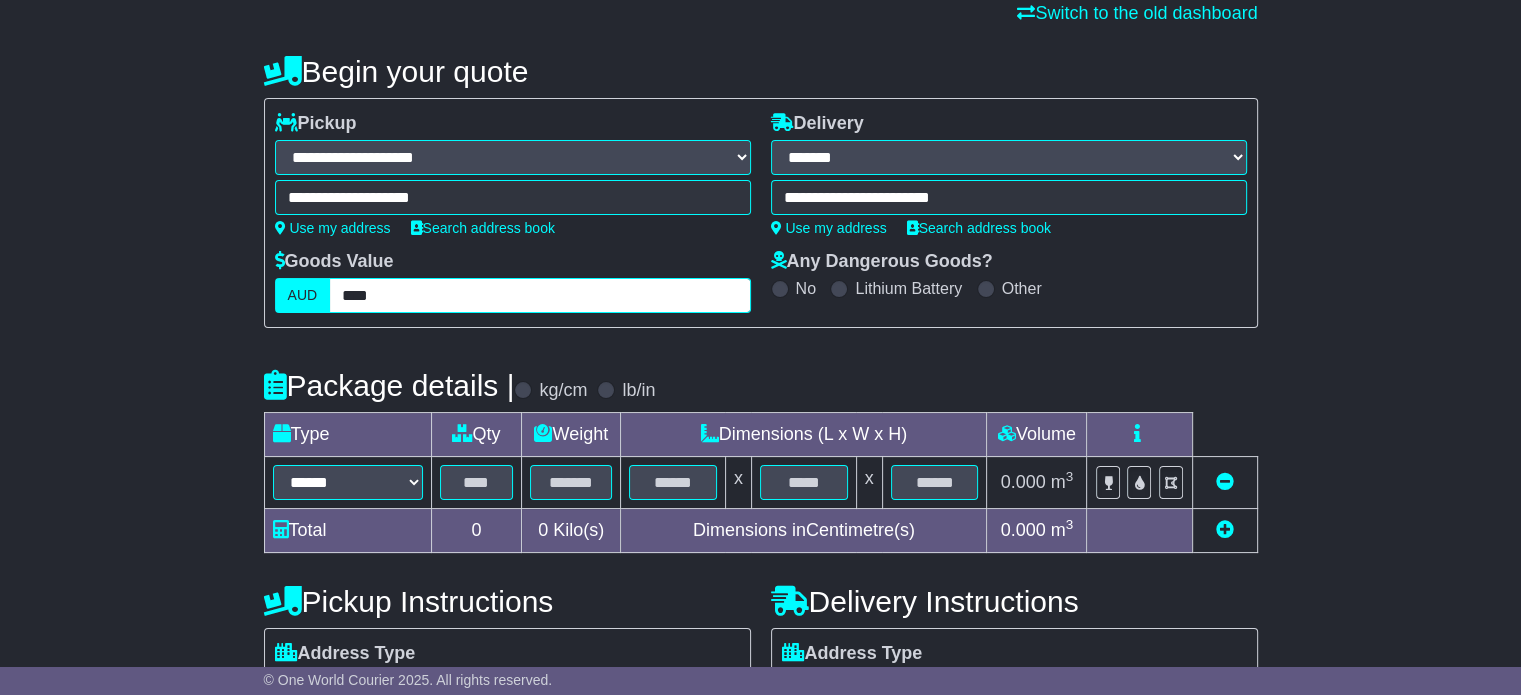 scroll, scrollTop: 159, scrollLeft: 0, axis: vertical 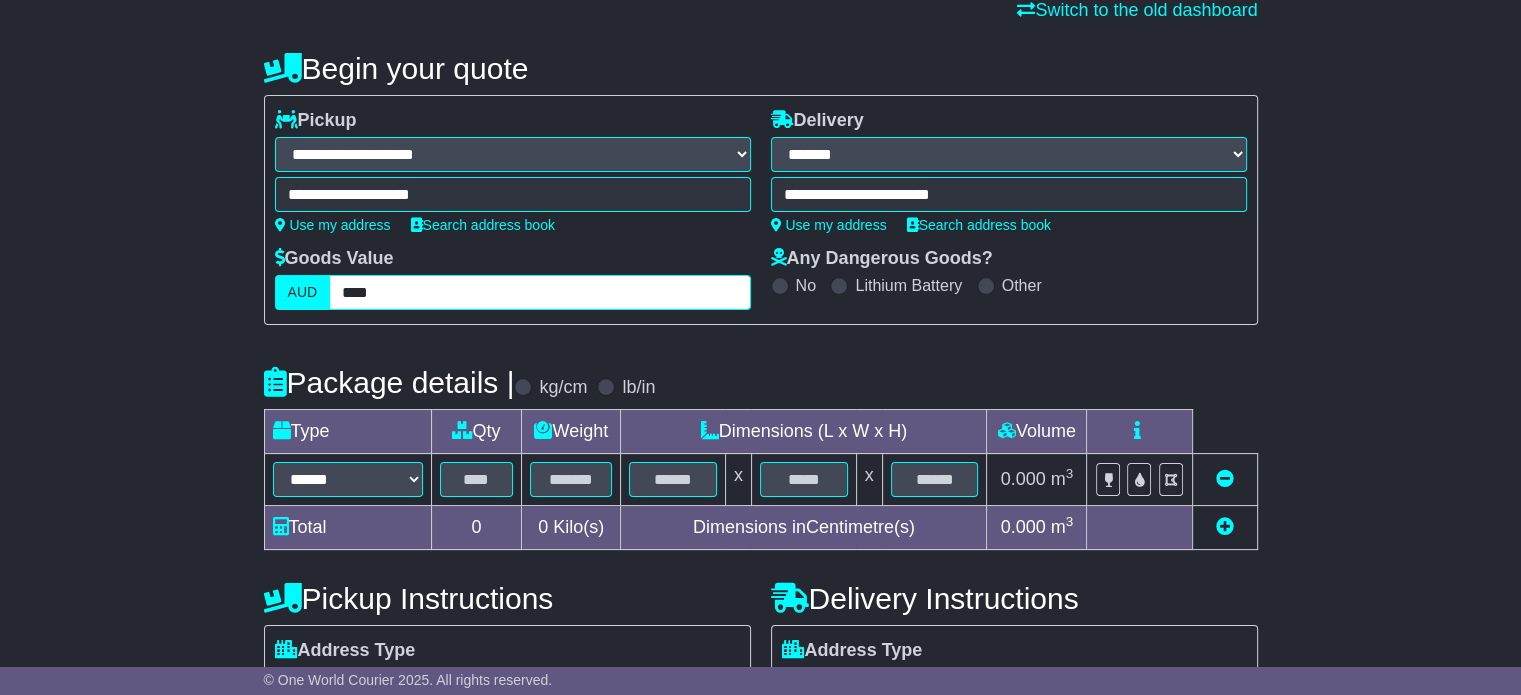 type on "****" 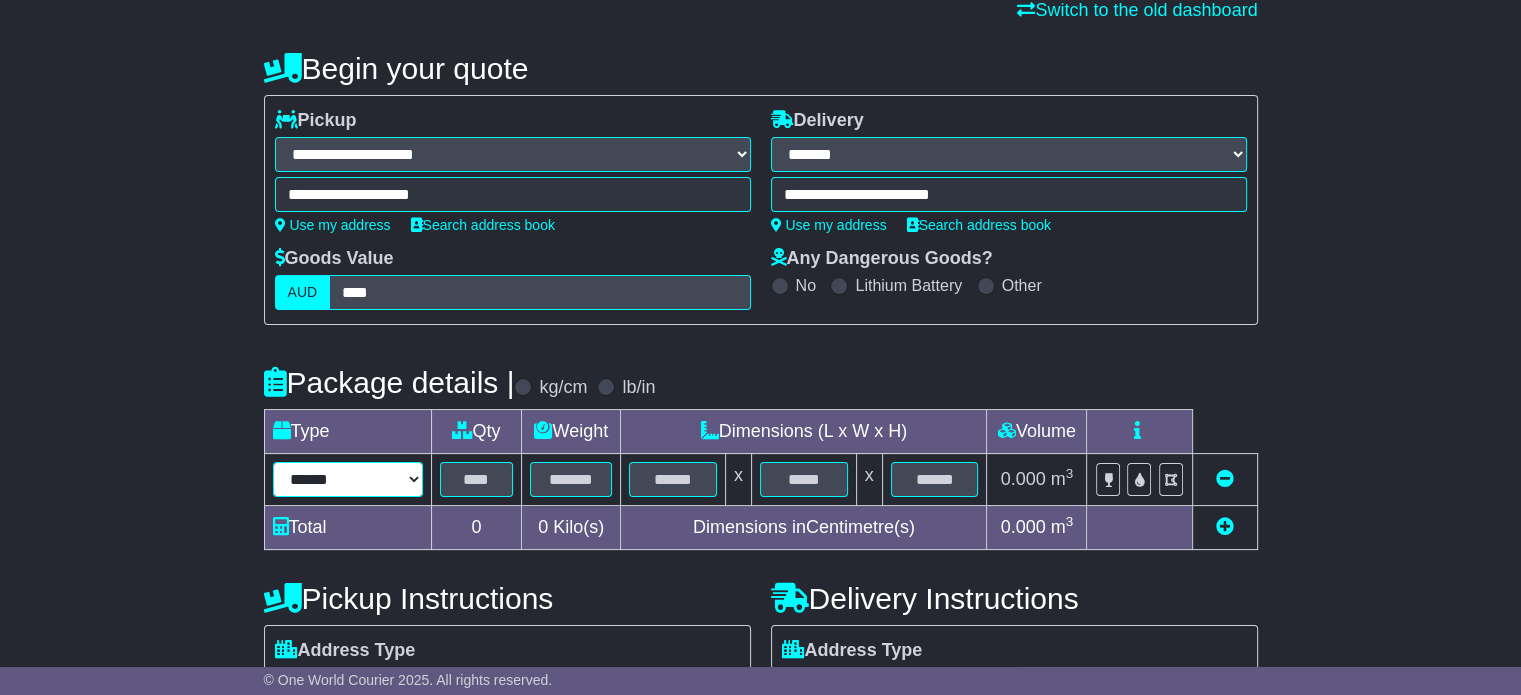 click on "****** ****** *** ******** ***** **** **** ****** *** *******" at bounding box center (348, 479) 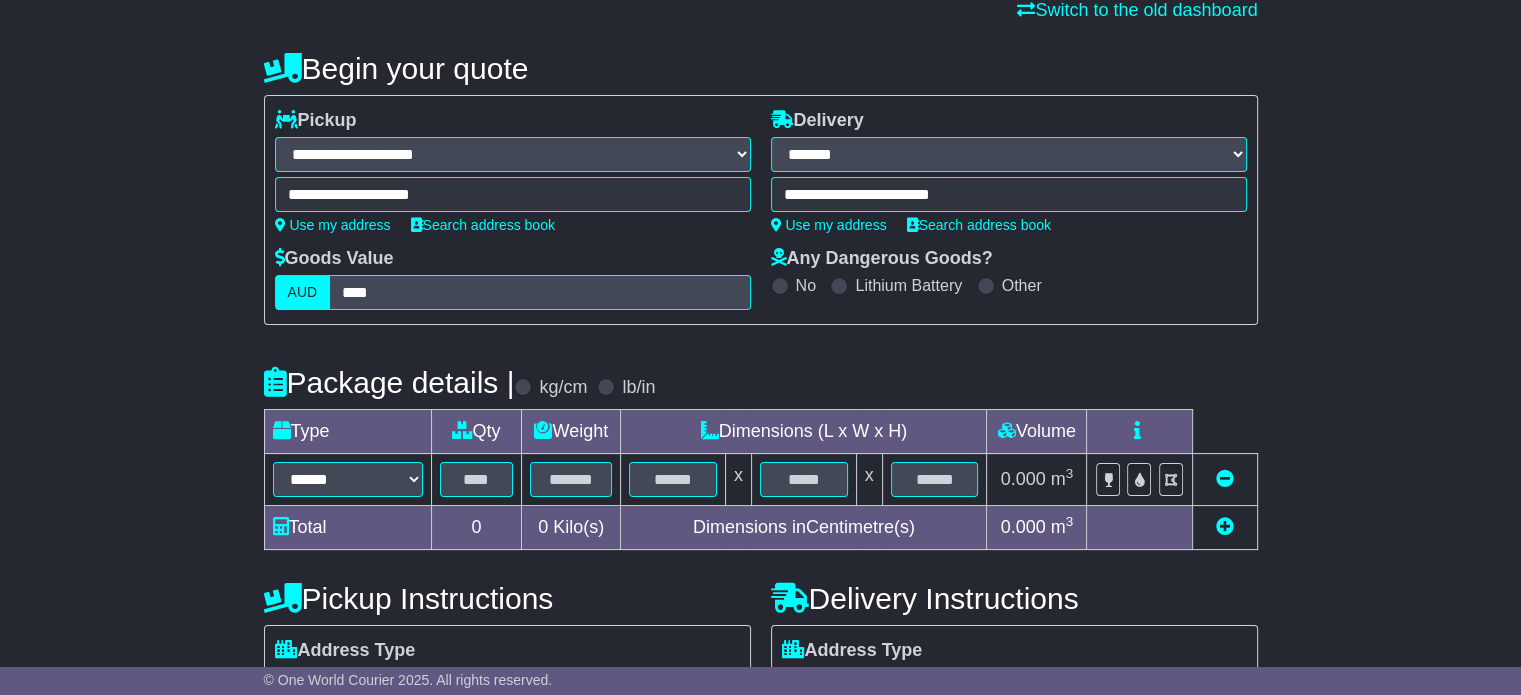 click on "Lithium Battery" at bounding box center [908, 285] 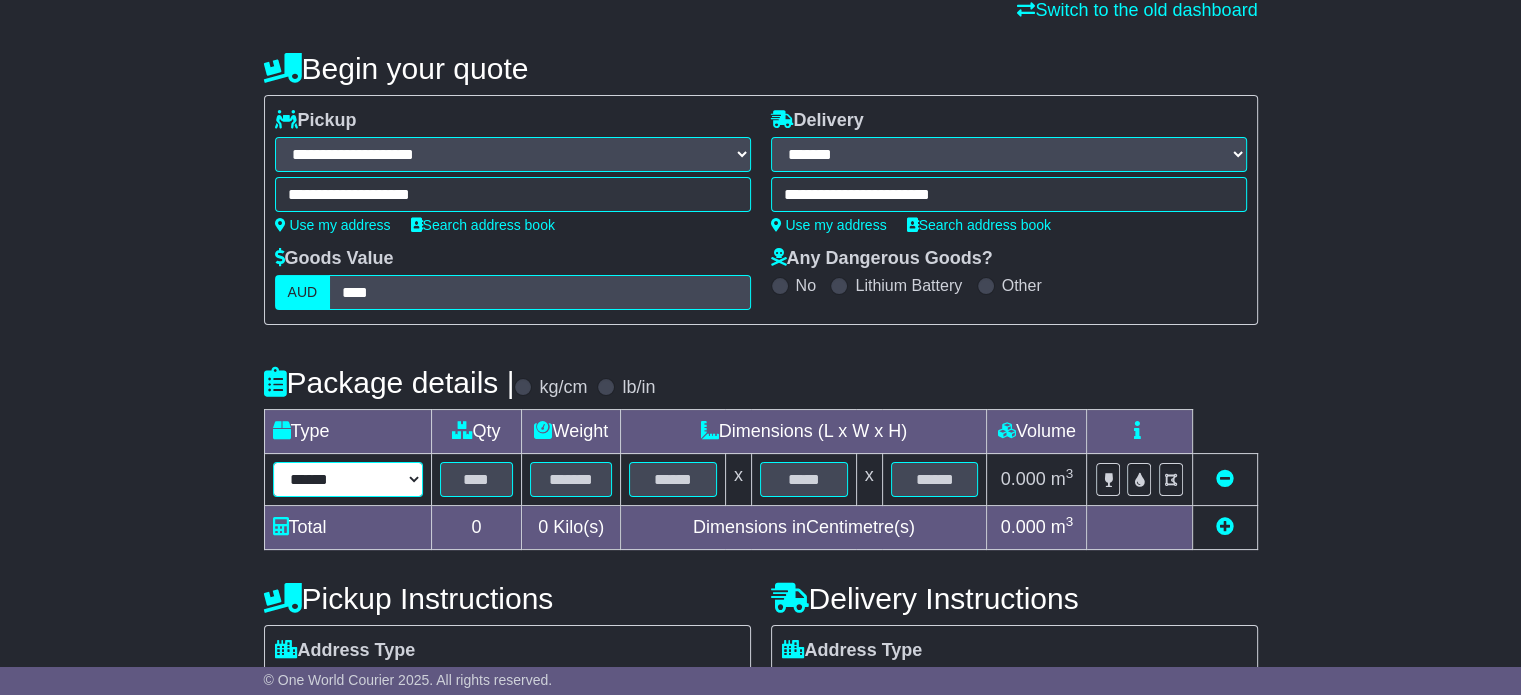 click on "****** ****** *** ******** ***** **** **** ****** *** *******" at bounding box center (348, 479) 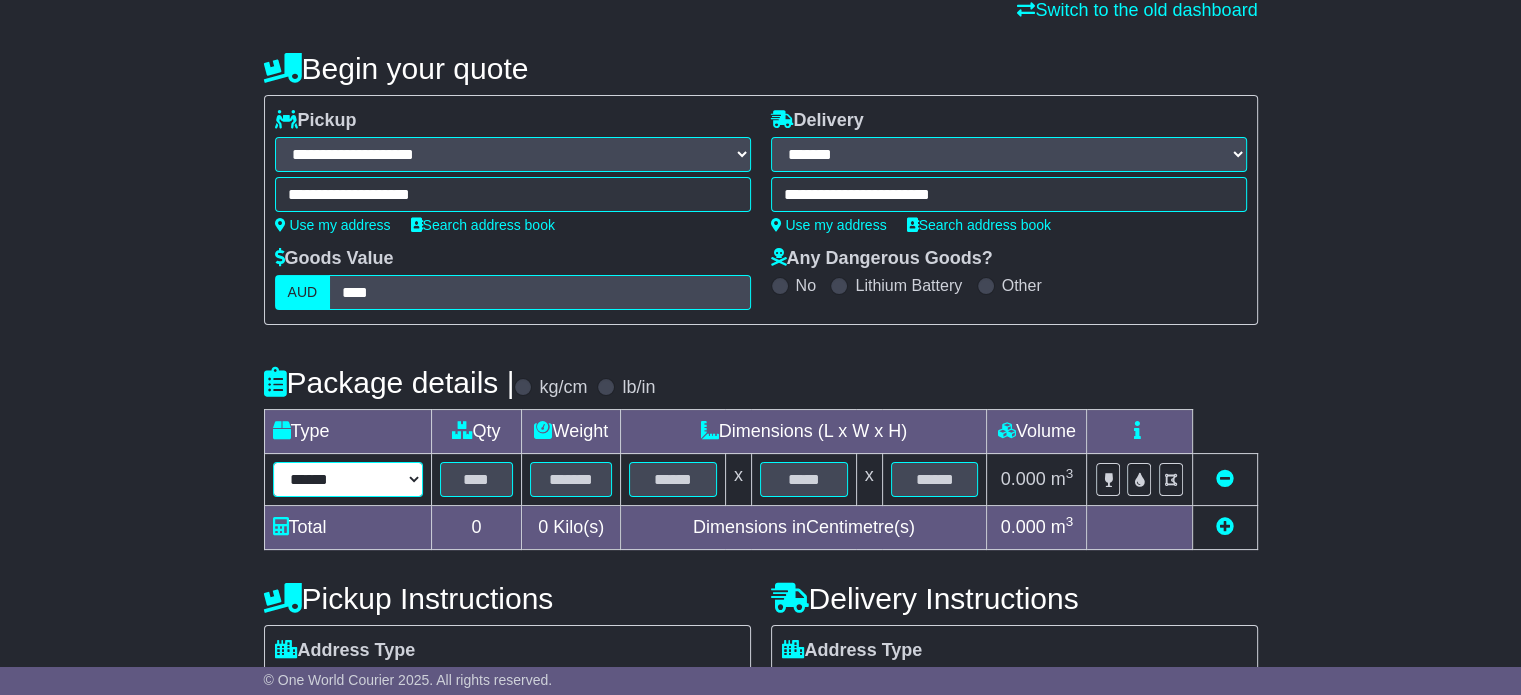 select on "***" 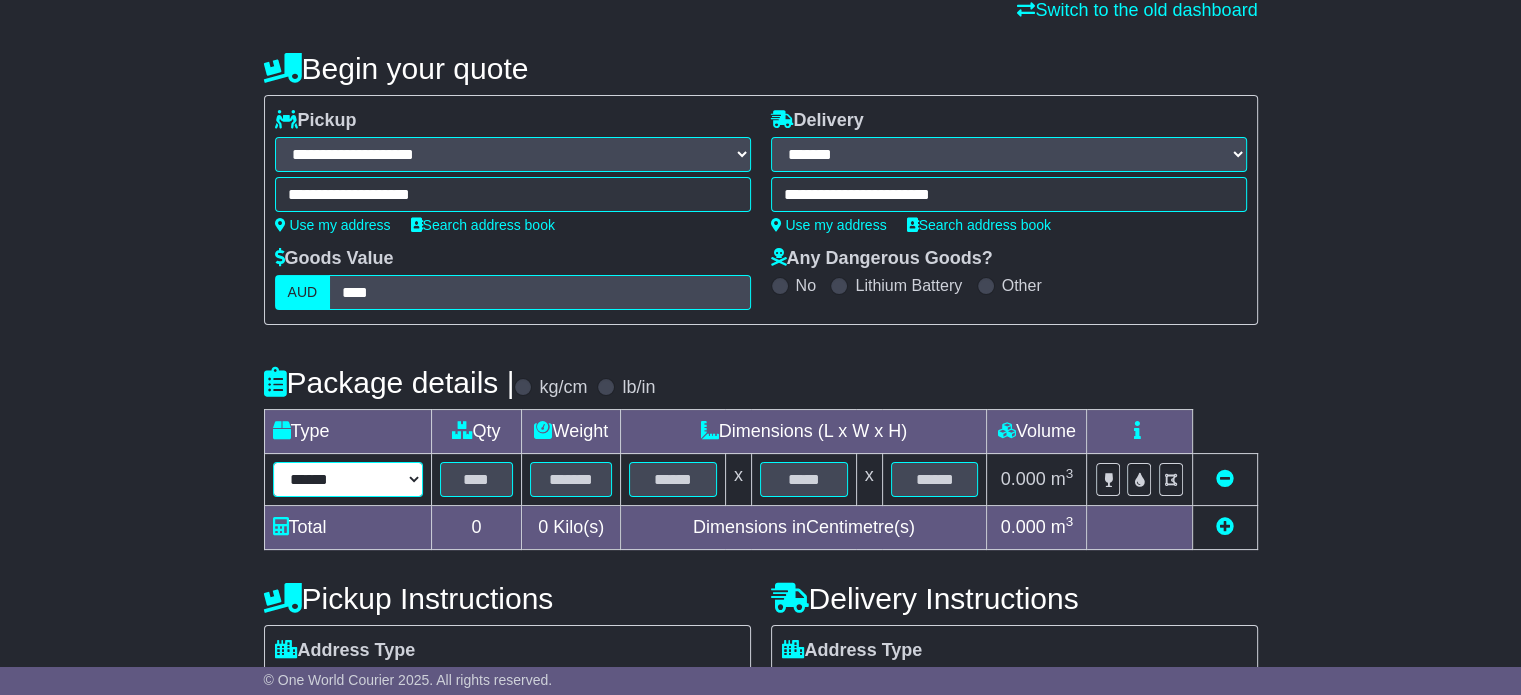 click on "****** ****** *** ******** ***** **** **** ****** *** *******" at bounding box center (348, 479) 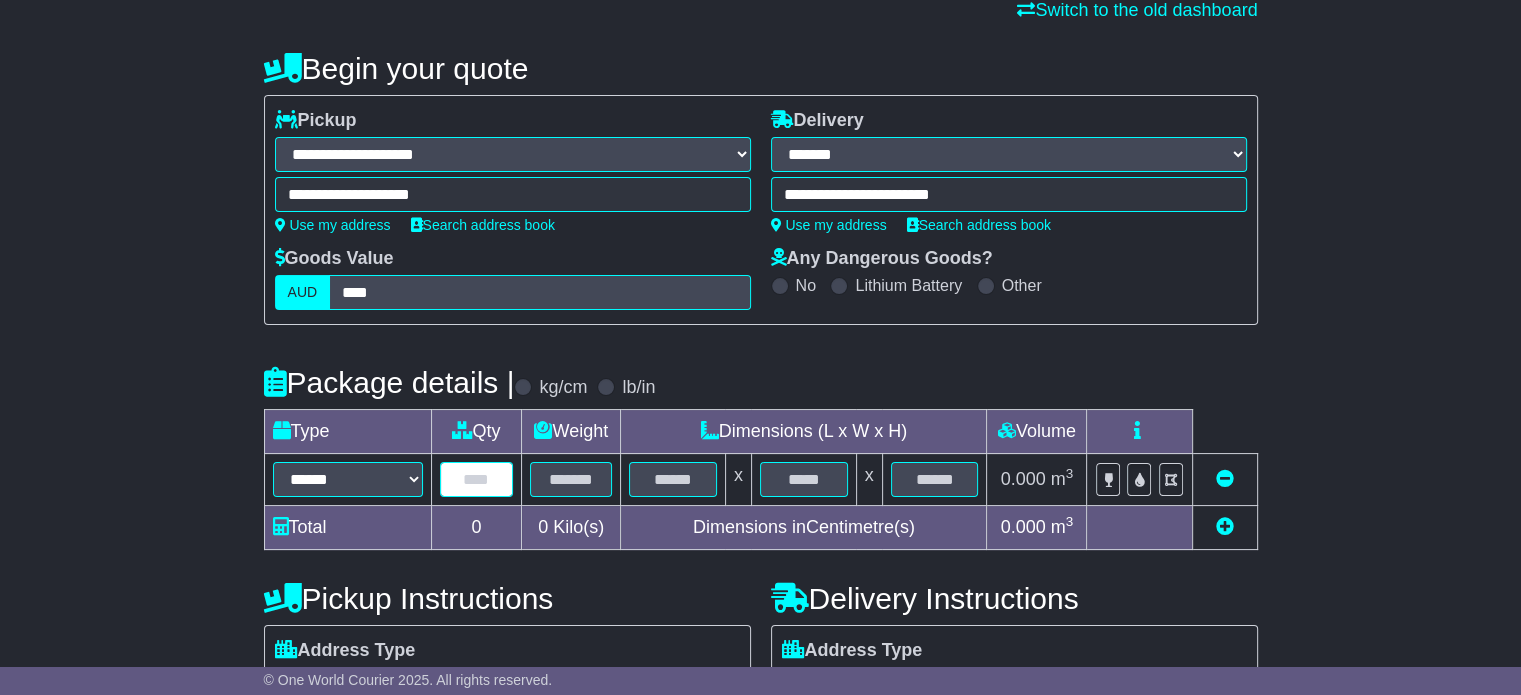 click at bounding box center [477, 479] 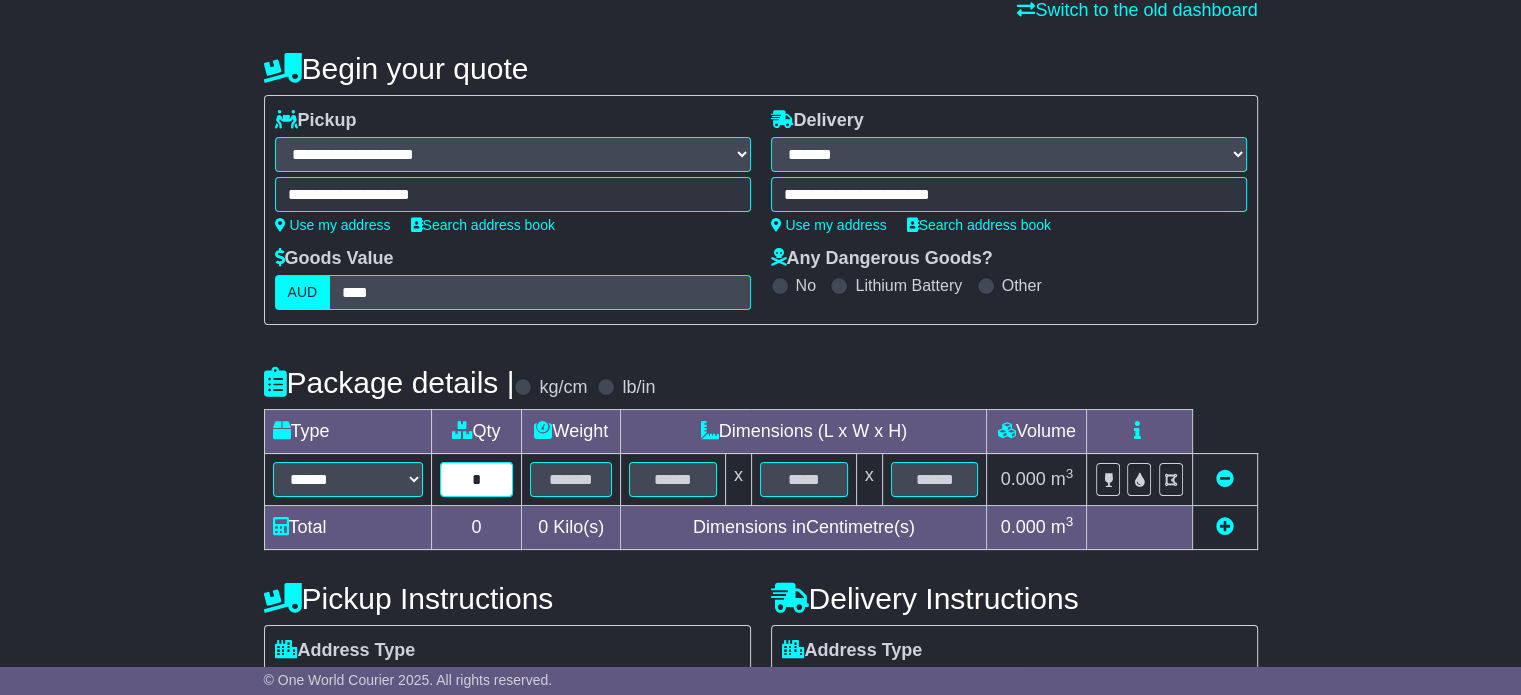 type on "*" 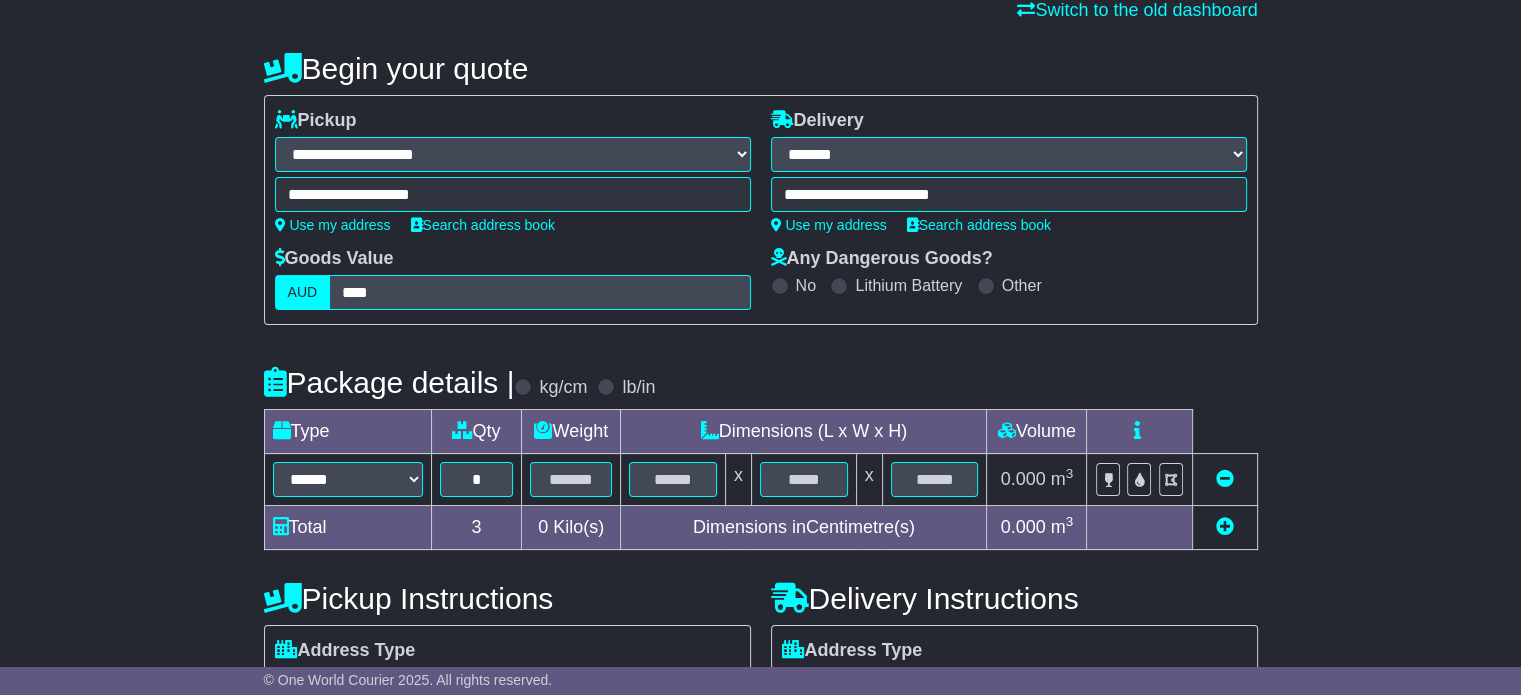 click at bounding box center (606, 387) 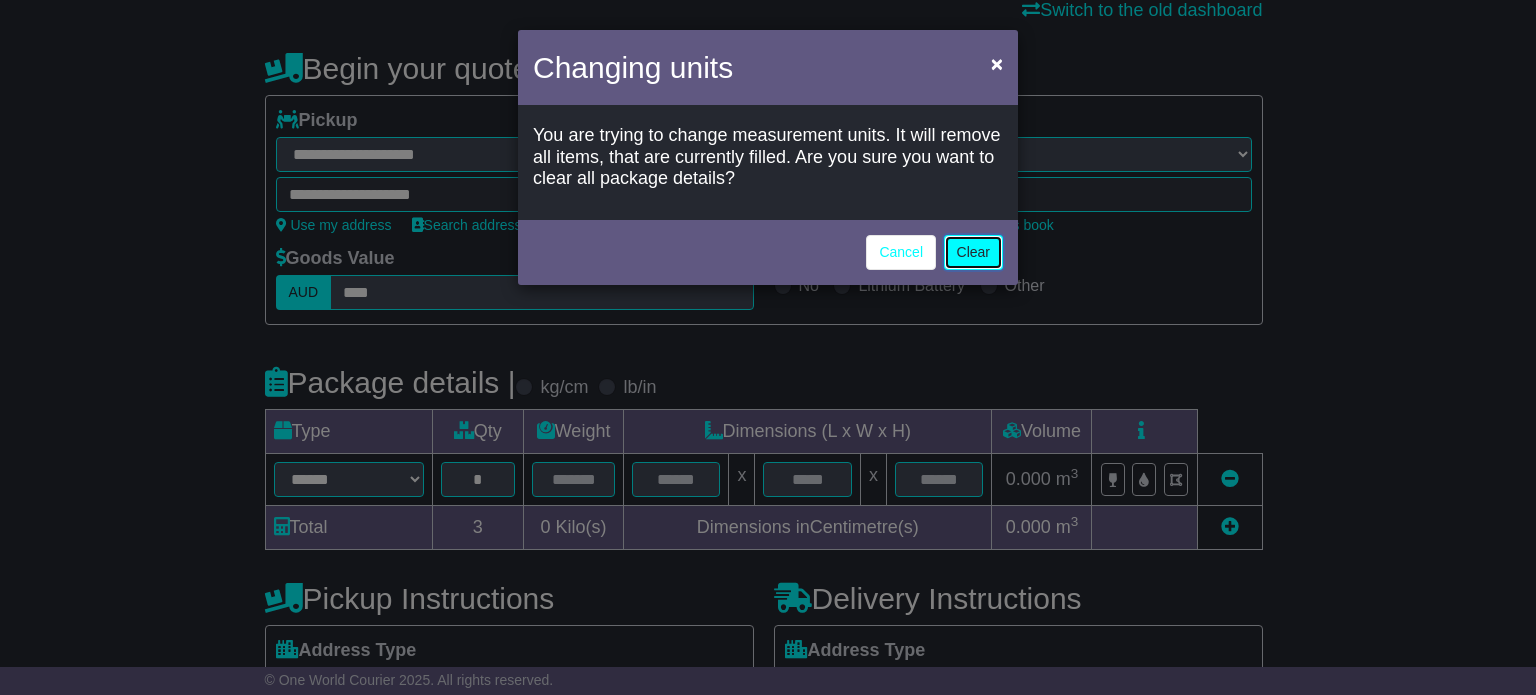click on "Clear" at bounding box center (973, 252) 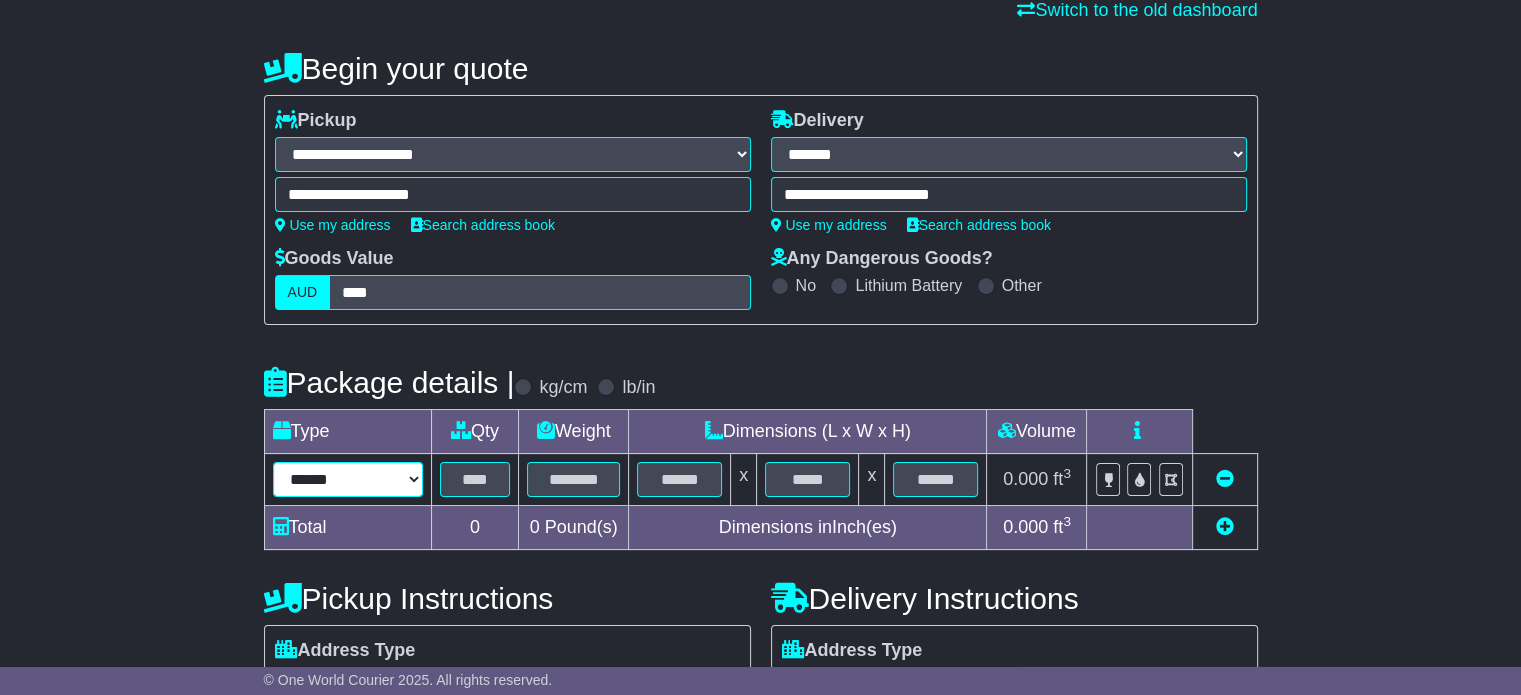 click on "****** ****** *** ******** ***** **** **** ****** *** *******" at bounding box center (348, 479) 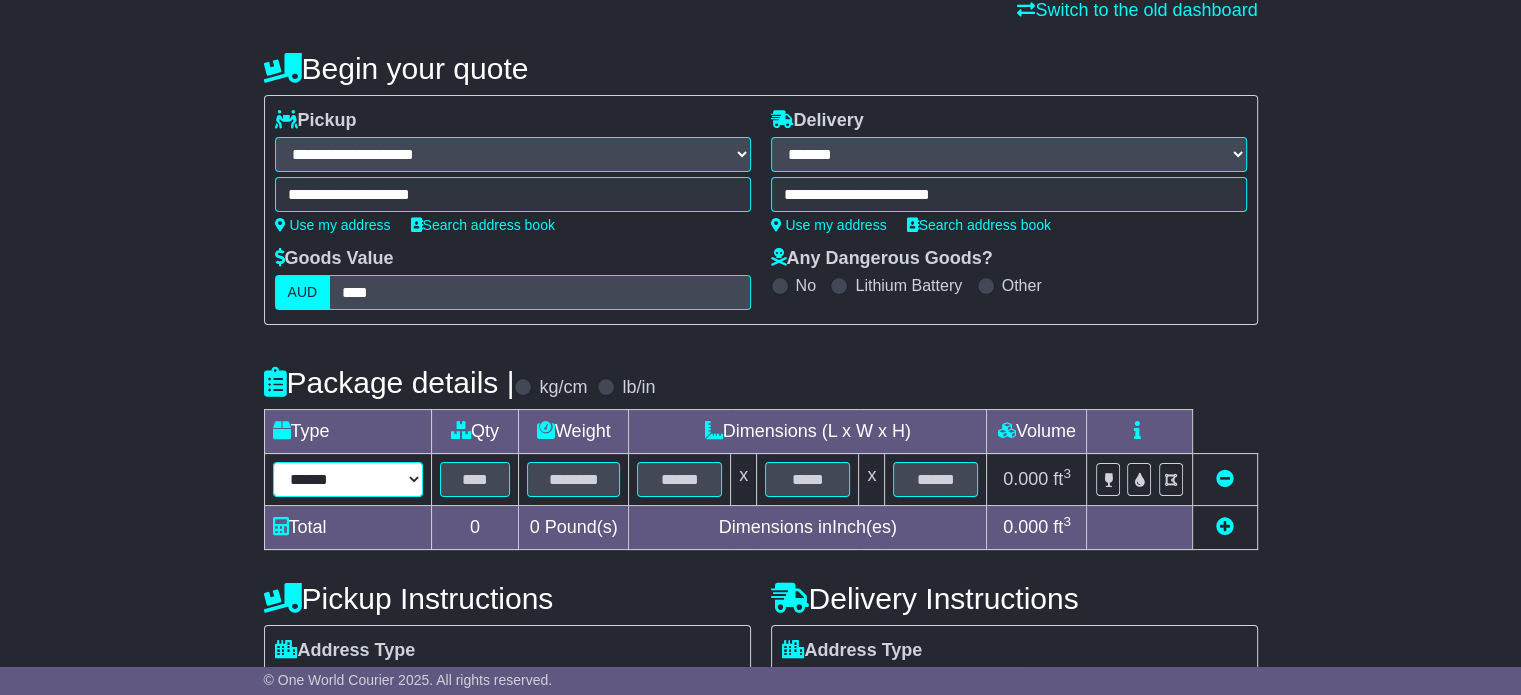 select on "***" 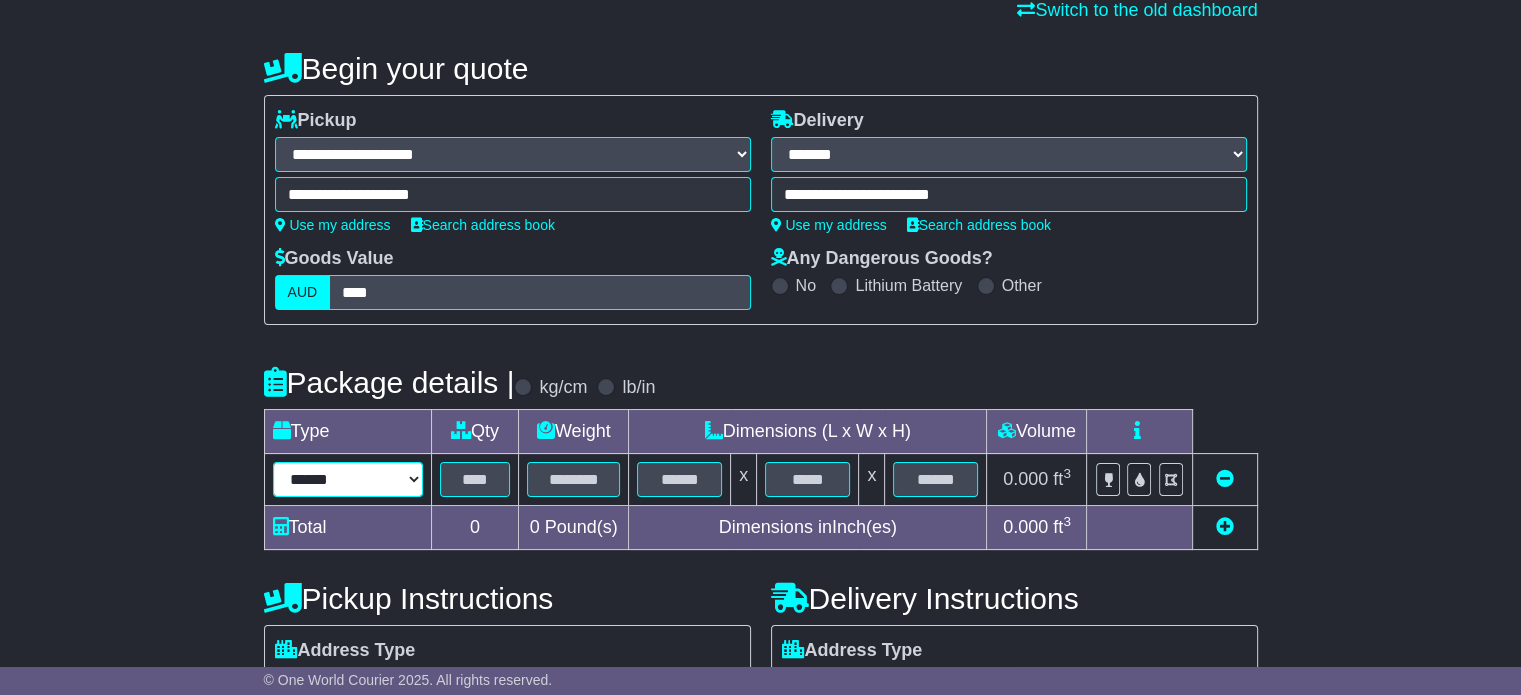click on "****** ****** *** ******** ***** **** **** ****** *** *******" at bounding box center [348, 479] 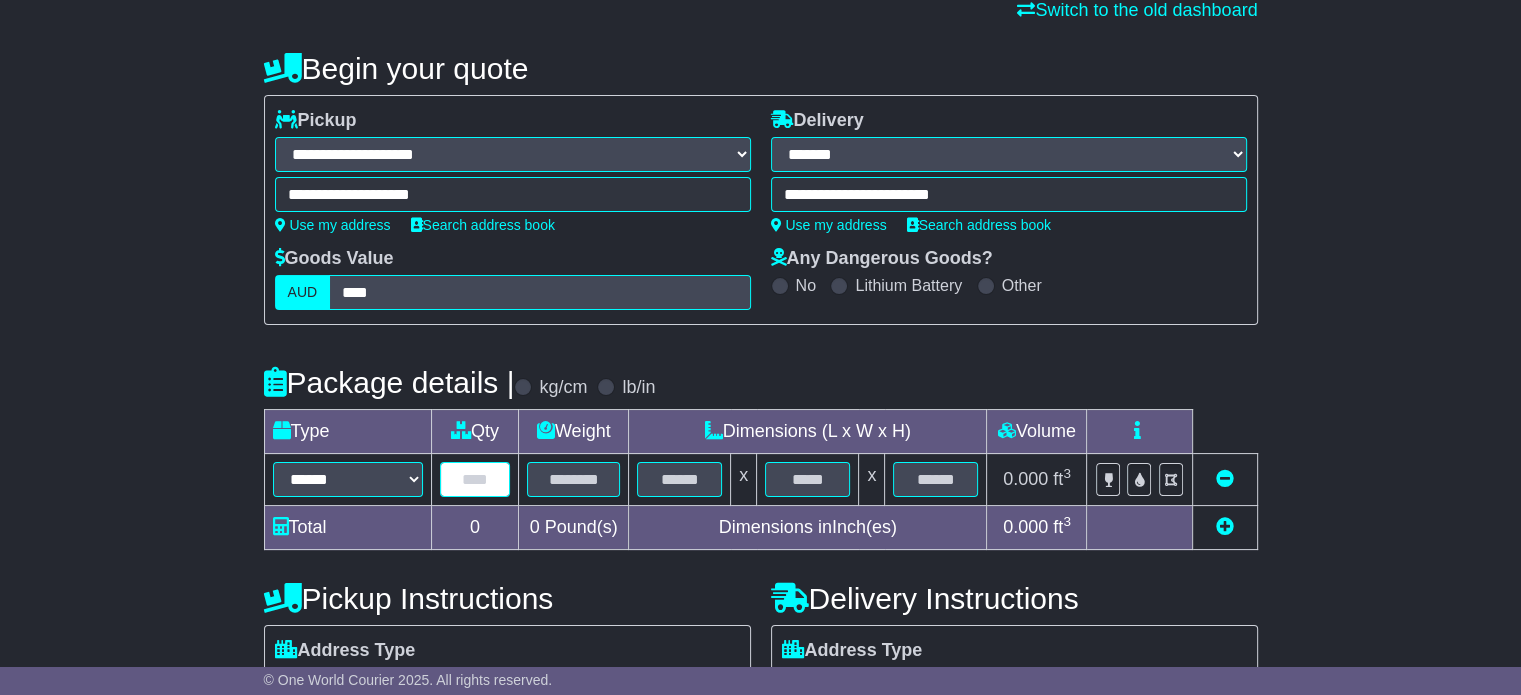 click at bounding box center [475, 479] 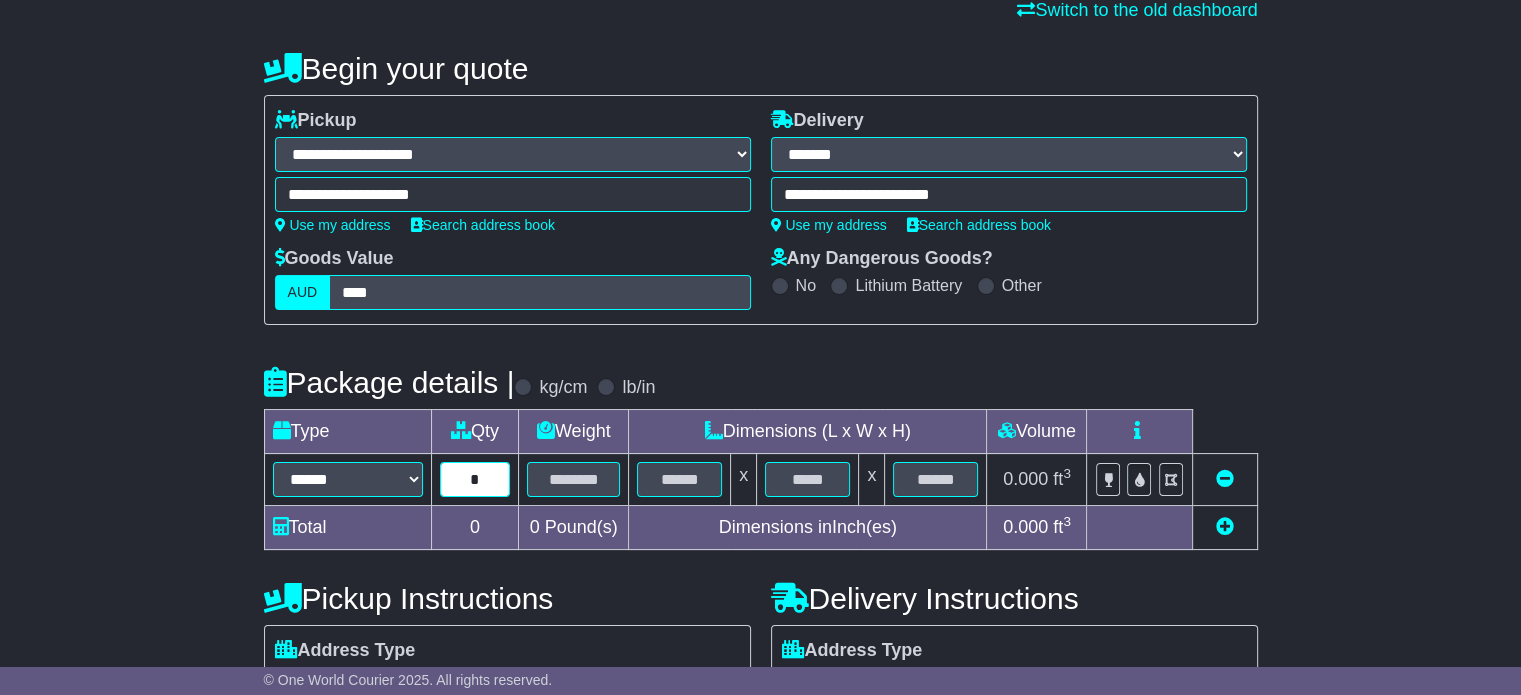 type on "*" 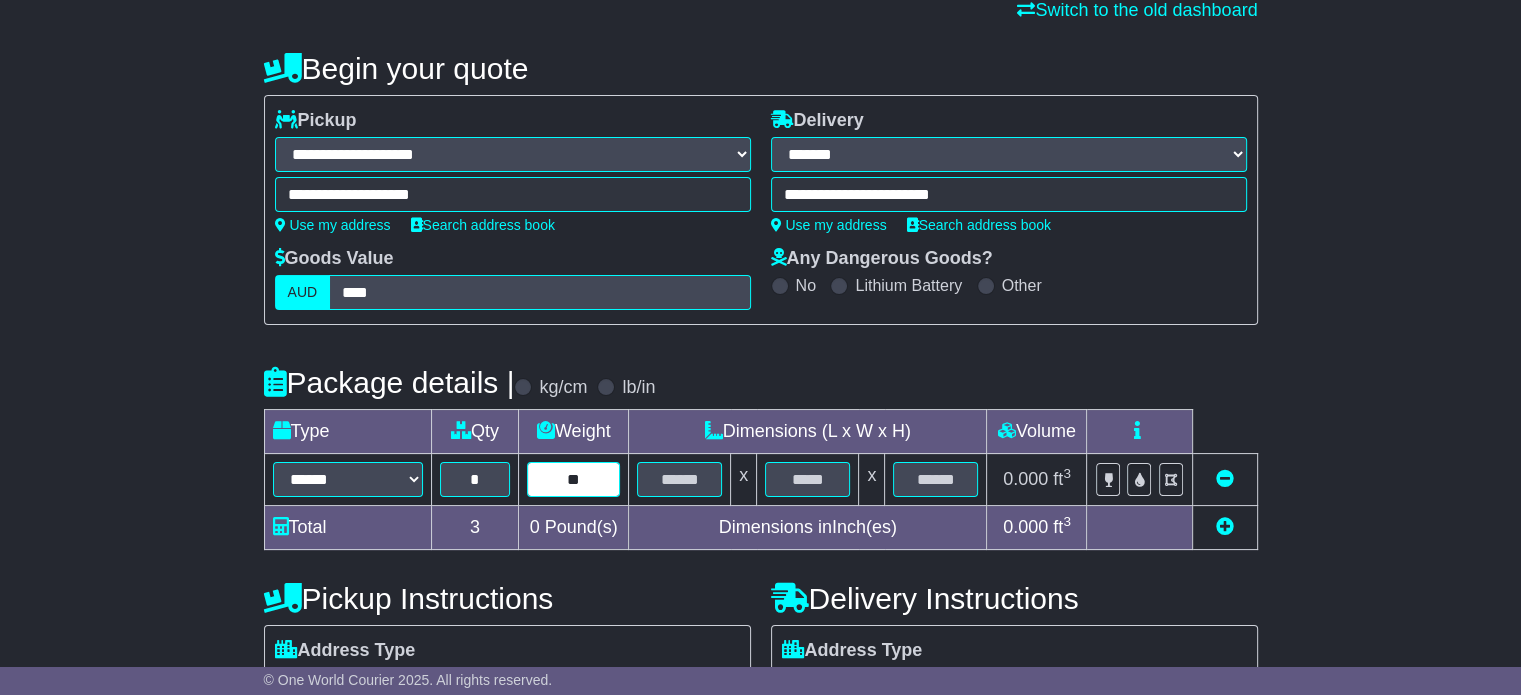 type on "**" 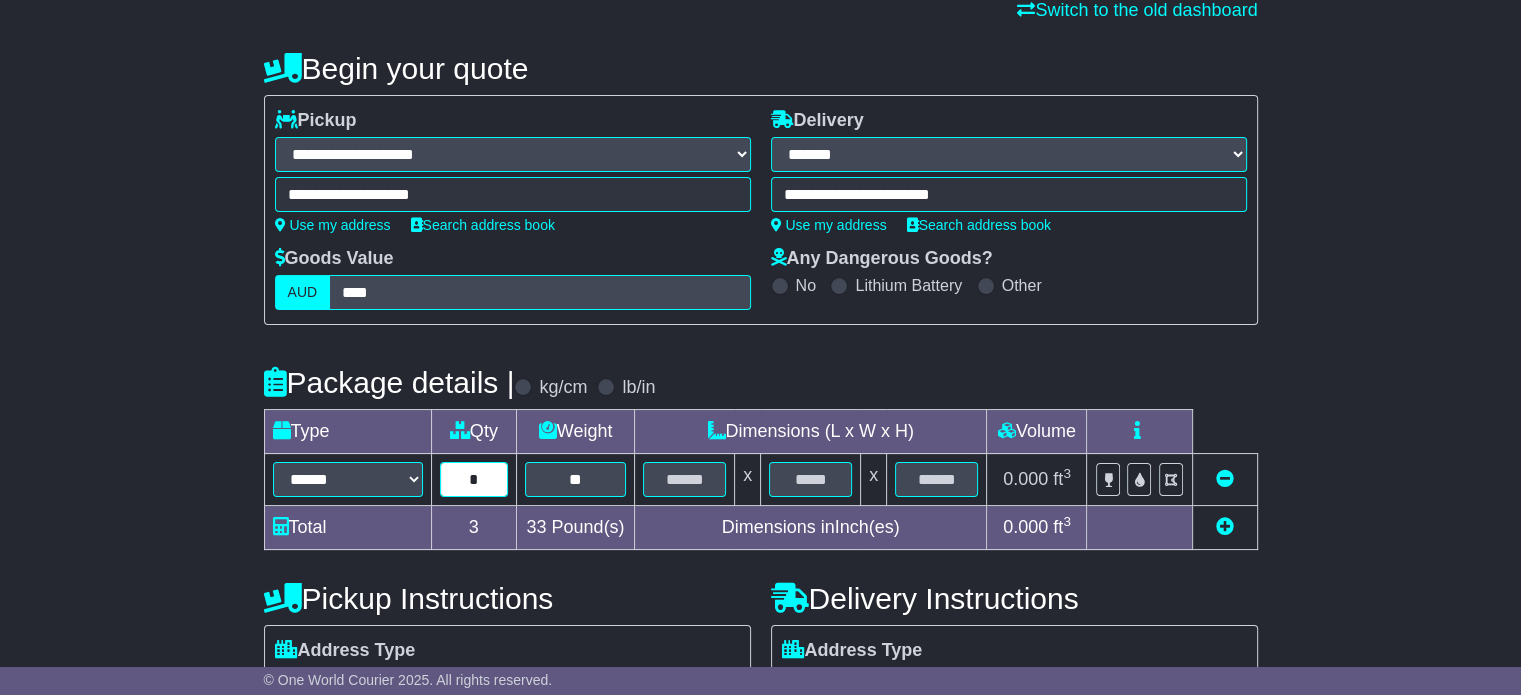click on "*" at bounding box center (474, 479) 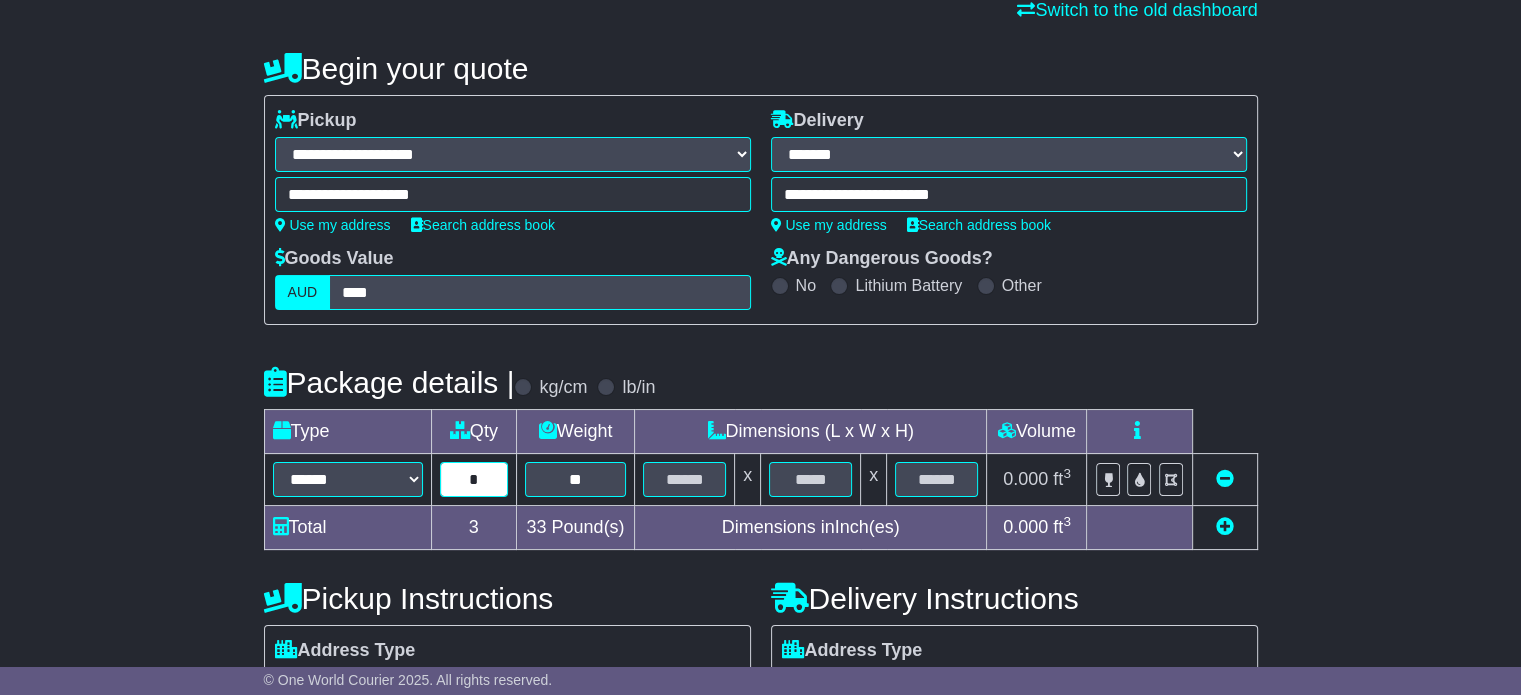 type on "*" 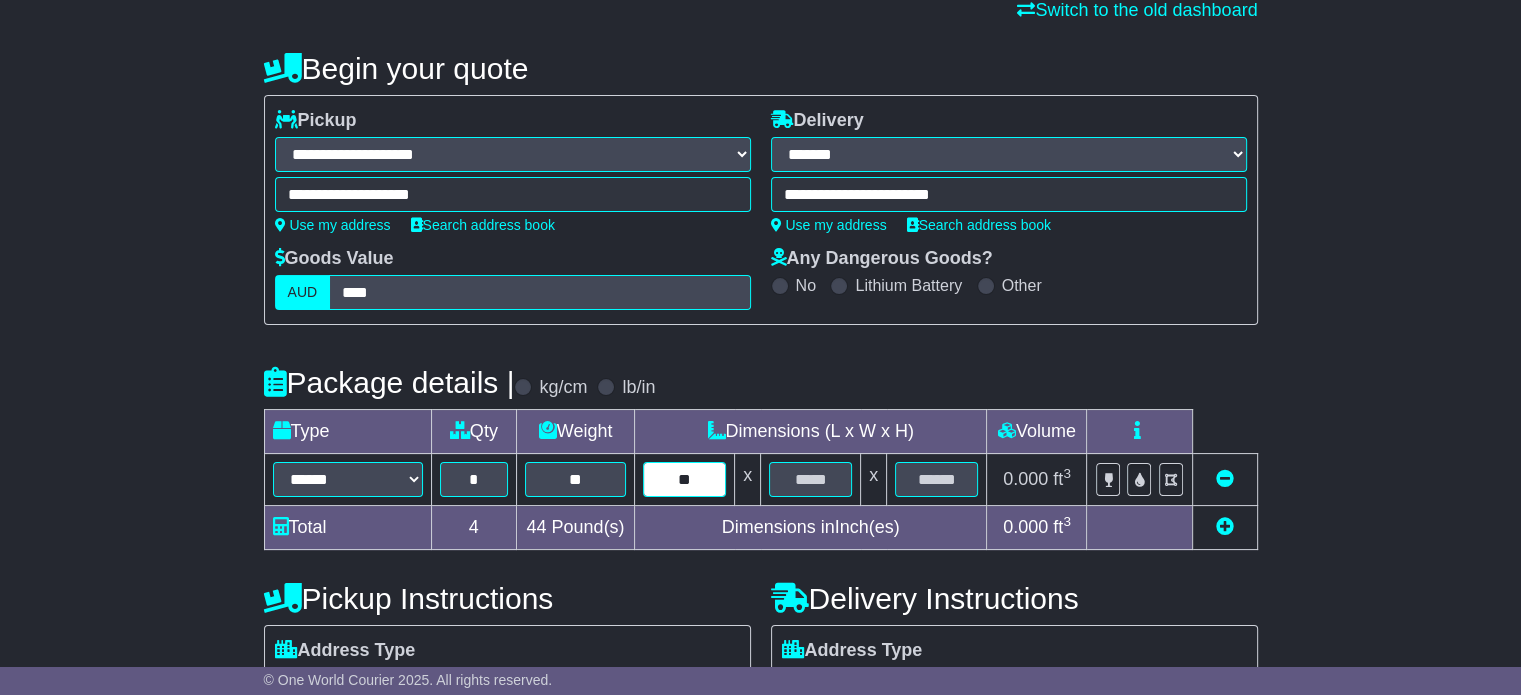 type on "**" 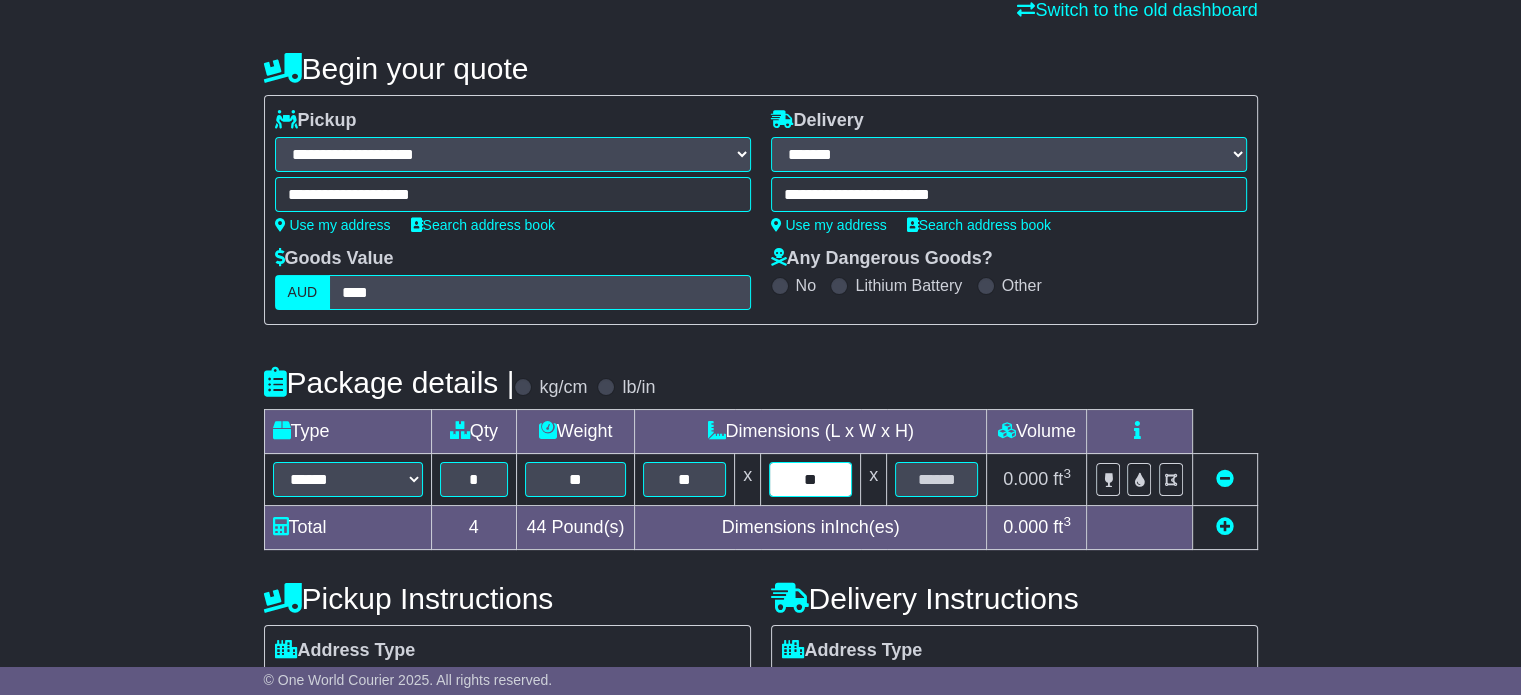 type on "**" 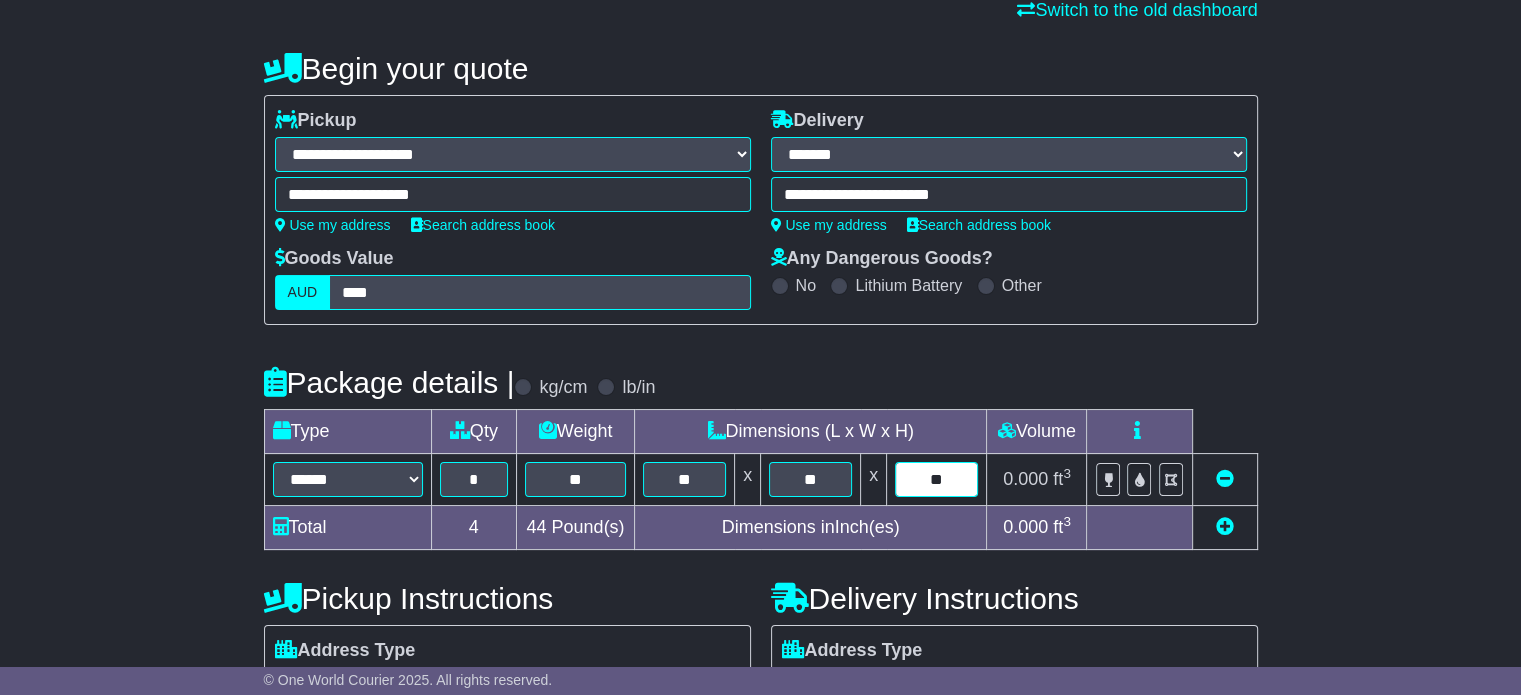 type on "**" 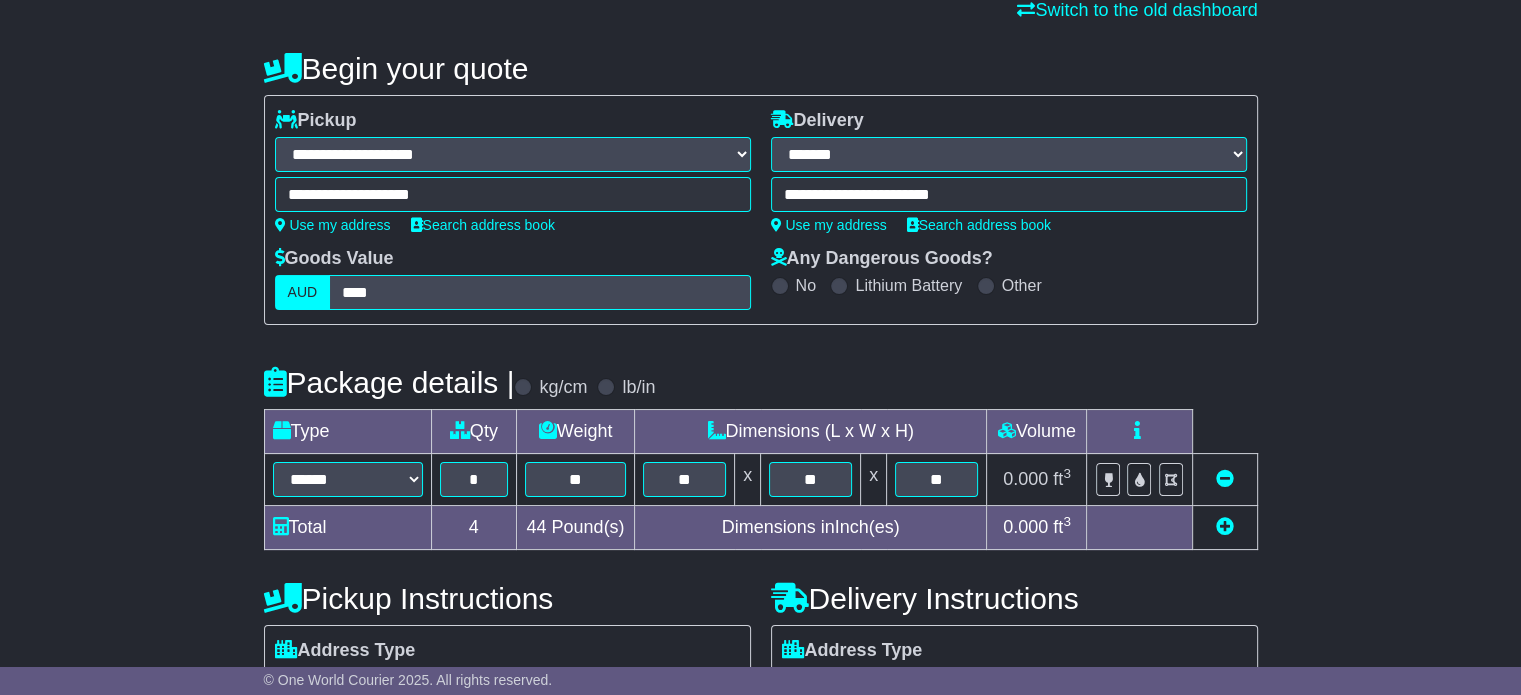 scroll, scrollTop: 617, scrollLeft: 0, axis: vertical 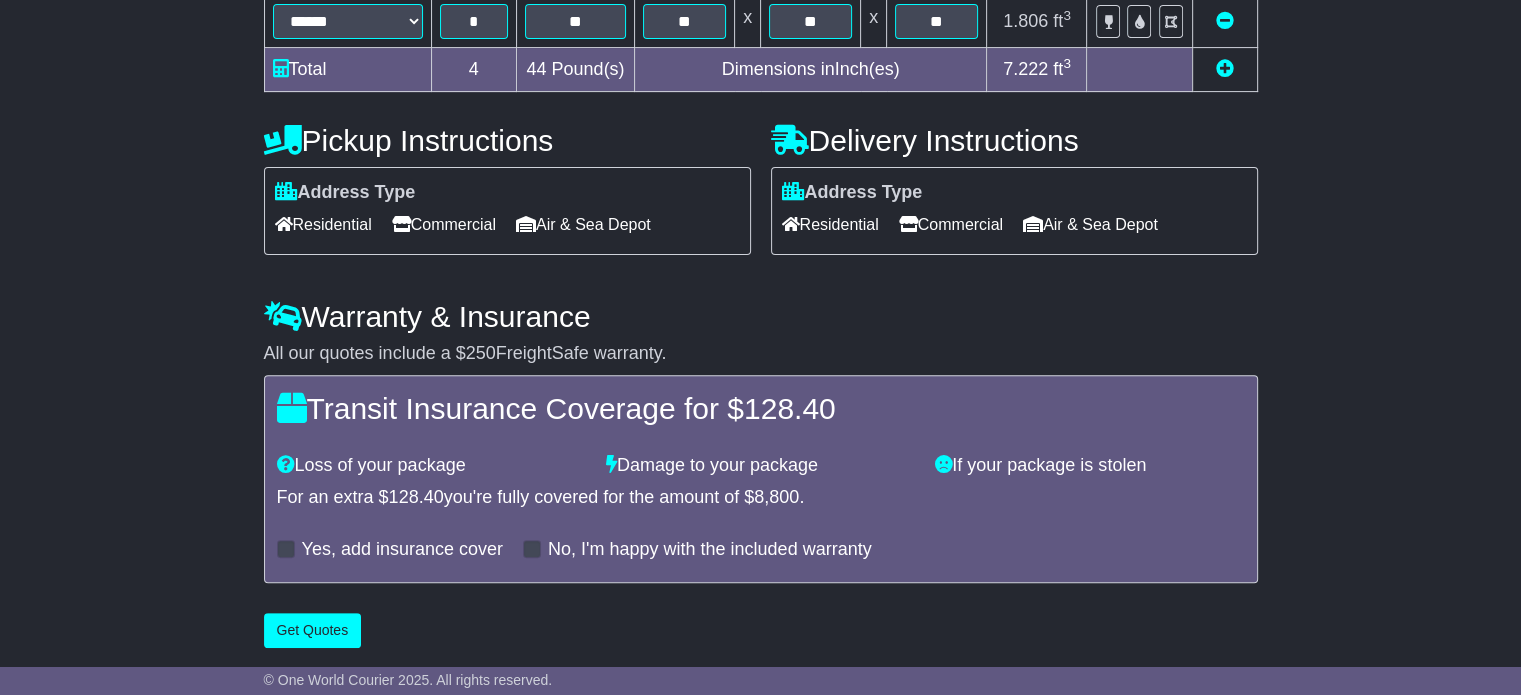 click at bounding box center (1225, 68) 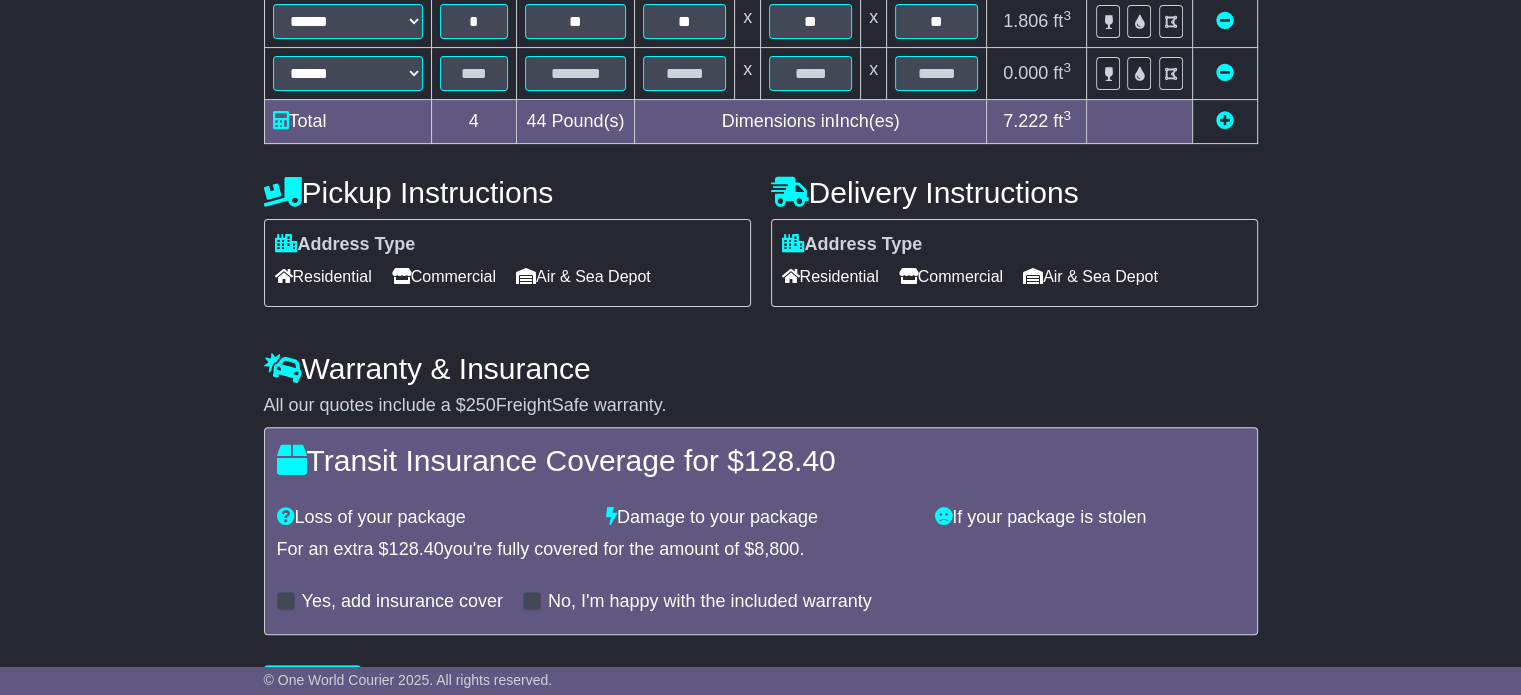 click on "Commercial" at bounding box center (444, 276) 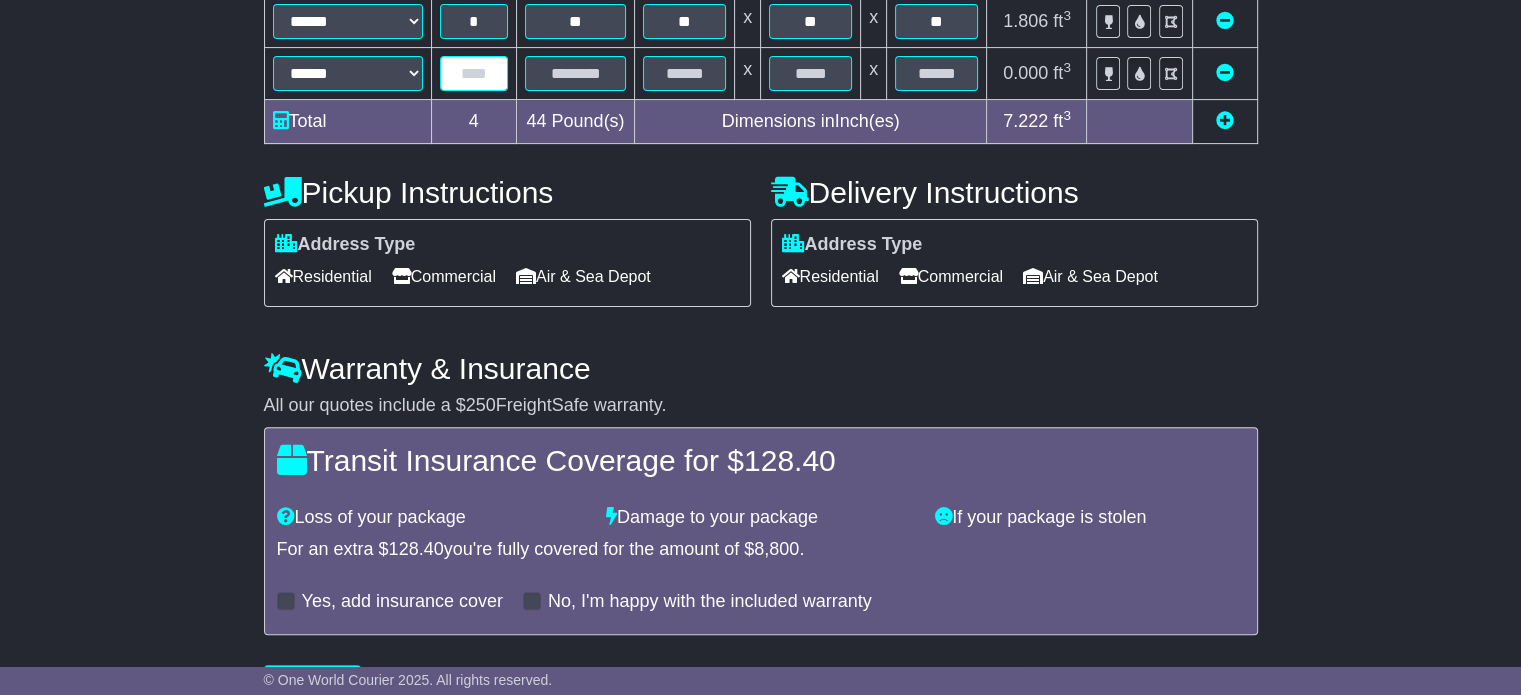 click at bounding box center [474, 73] 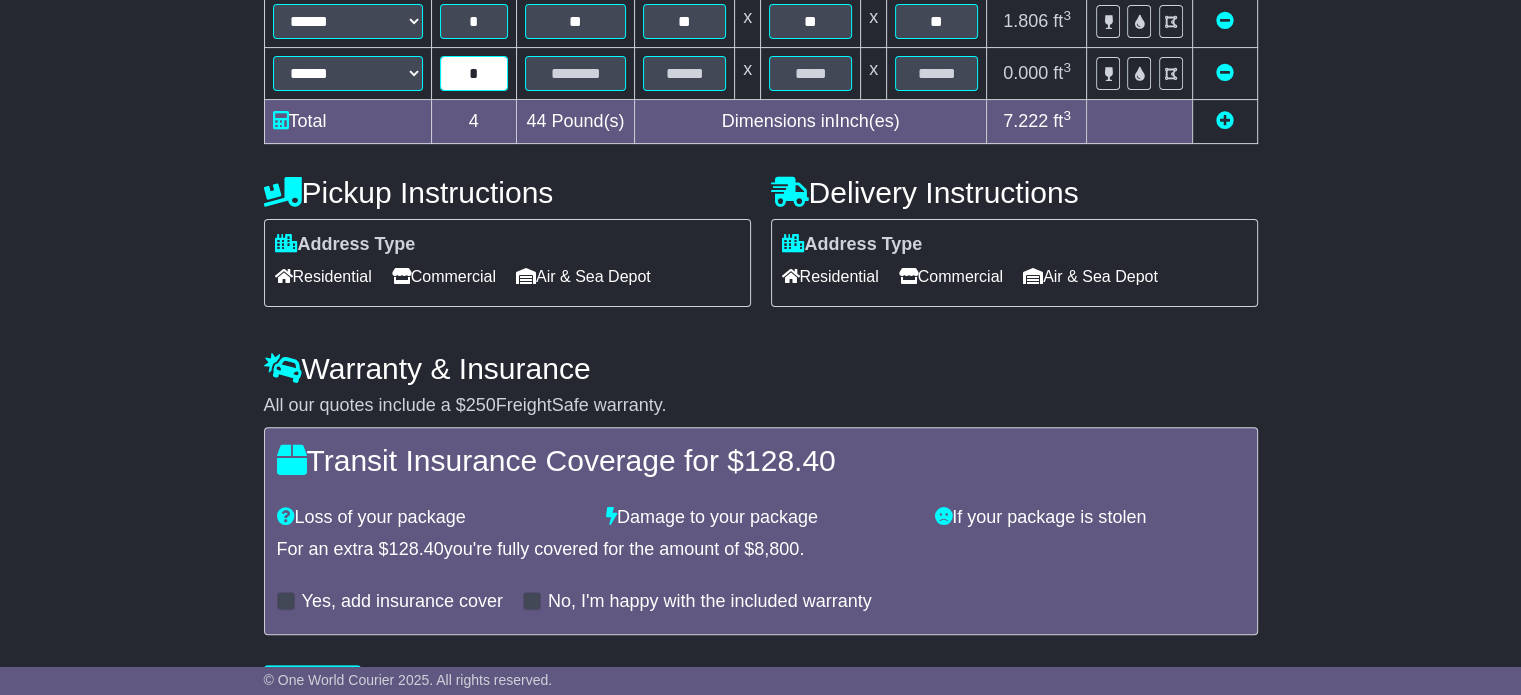 type on "*" 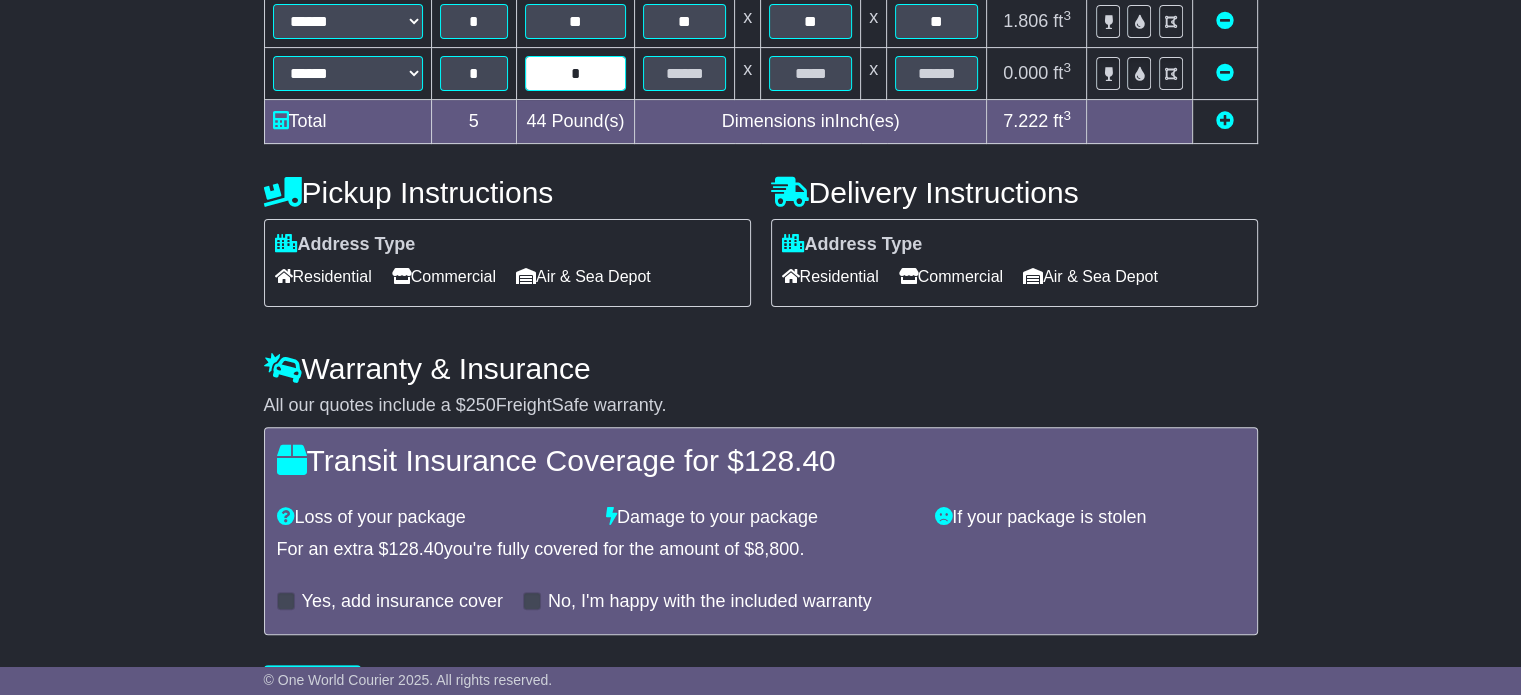 type on "*" 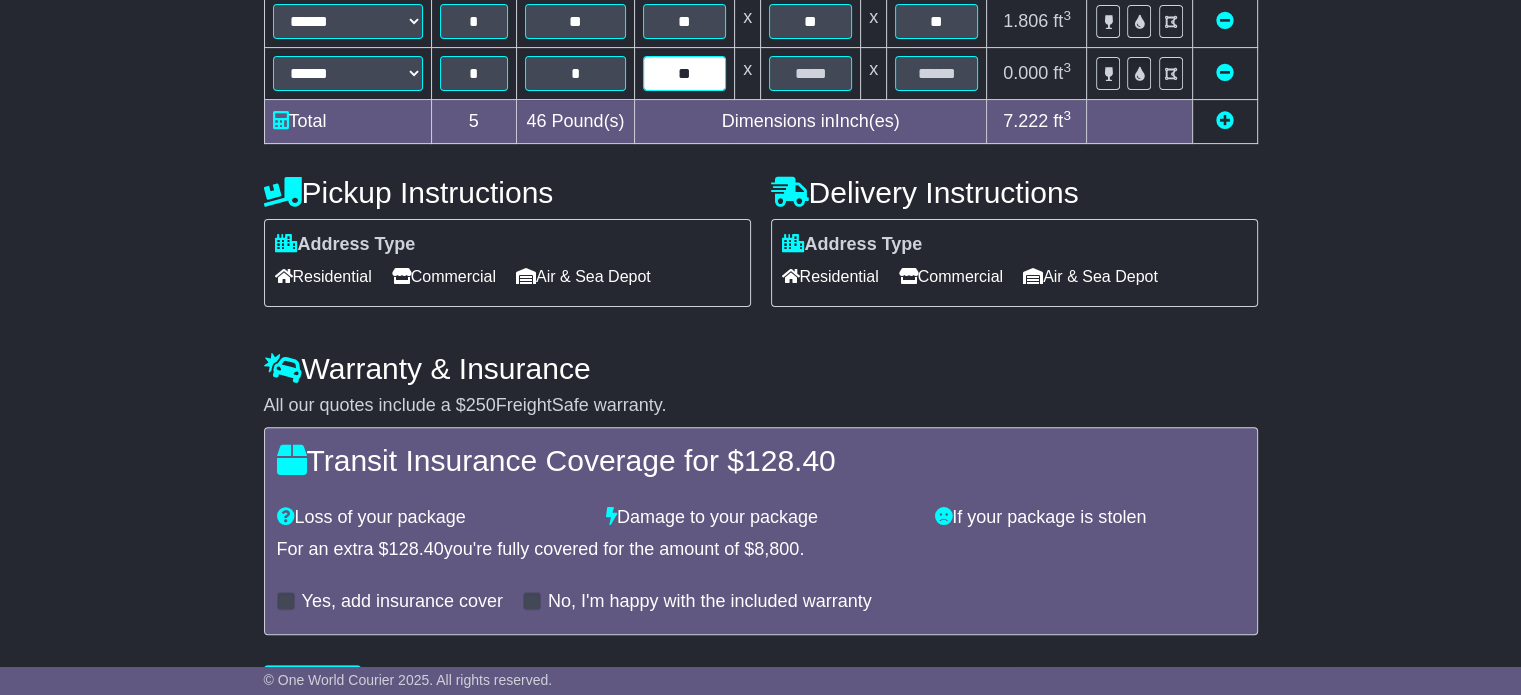 type on "**" 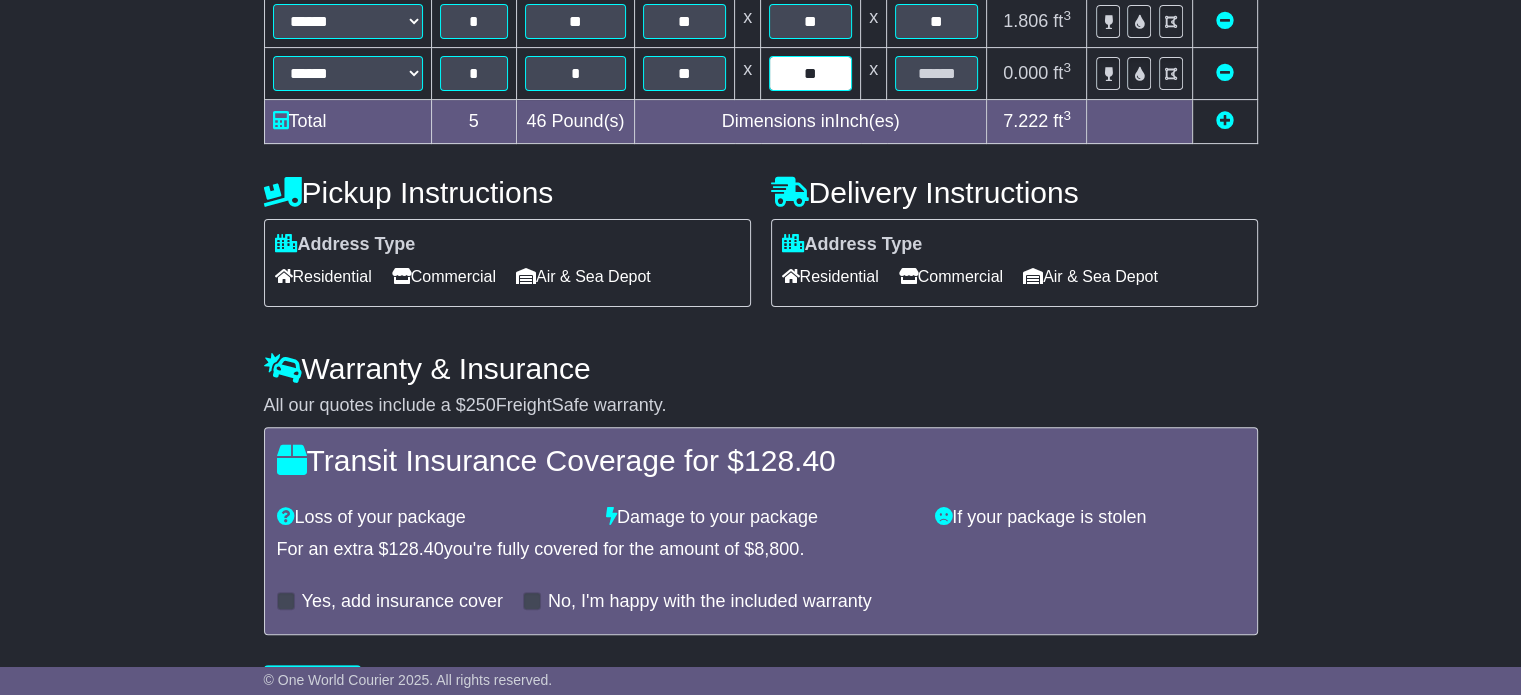 type on "**" 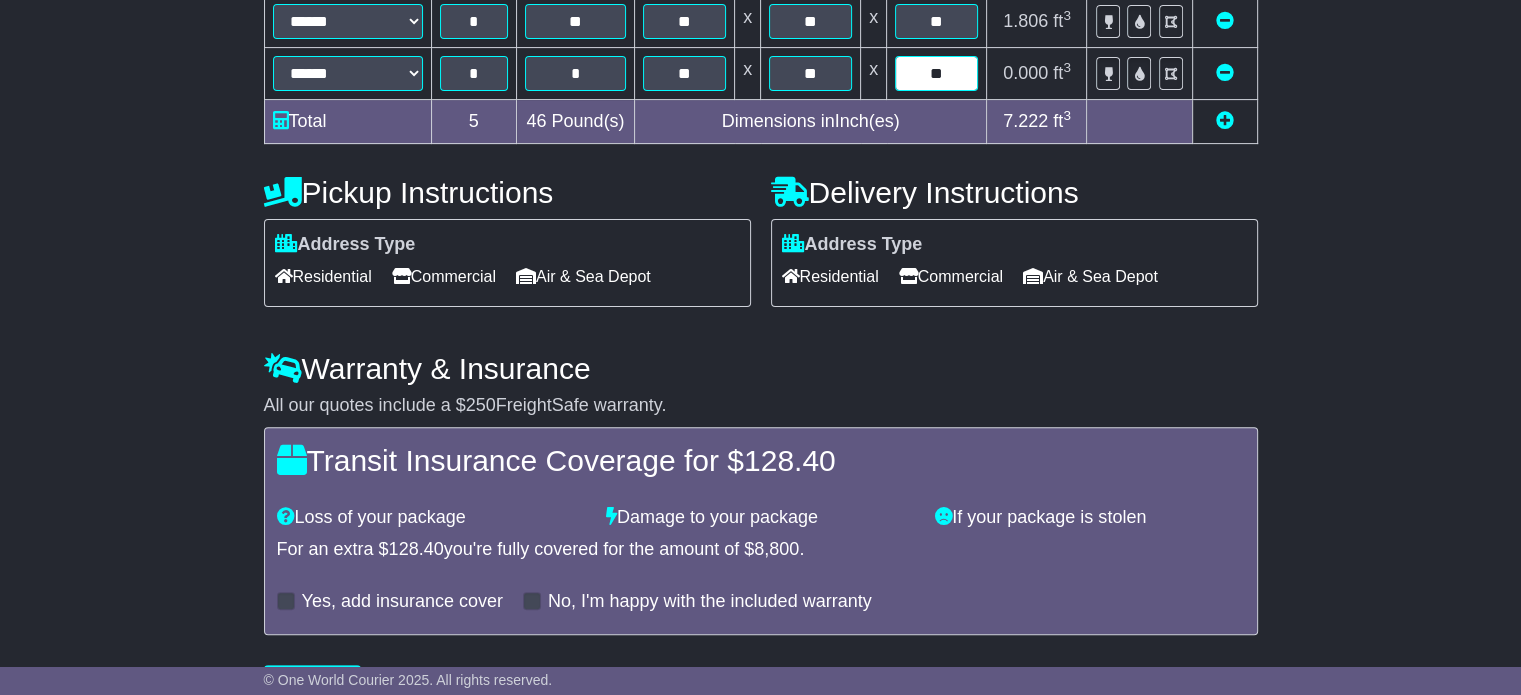 type on "**" 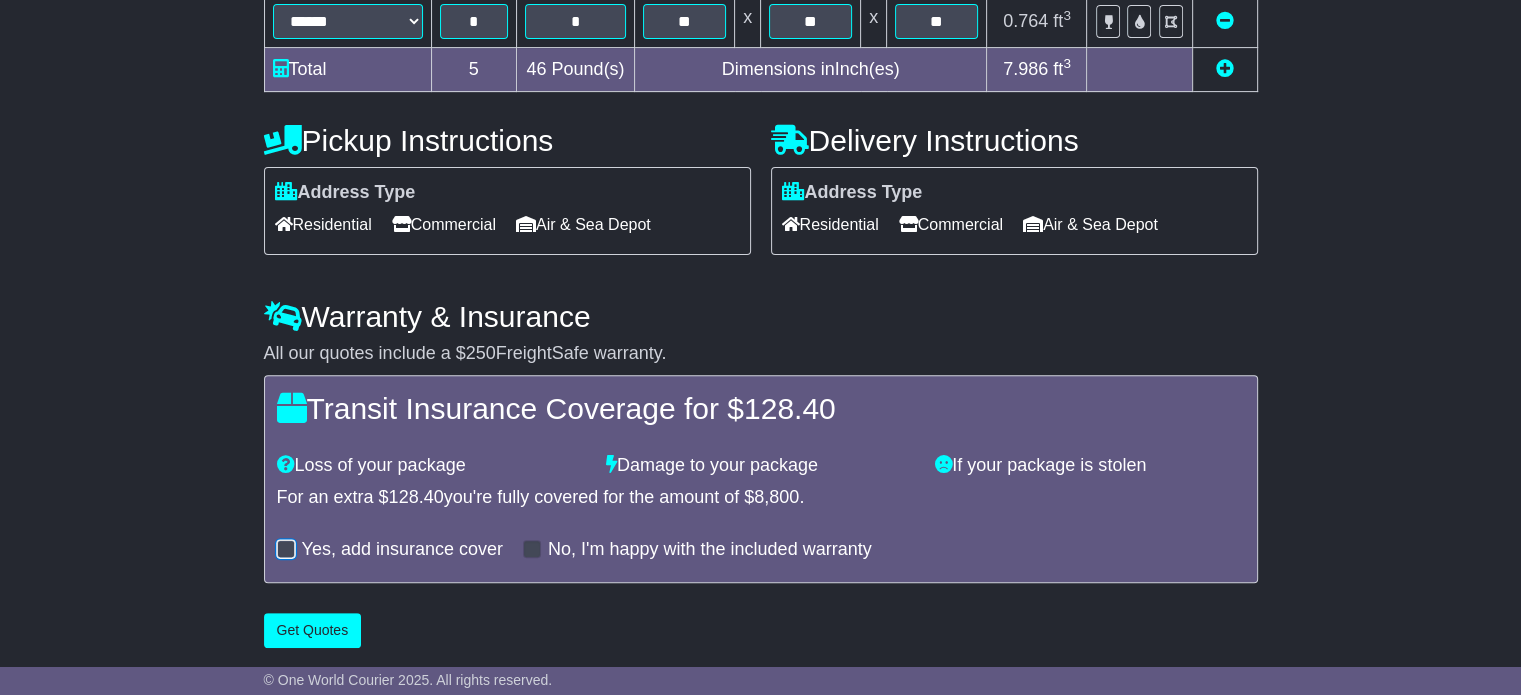 scroll, scrollTop: 671, scrollLeft: 0, axis: vertical 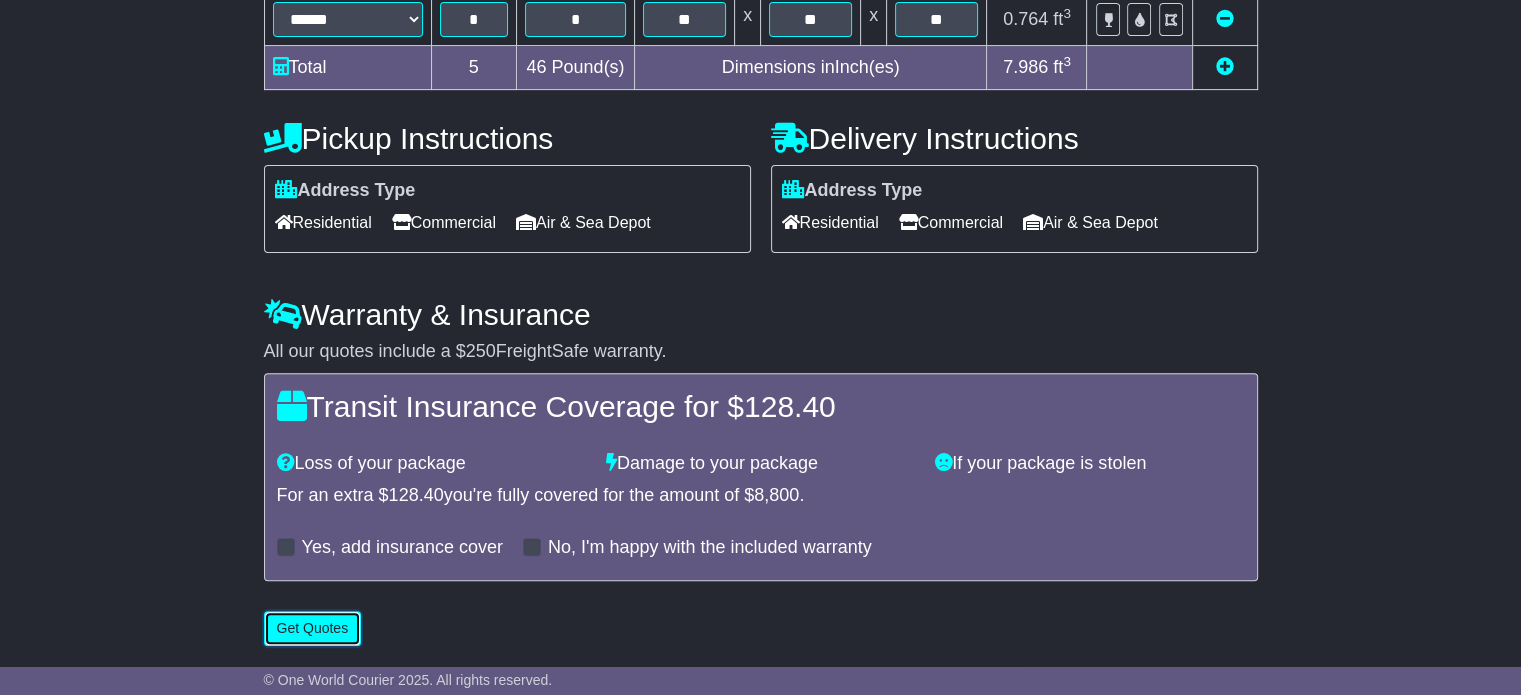 click on "Get Quotes" at bounding box center [313, 628] 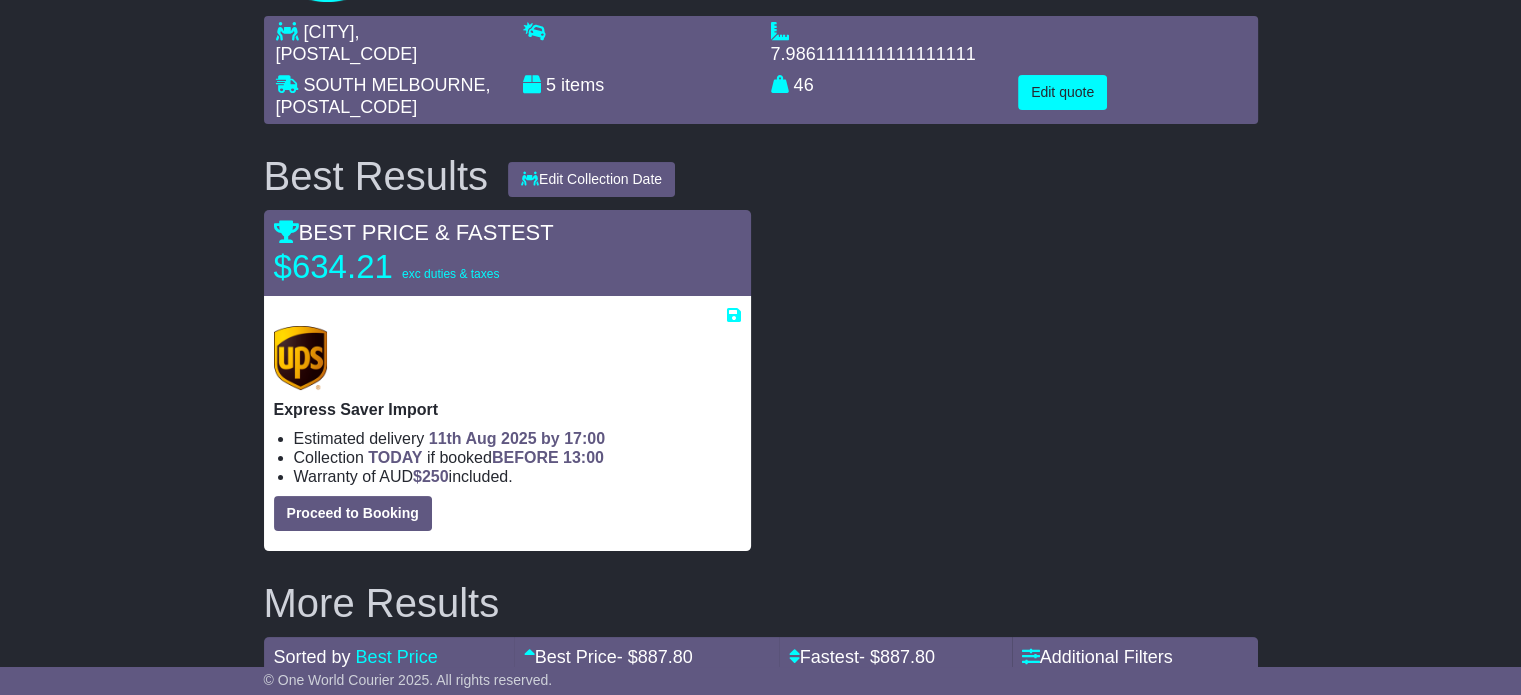 scroll, scrollTop: 144, scrollLeft: 0, axis: vertical 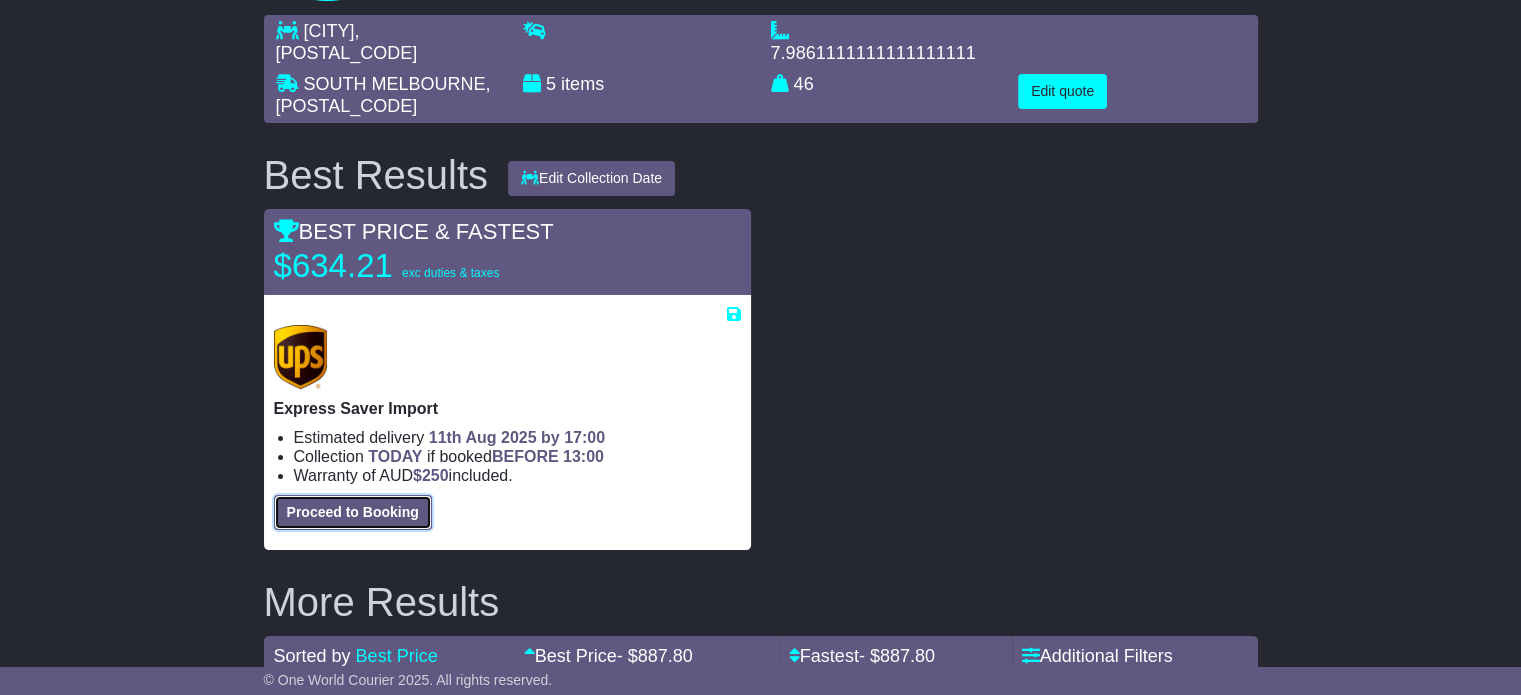 click on "Proceed to Booking" at bounding box center (353, 512) 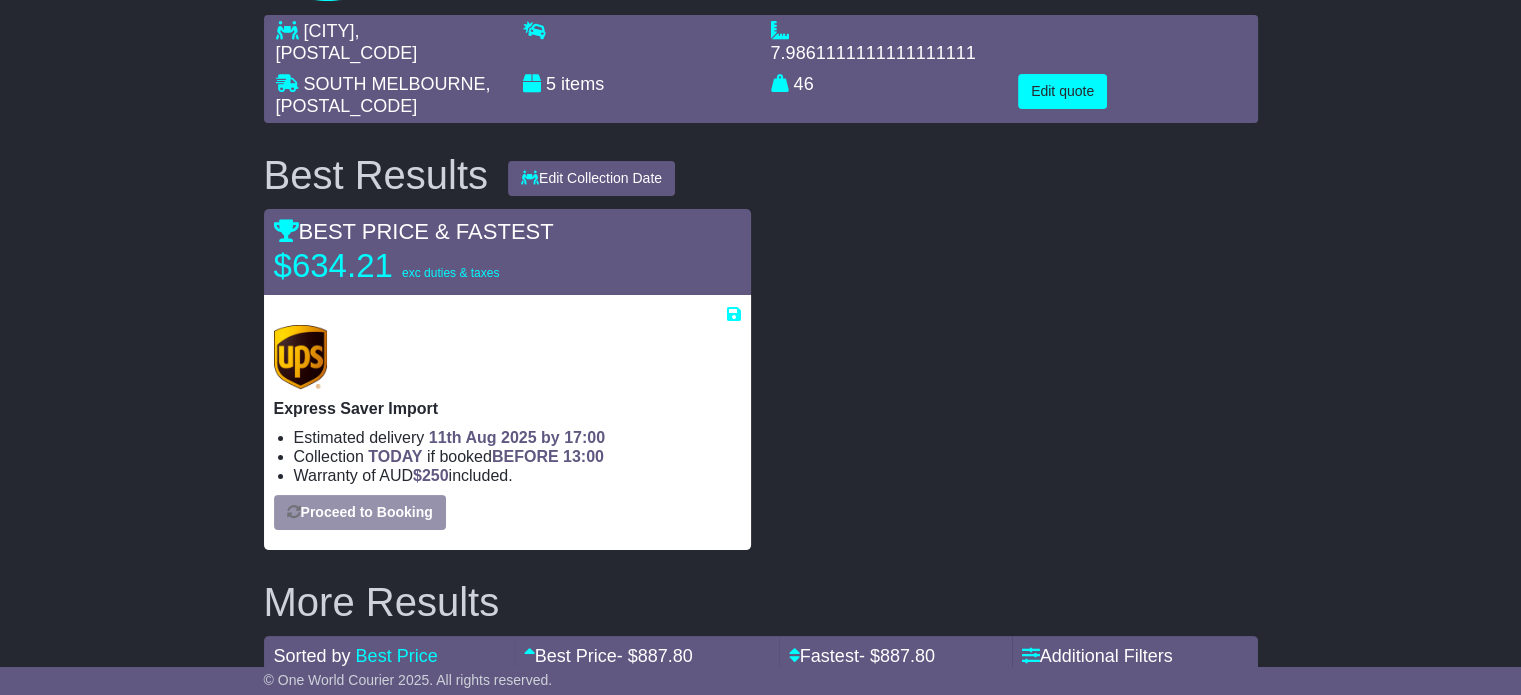 select on "**********" 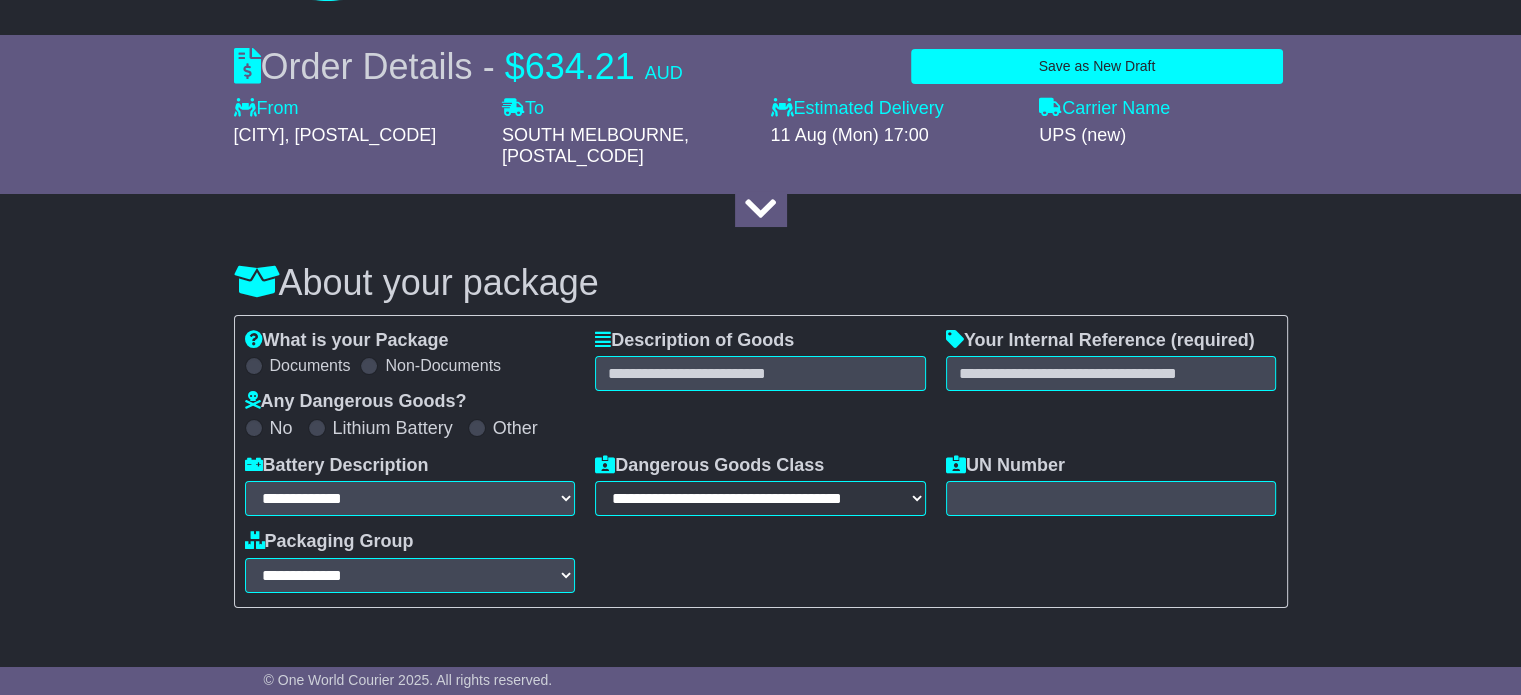 select 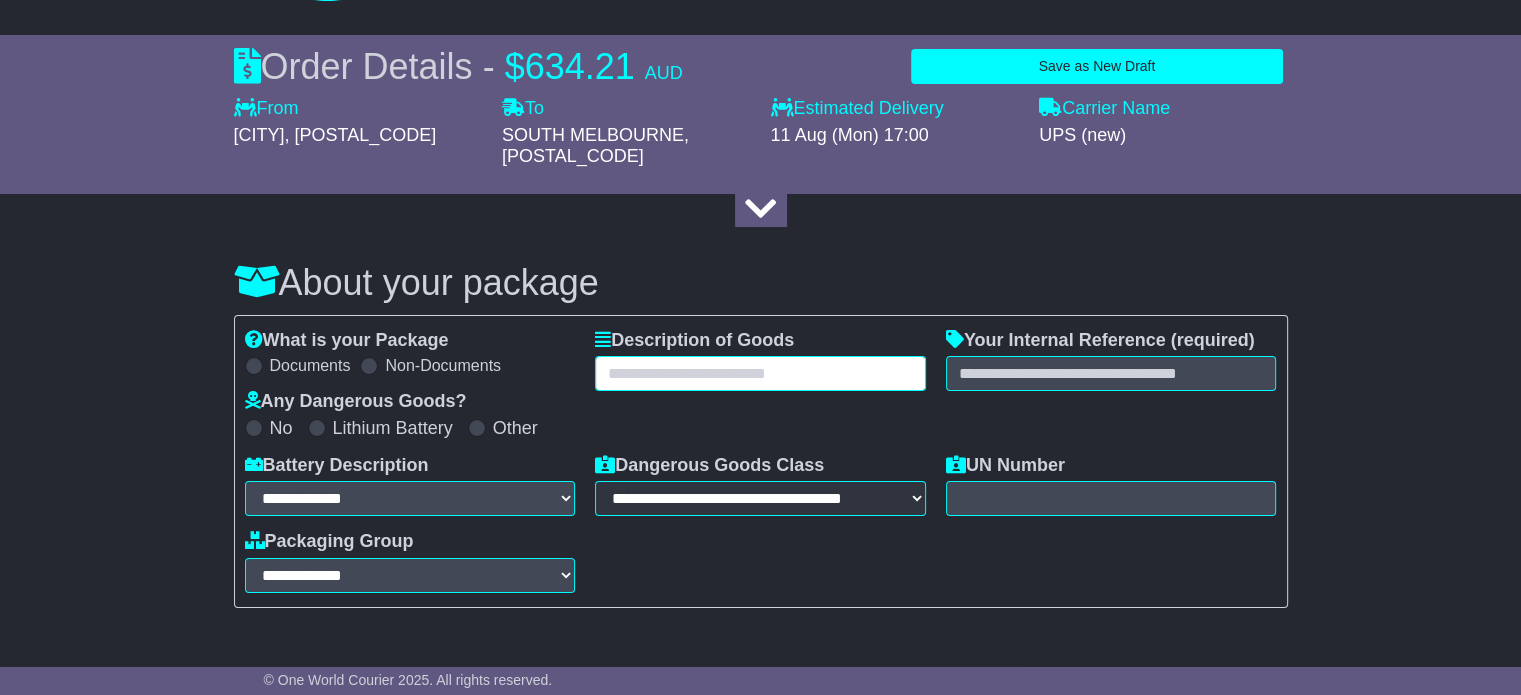 click at bounding box center (760, 373) 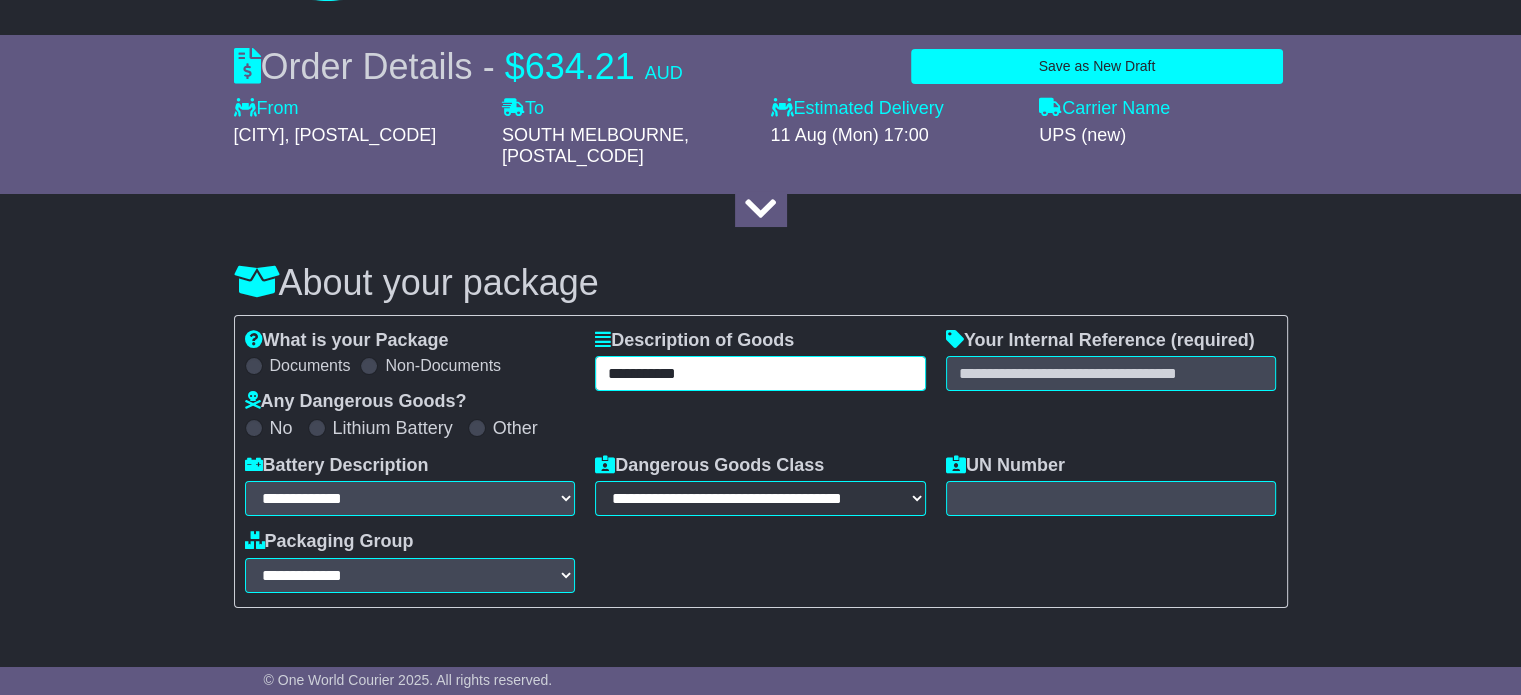 type on "**********" 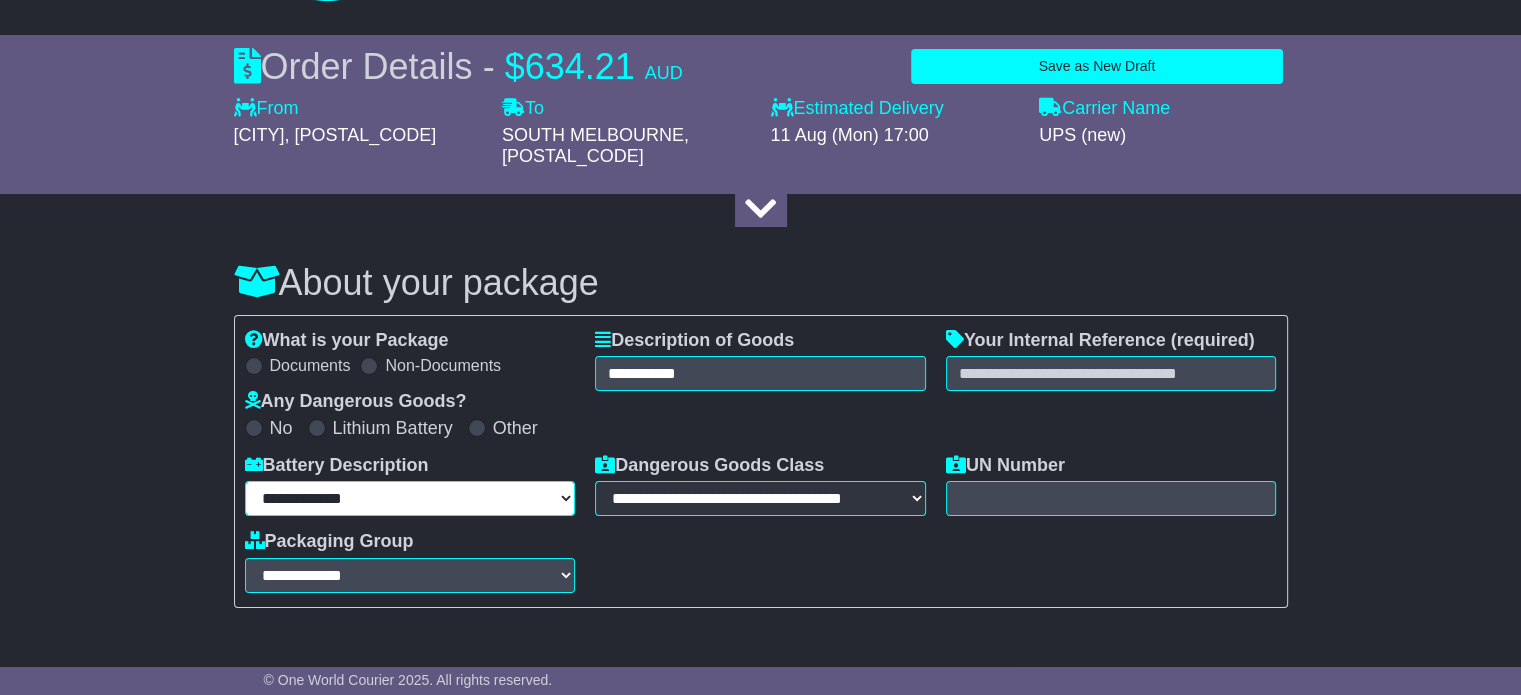 click on "**********" at bounding box center [410, 498] 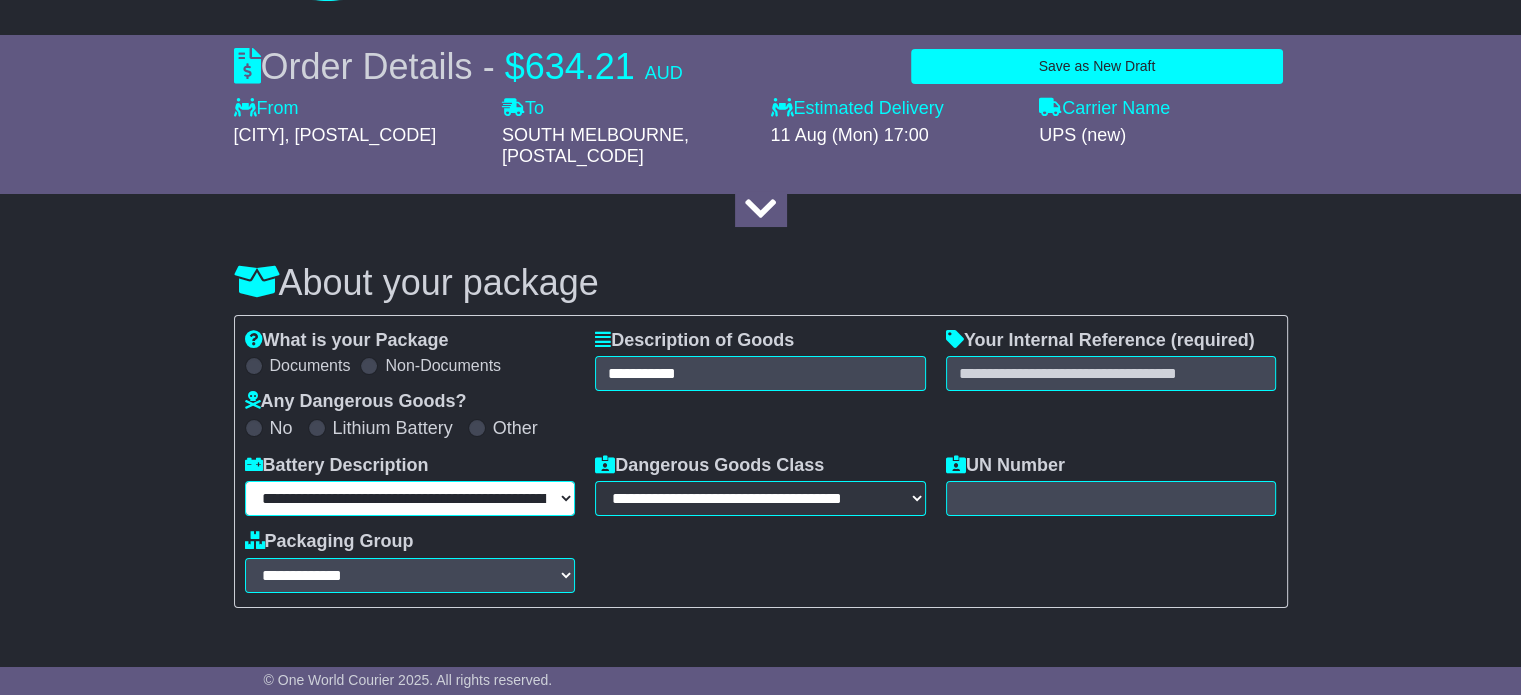 click on "**********" at bounding box center (410, 498) 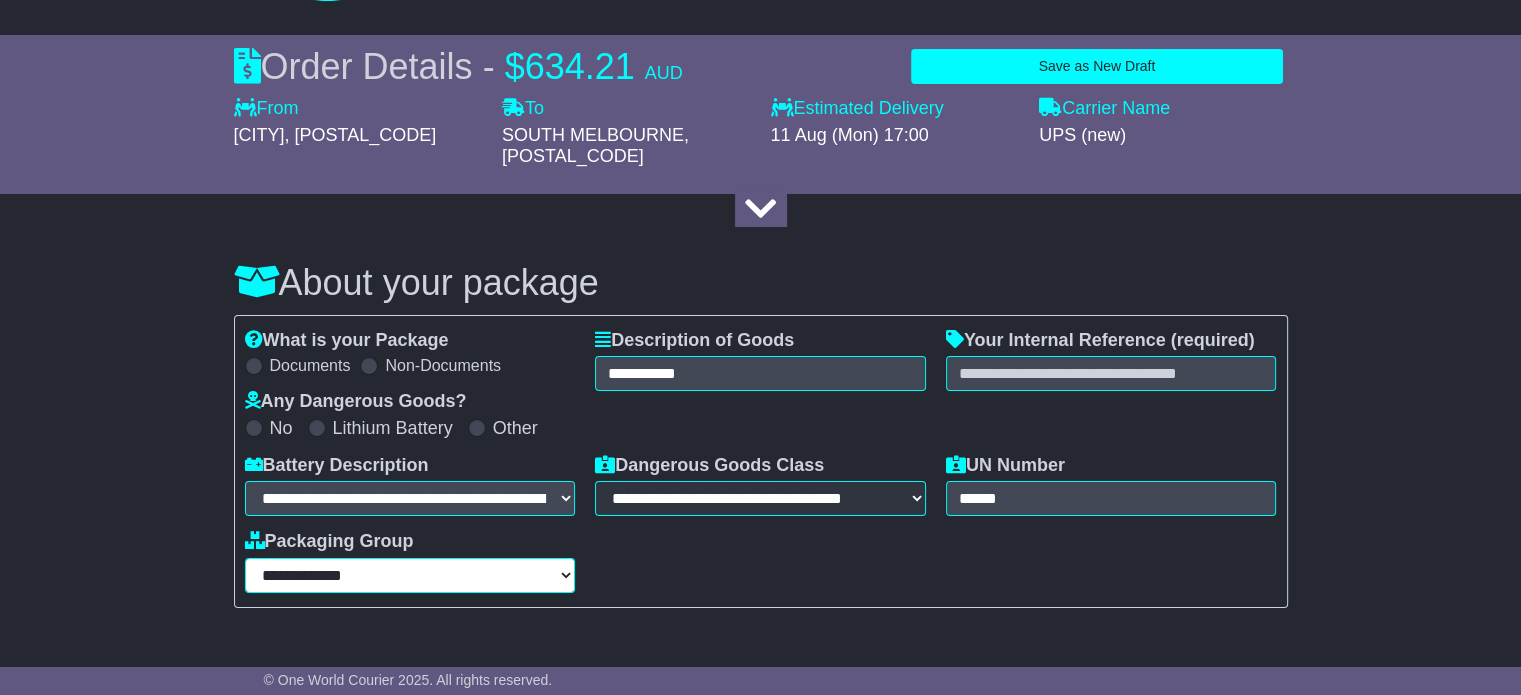 click on "**********" at bounding box center [410, 575] 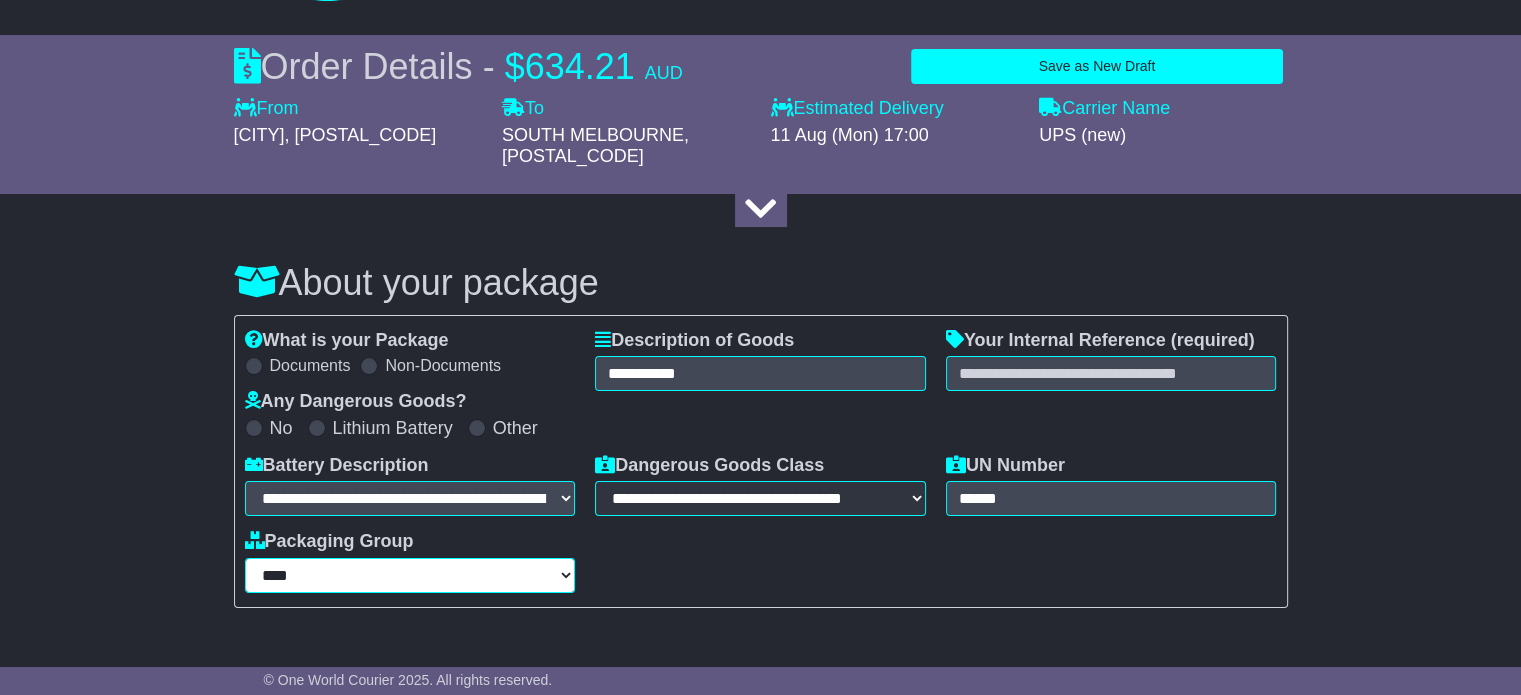 click on "**********" at bounding box center (410, 575) 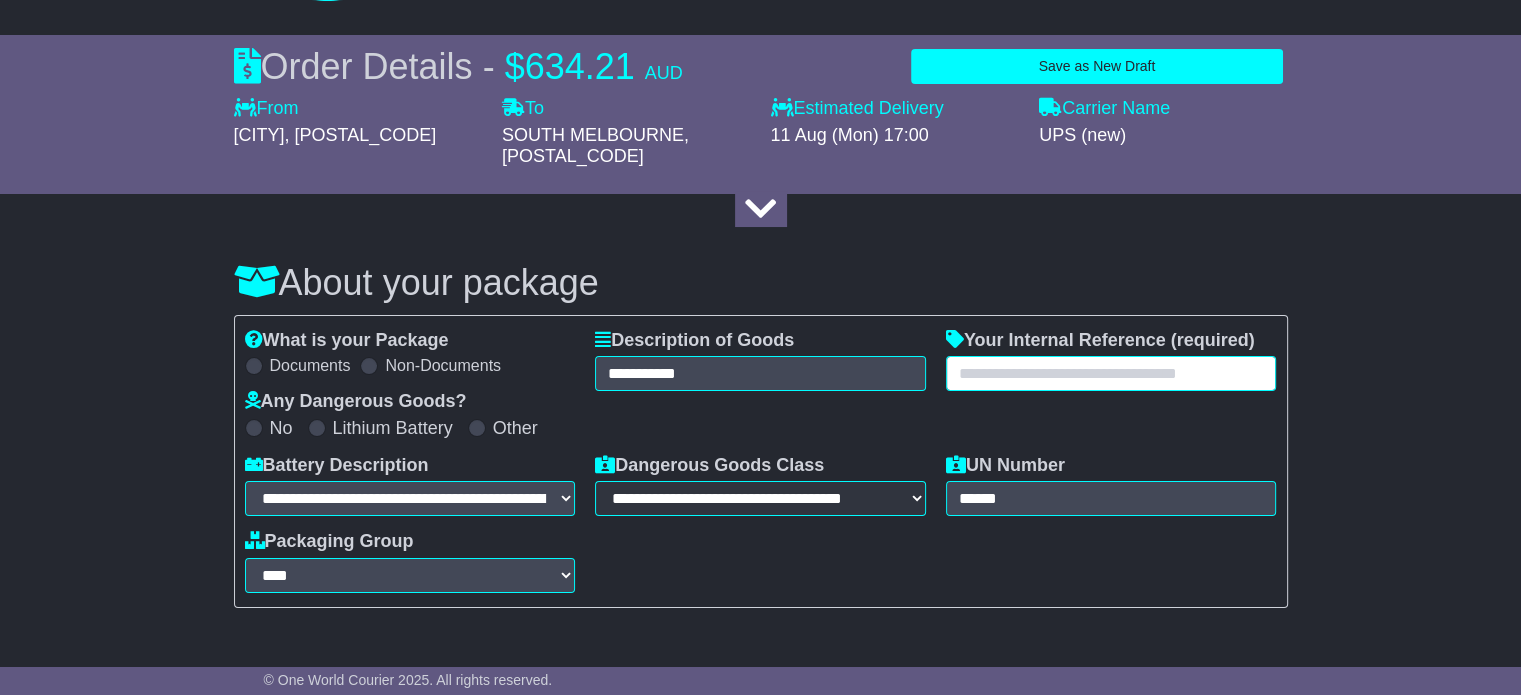 click at bounding box center [1111, 373] 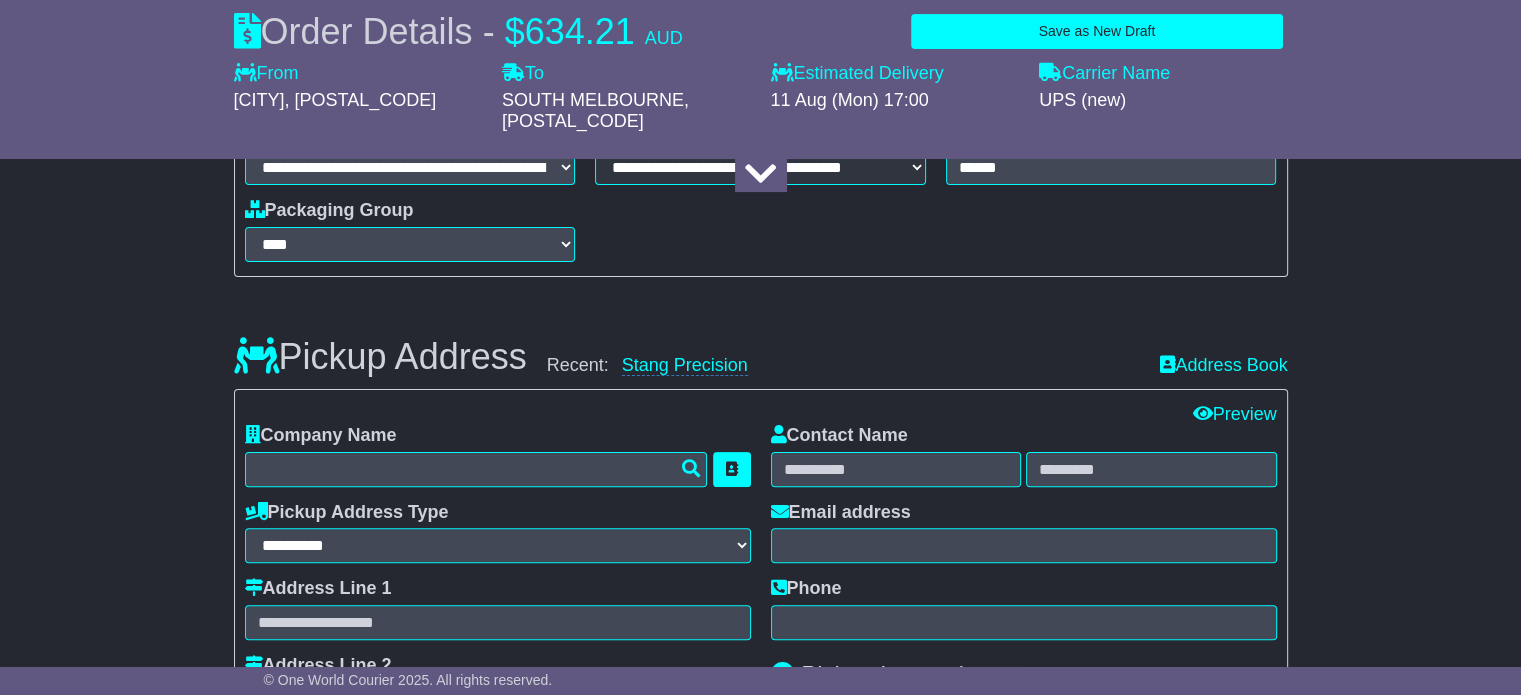 scroll, scrollTop: 504, scrollLeft: 0, axis: vertical 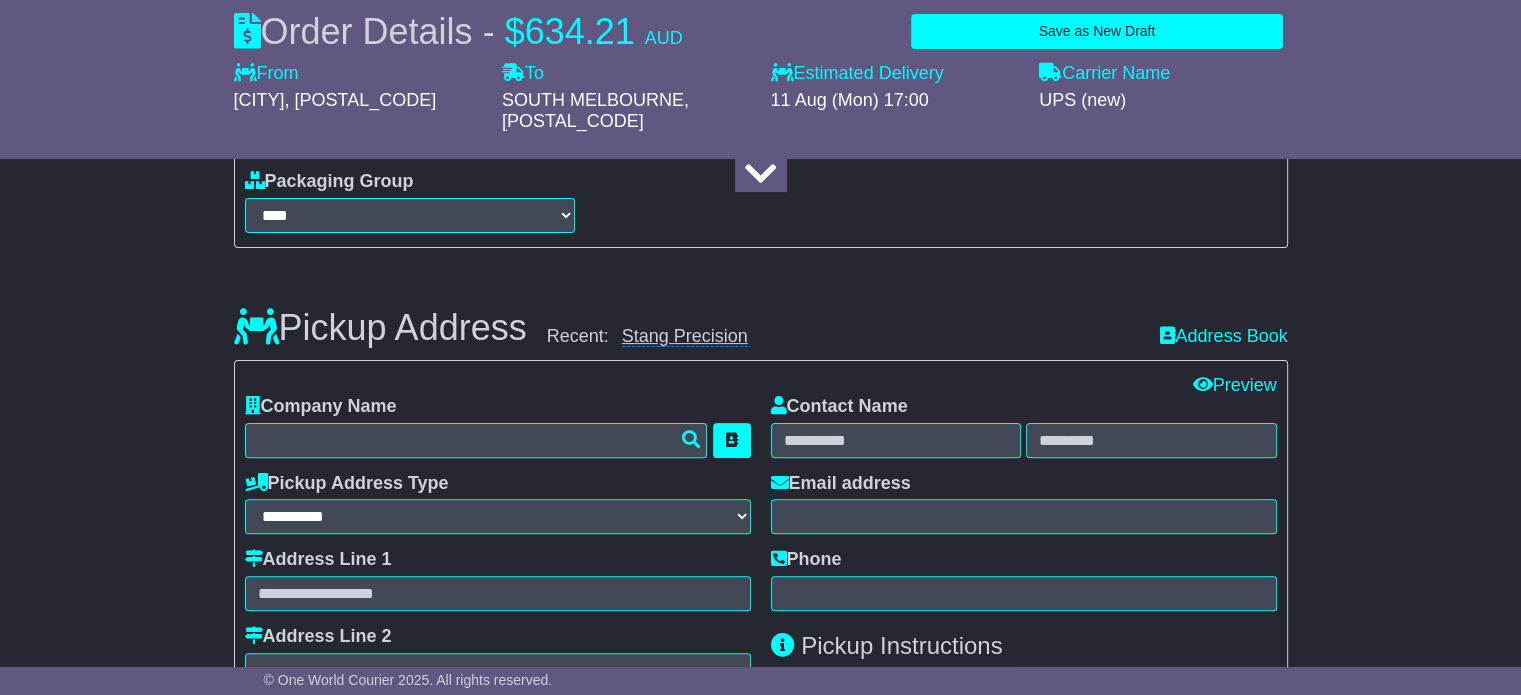 type on "****" 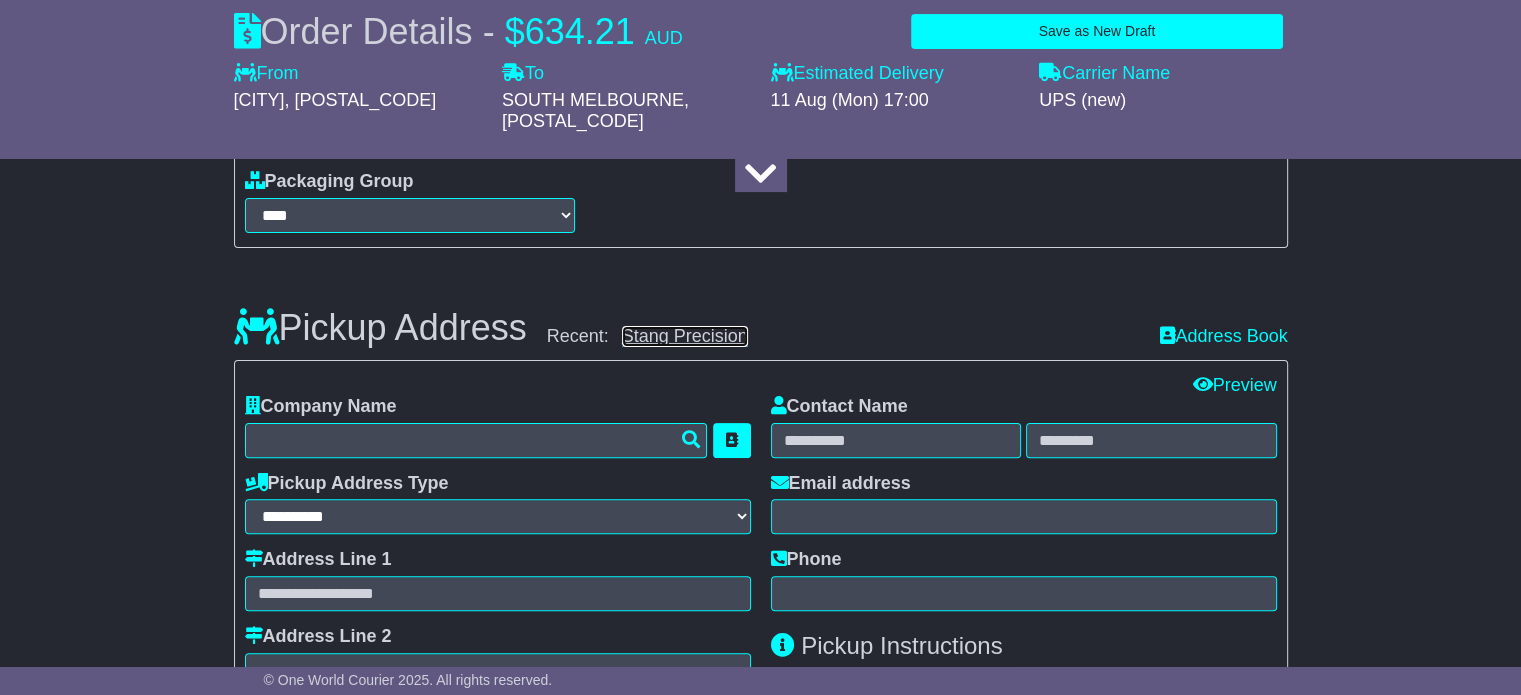 click on "Stang Precision" at bounding box center (685, 336) 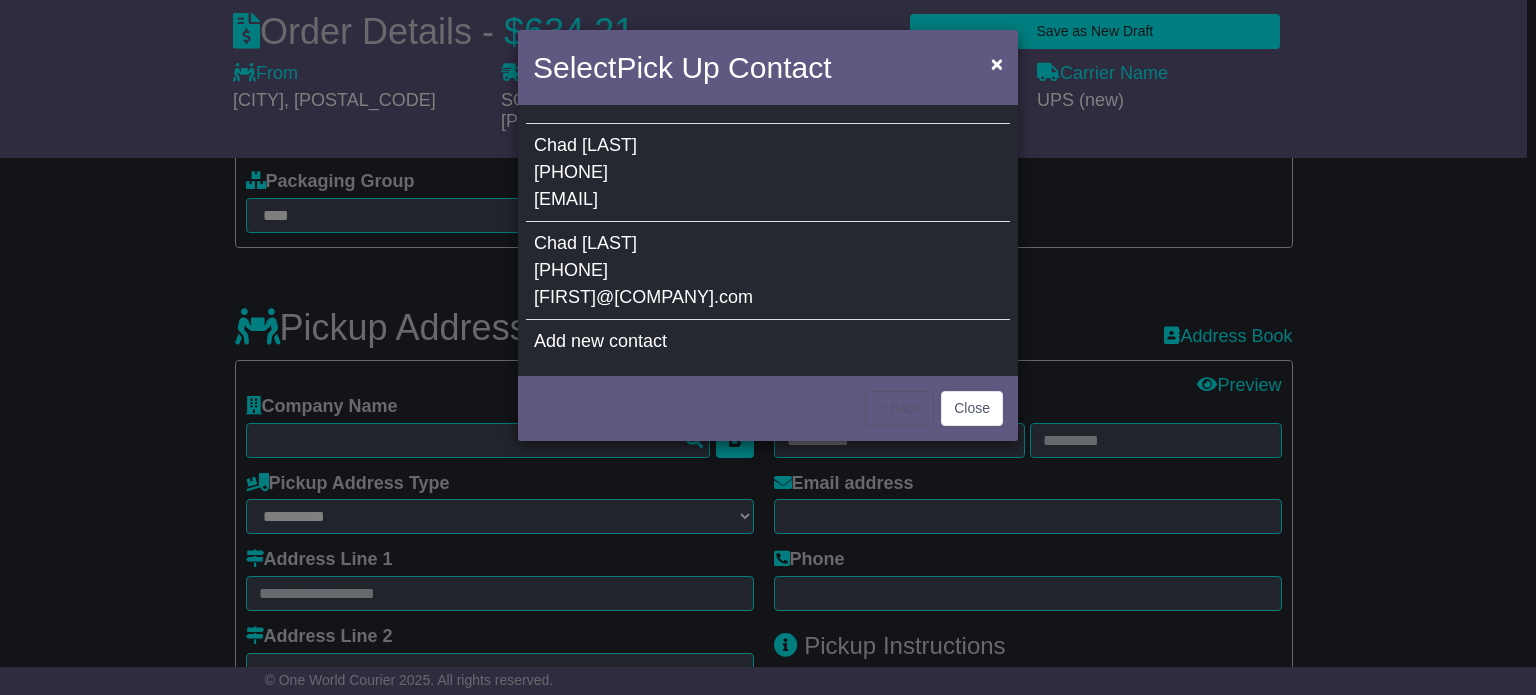 click on "3204923613" at bounding box center (571, 270) 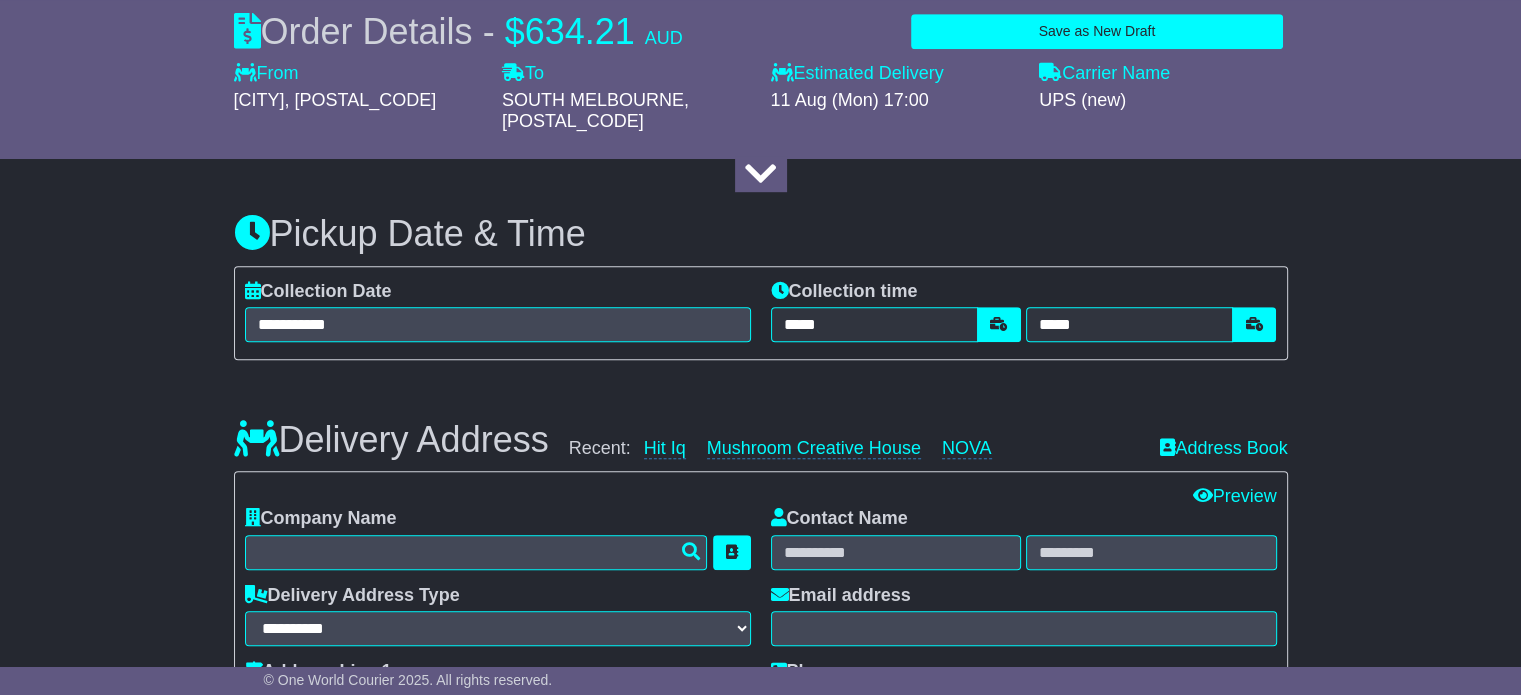 scroll, scrollTop: 1264, scrollLeft: 0, axis: vertical 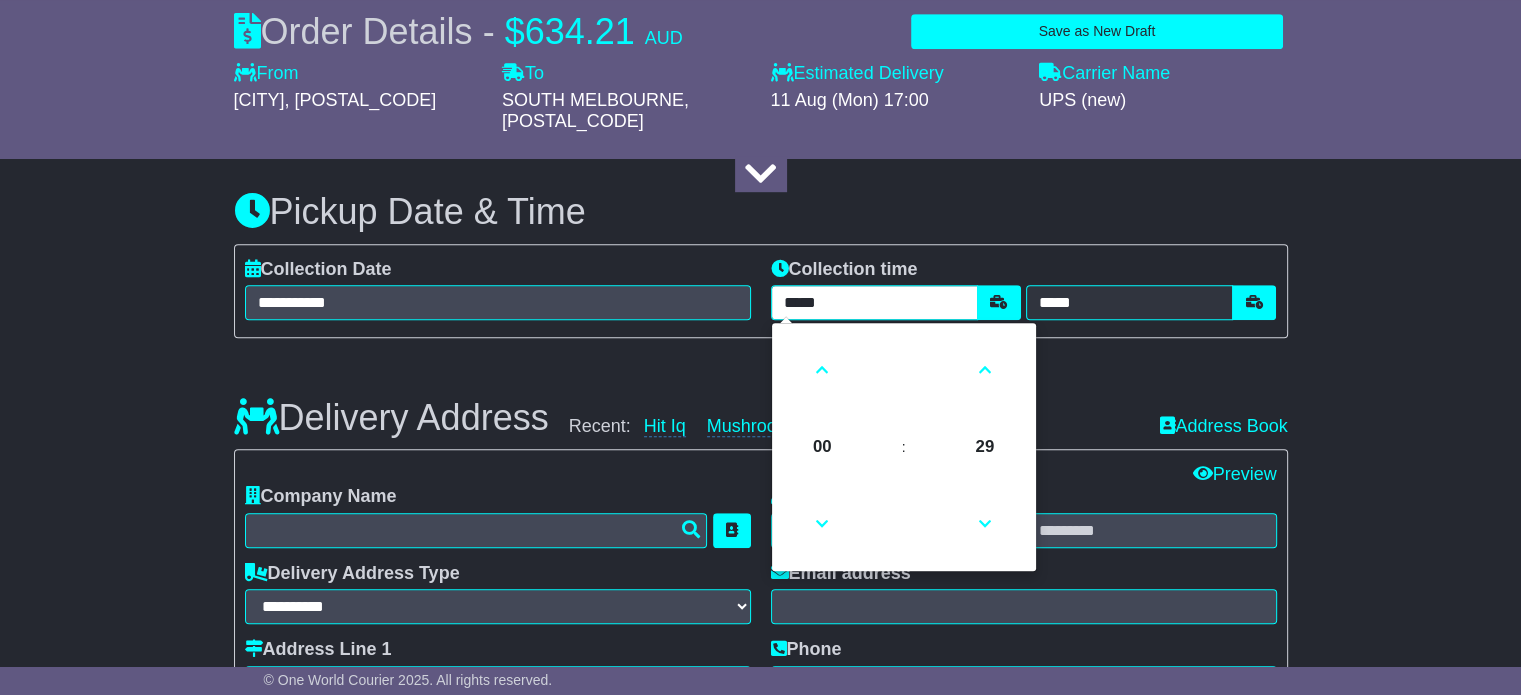 click on "*****" at bounding box center (874, 302) 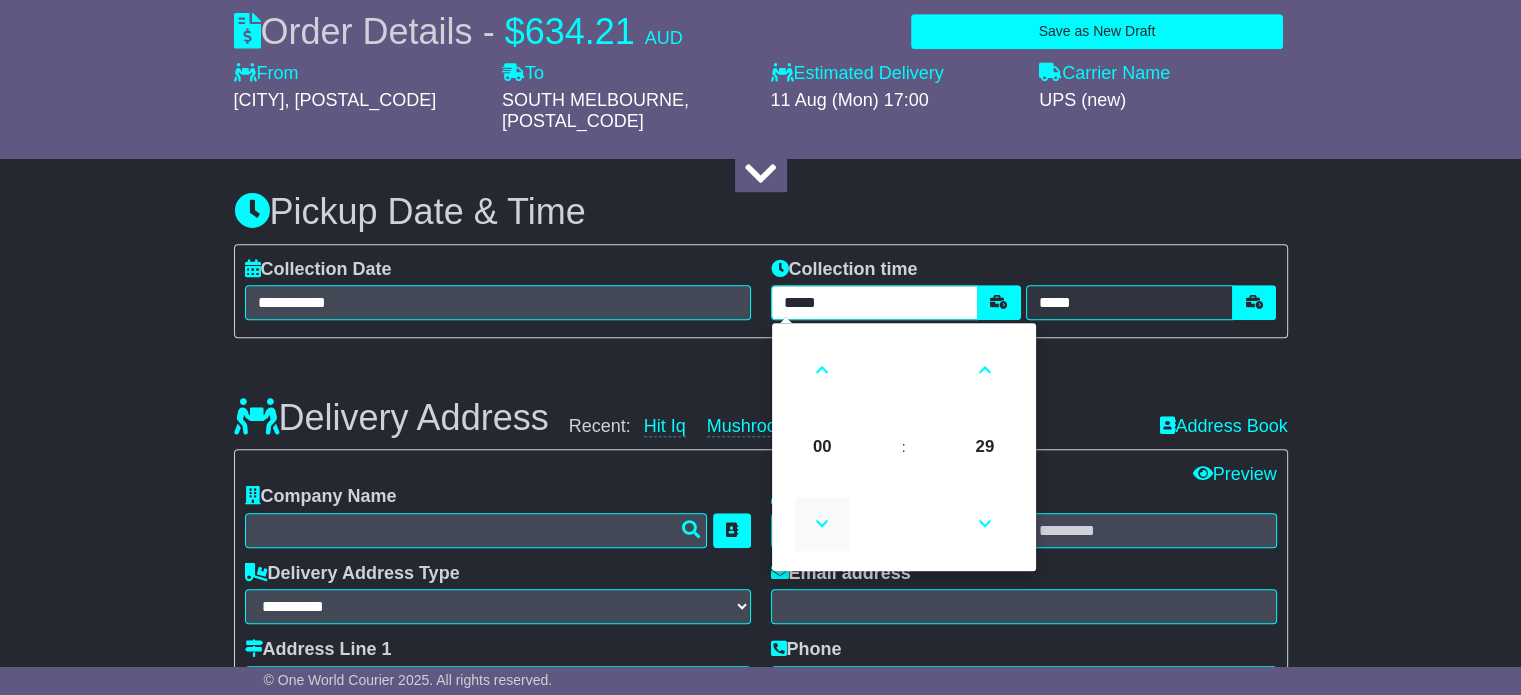 click at bounding box center [822, 524] 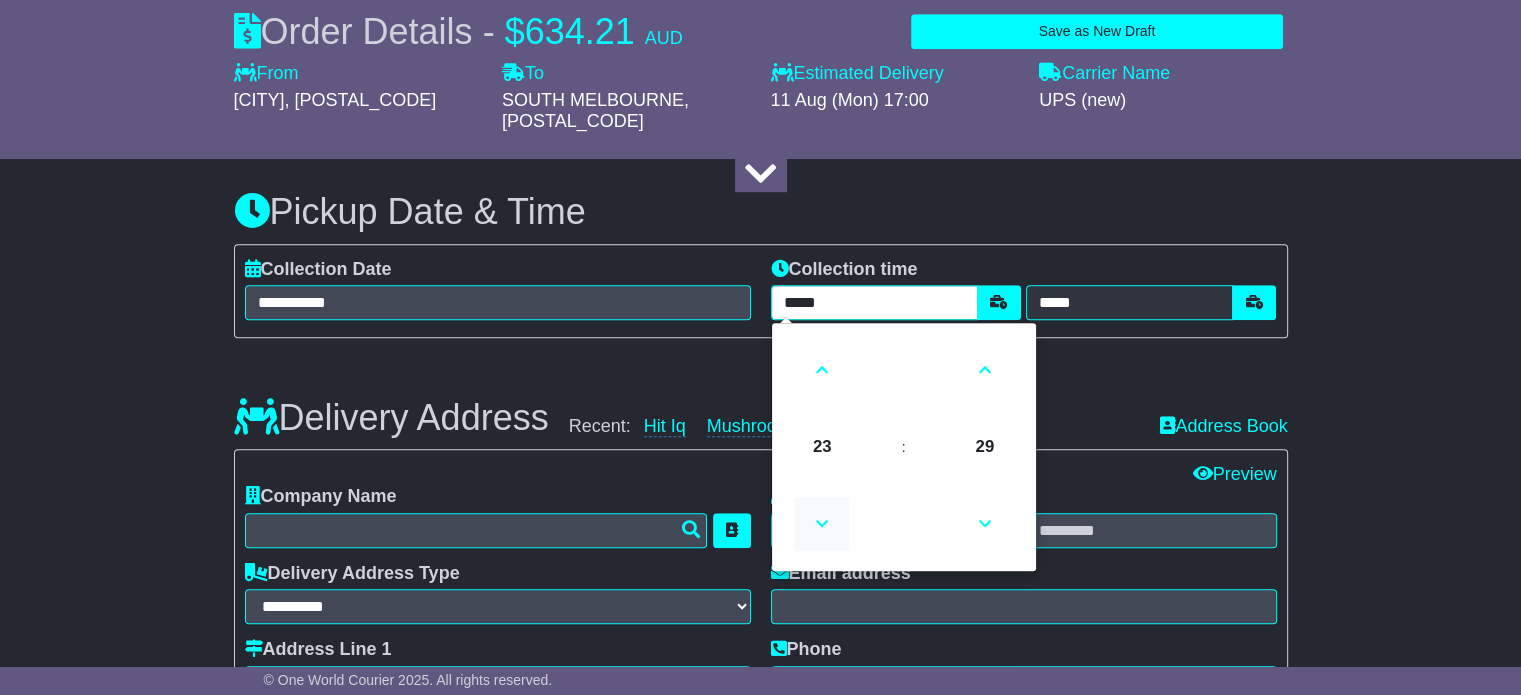 click at bounding box center [822, 524] 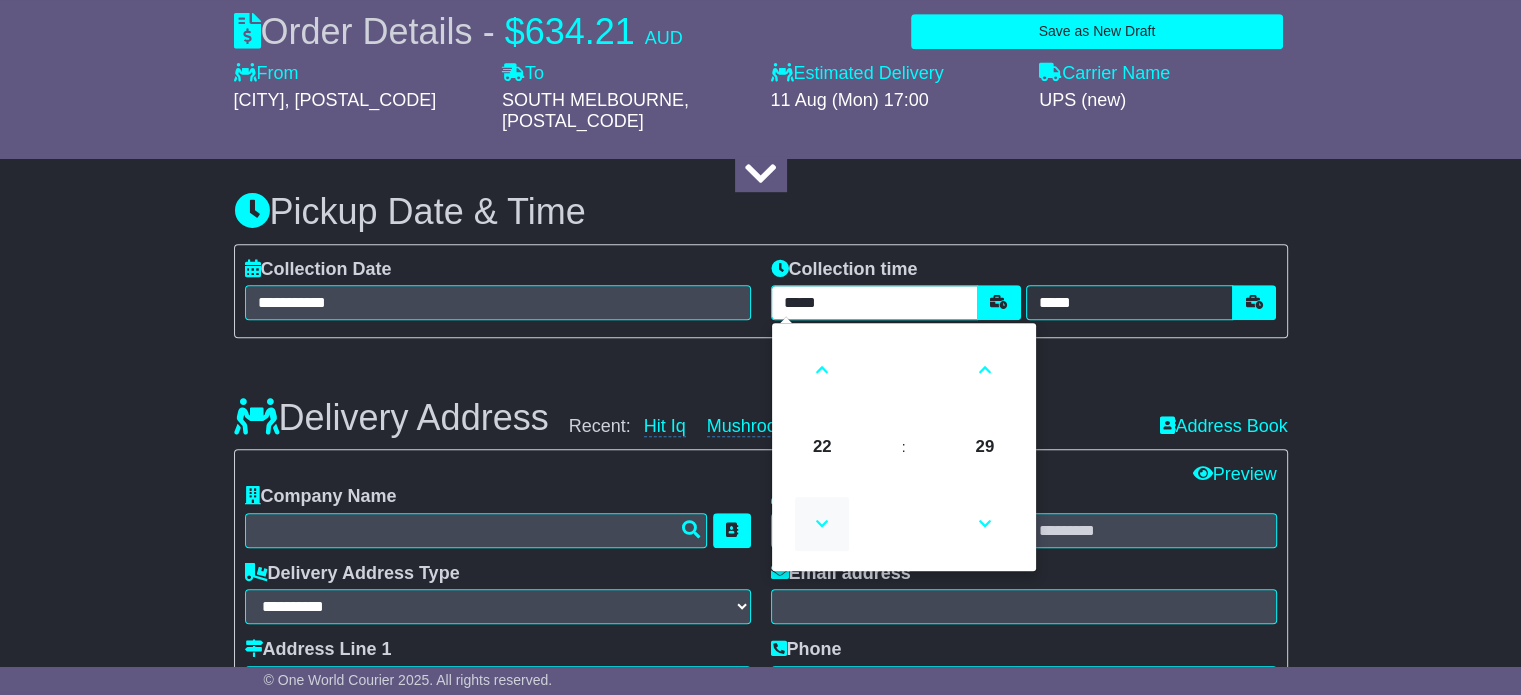 click at bounding box center (822, 524) 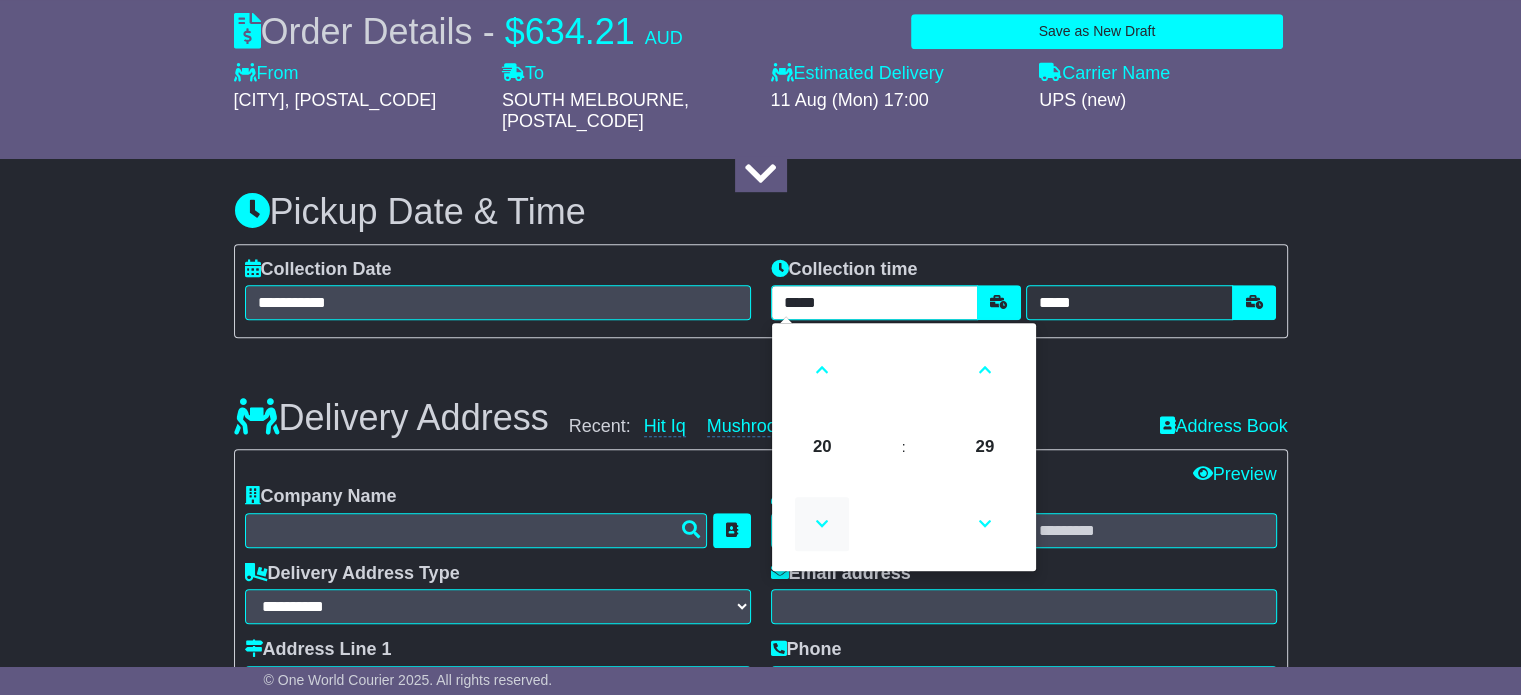 click at bounding box center (822, 524) 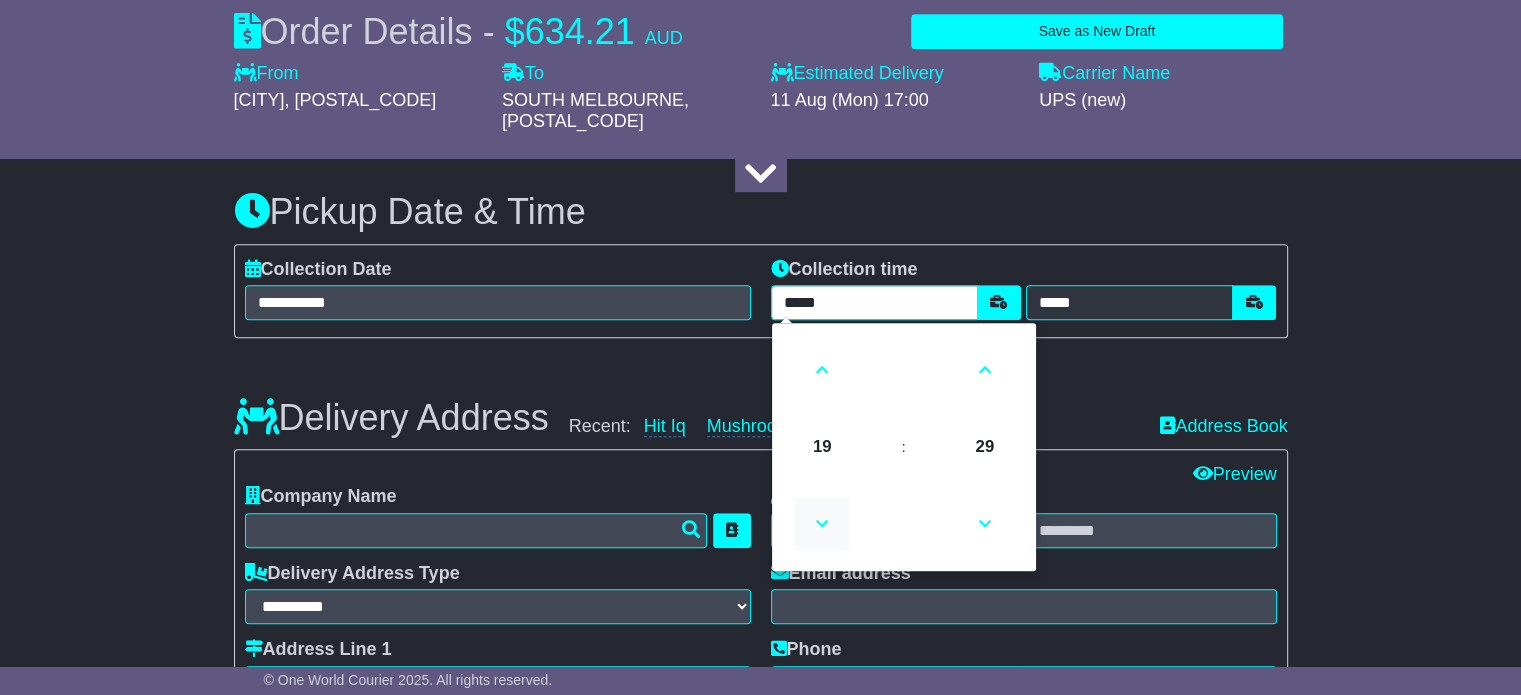 click at bounding box center [822, 524] 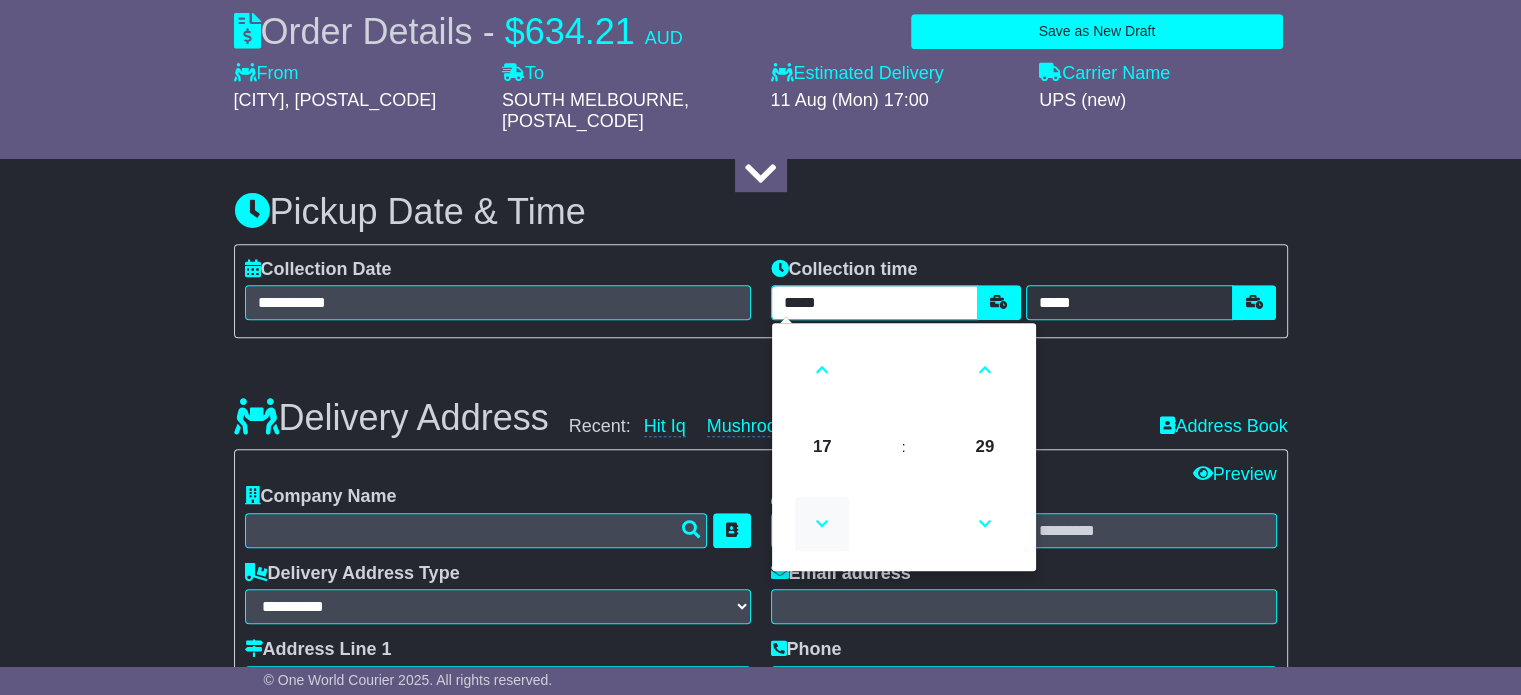 click at bounding box center (822, 524) 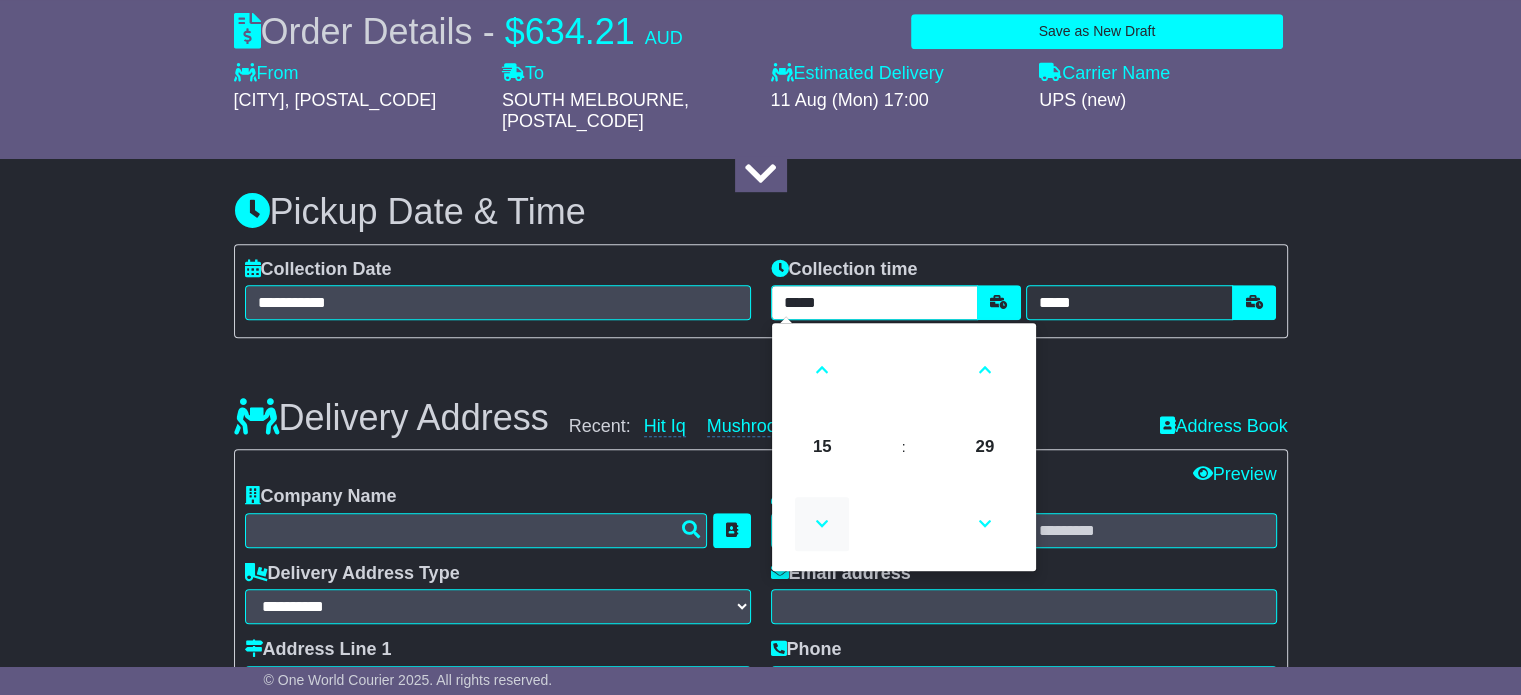 click at bounding box center (822, 524) 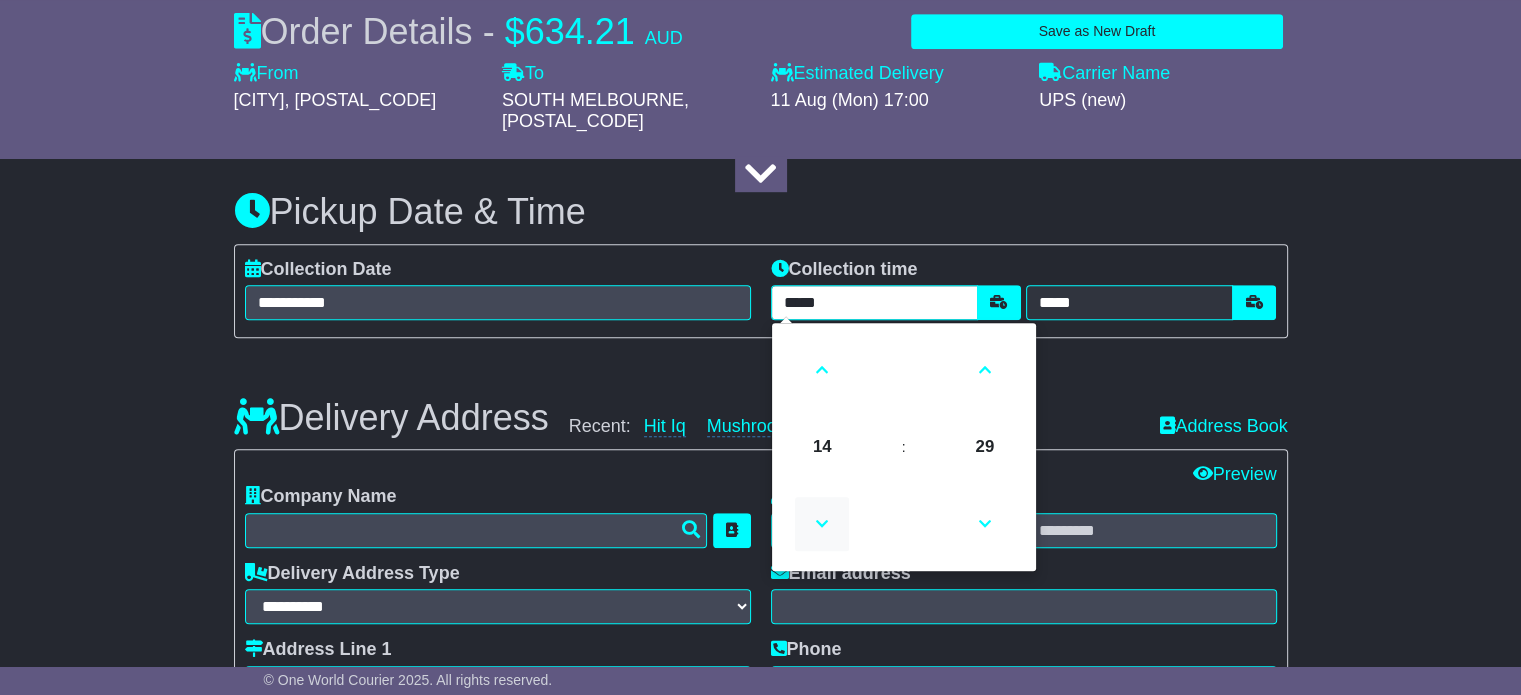 click at bounding box center (822, 524) 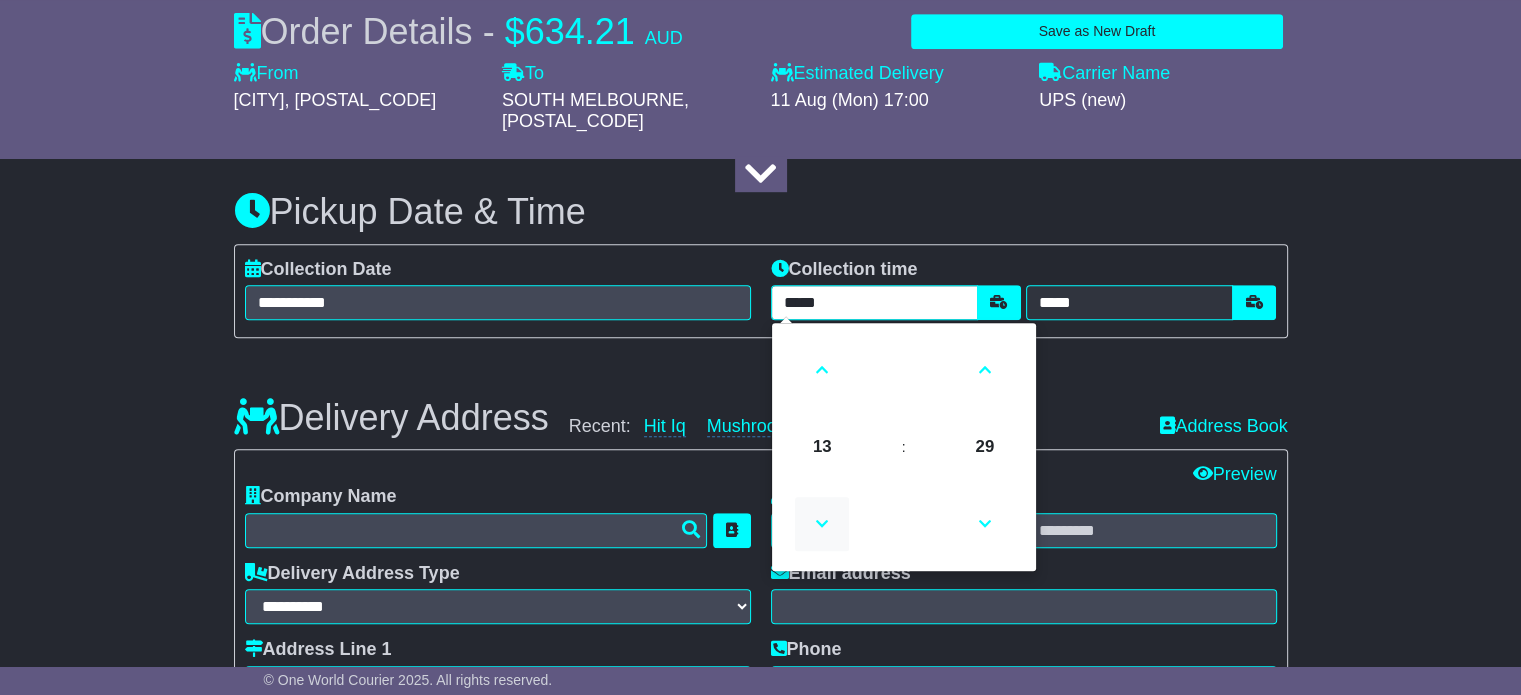 click at bounding box center (822, 524) 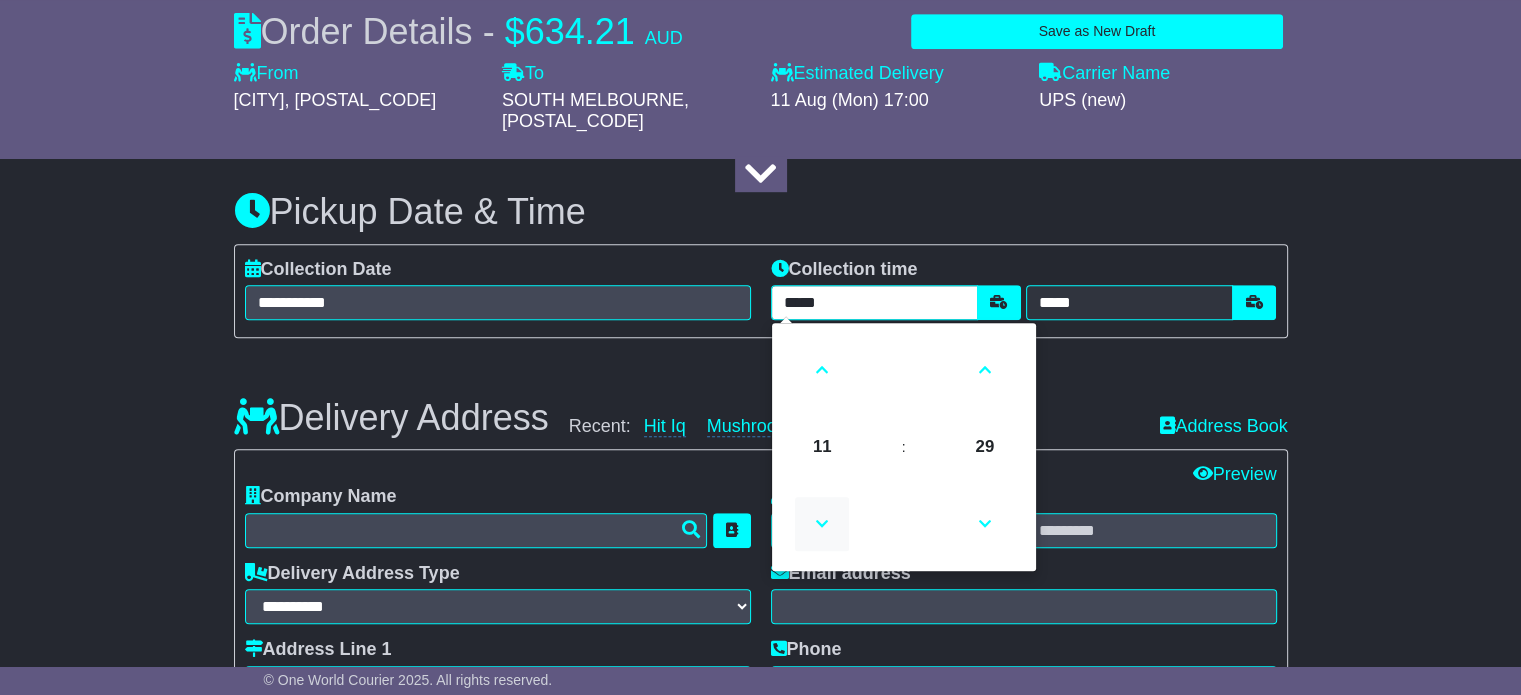 click at bounding box center (822, 524) 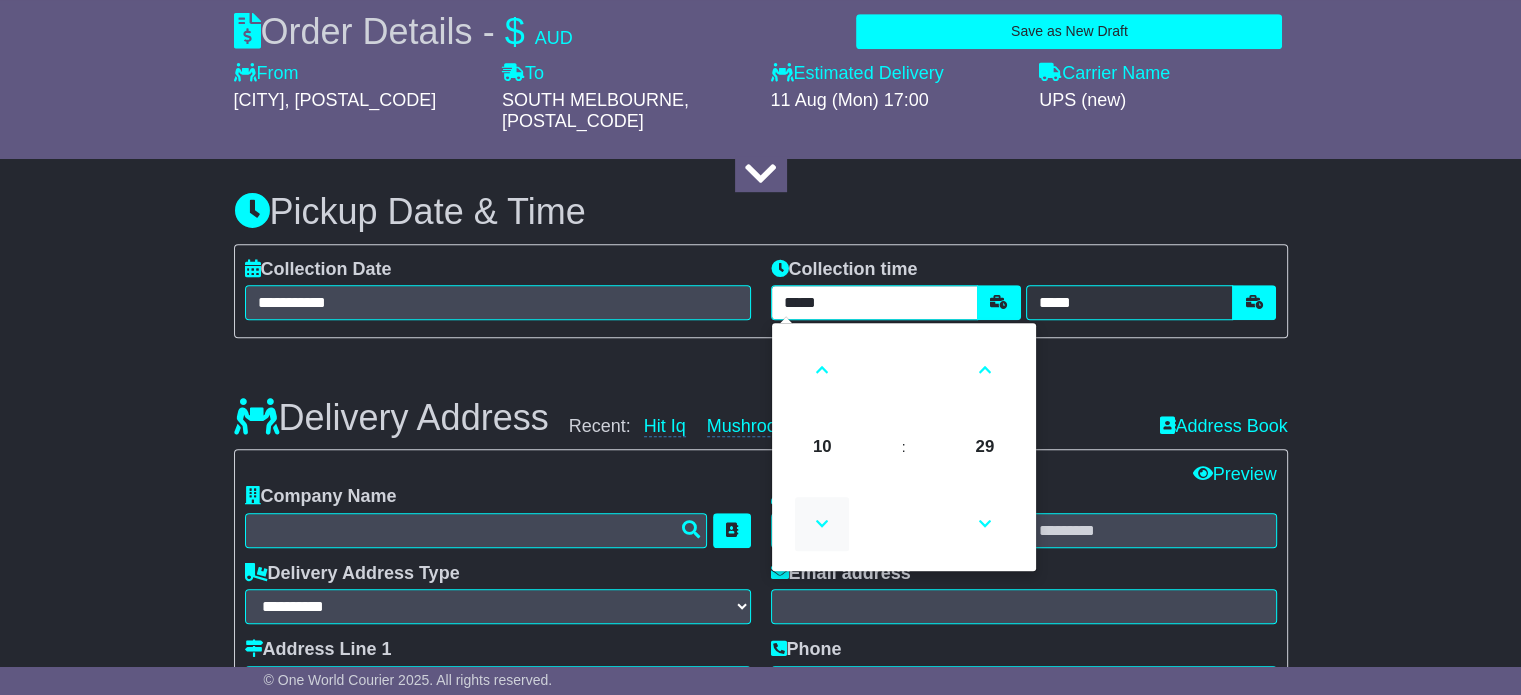 click at bounding box center [822, 524] 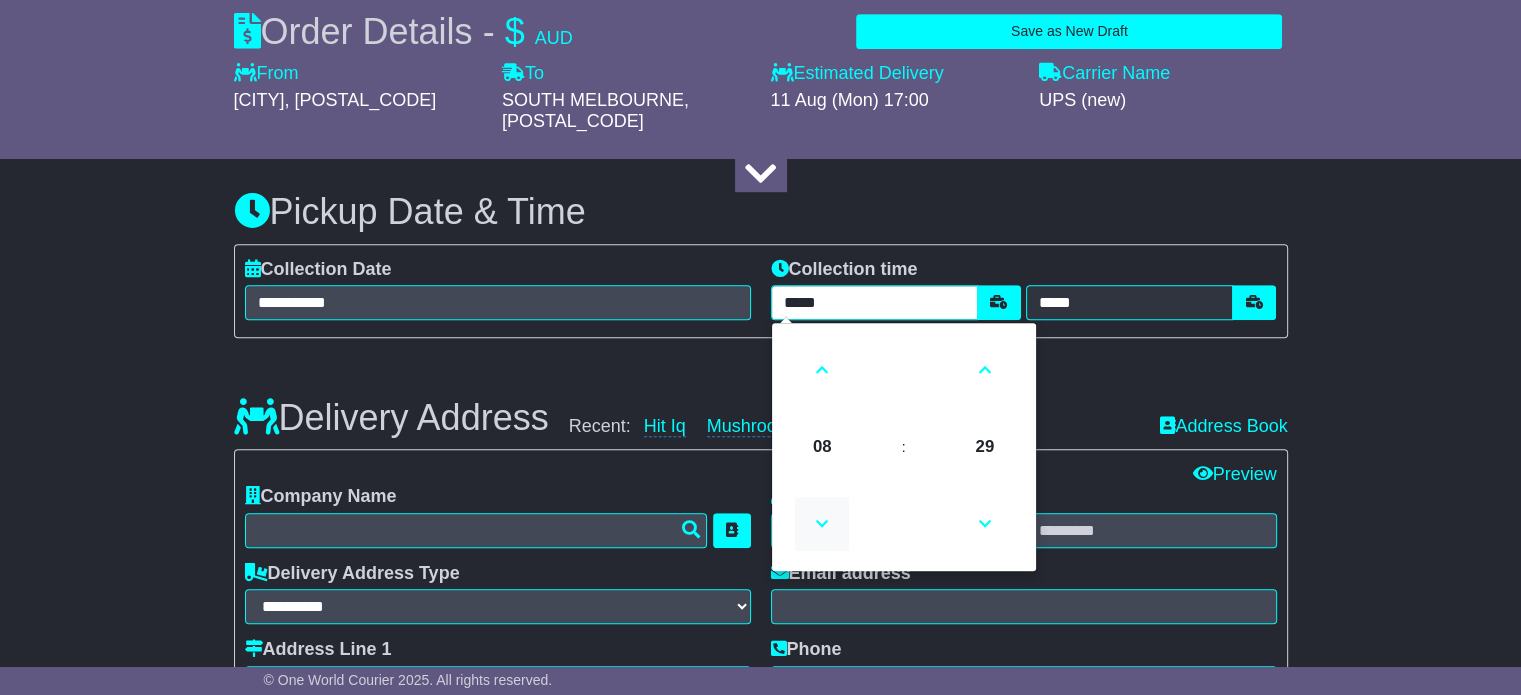 click at bounding box center (822, 524) 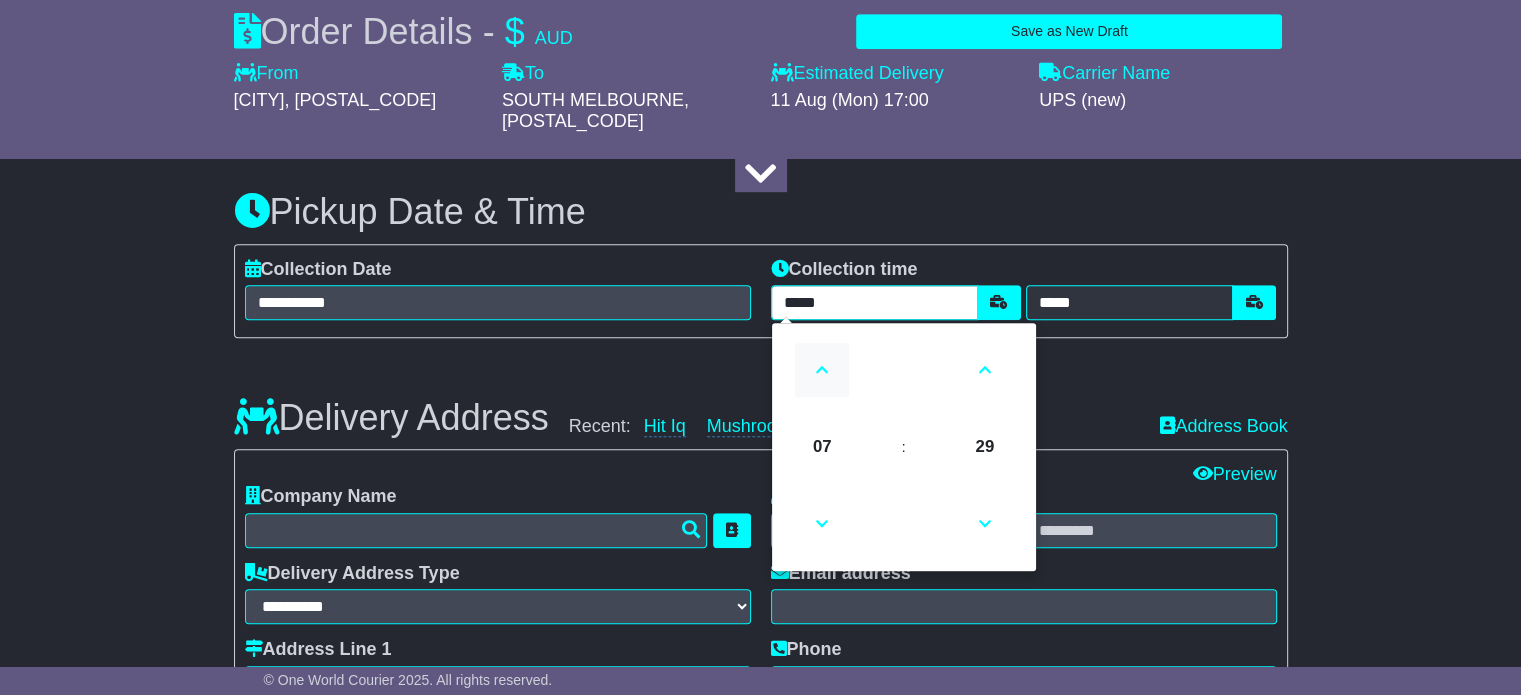click at bounding box center [822, 370] 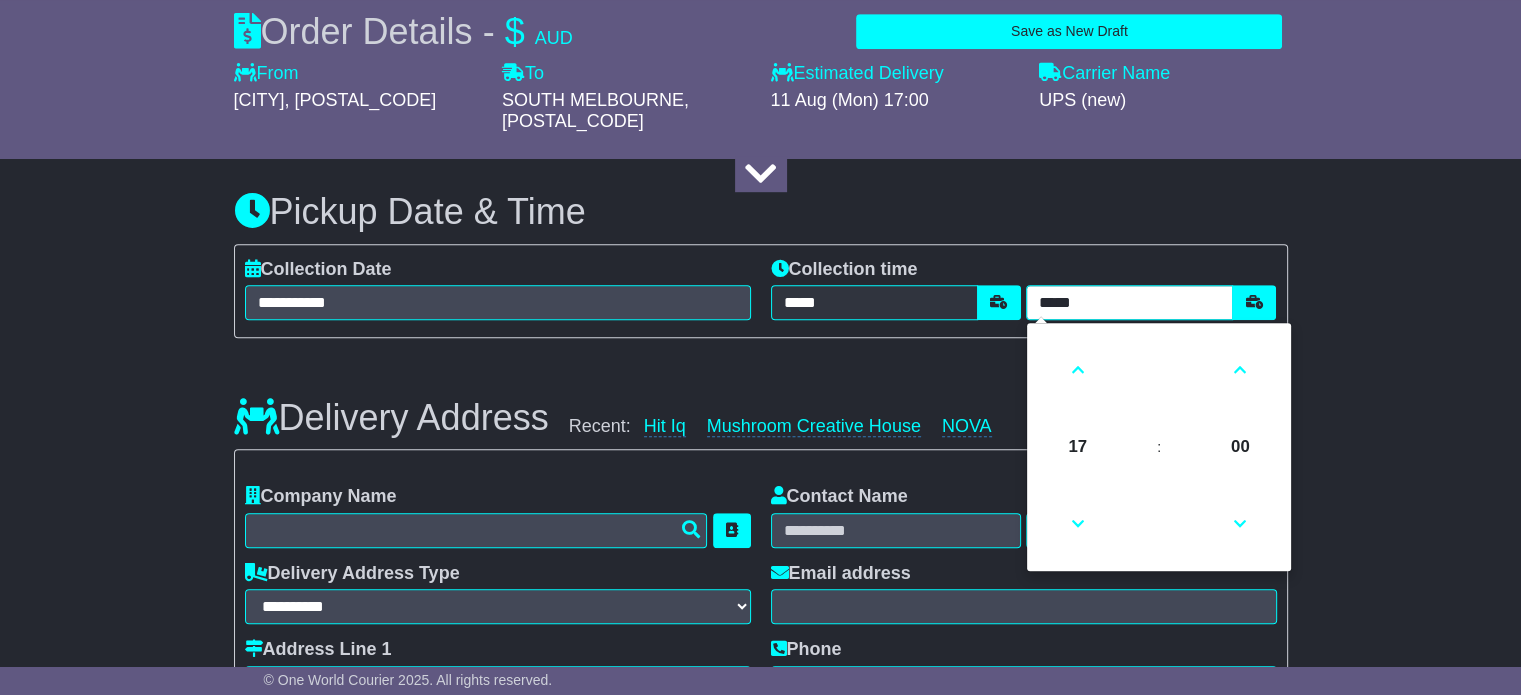 click on "*****" at bounding box center (1129, 302) 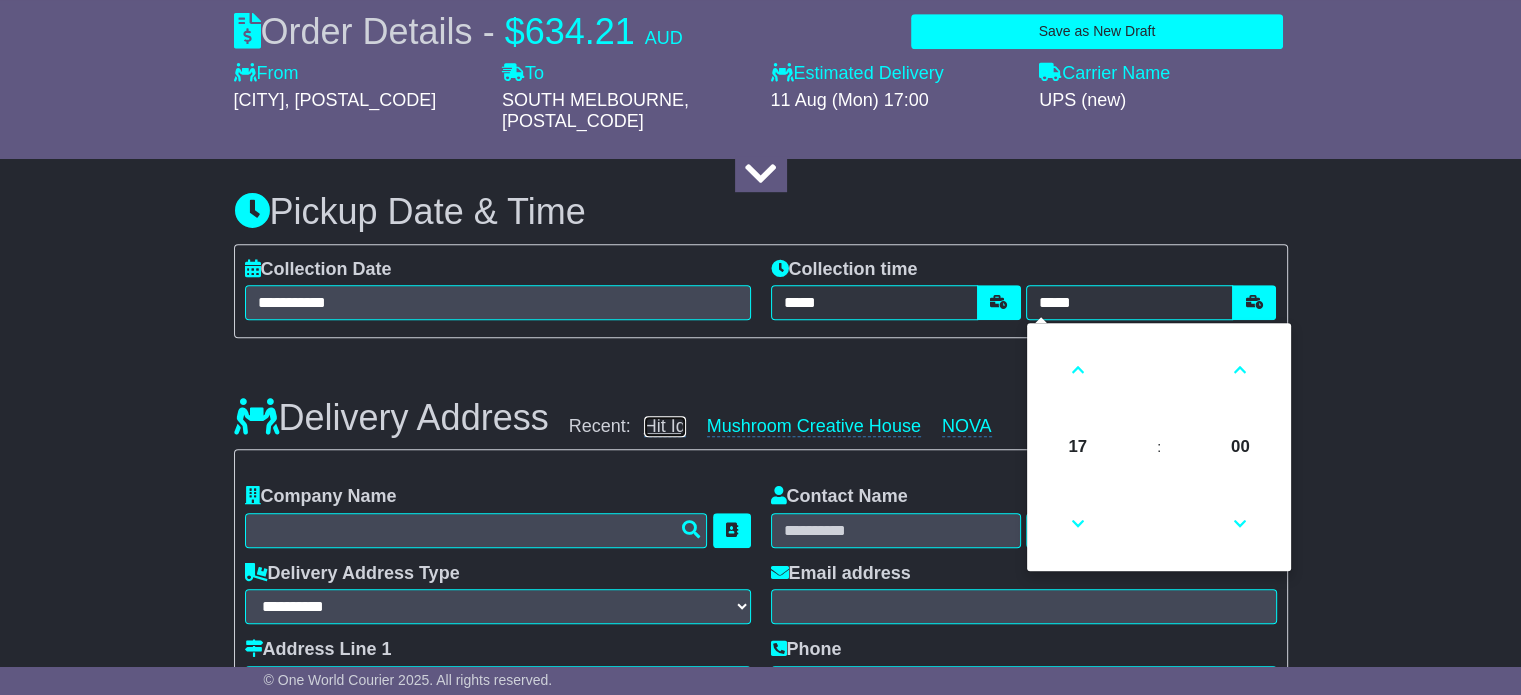 click on "Hit Iq" at bounding box center (665, 426) 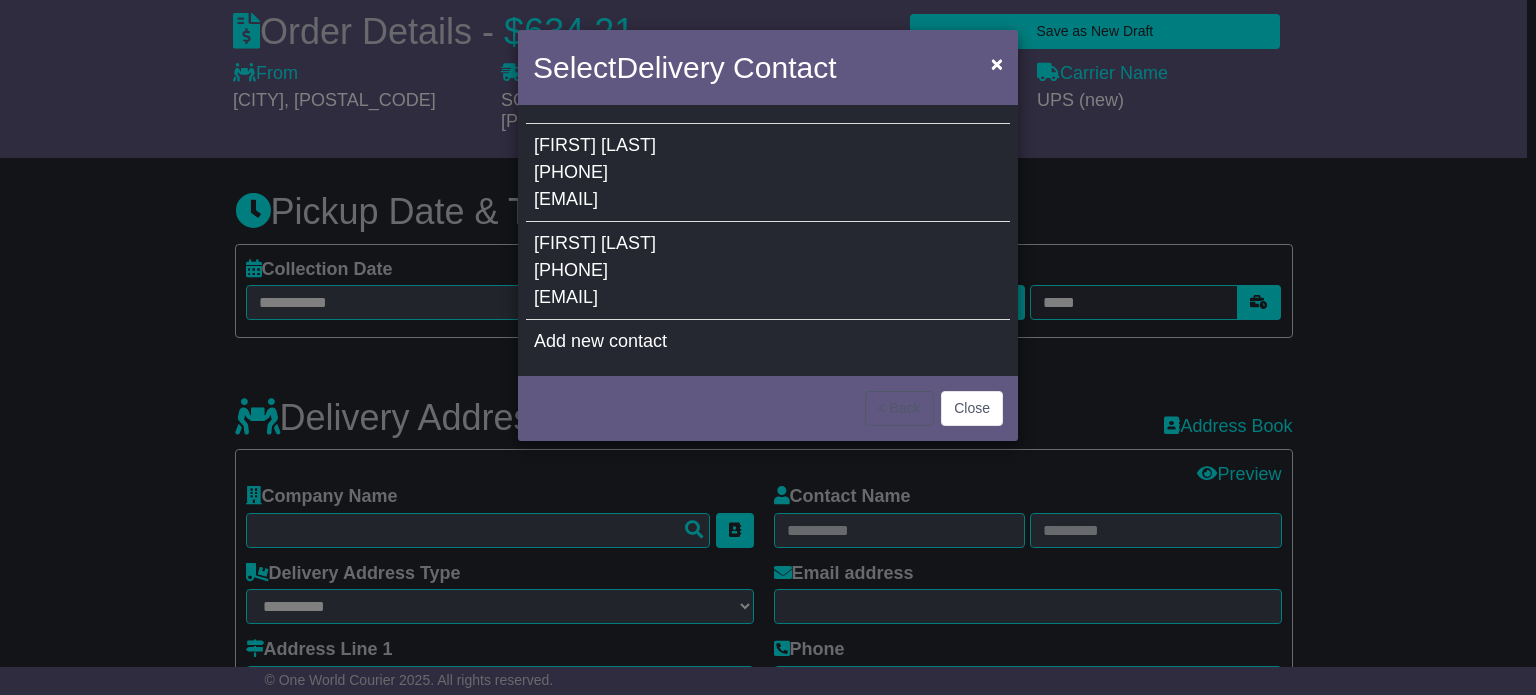 click on "Jayasinghe" at bounding box center (628, 243) 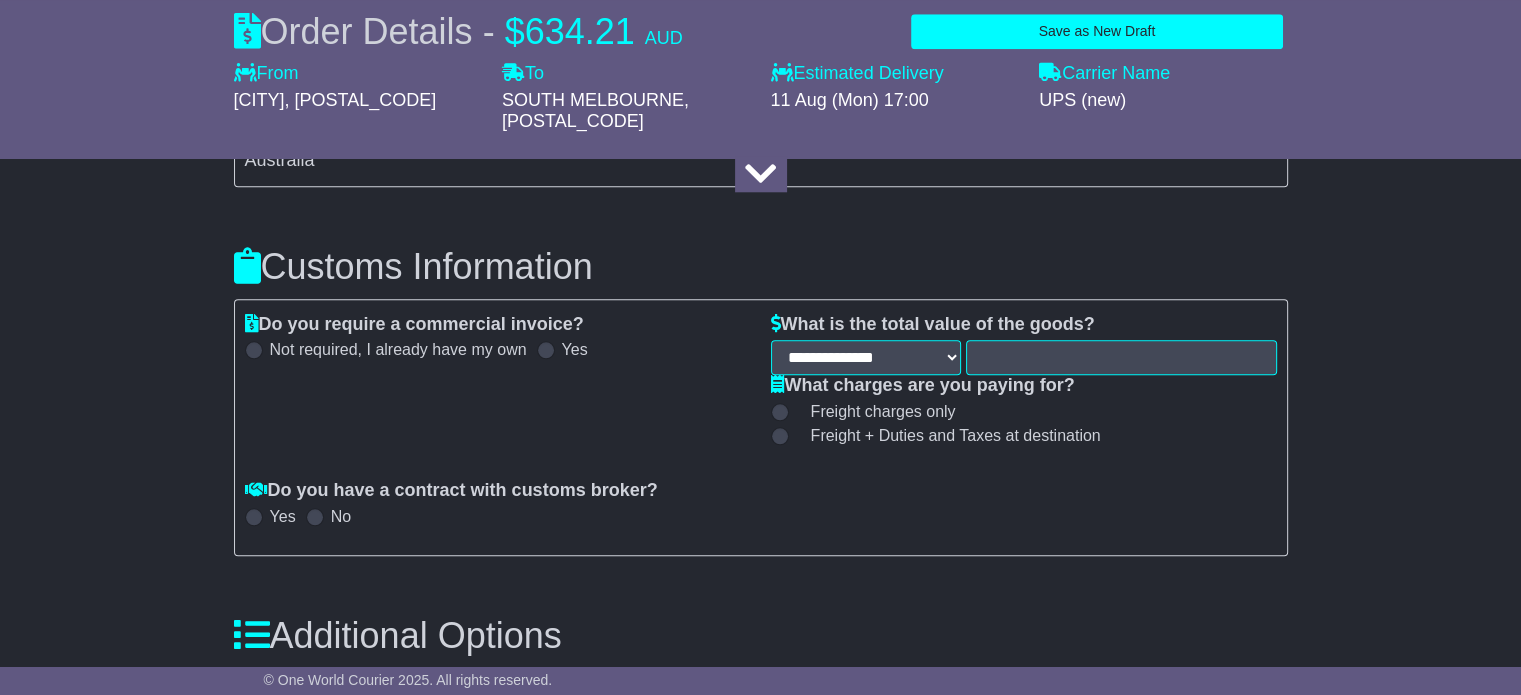 scroll, scrollTop: 2062, scrollLeft: 0, axis: vertical 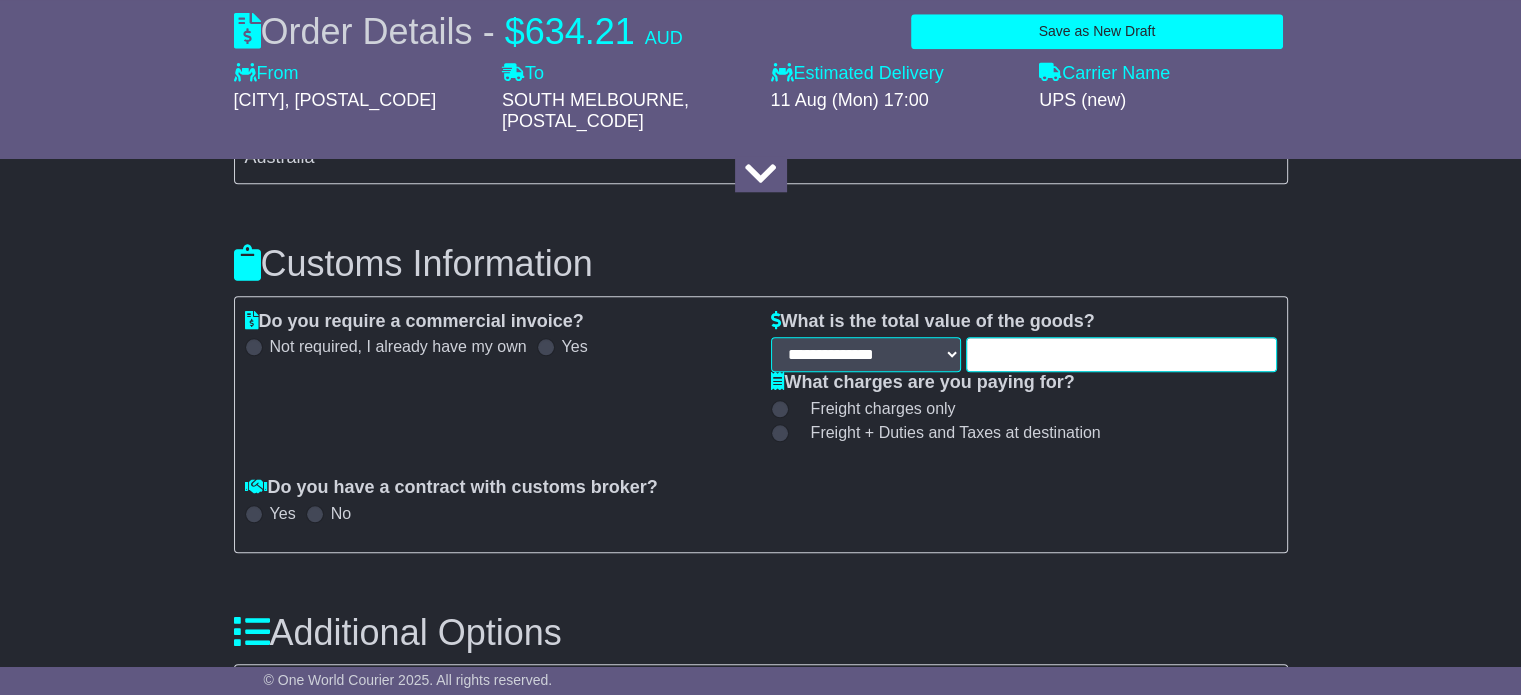 click at bounding box center (1121, 354) 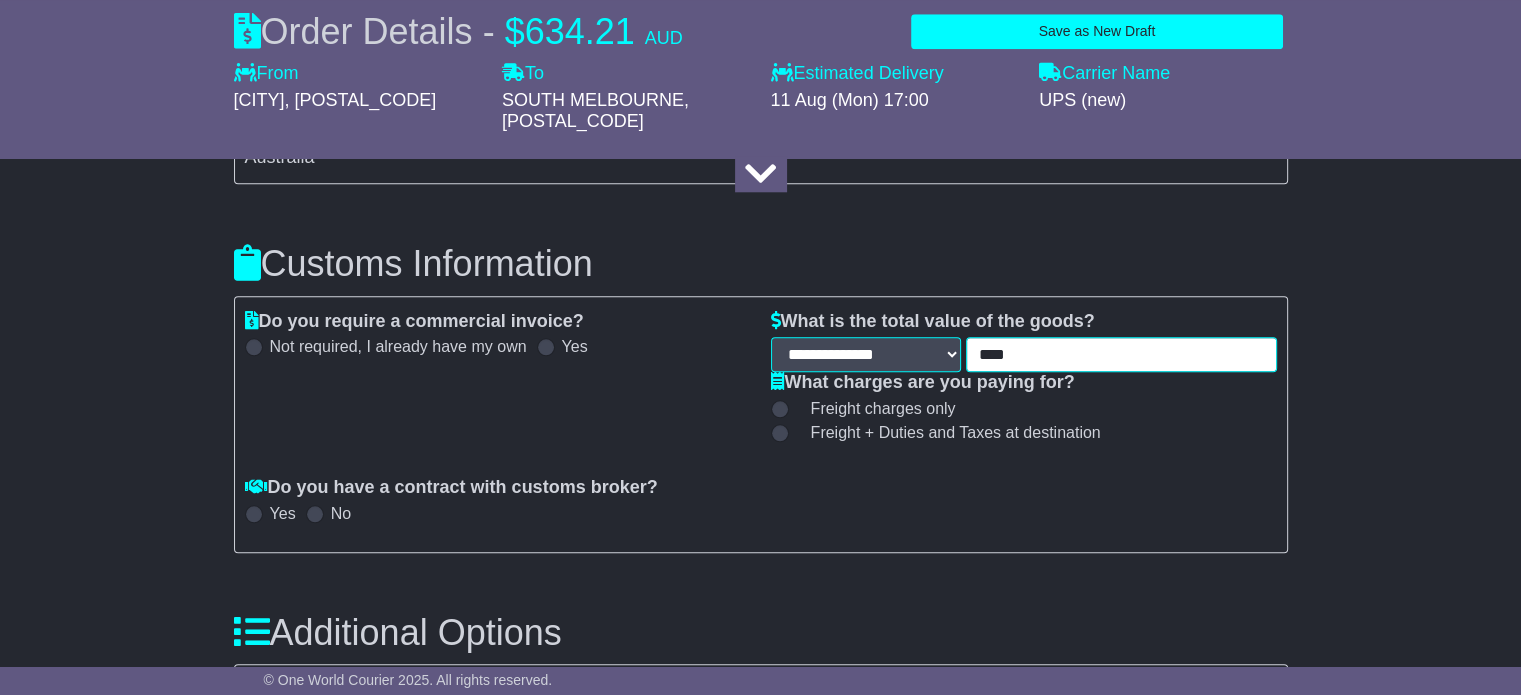 type on "****" 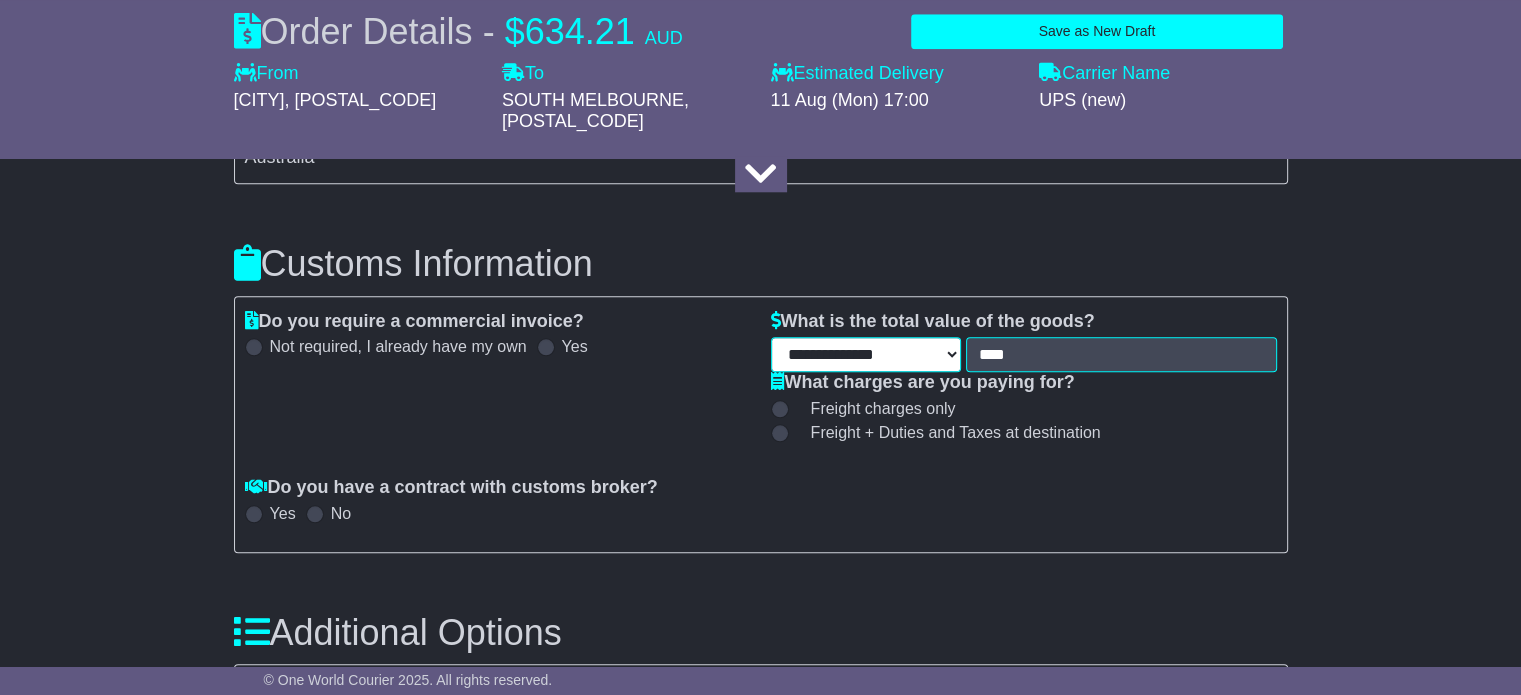 click on "**********" at bounding box center (866, 354) 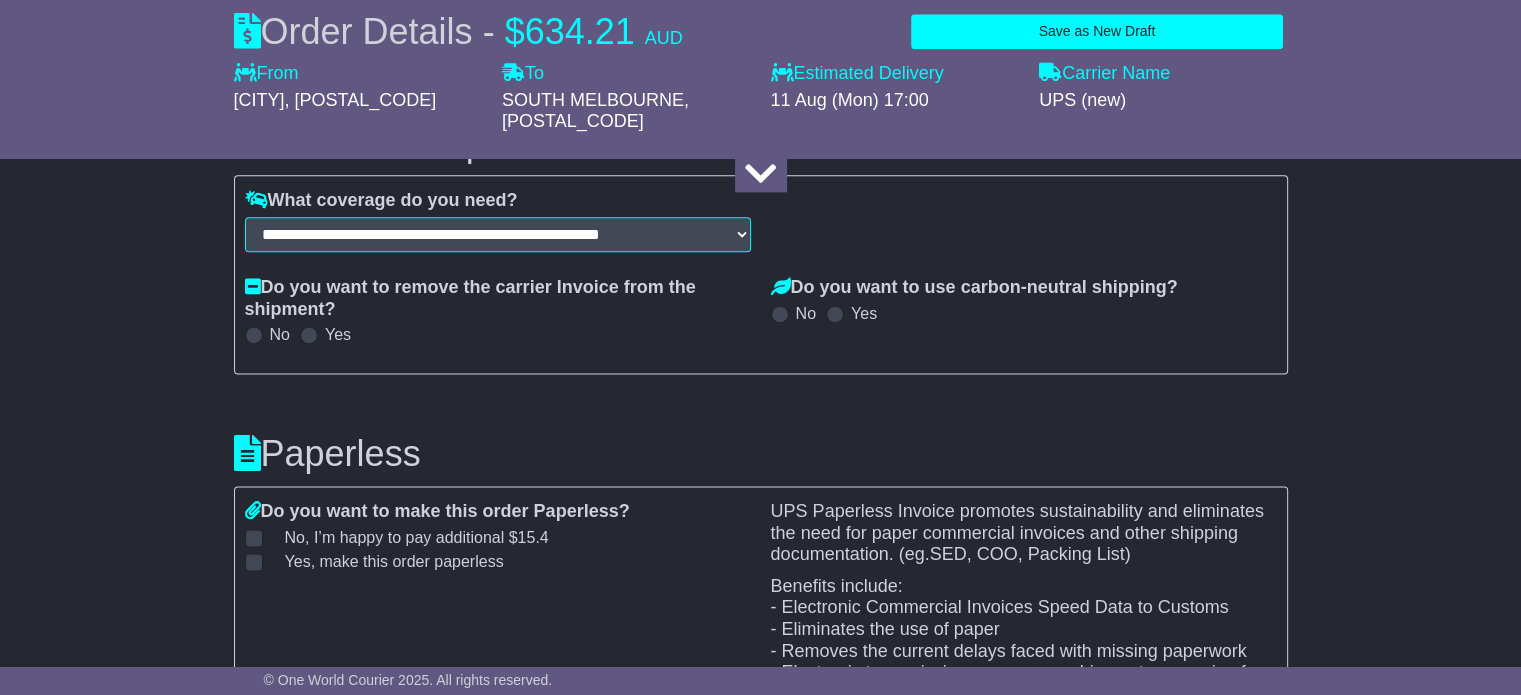 scroll, scrollTop: 2582, scrollLeft: 0, axis: vertical 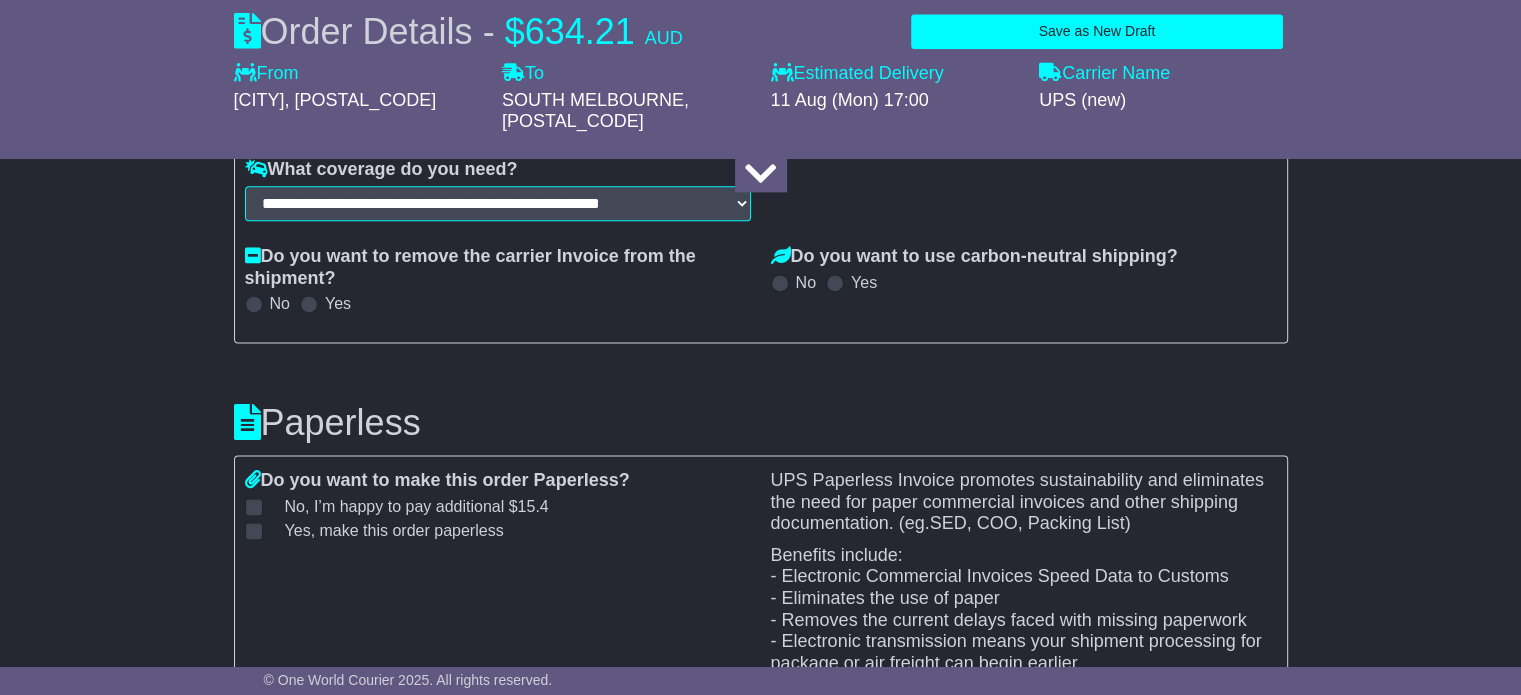 click at bounding box center (254, 531) 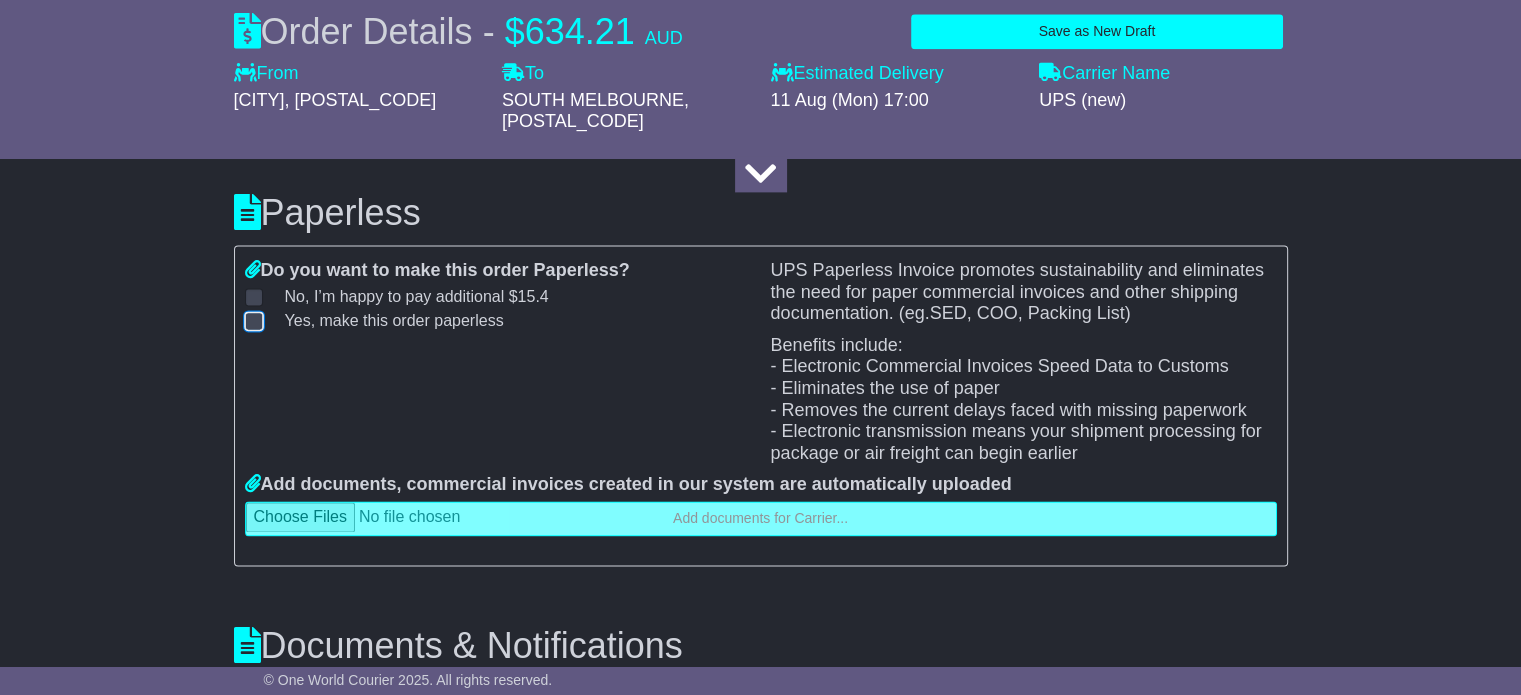 scroll, scrollTop: 2855, scrollLeft: 0, axis: vertical 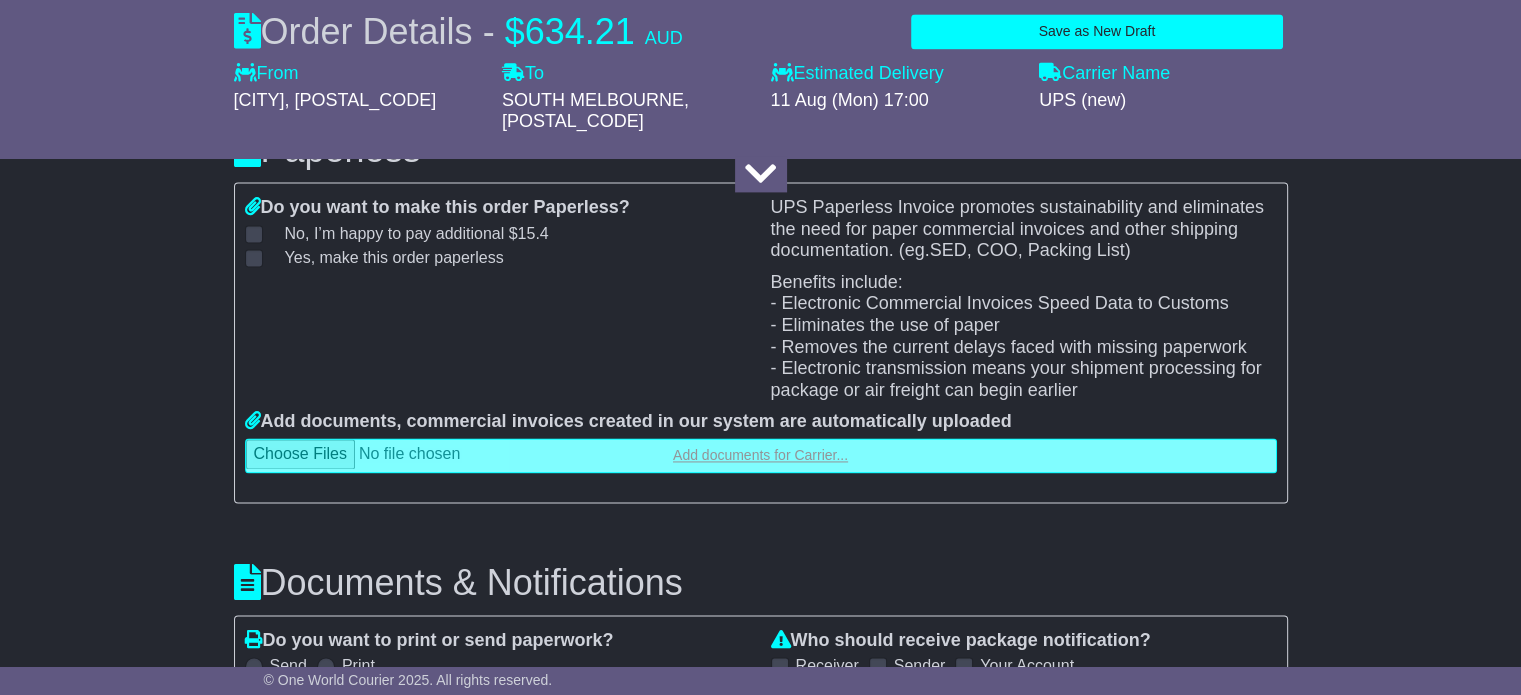 click at bounding box center [761, 455] 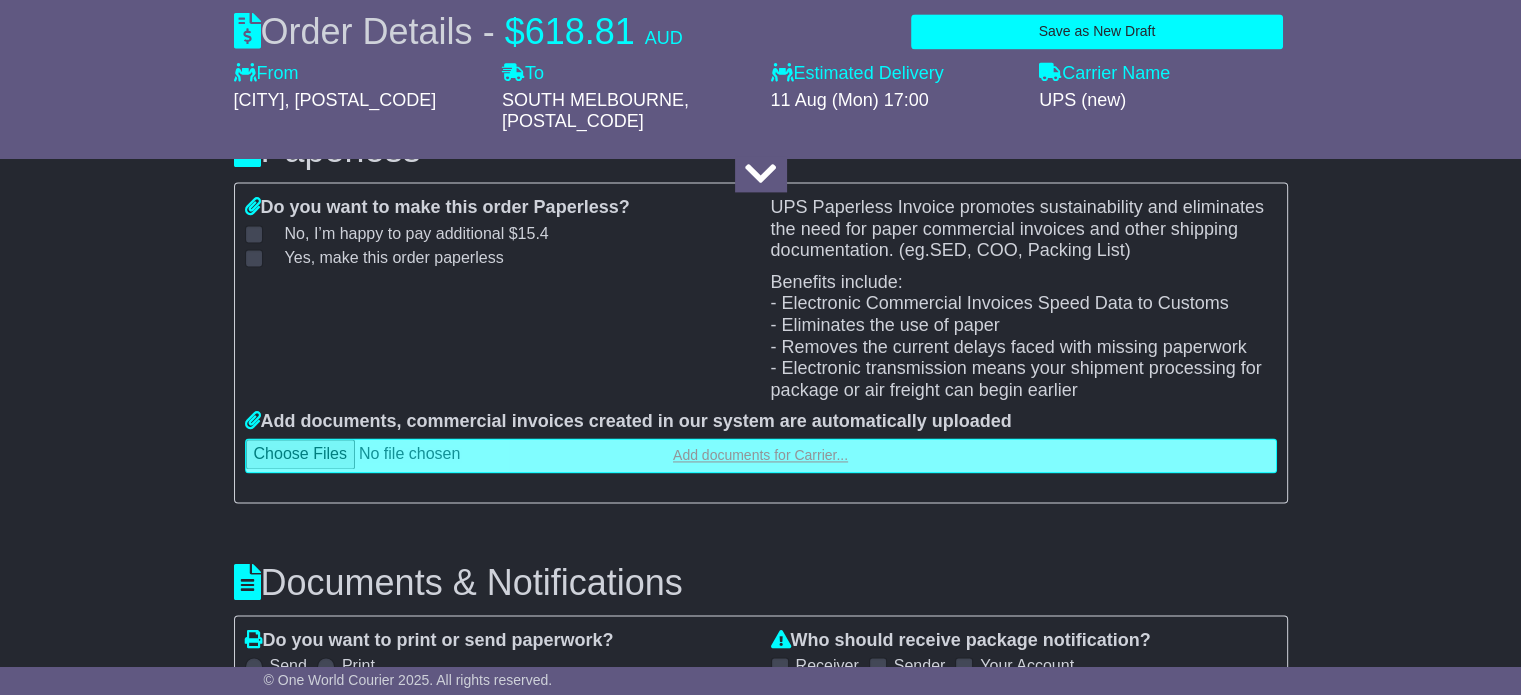 type on "**********" 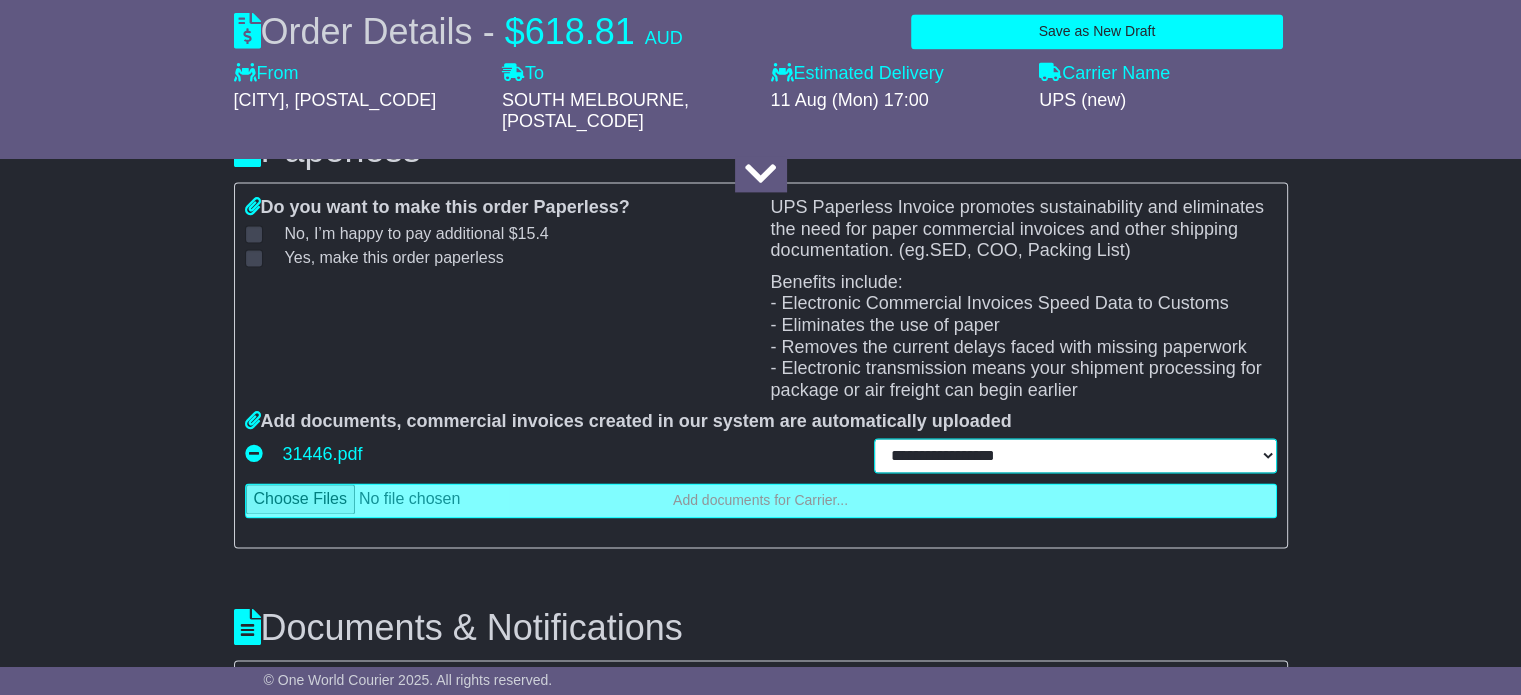 click on "**********" at bounding box center [1075, 455] 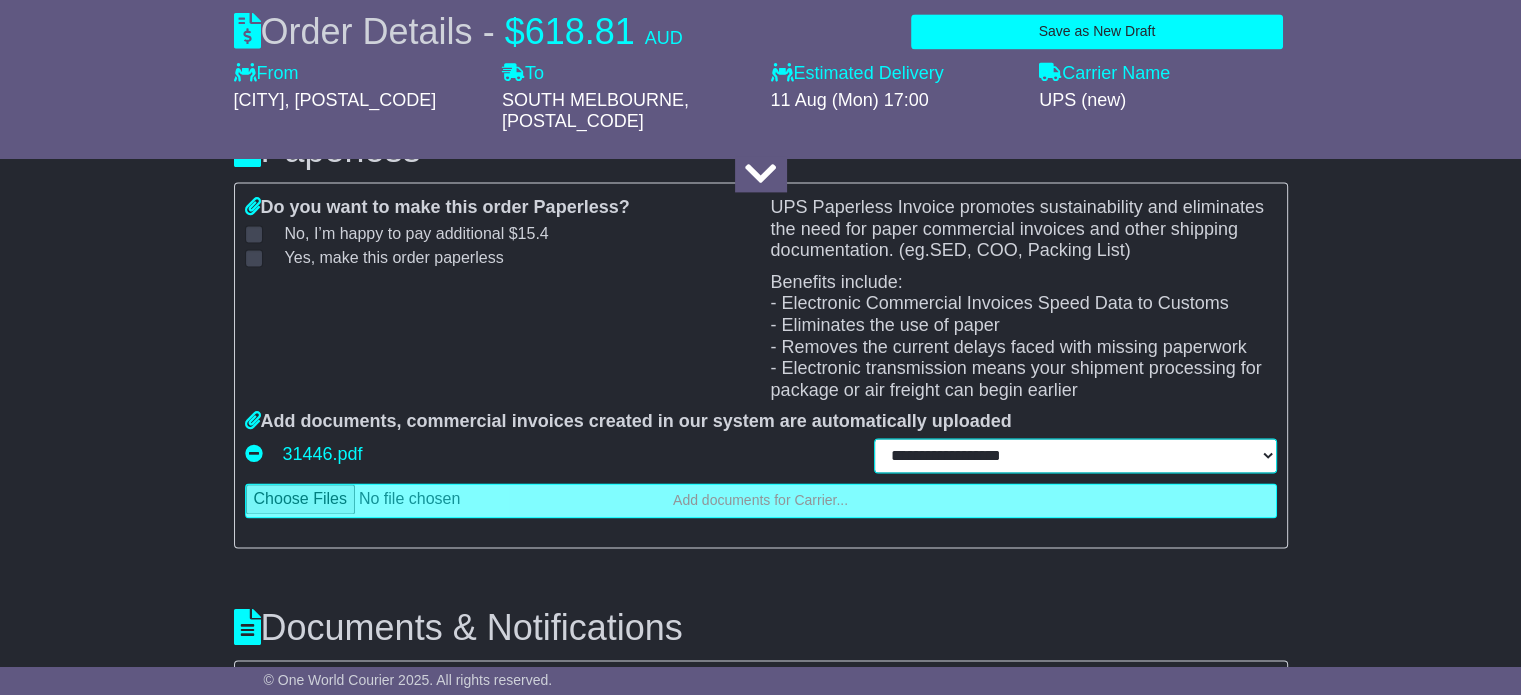 click on "**********" at bounding box center (1075, 455) 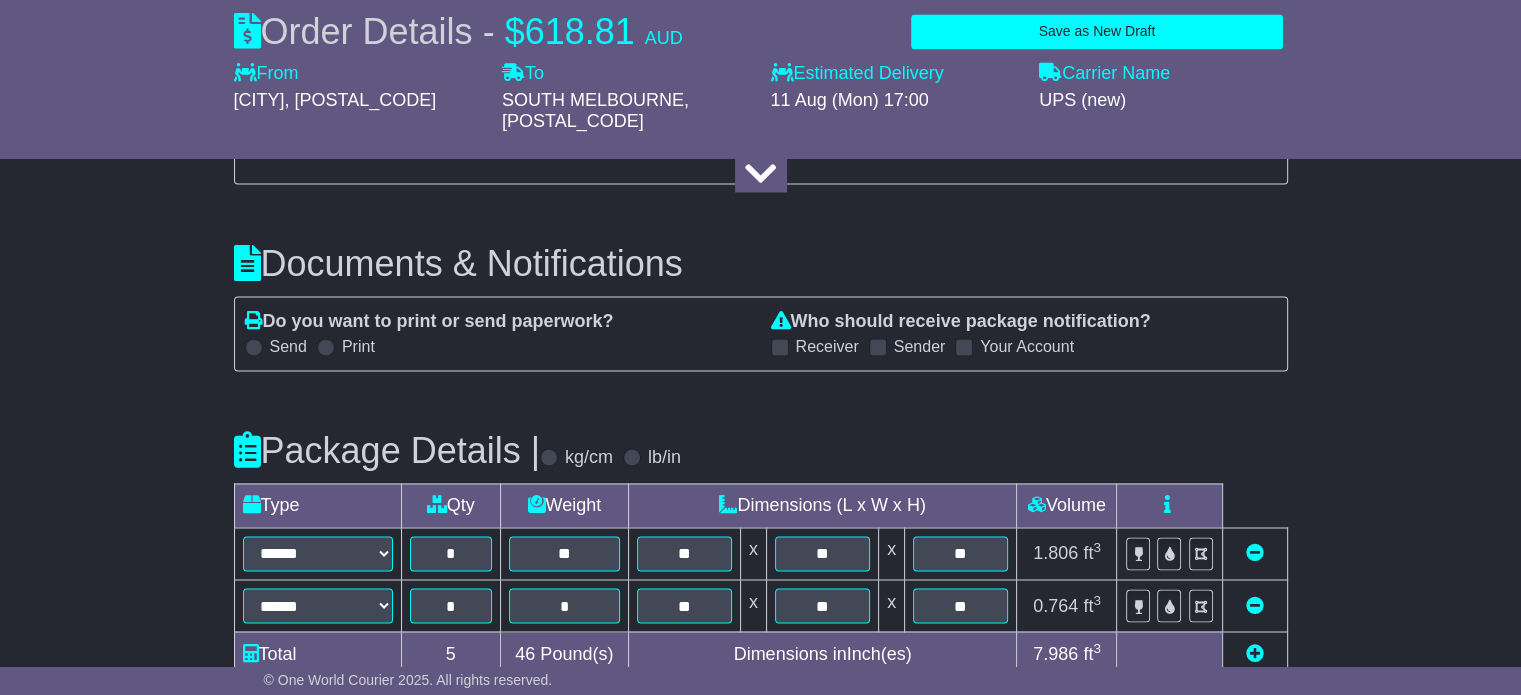 scroll, scrollTop: 3220, scrollLeft: 0, axis: vertical 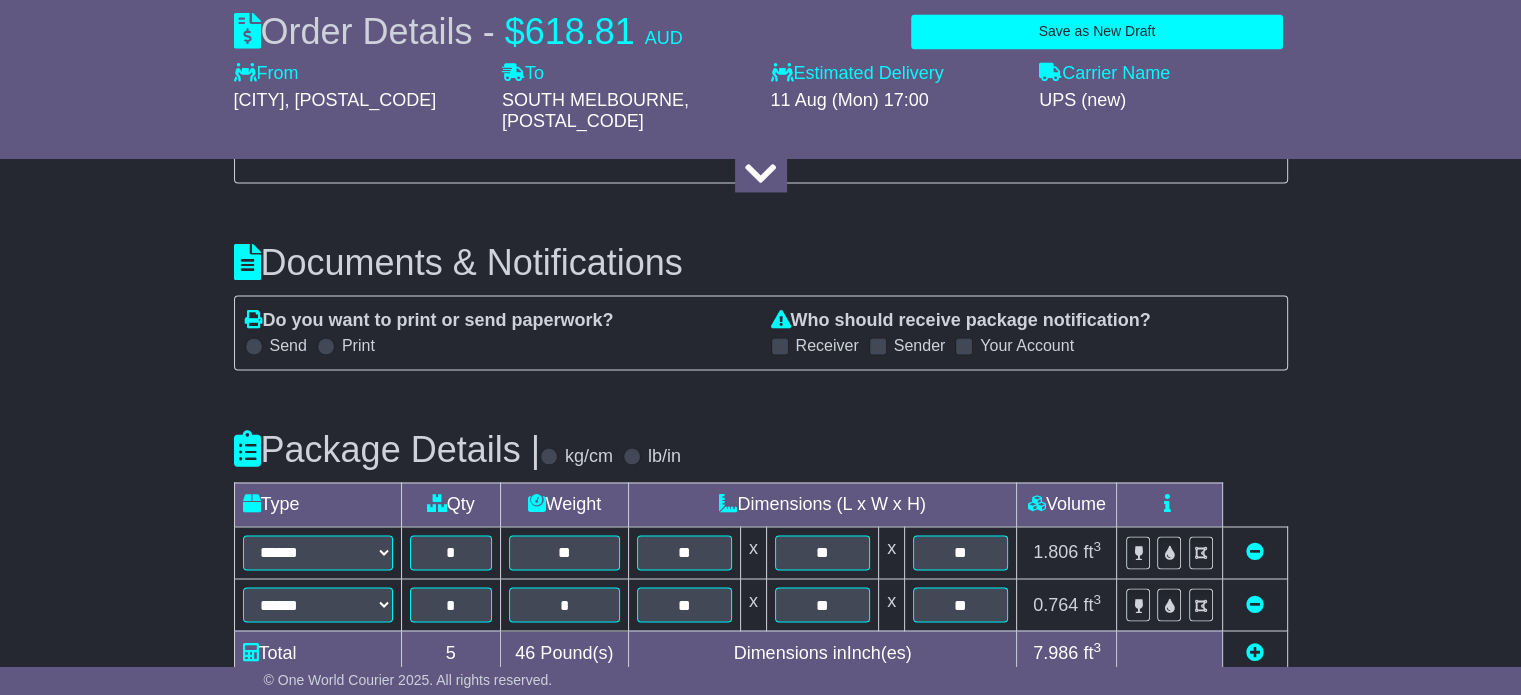 click on "Send" at bounding box center [288, 345] 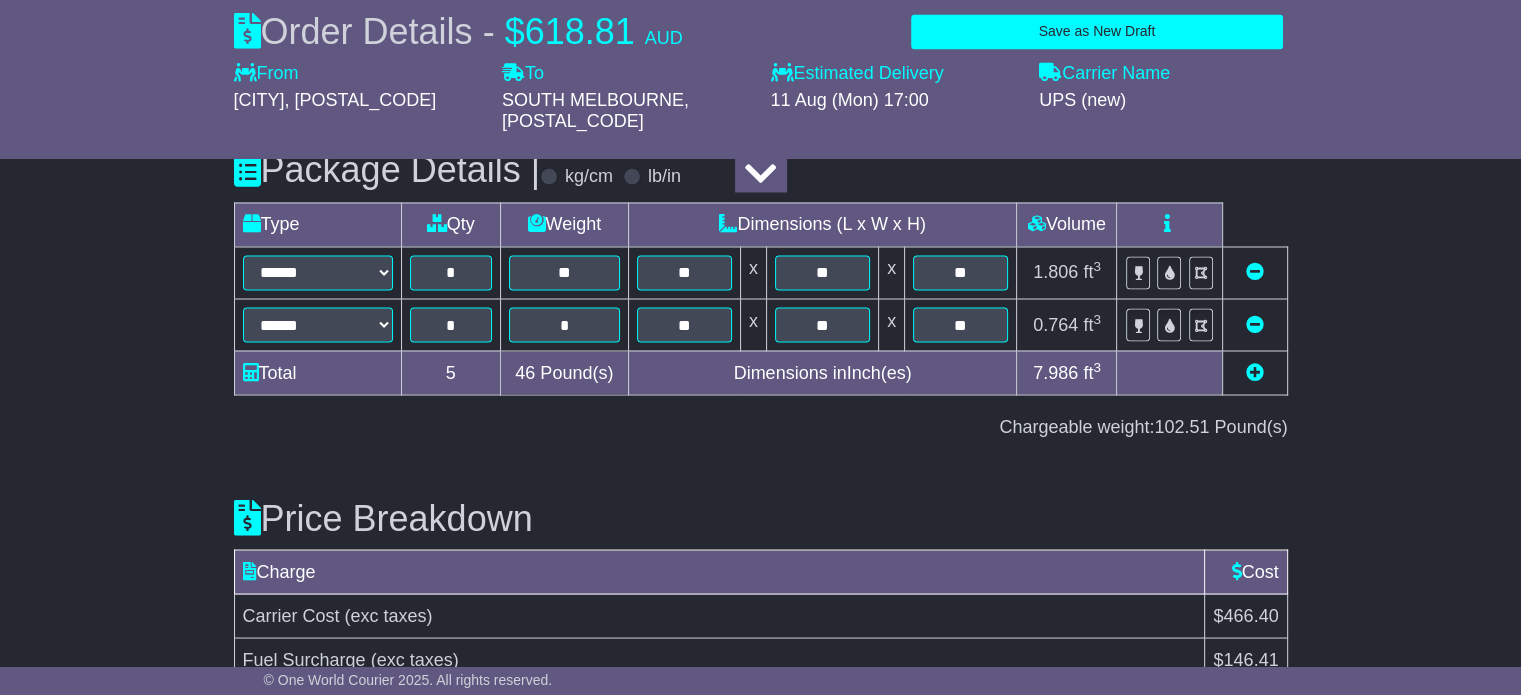 scroll, scrollTop: 3630, scrollLeft: 0, axis: vertical 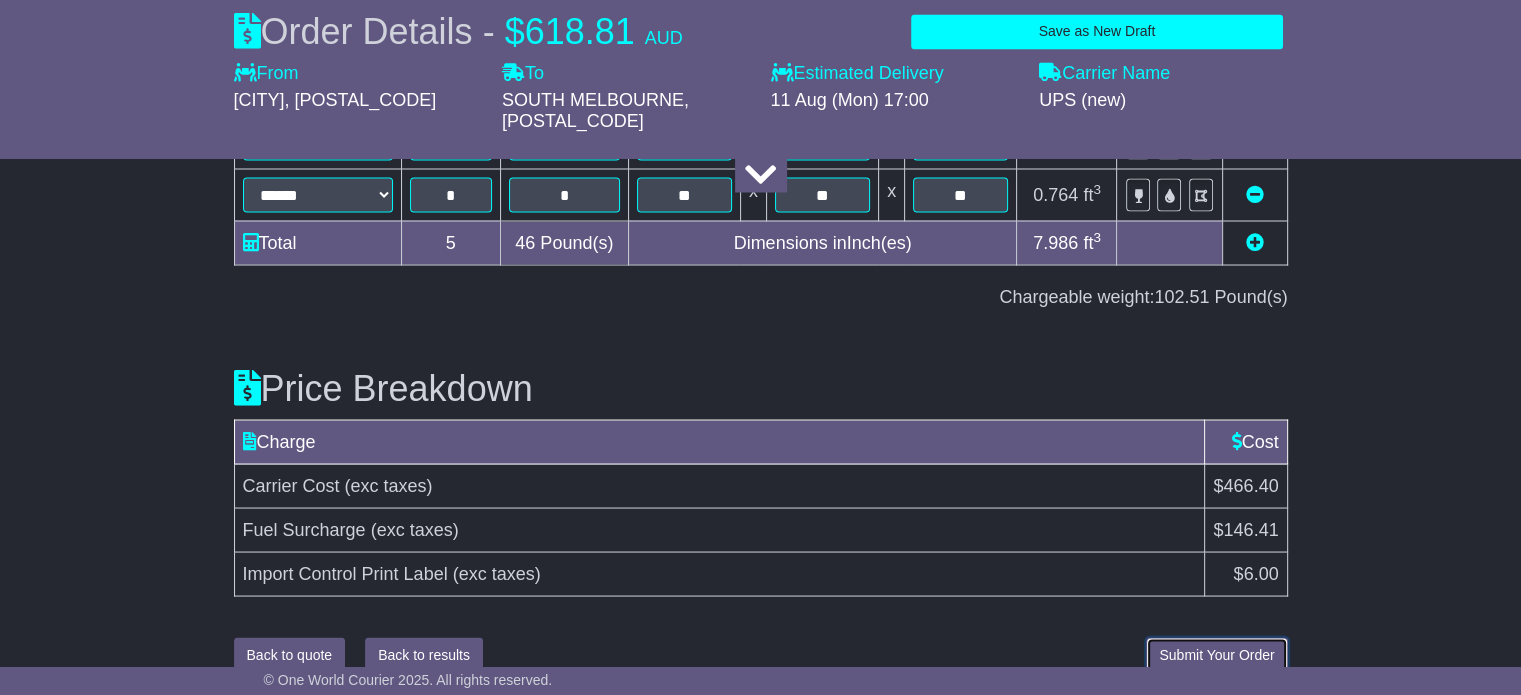 click on "Submit Your Order" at bounding box center (1216, 654) 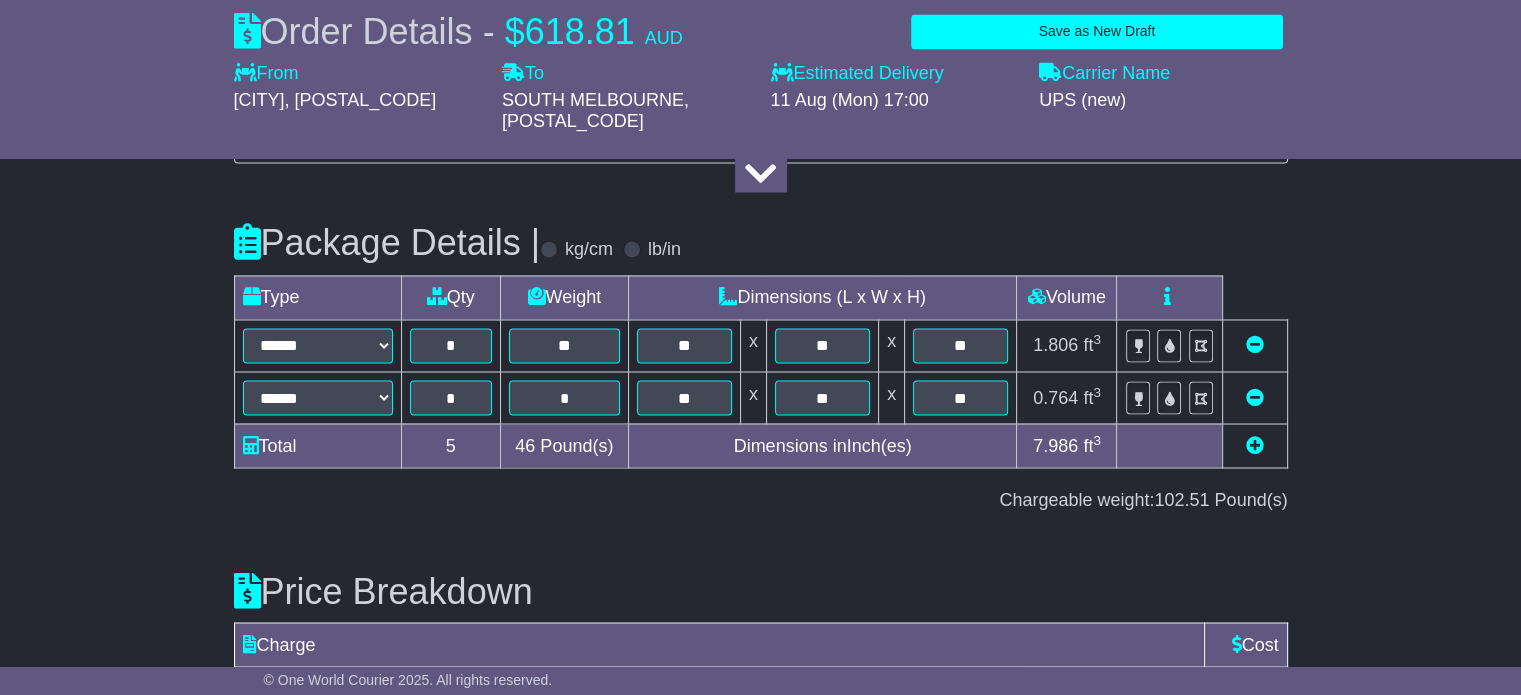 scroll, scrollTop: 3630, scrollLeft: 0, axis: vertical 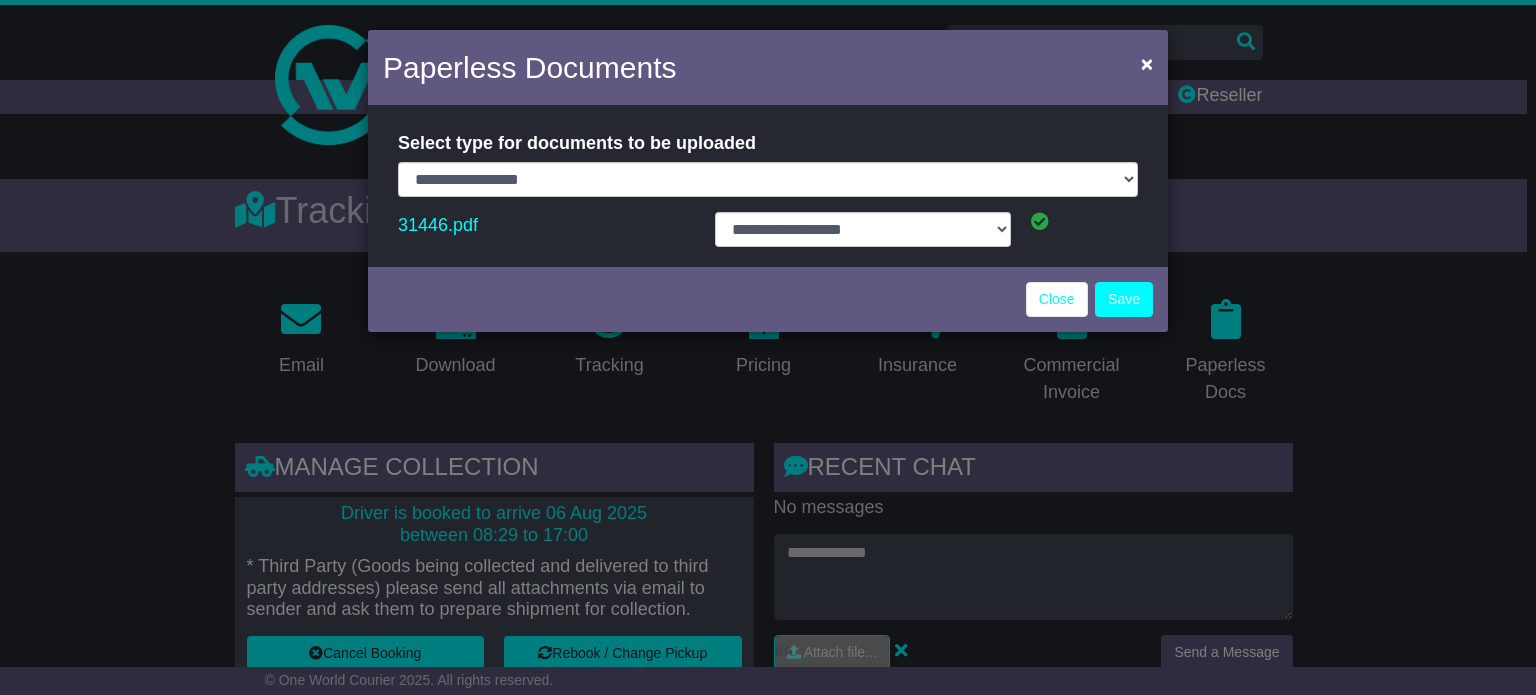 select on "**********" 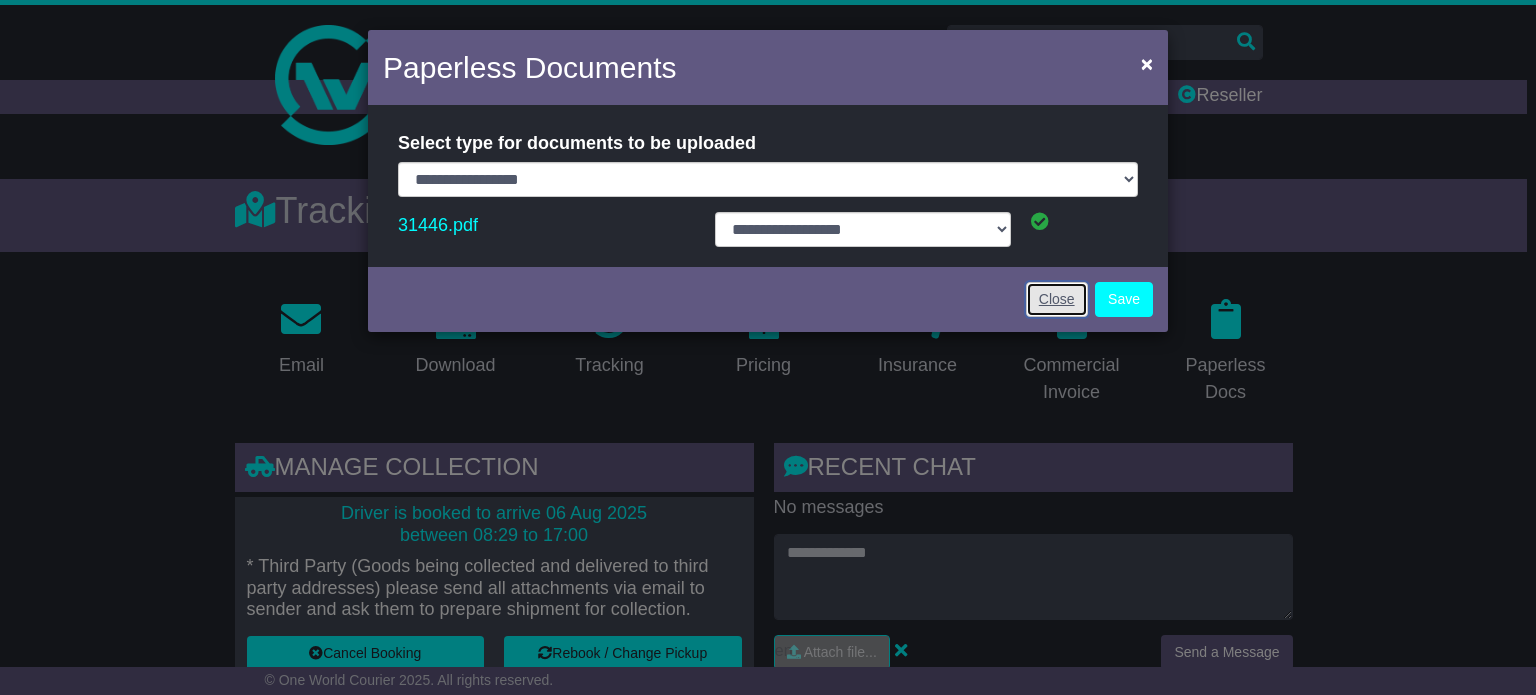 click on "Close" at bounding box center (1057, 299) 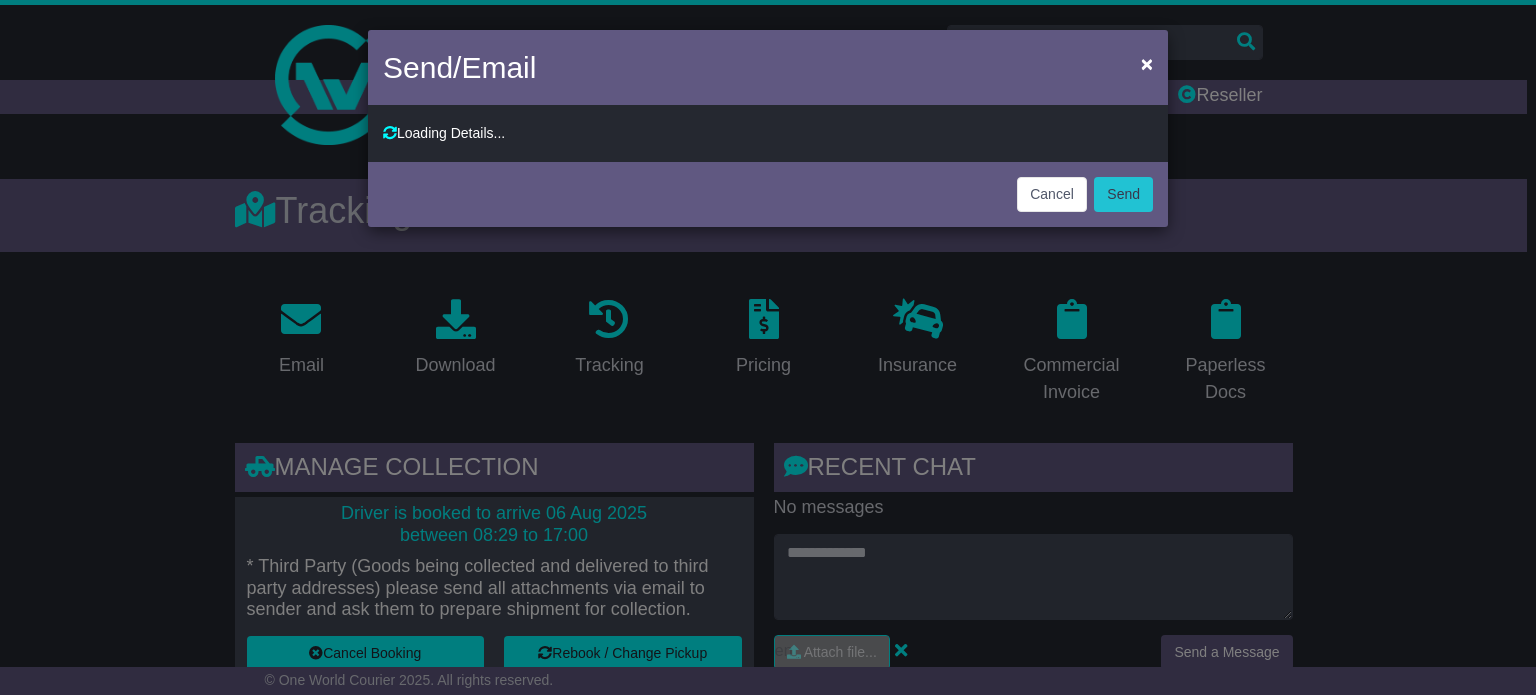 type on "**********" 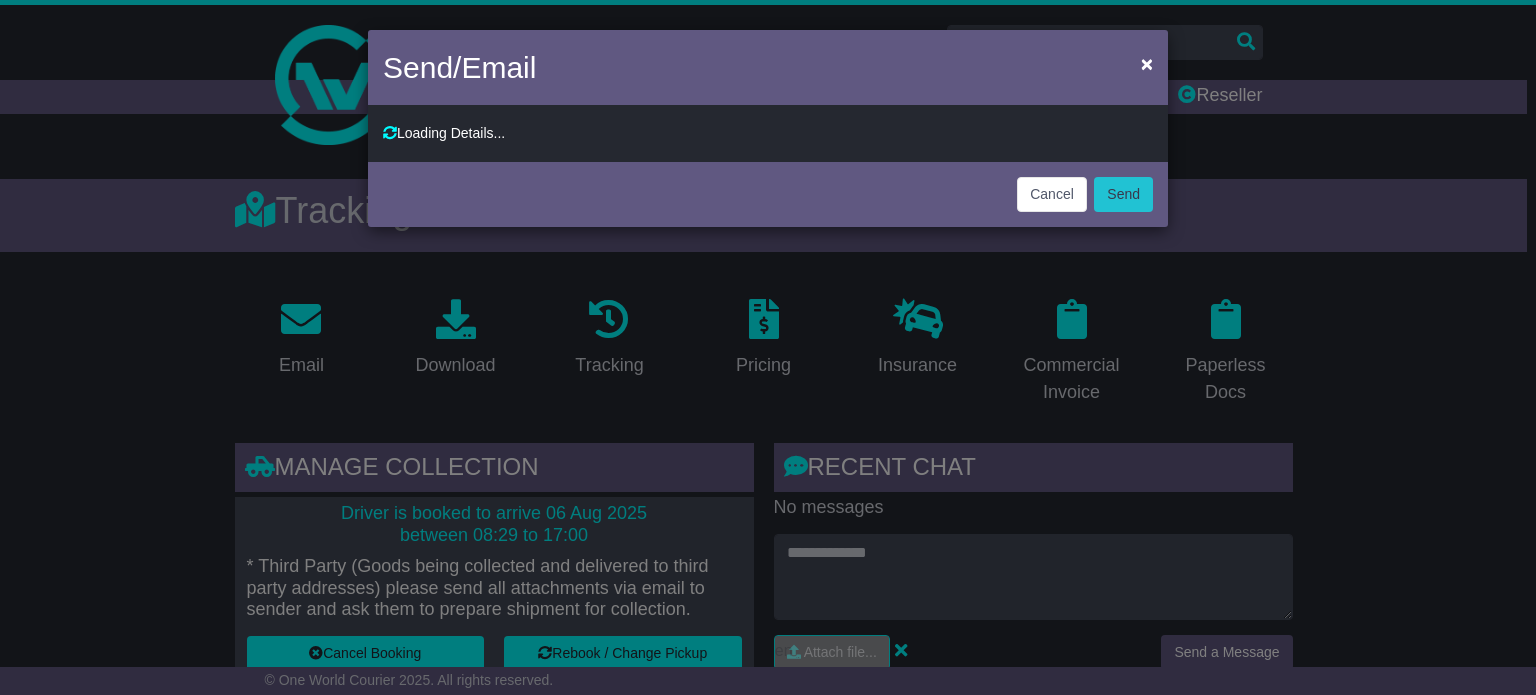 type on "**********" 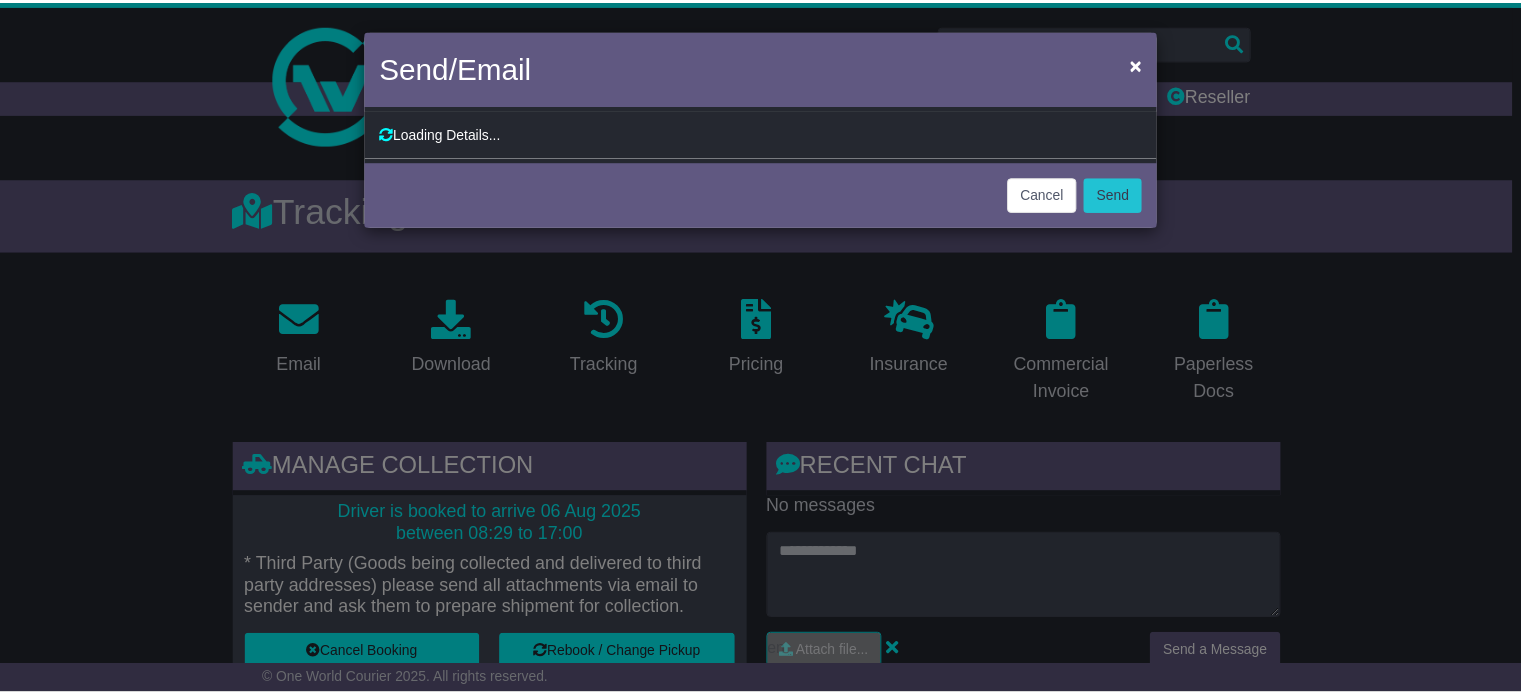 scroll, scrollTop: 0, scrollLeft: 0, axis: both 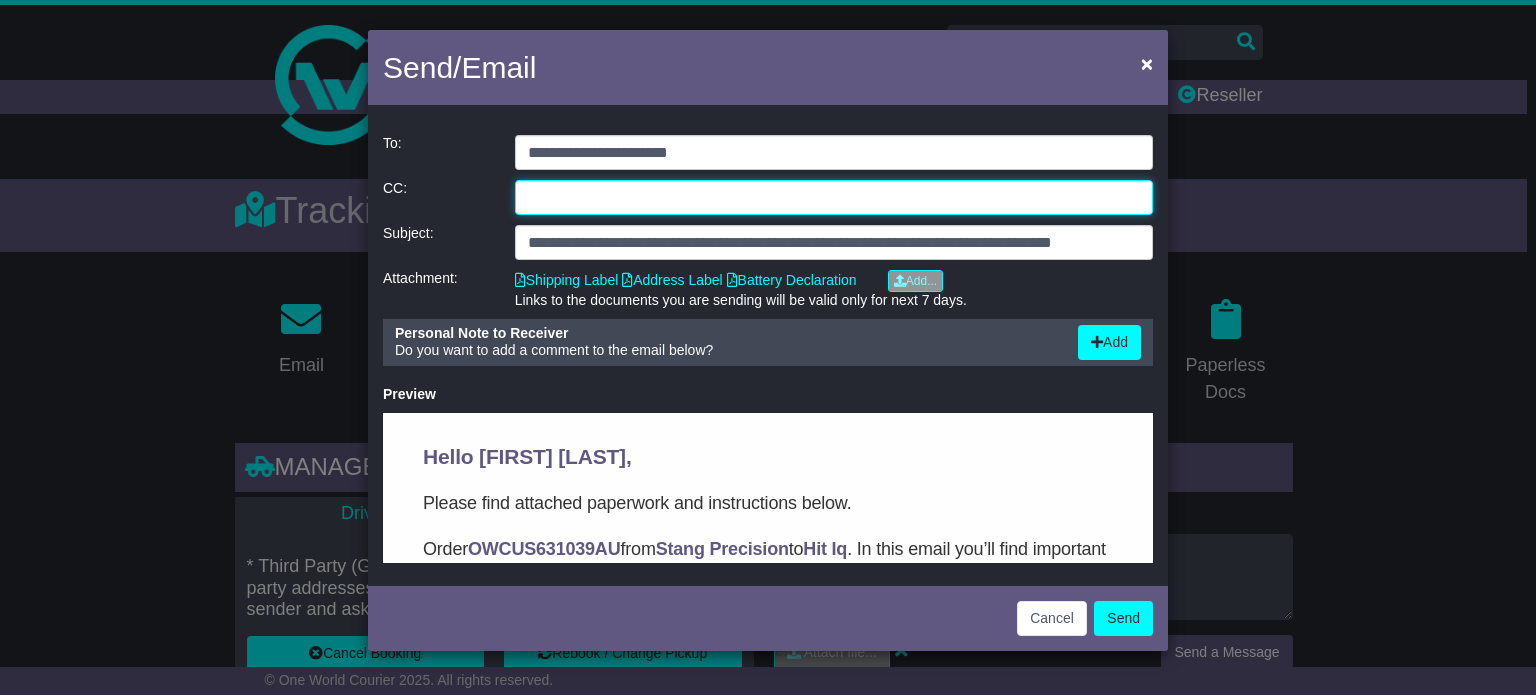 paste on "**********" 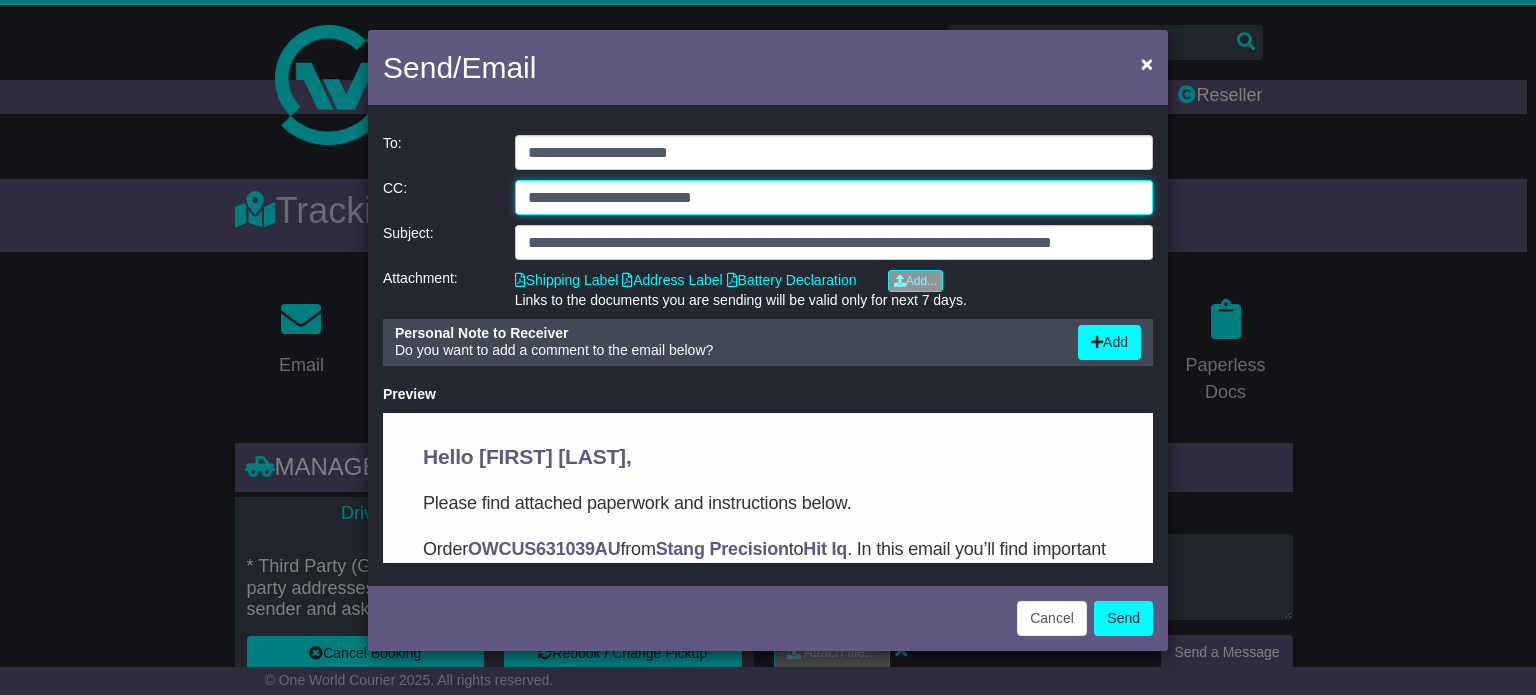 type on "**********" 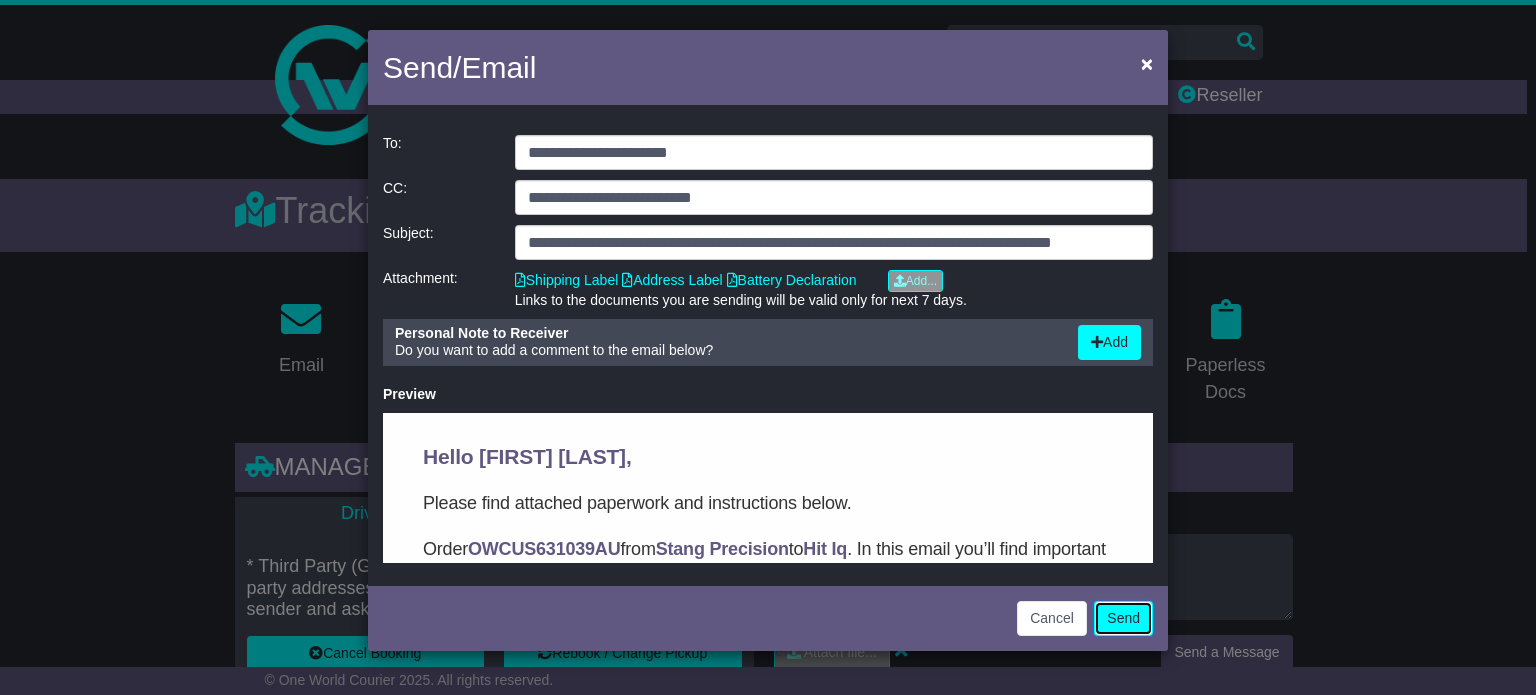 click on "Send" 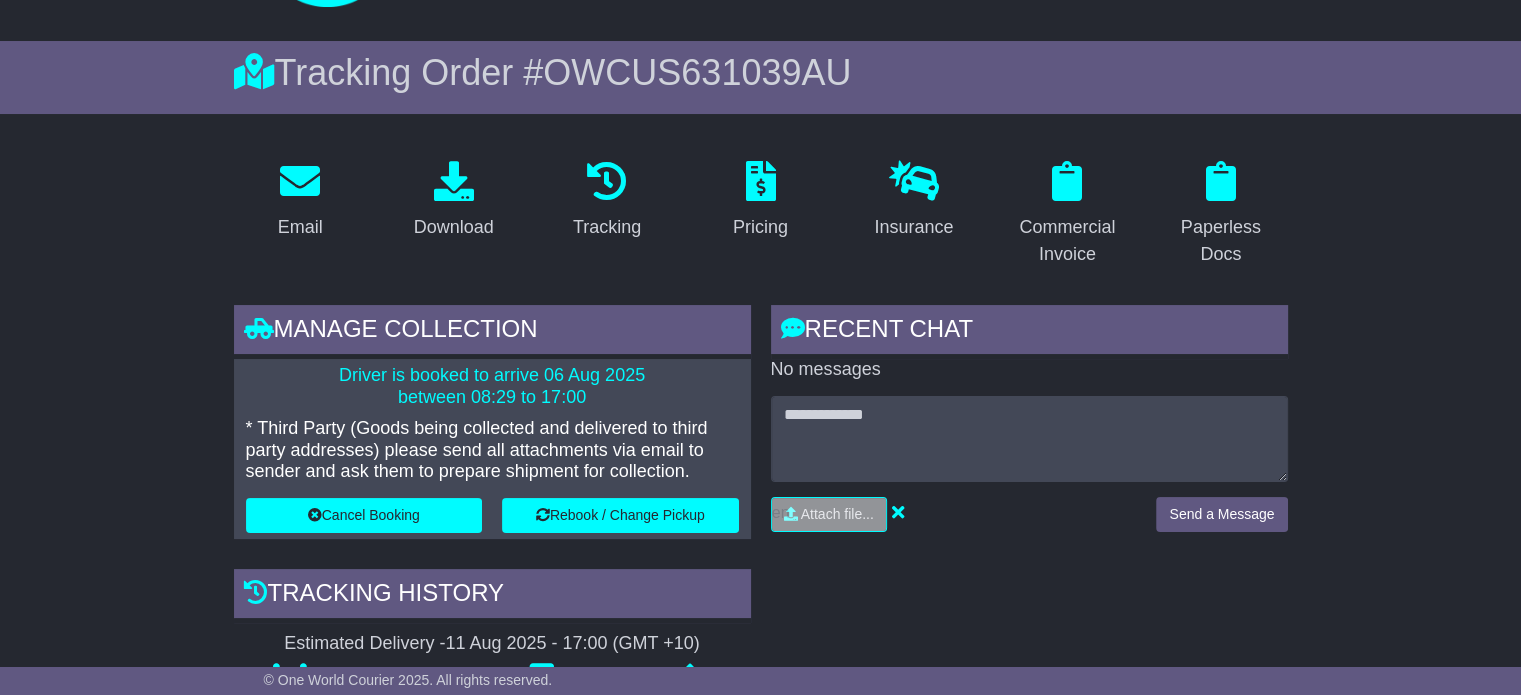 scroll, scrollTop: 0, scrollLeft: 0, axis: both 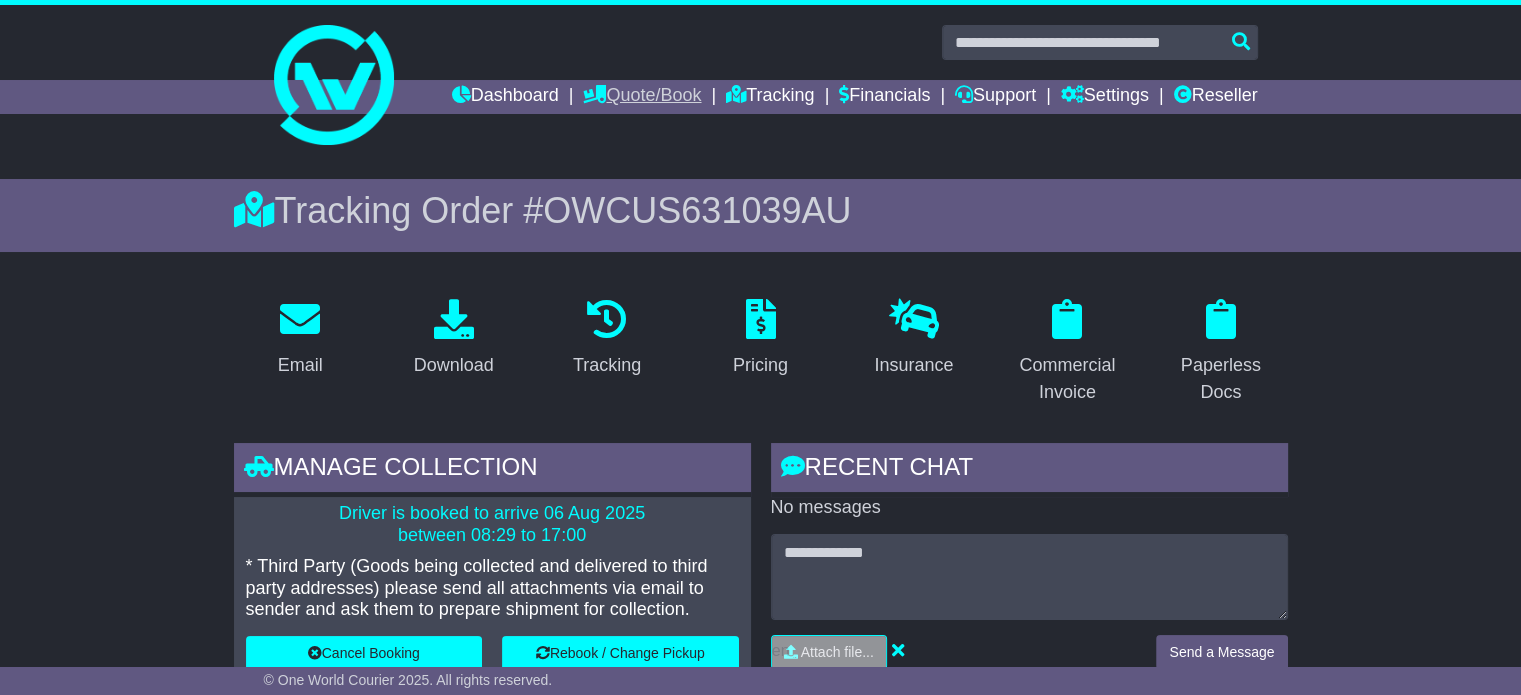 click on "Quote/Book" at bounding box center [642, 97] 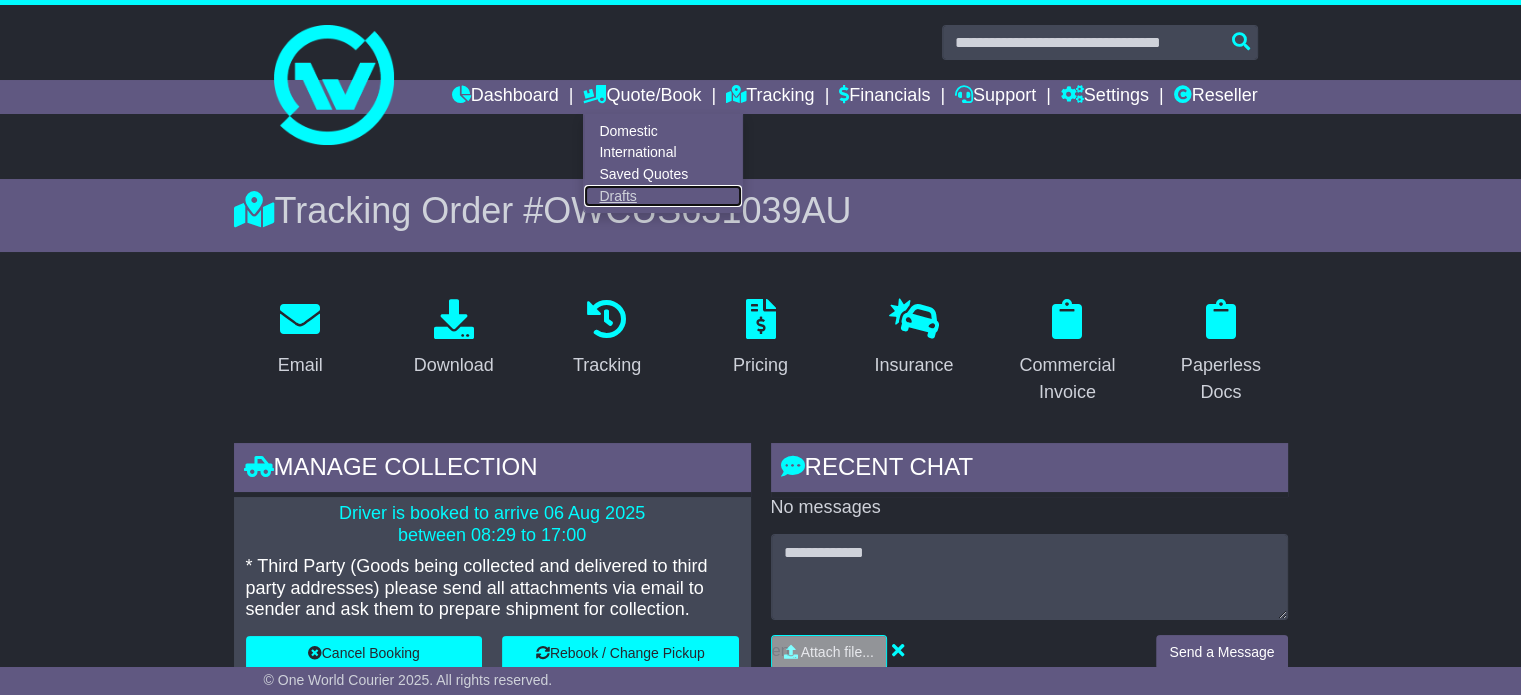 click on "Drafts" at bounding box center (663, 196) 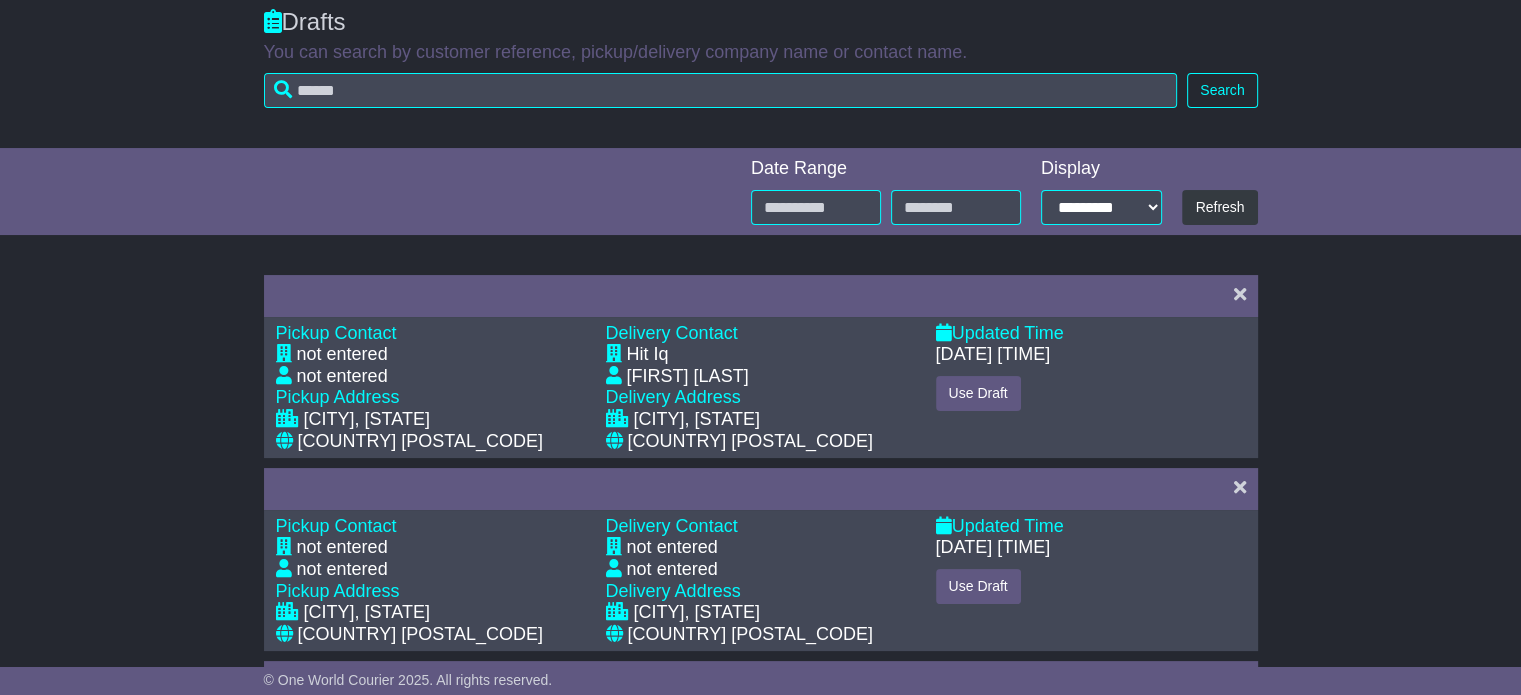 scroll, scrollTop: 0, scrollLeft: 0, axis: both 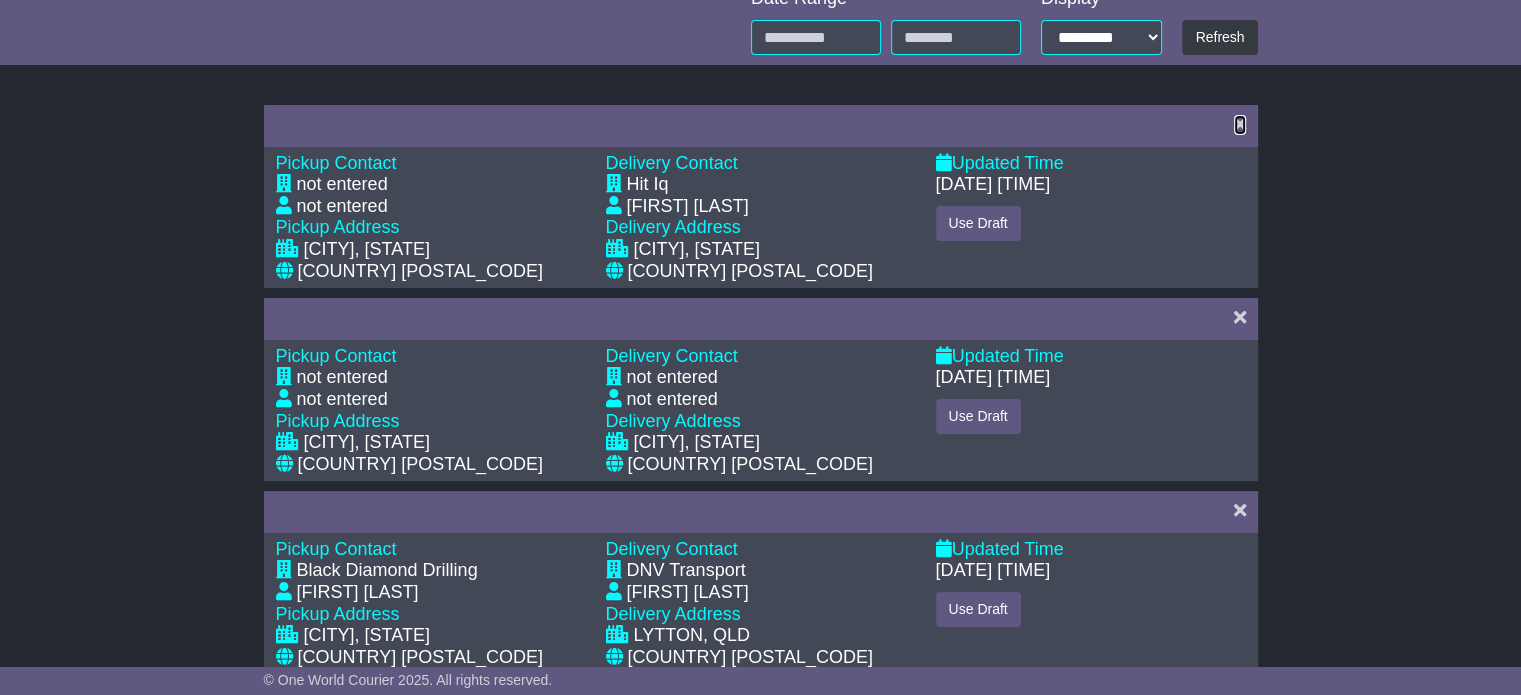 click at bounding box center [1240, 124] 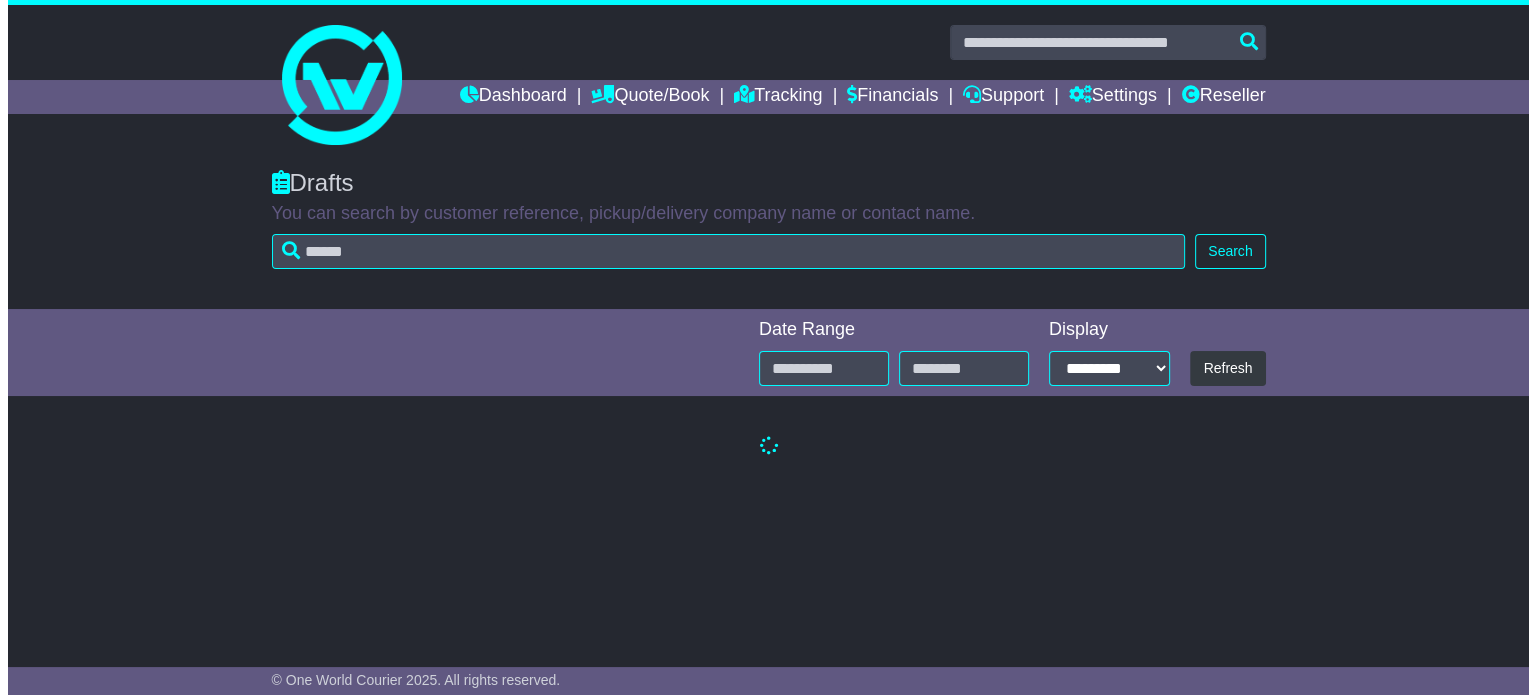 scroll, scrollTop: 0, scrollLeft: 0, axis: both 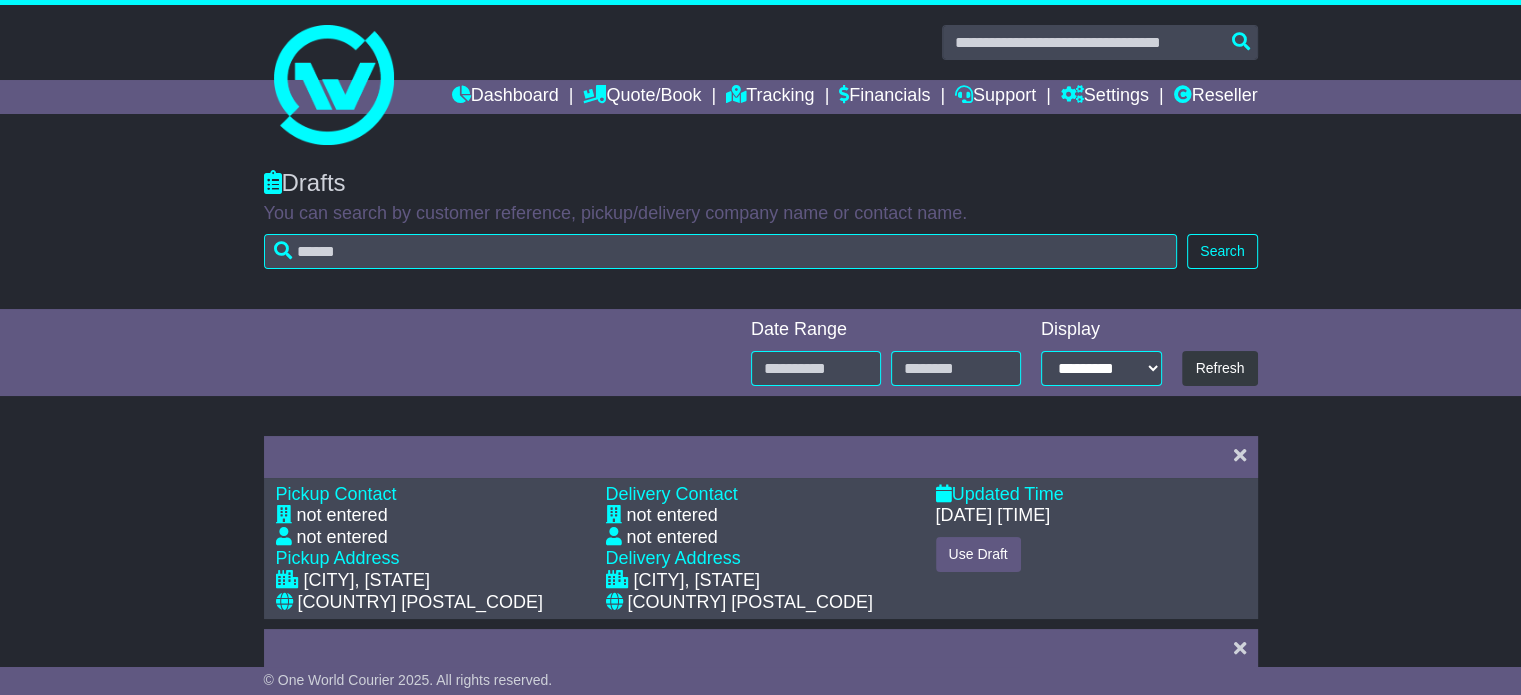 click at bounding box center [1240, 457] 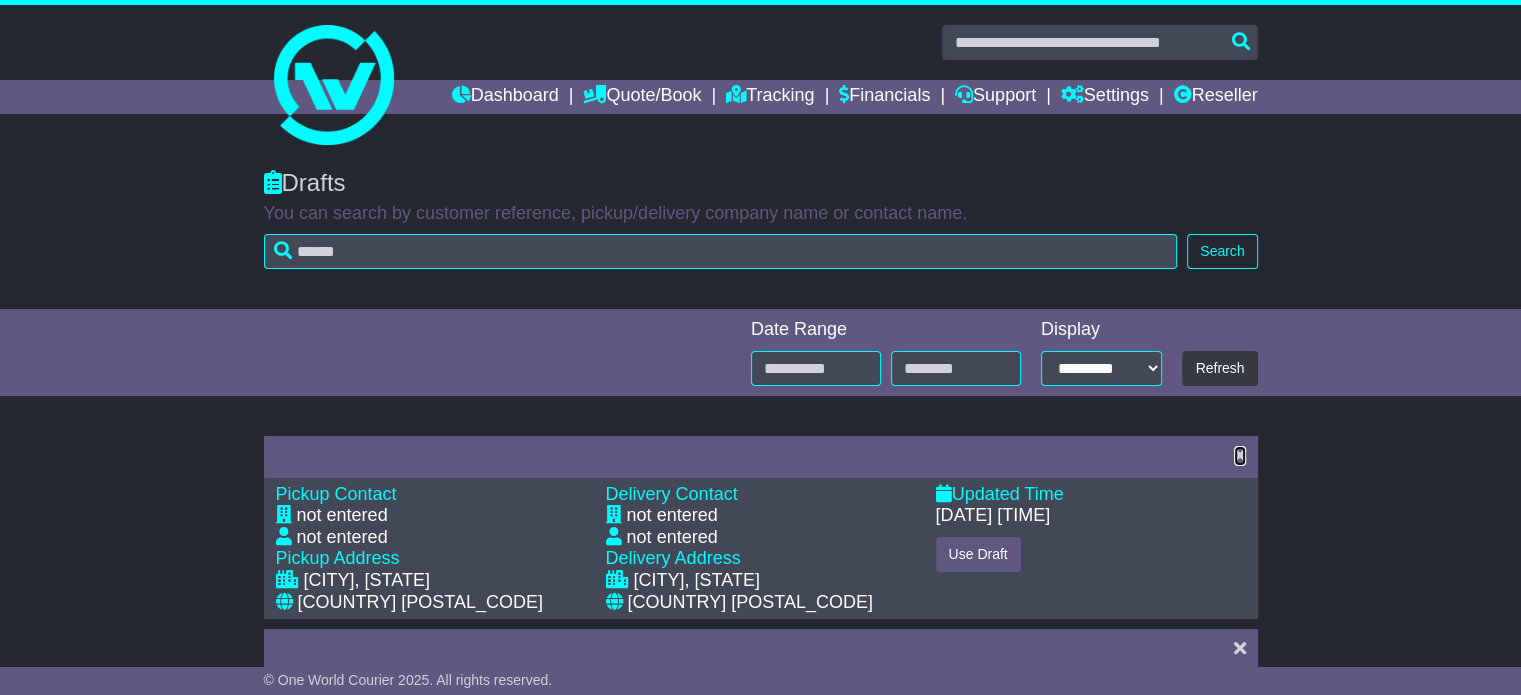 click at bounding box center (1240, 455) 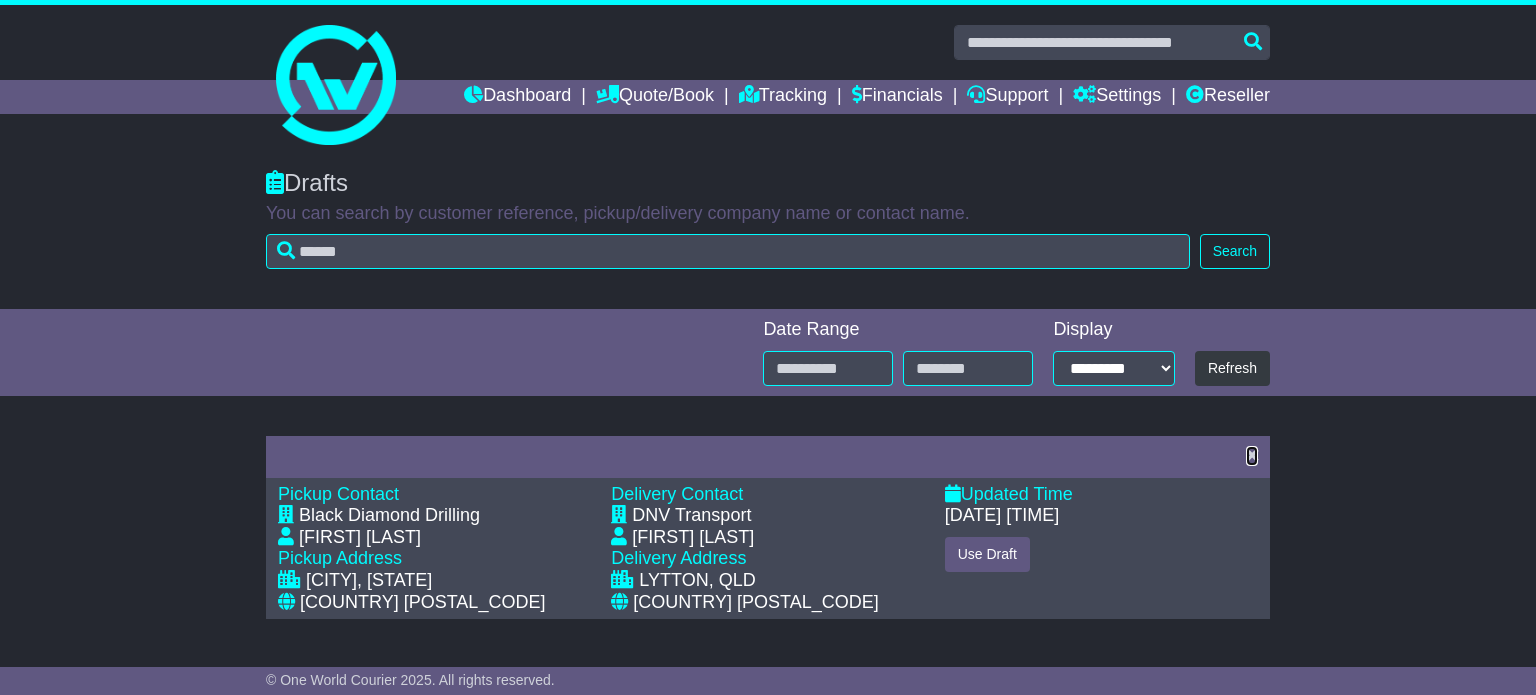 click at bounding box center (1252, 455) 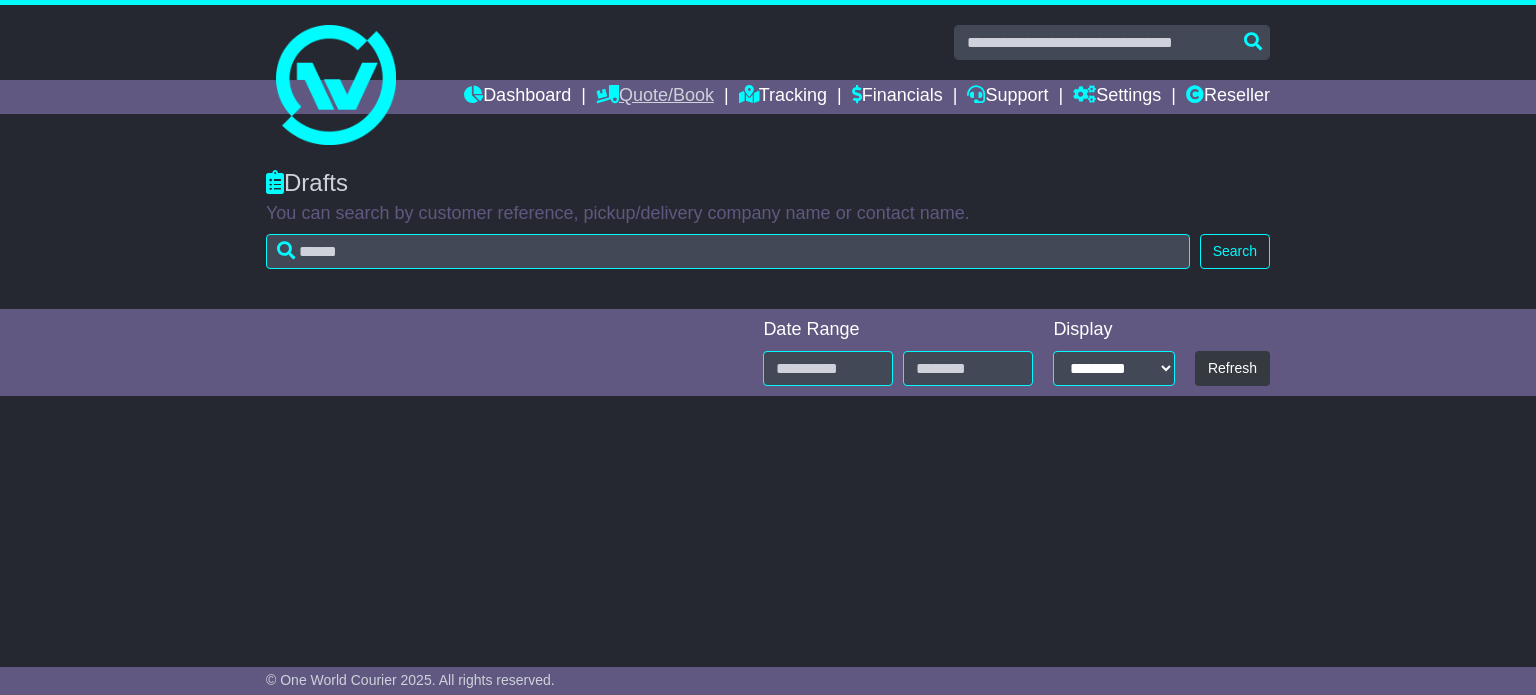 click on "Quote/Book" at bounding box center [655, 97] 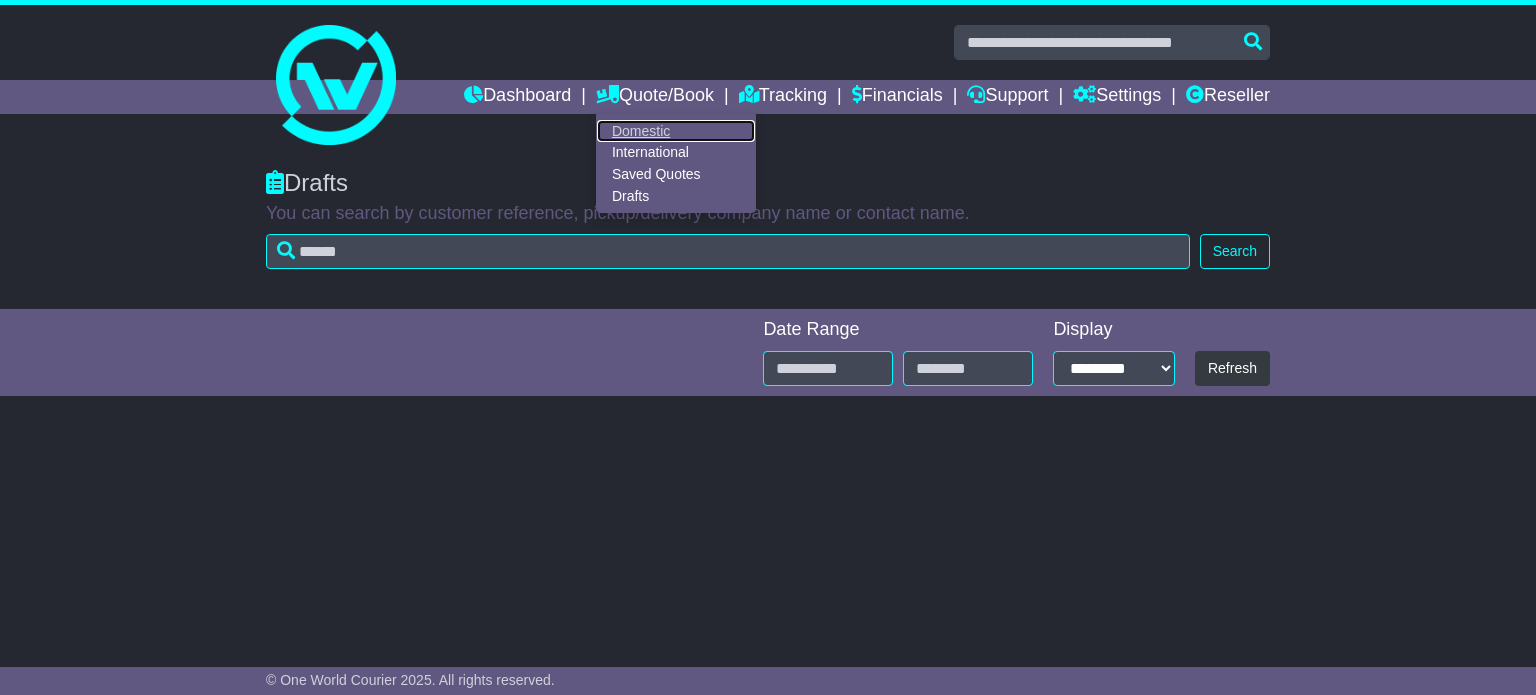 click on "Domestic" at bounding box center [676, 131] 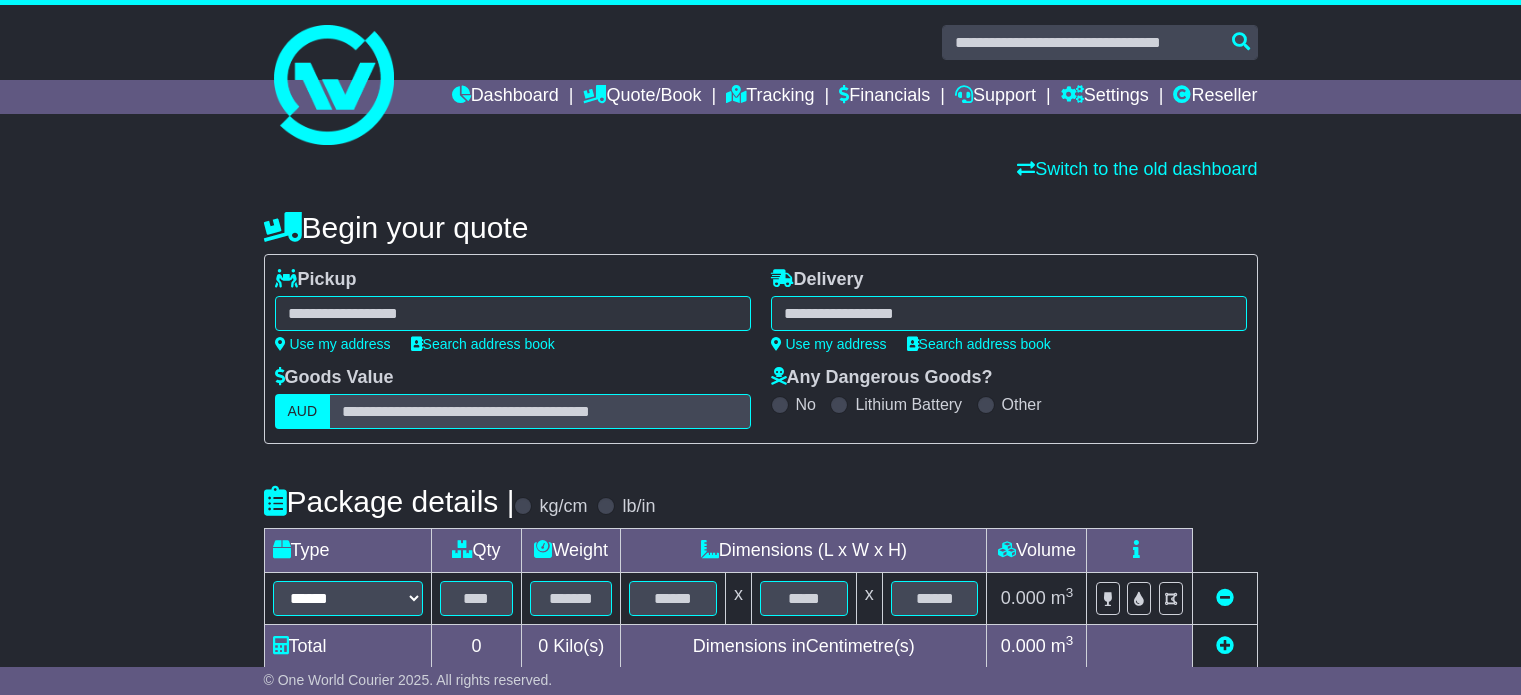 scroll, scrollTop: 0, scrollLeft: 0, axis: both 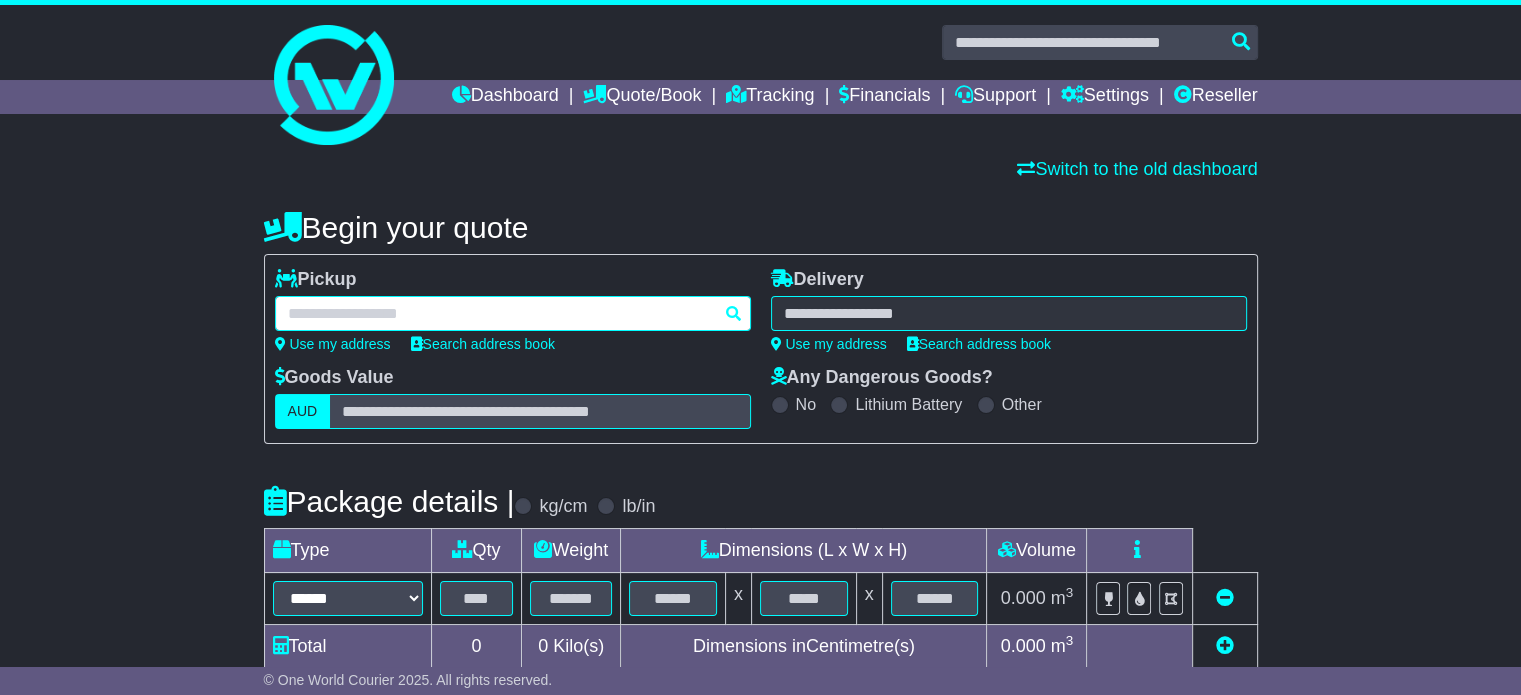 click at bounding box center [513, 313] 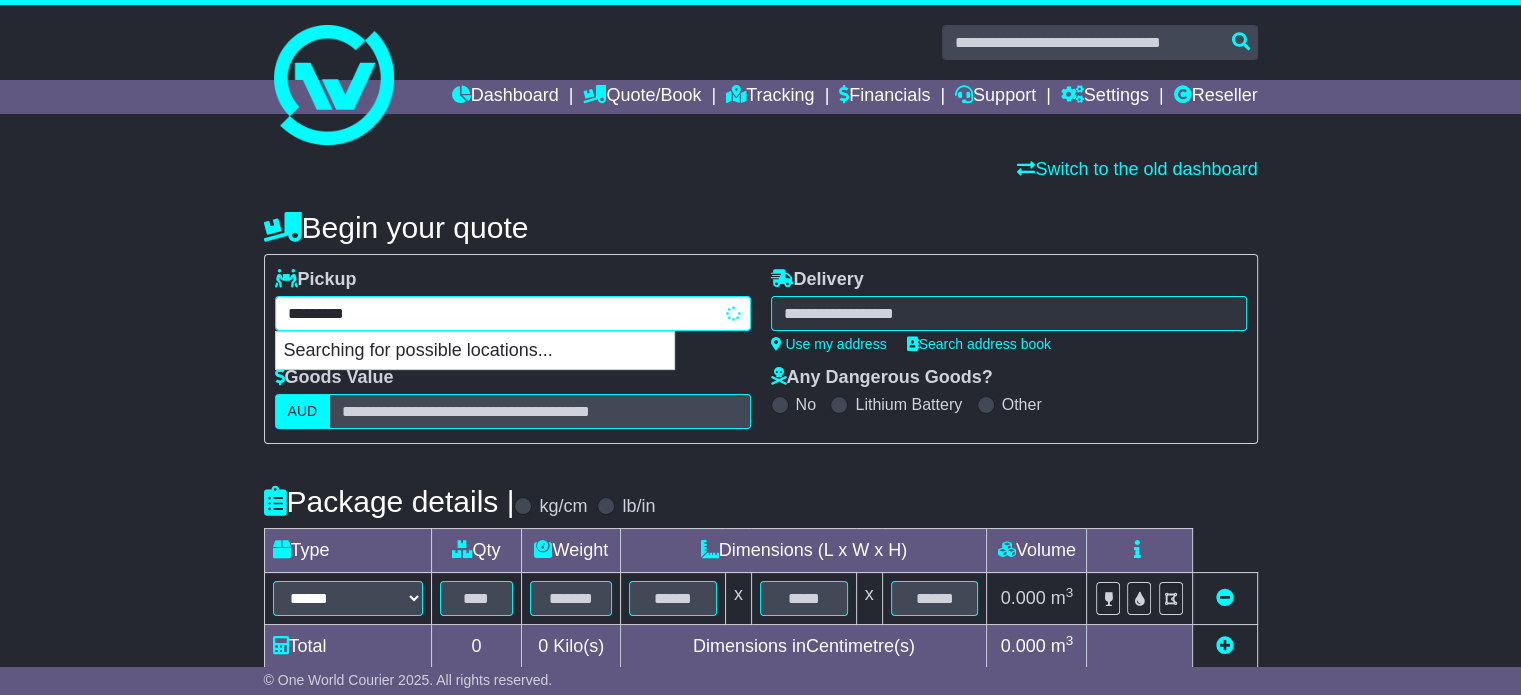 type on "**********" 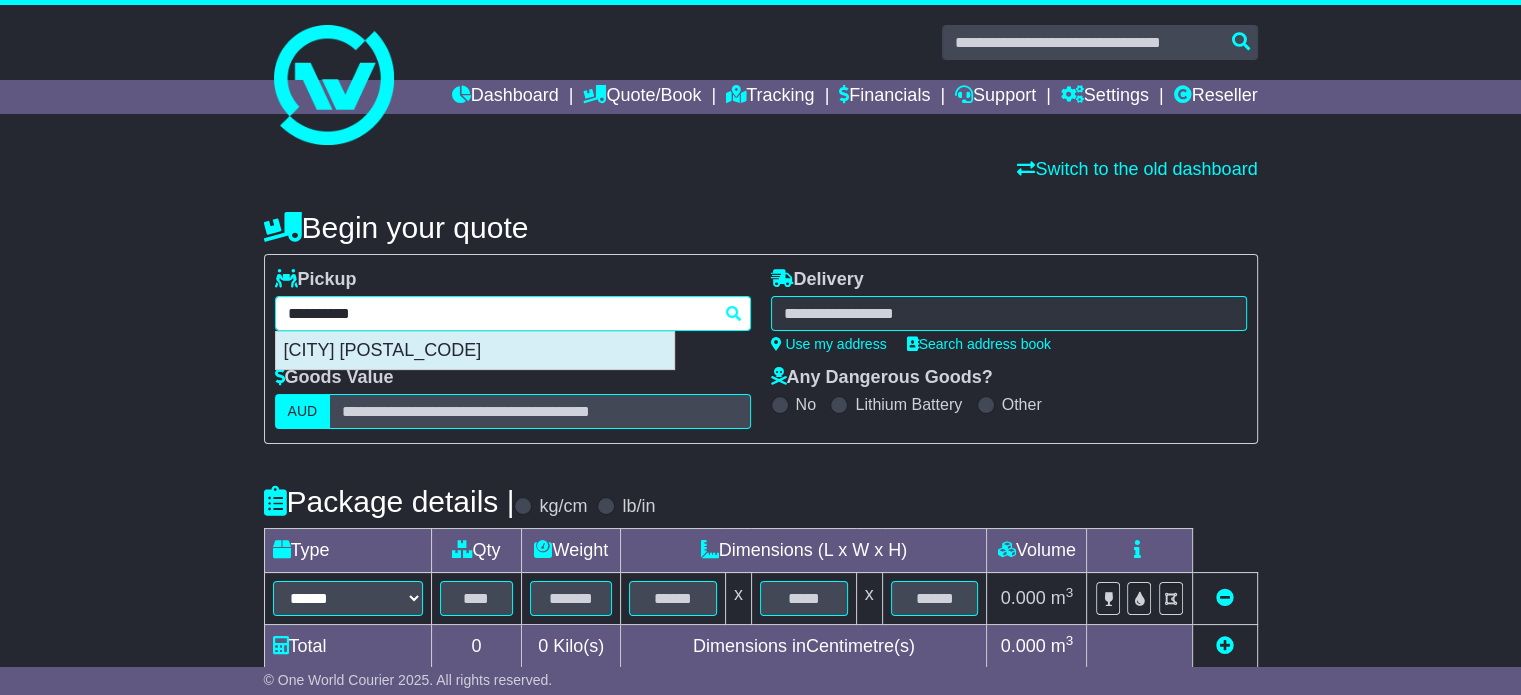 click on "[CITY] [POSTAL_CODE]" at bounding box center [475, 351] 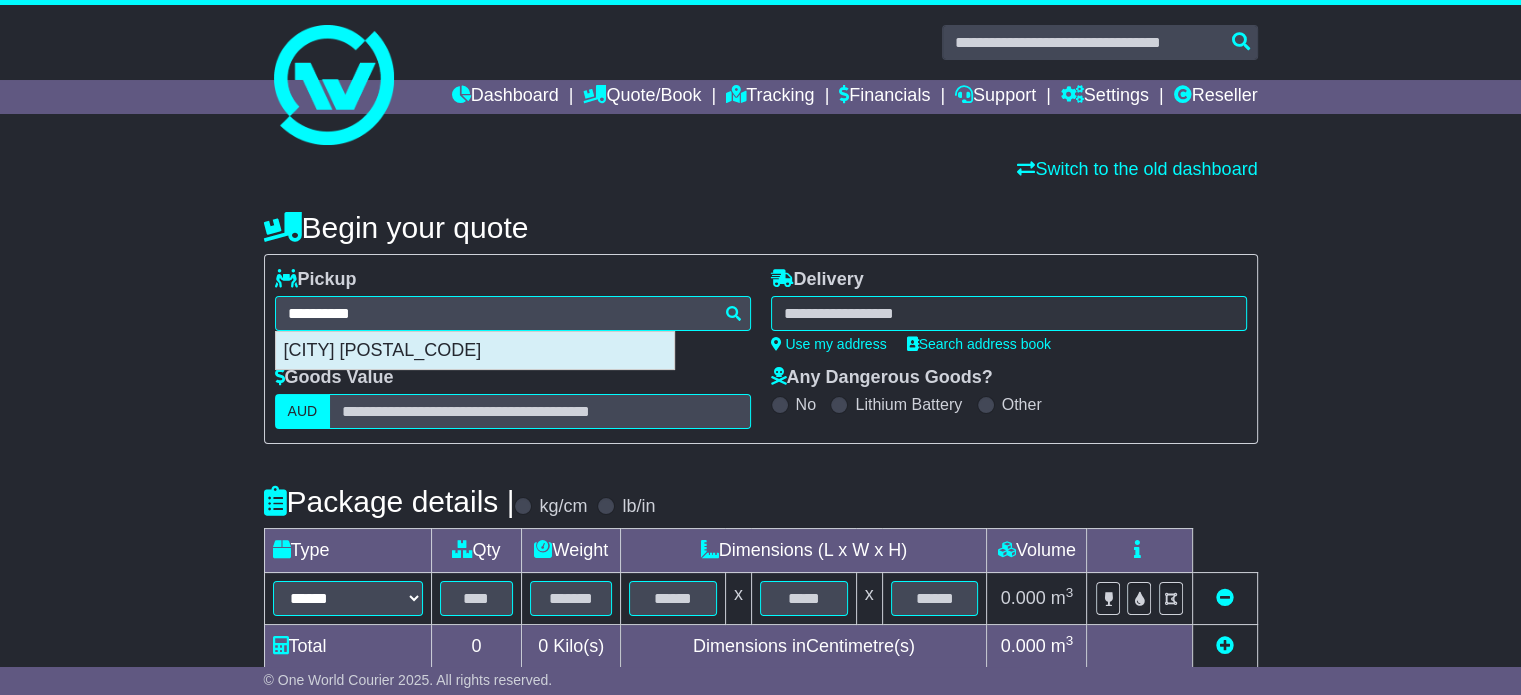 type on "**********" 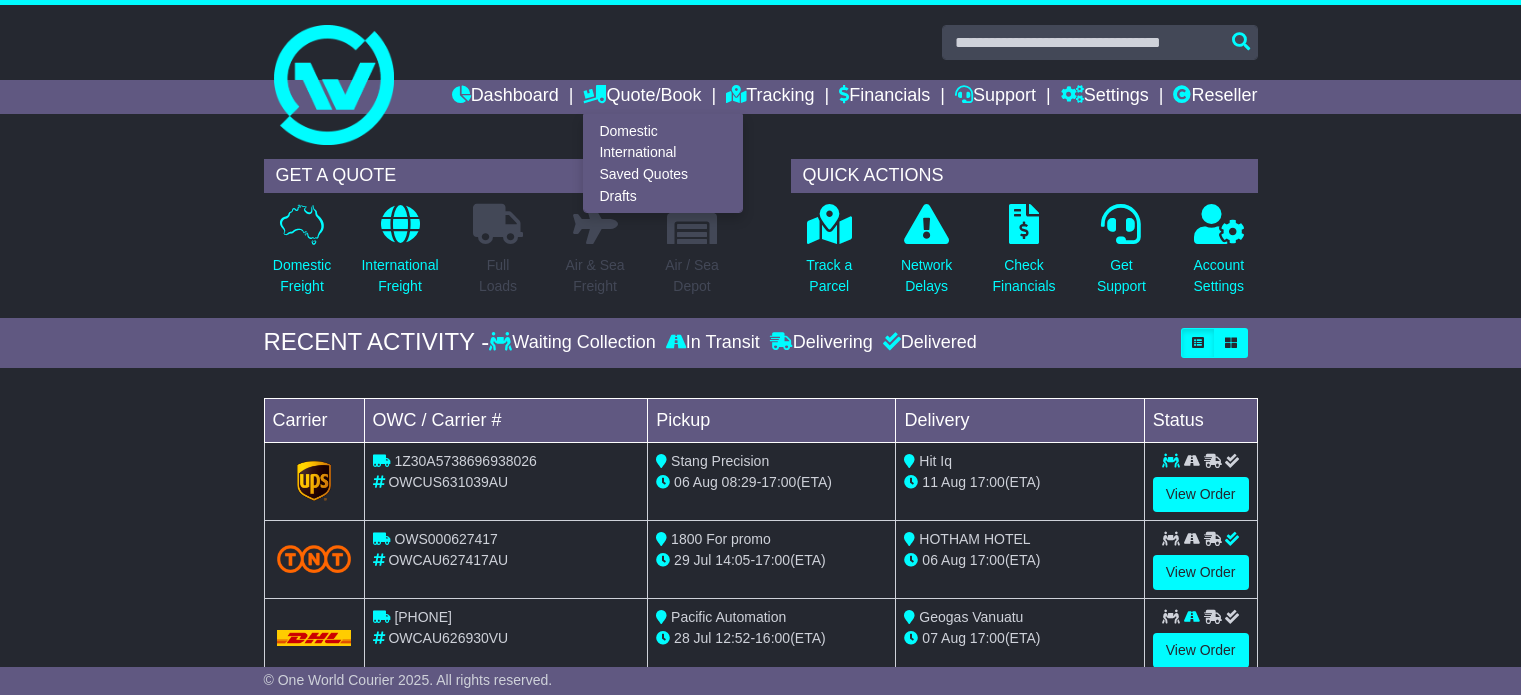 scroll, scrollTop: 0, scrollLeft: 0, axis: both 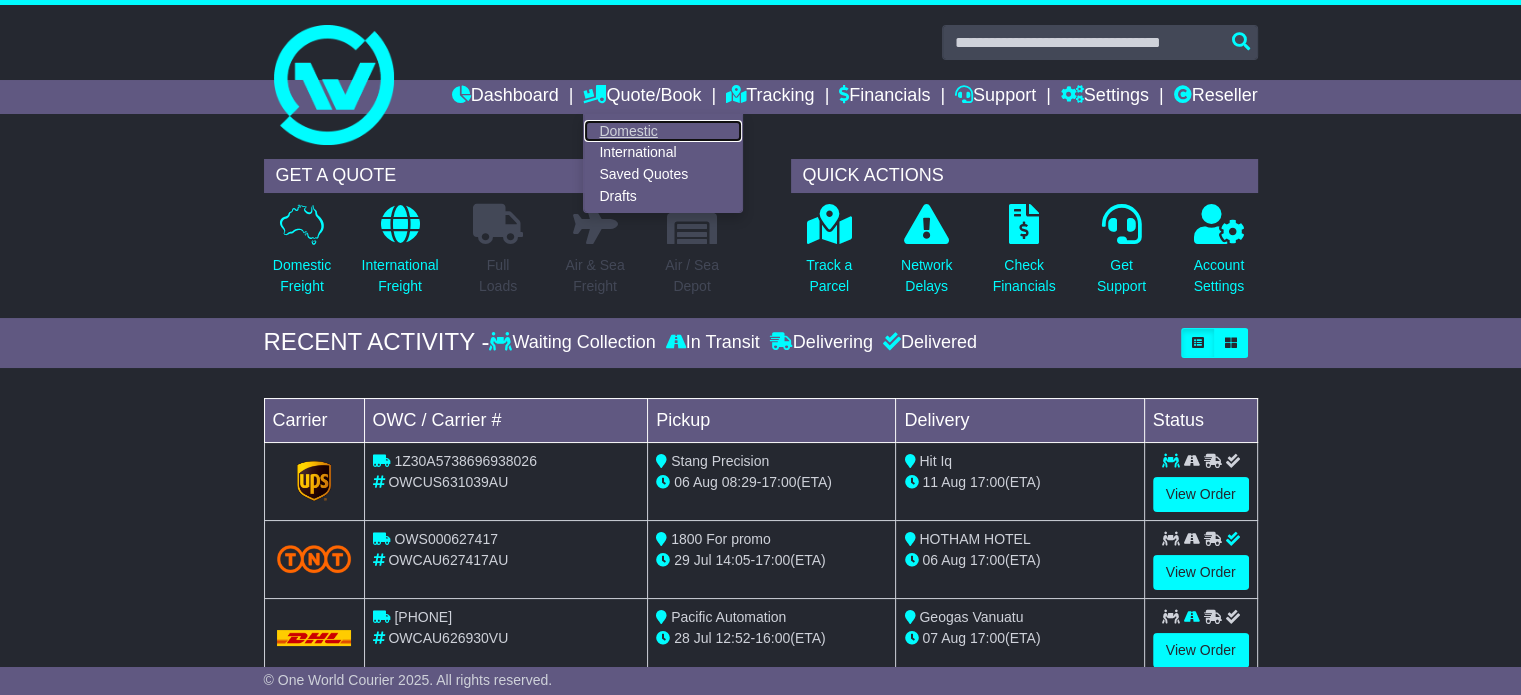 click on "Domestic" at bounding box center [663, 131] 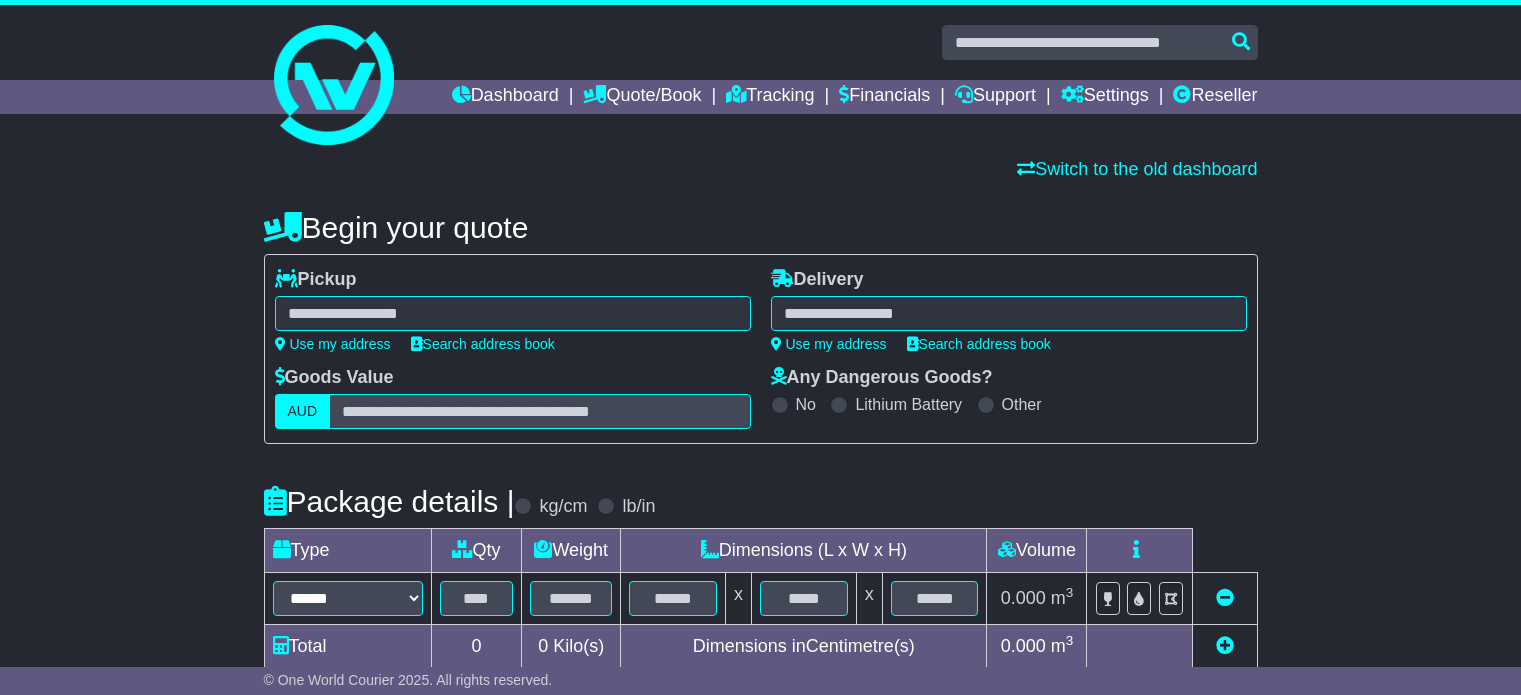 scroll, scrollTop: 0, scrollLeft: 0, axis: both 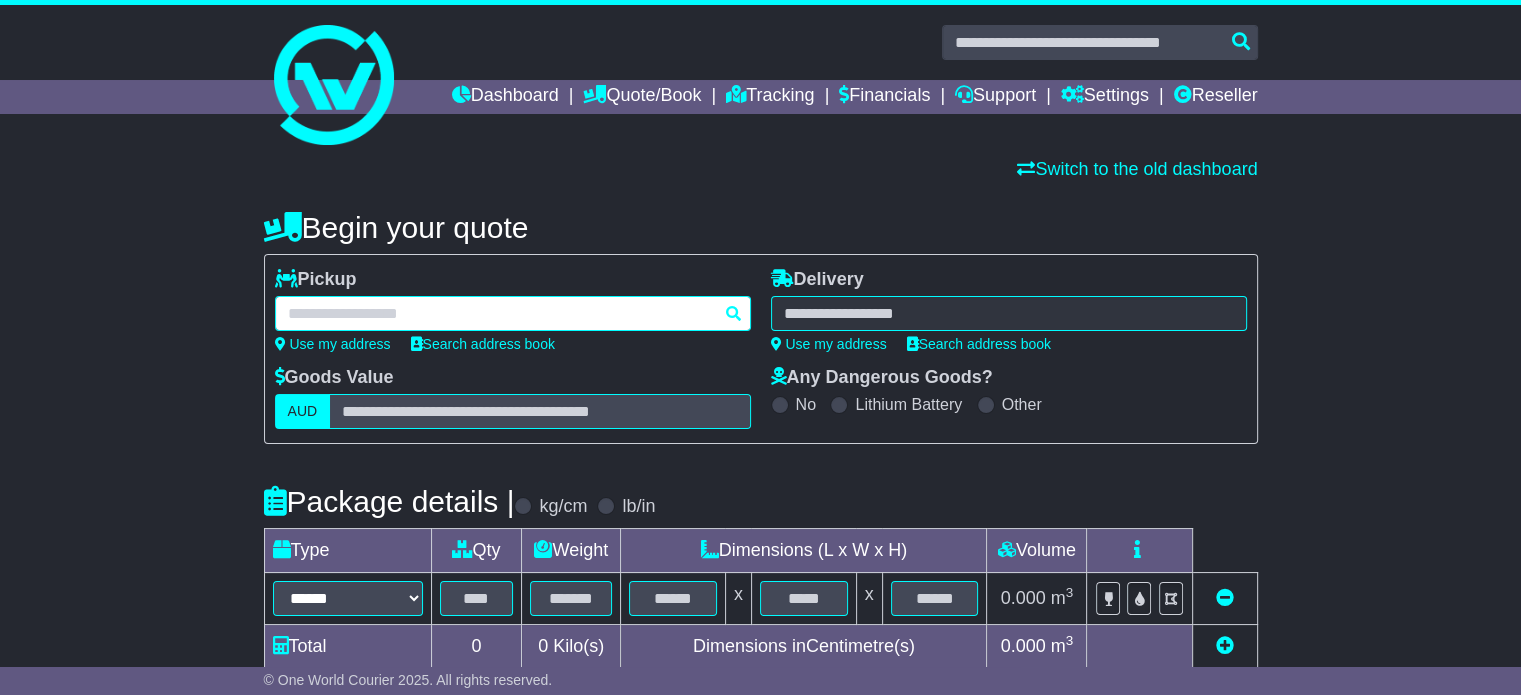 click at bounding box center [513, 313] 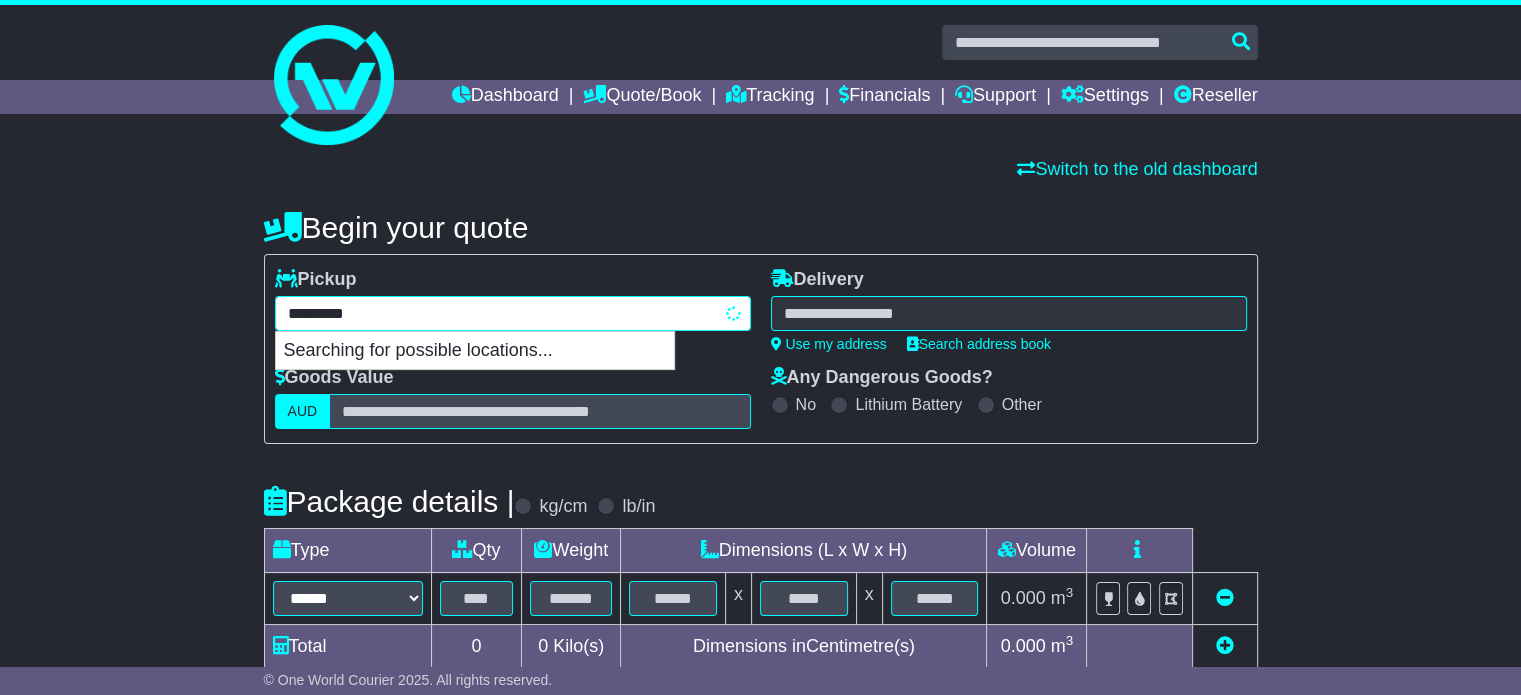type on "**********" 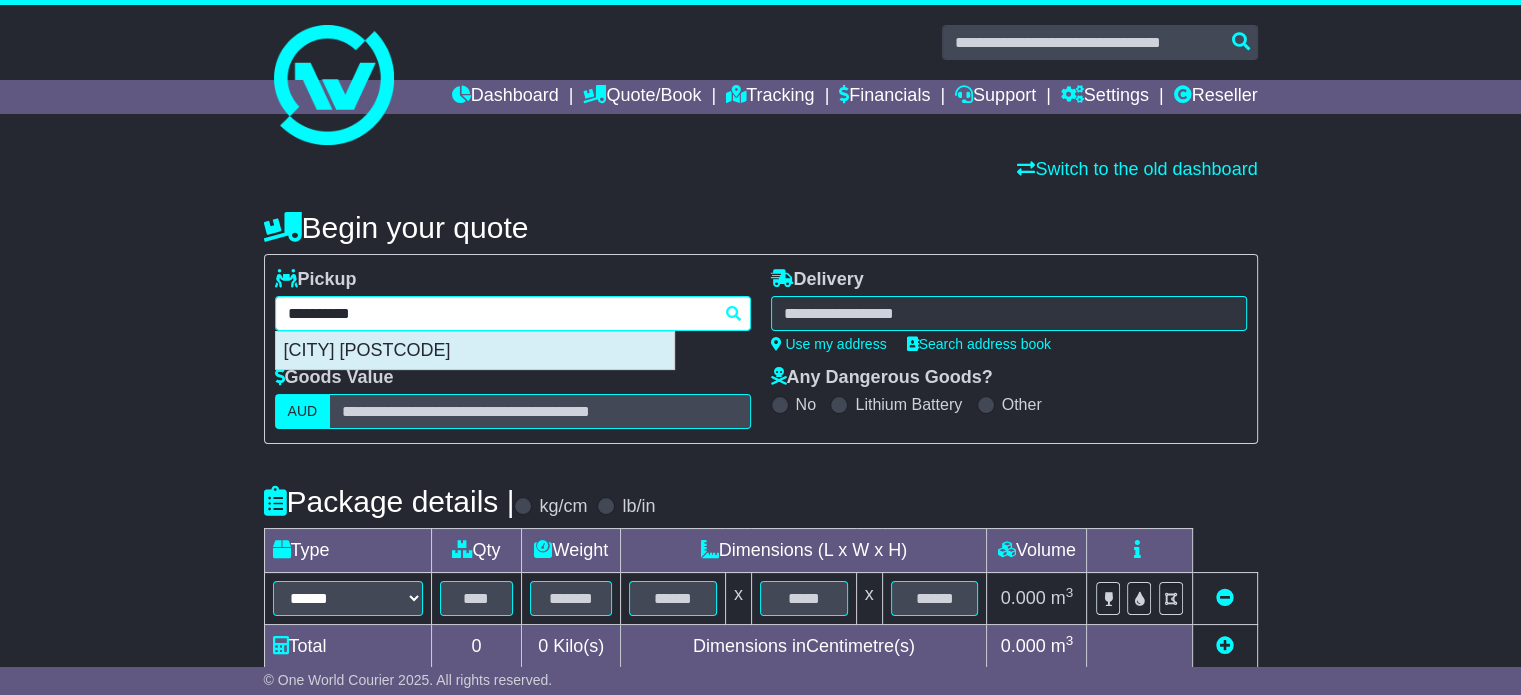 click on "RUTHERGLEN 3685" at bounding box center [475, 351] 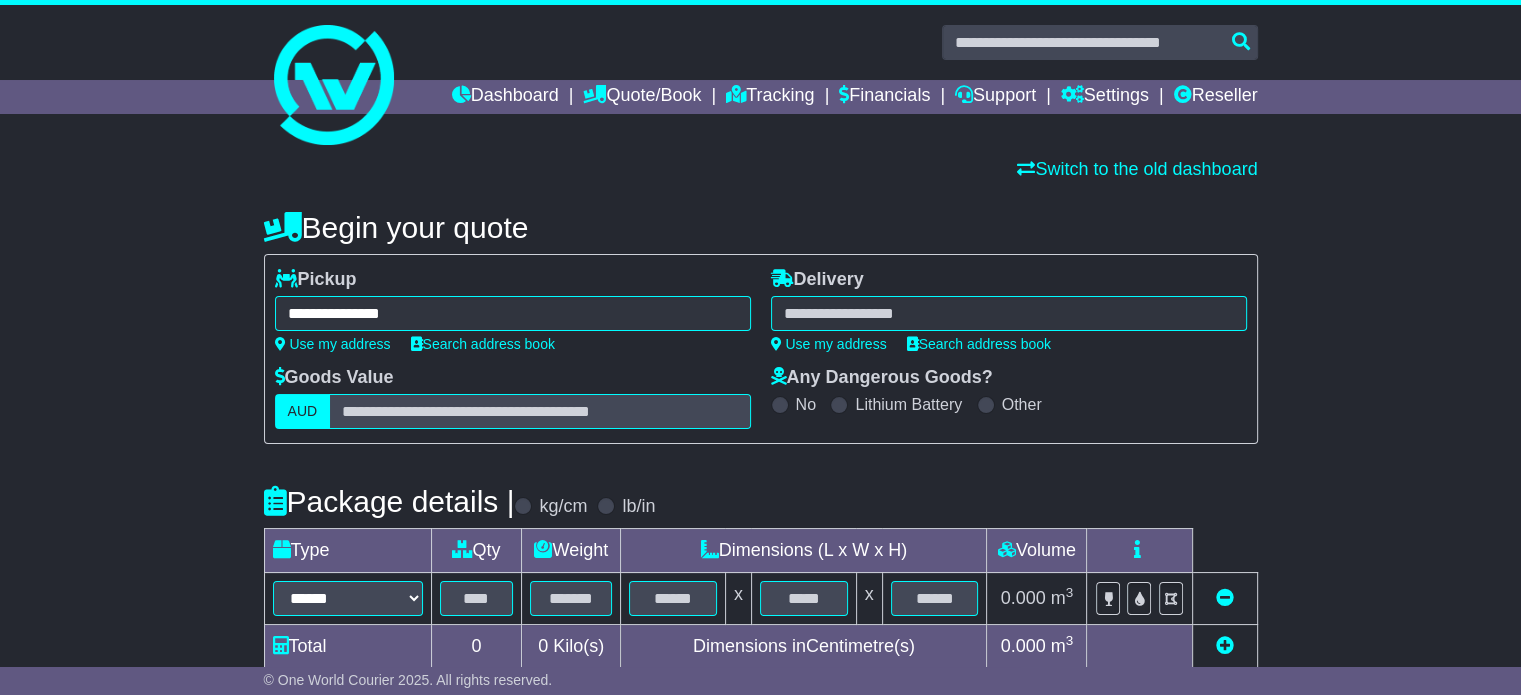type on "**********" 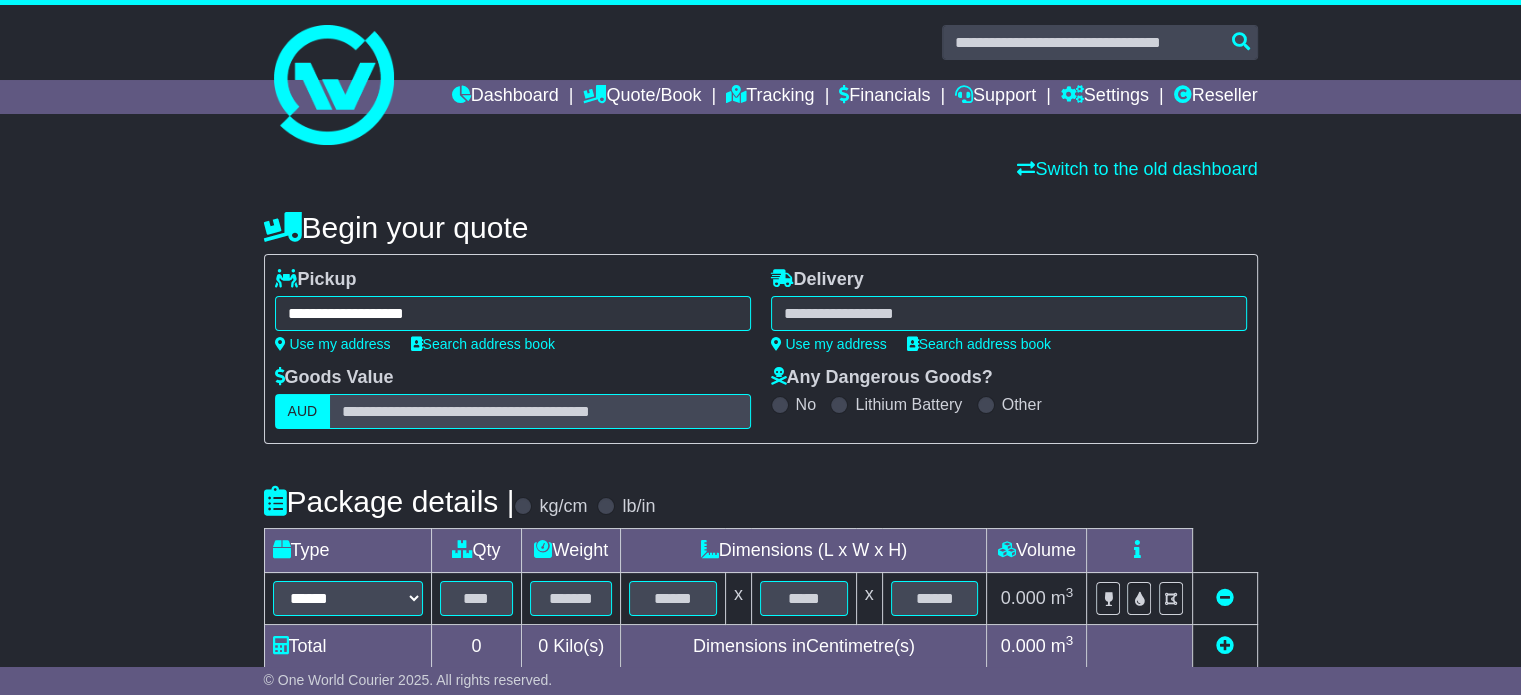 click at bounding box center [1009, 313] 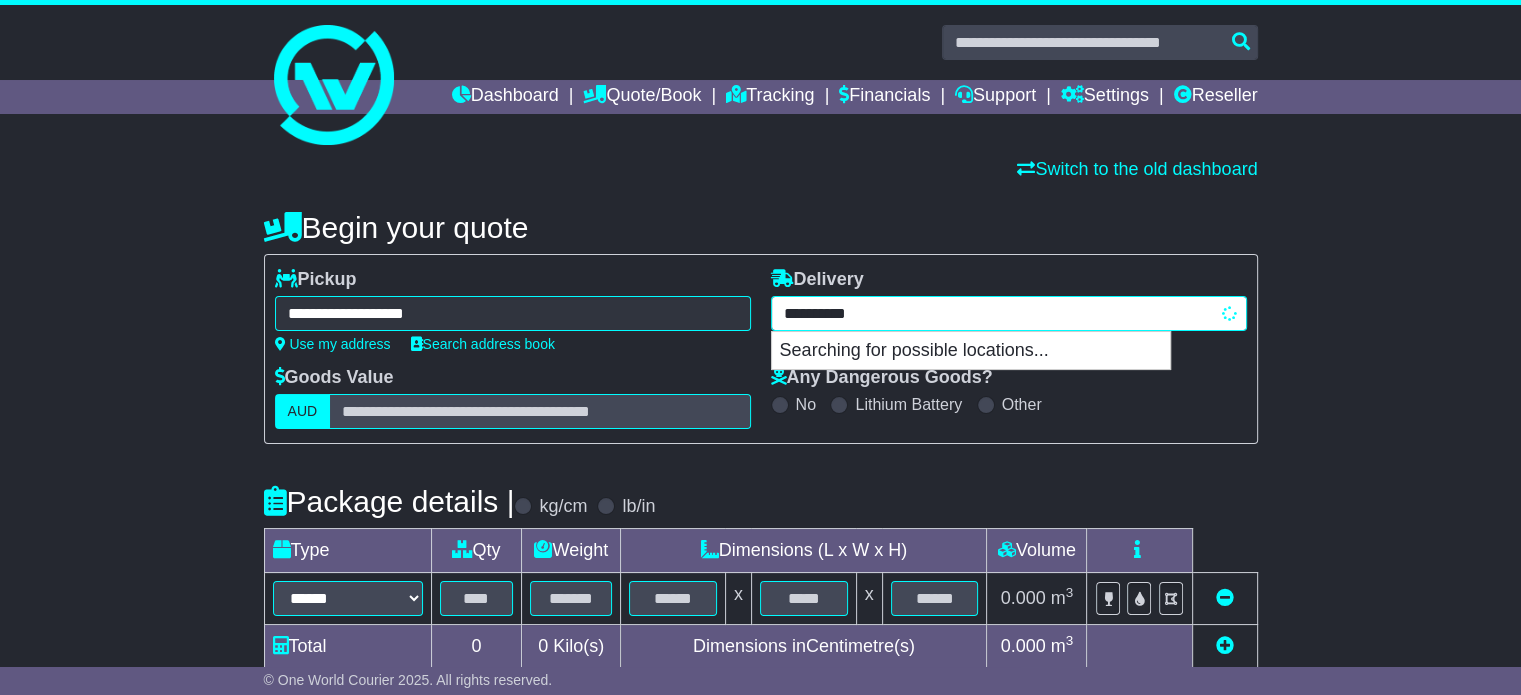 type on "**********" 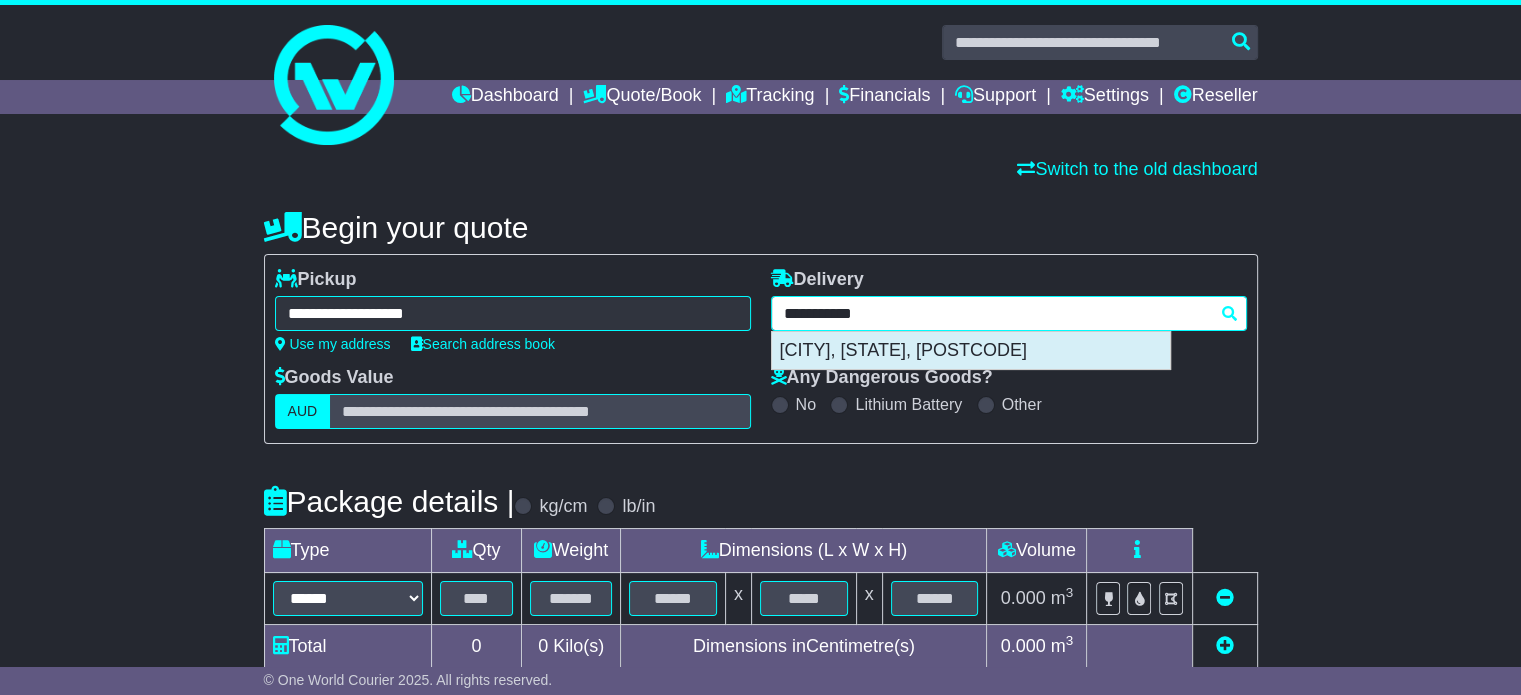 click on "BANKSMEADOW 2019" at bounding box center (971, 351) 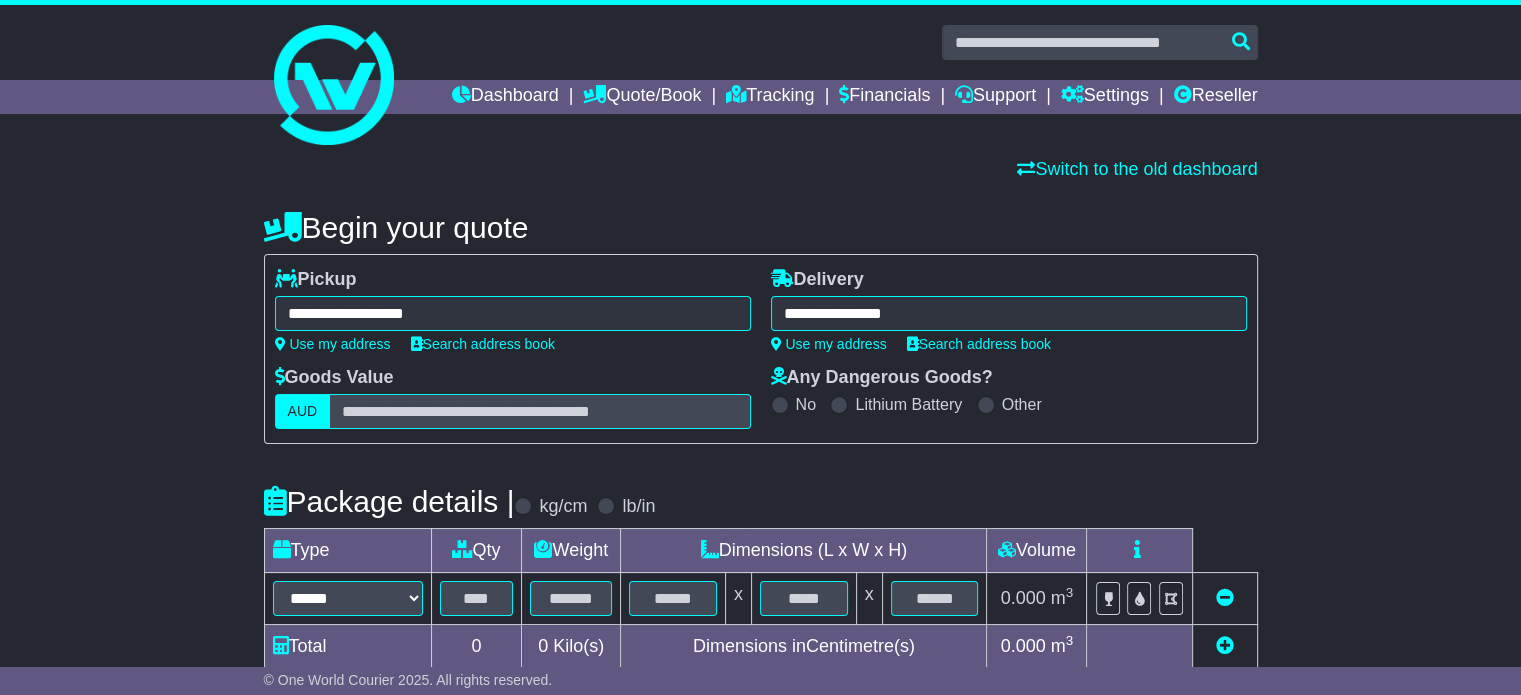 type on "**********" 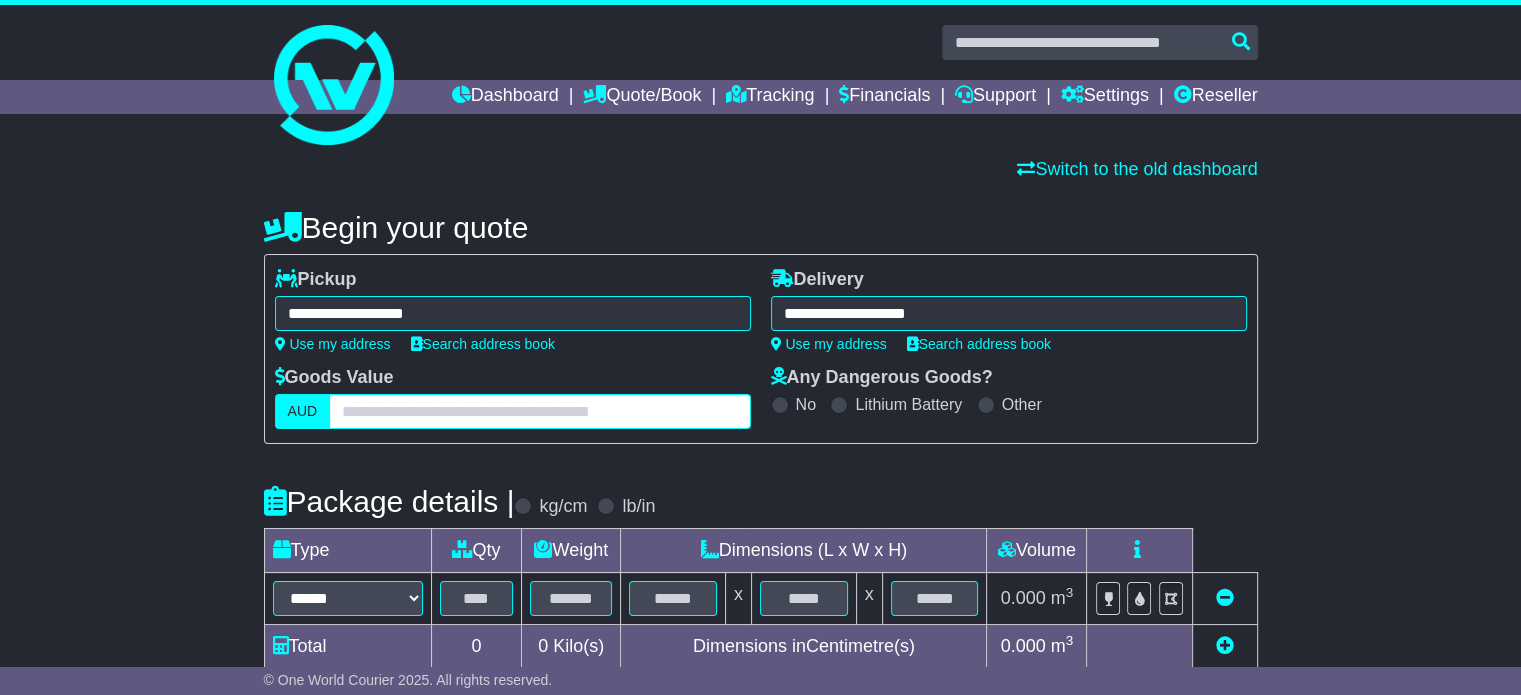 click at bounding box center (539, 411) 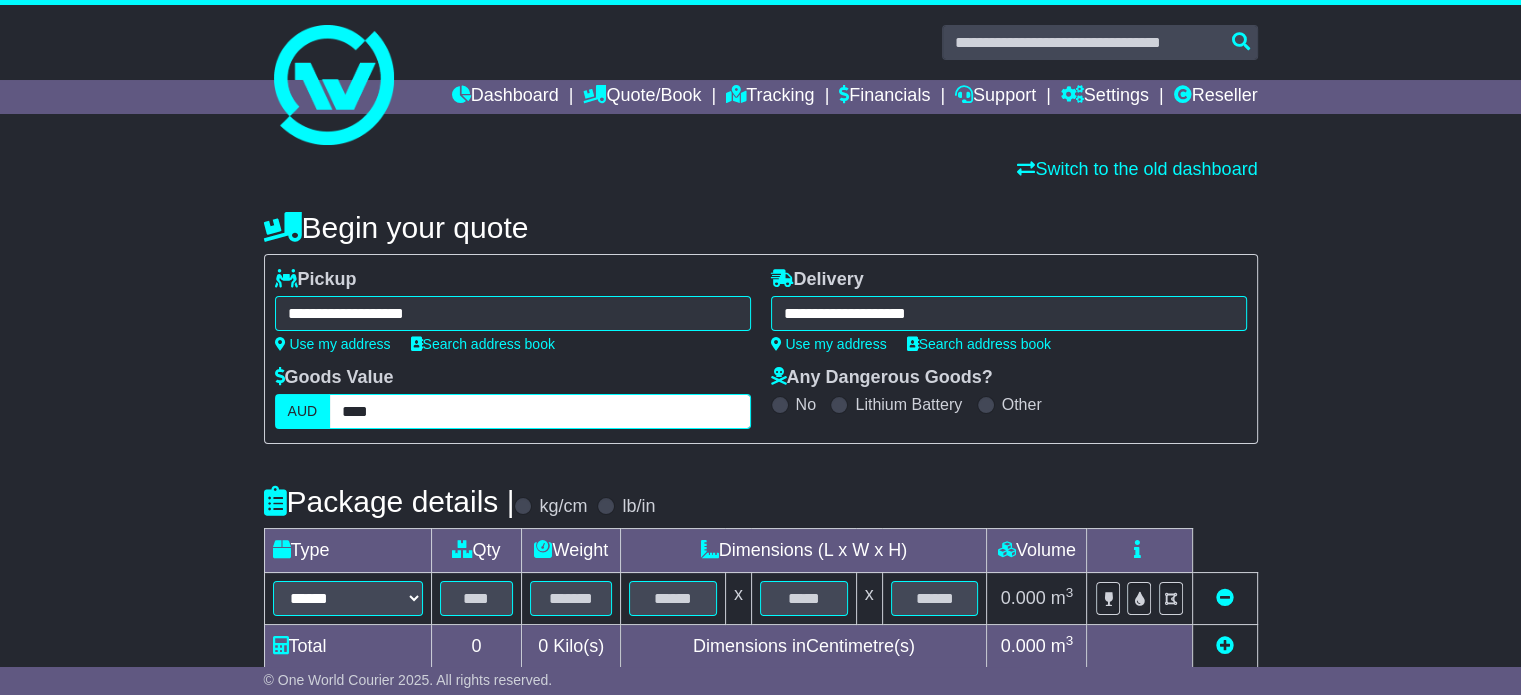 type on "****" 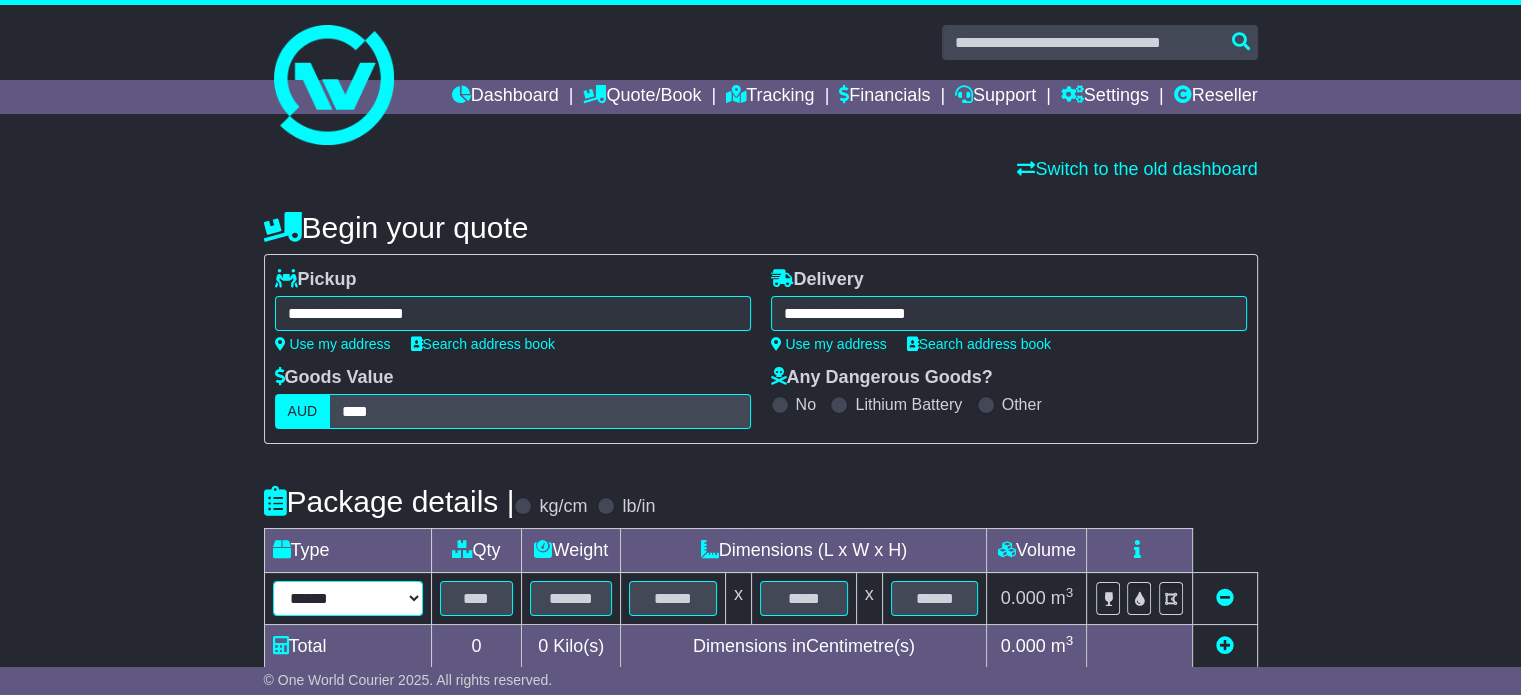 click on "****** ****** *** ******** ***** **** **** ****** *** *******" at bounding box center [348, 598] 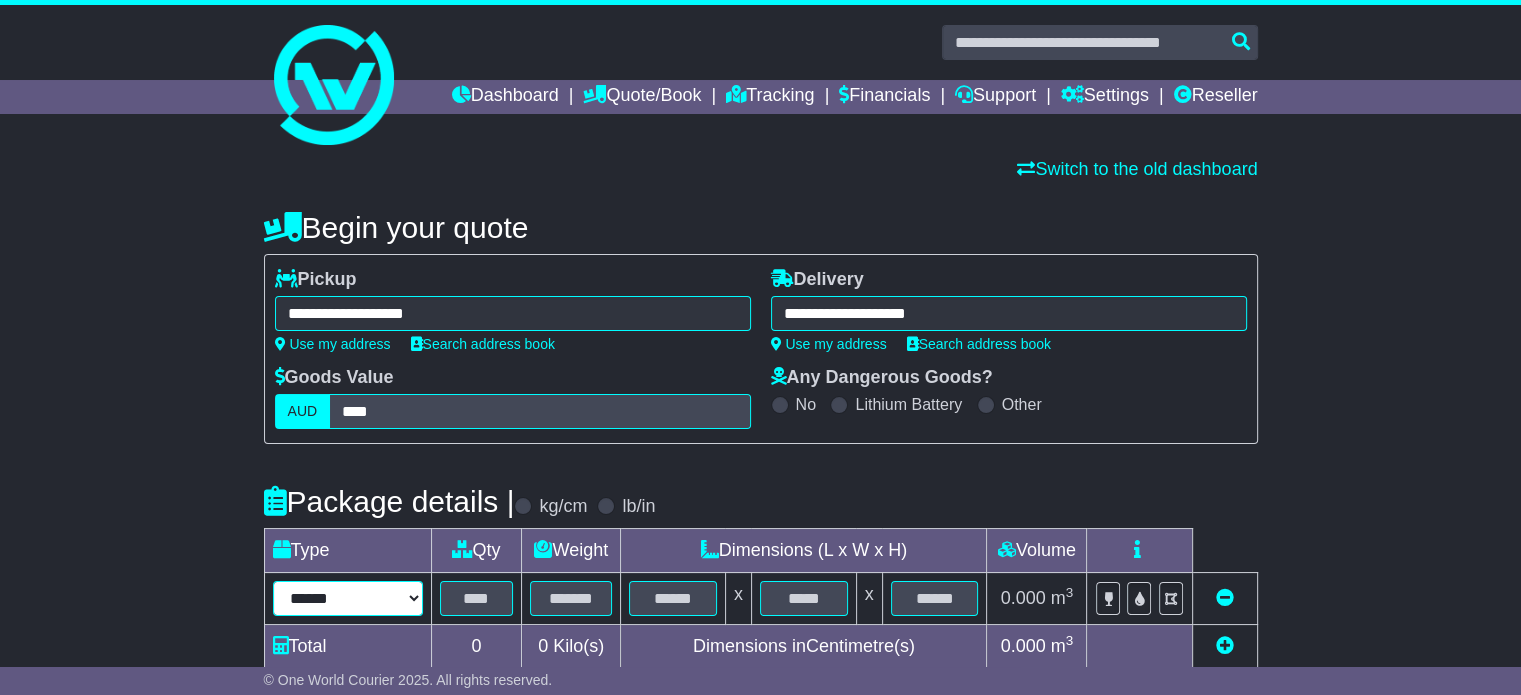 select on "***" 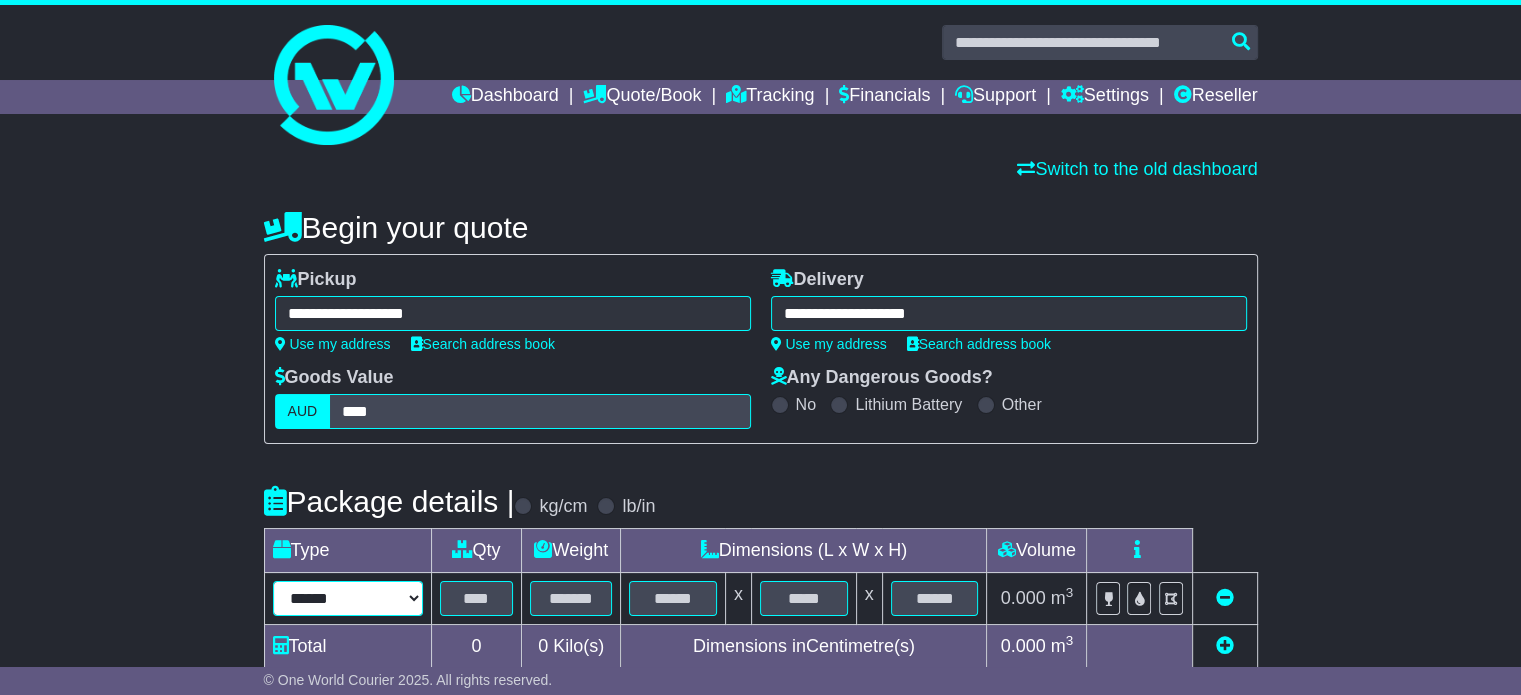 click on "****** ****** *** ******** ***** **** **** ****** *** *******" at bounding box center [348, 598] 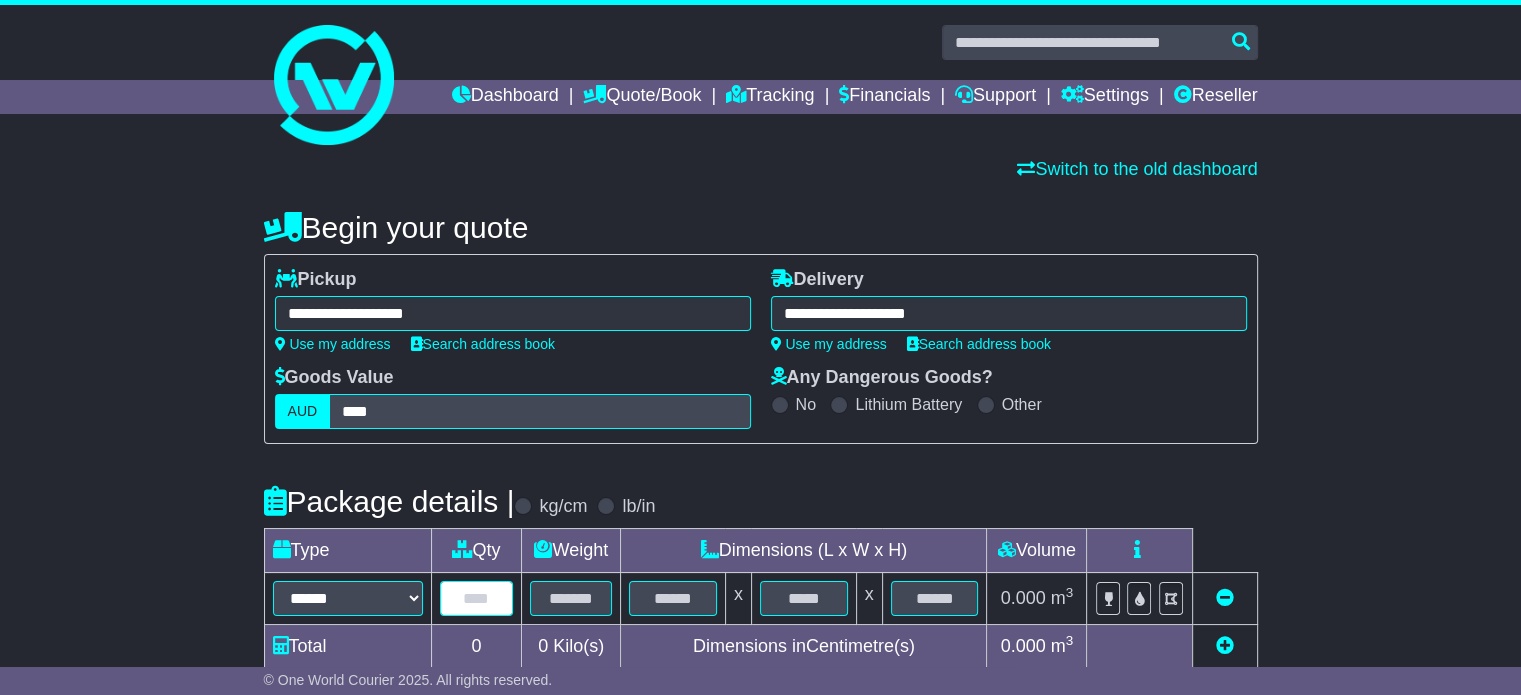 click at bounding box center [477, 598] 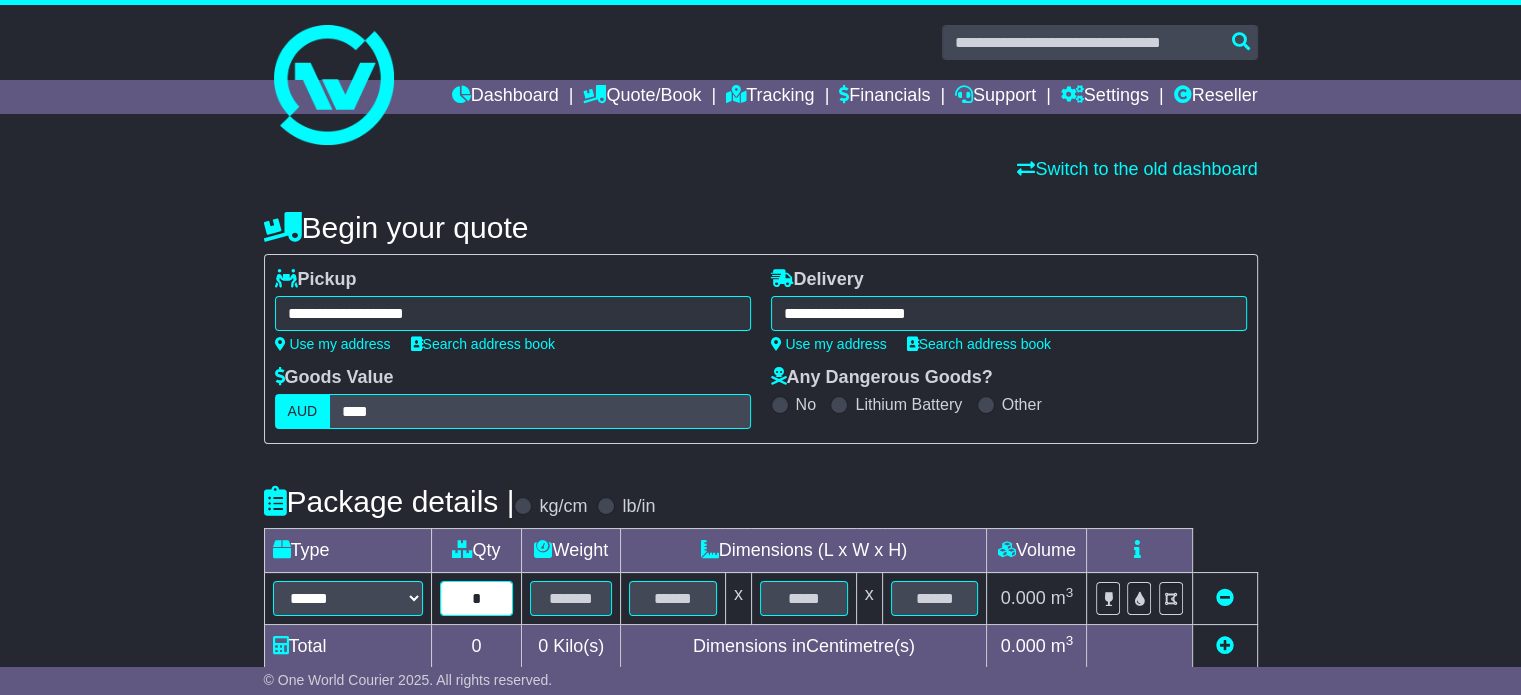 type on "*" 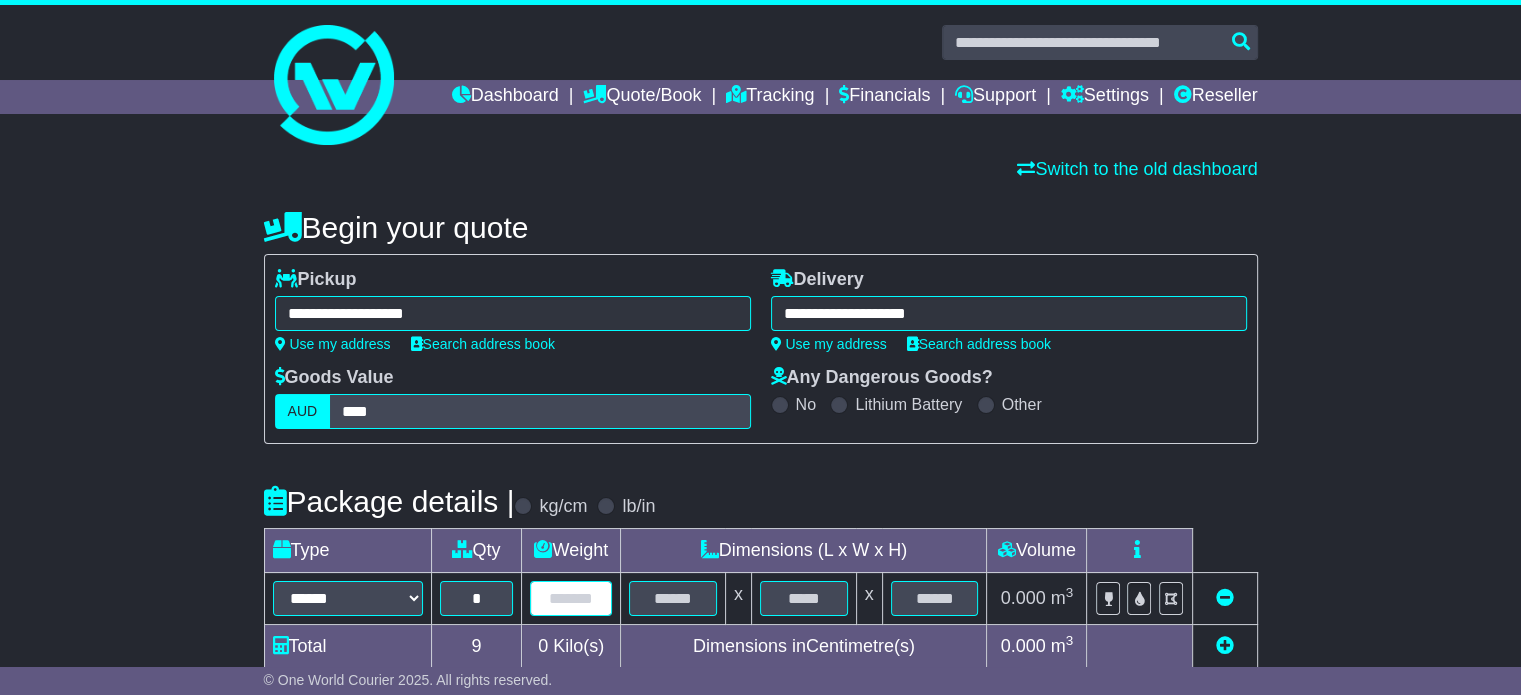 click at bounding box center (571, 598) 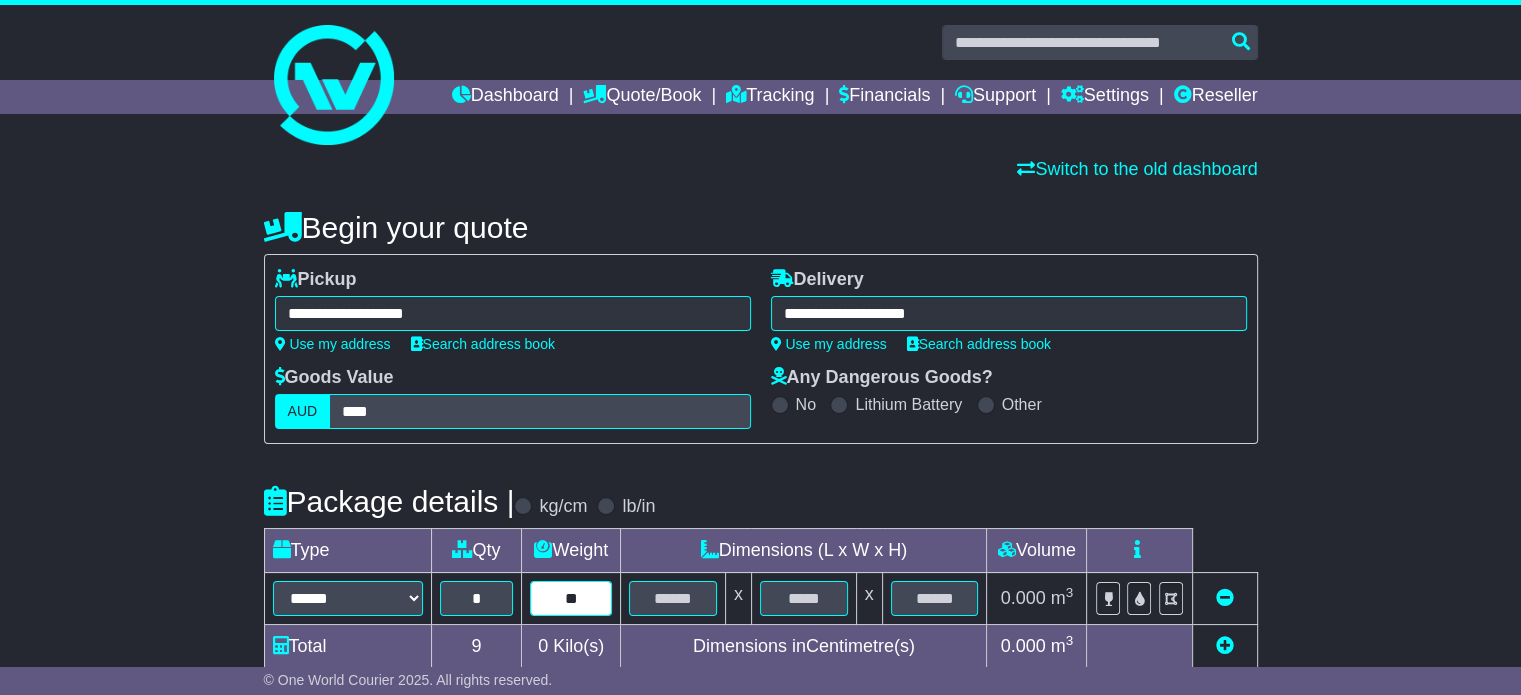 type on "**" 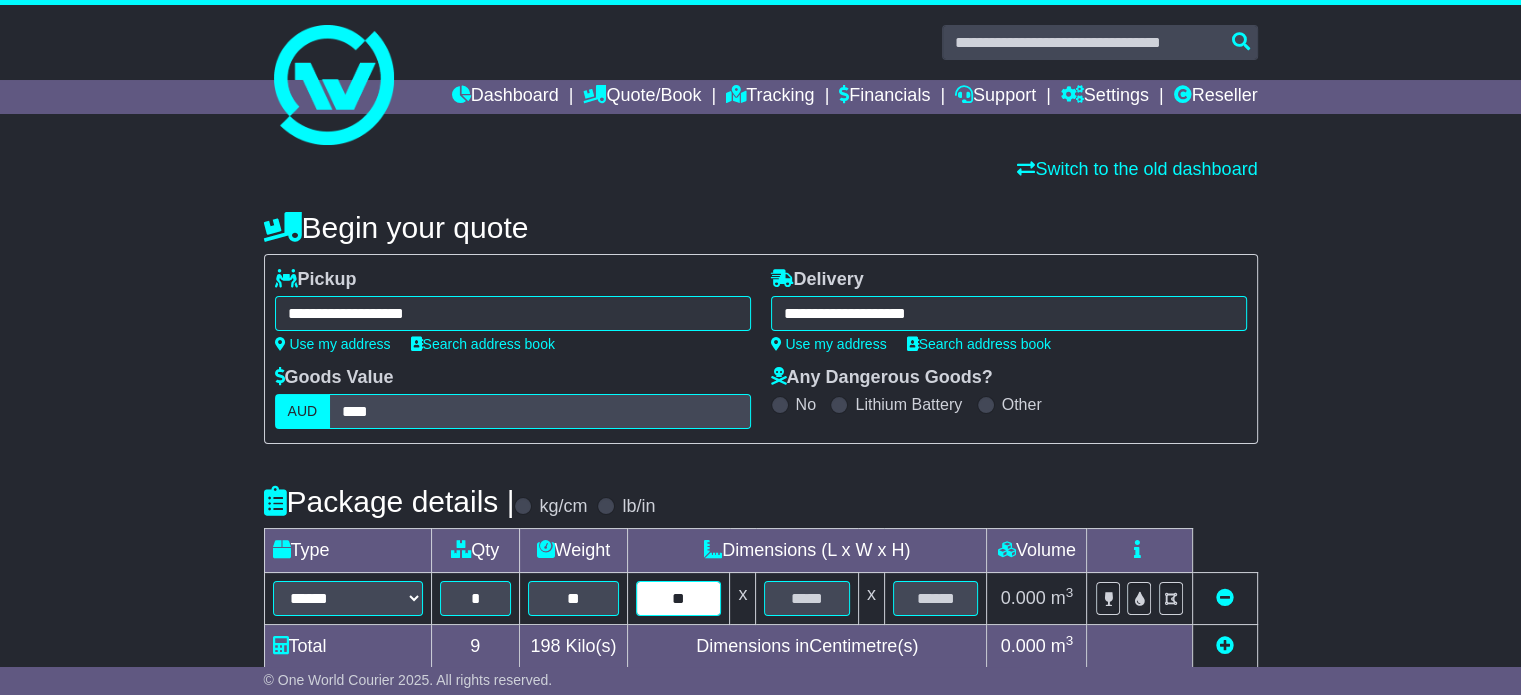 type on "**" 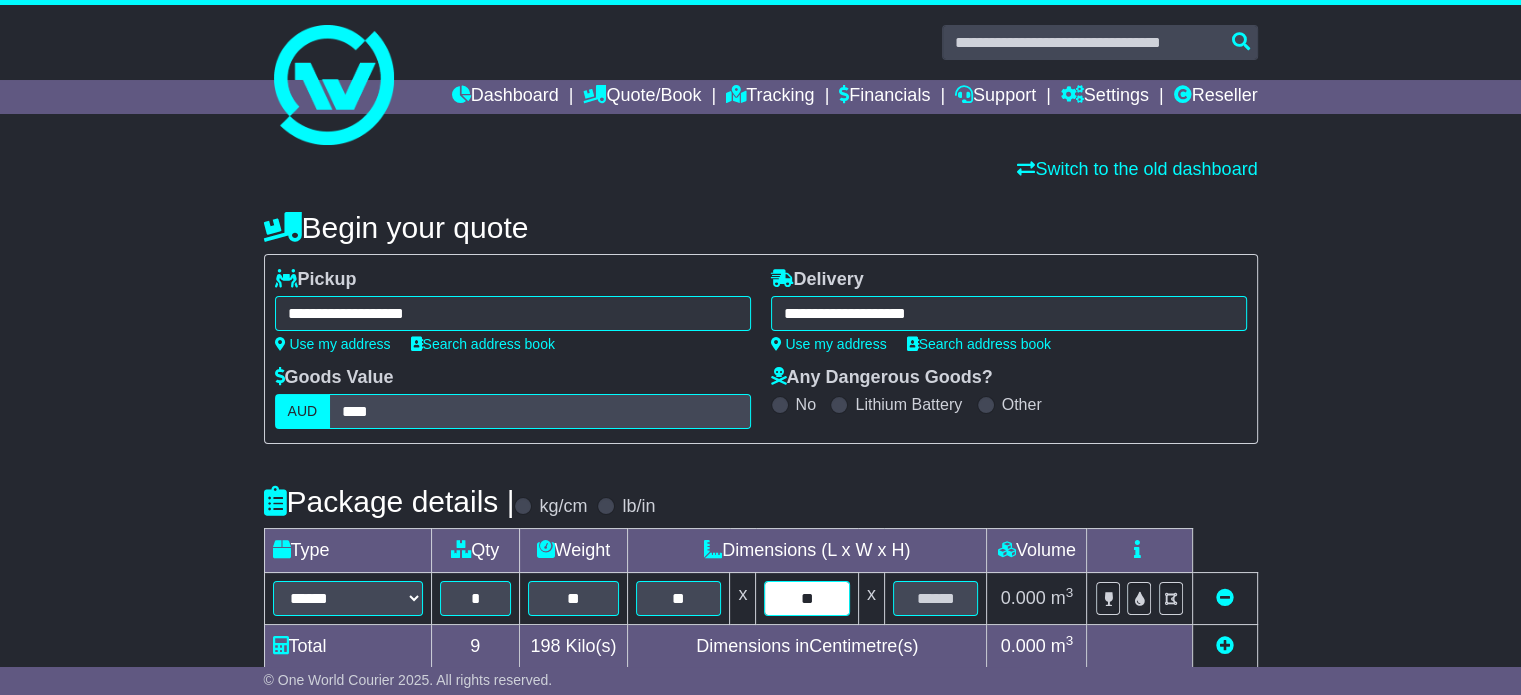 type on "**" 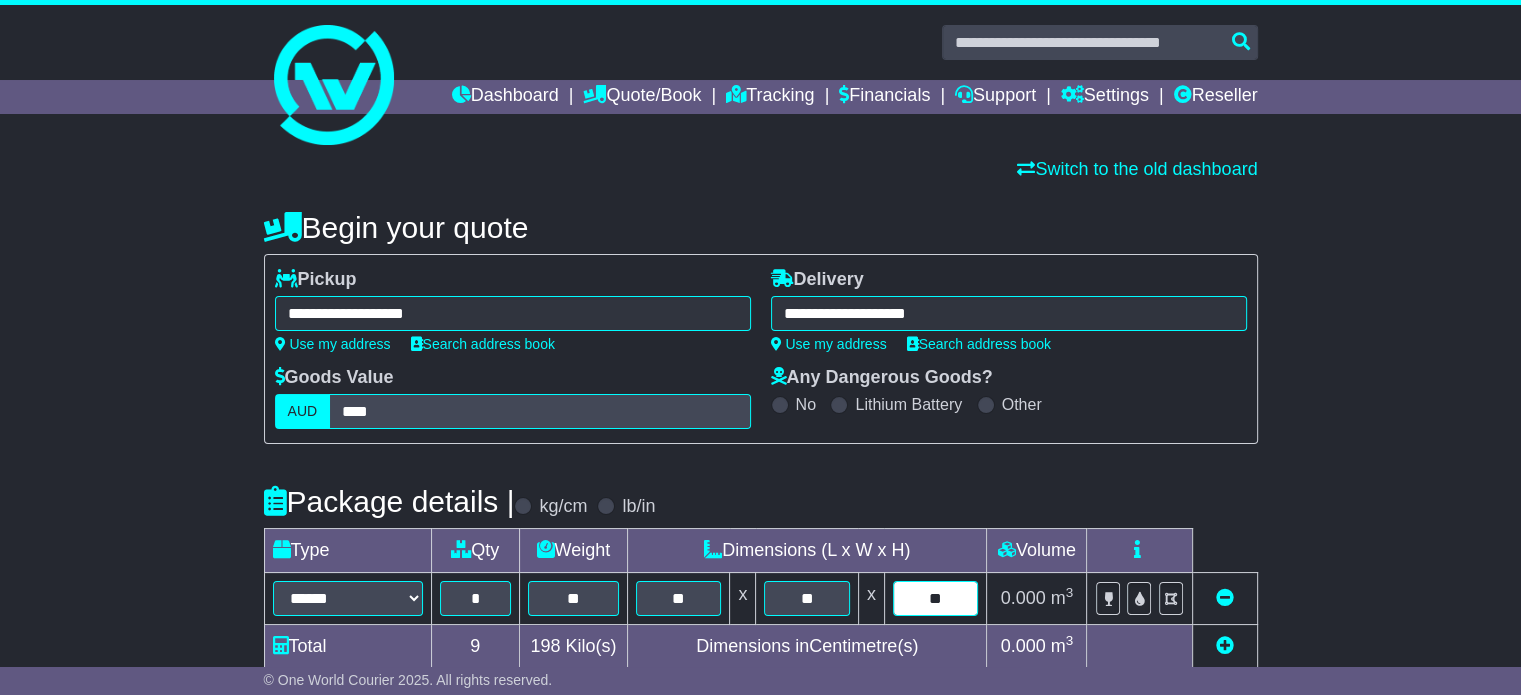 type on "**" 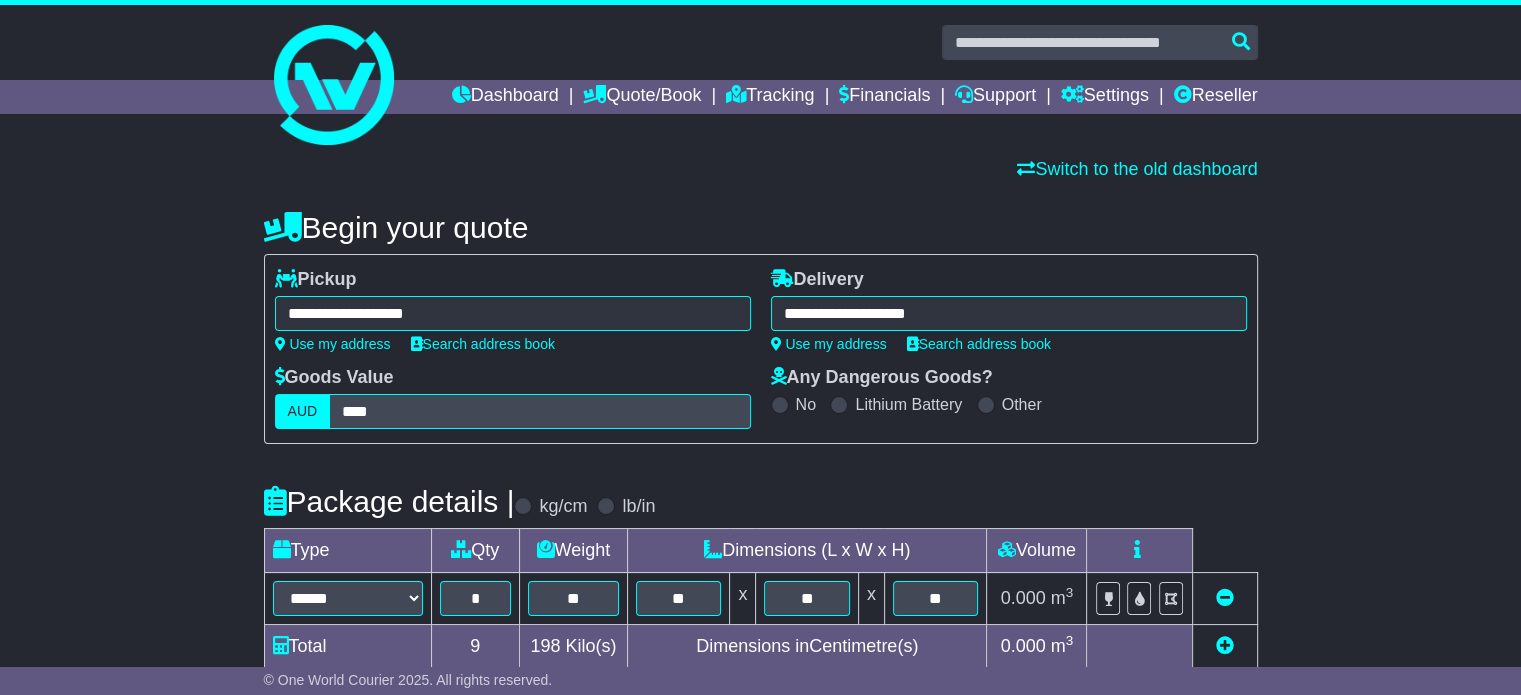 scroll, scrollTop: 577, scrollLeft: 0, axis: vertical 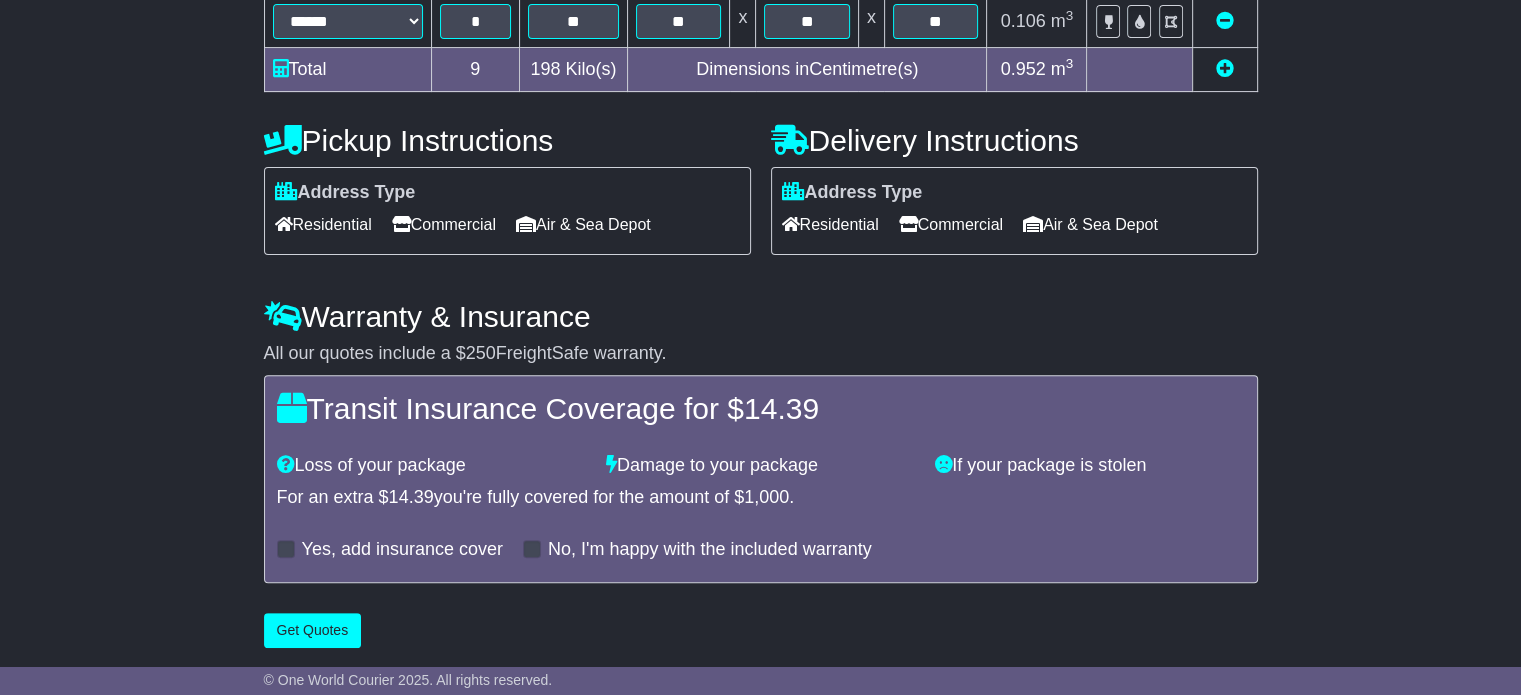 click at bounding box center [1225, 68] 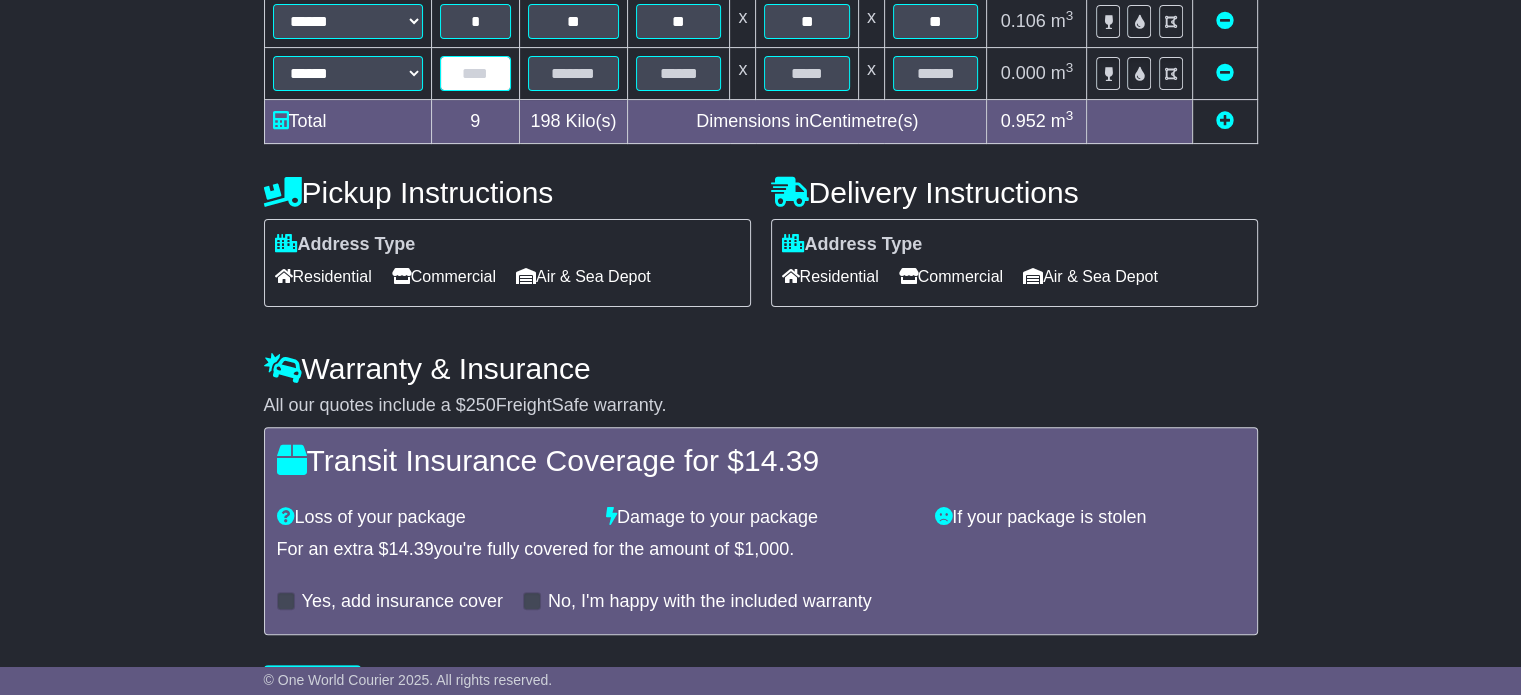 click at bounding box center (475, 73) 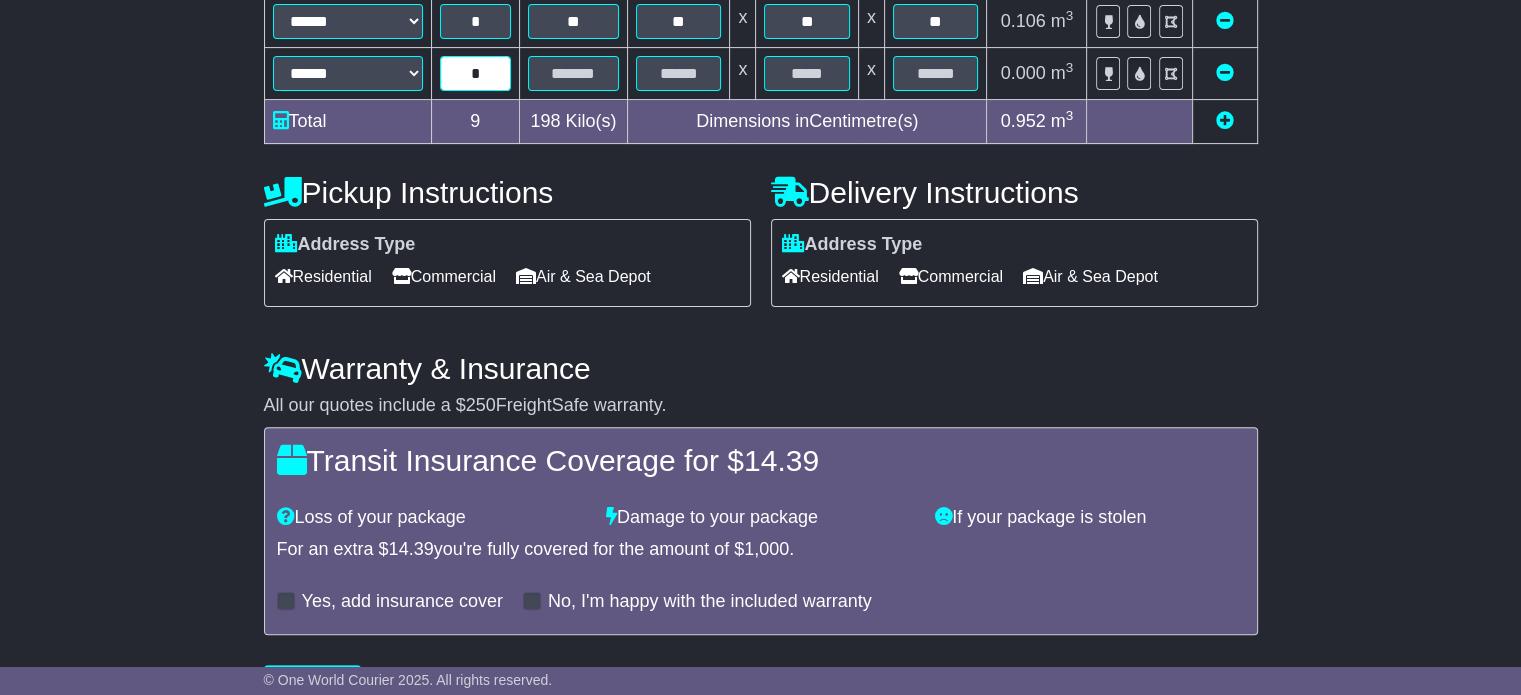 type on "*" 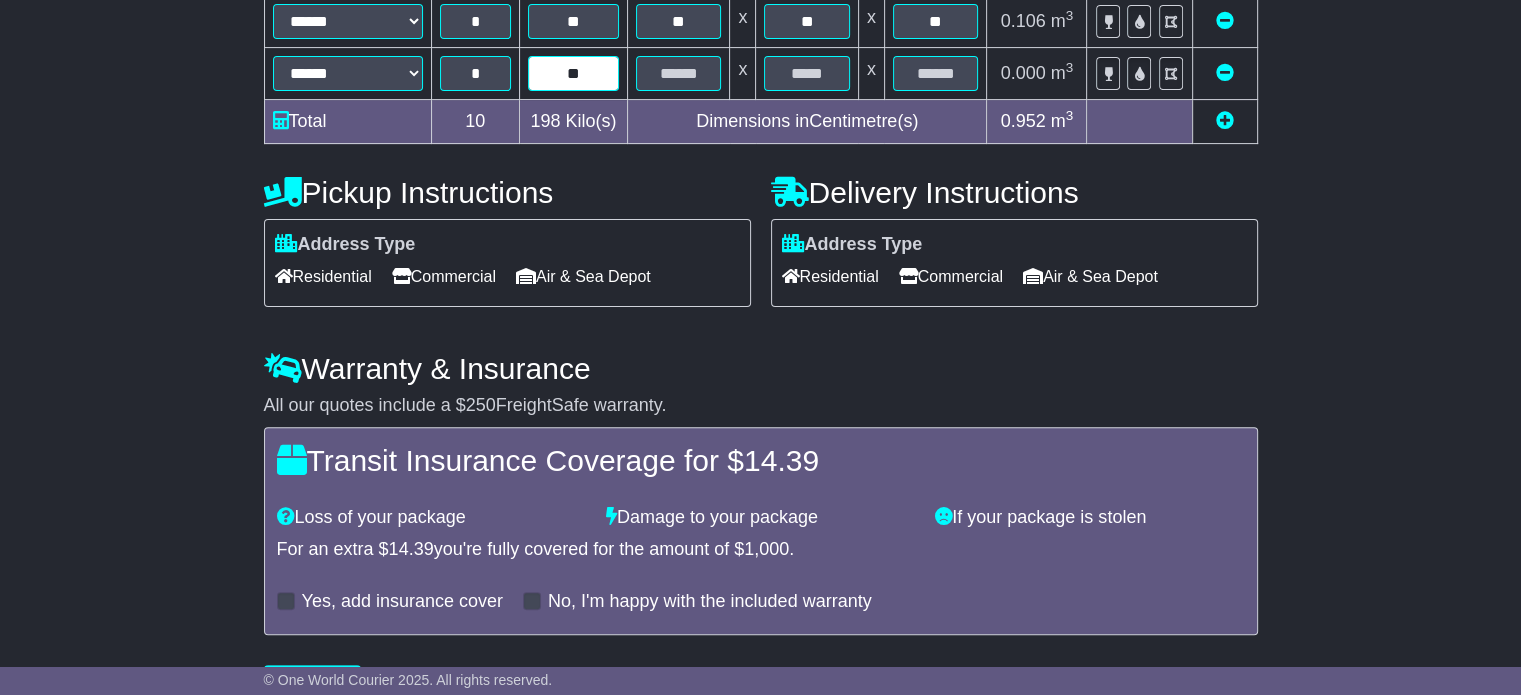 type on "**" 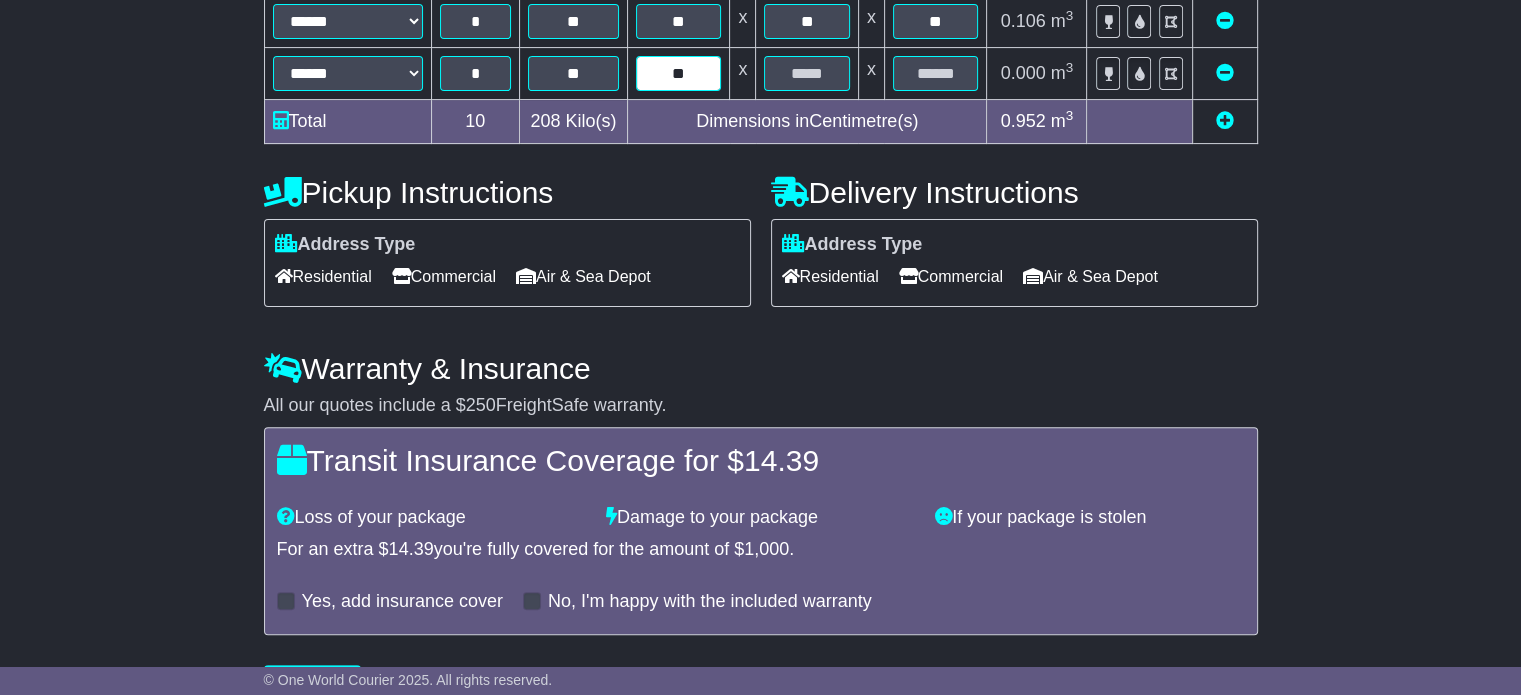 type on "**" 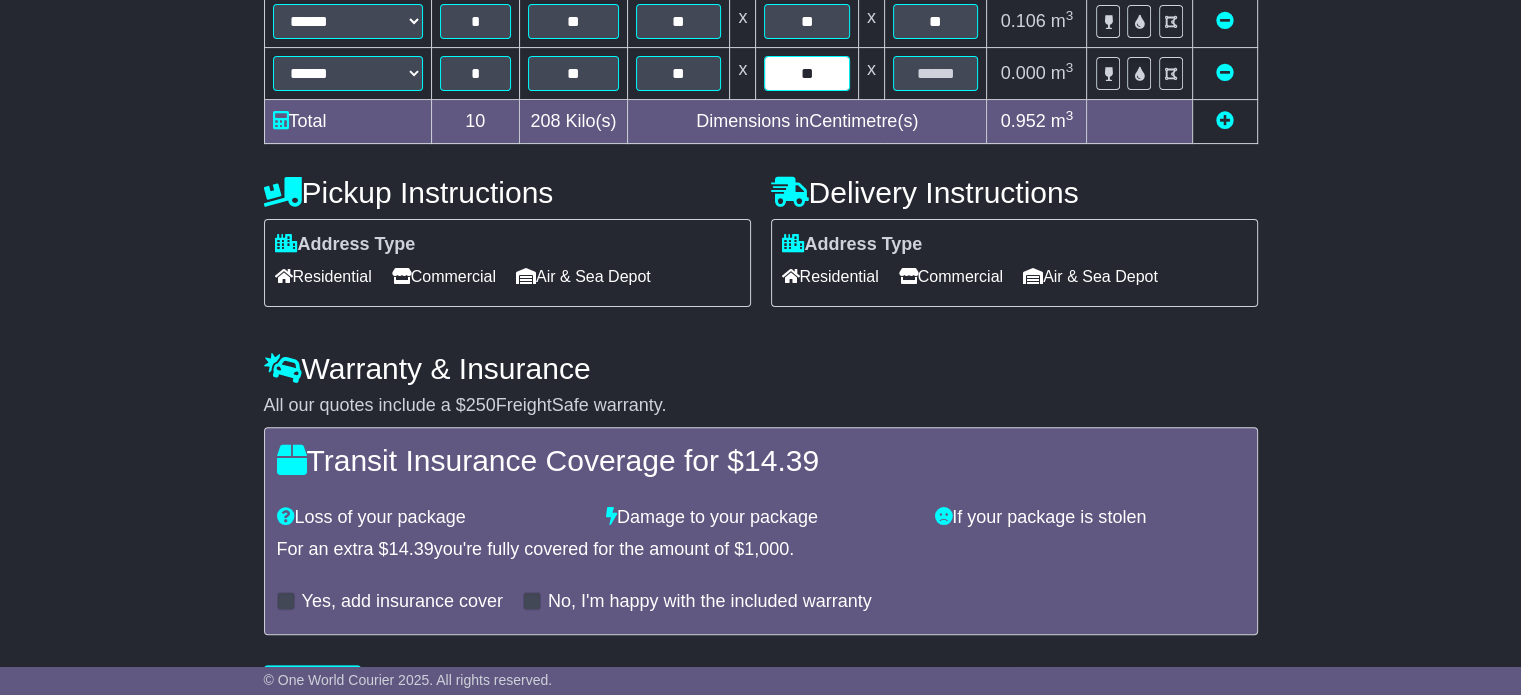 type on "**" 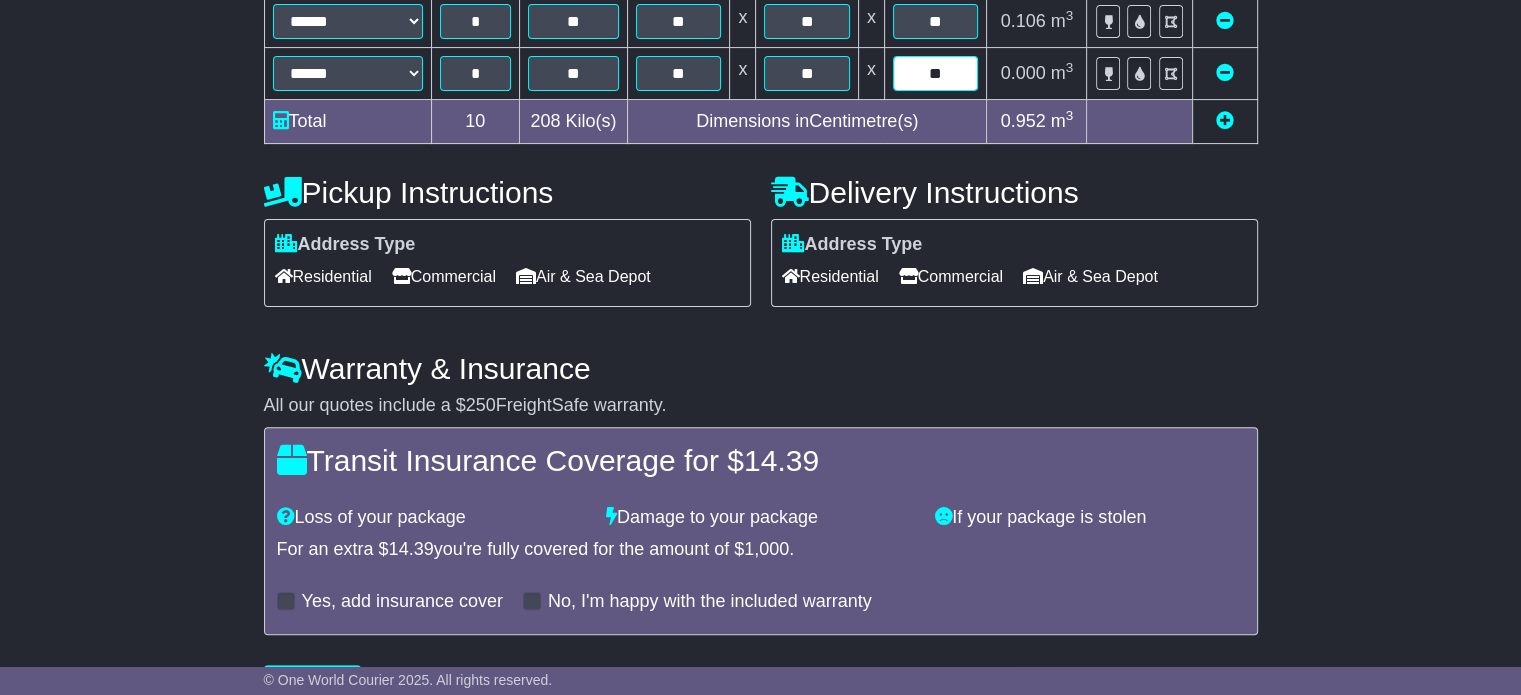 type on "**" 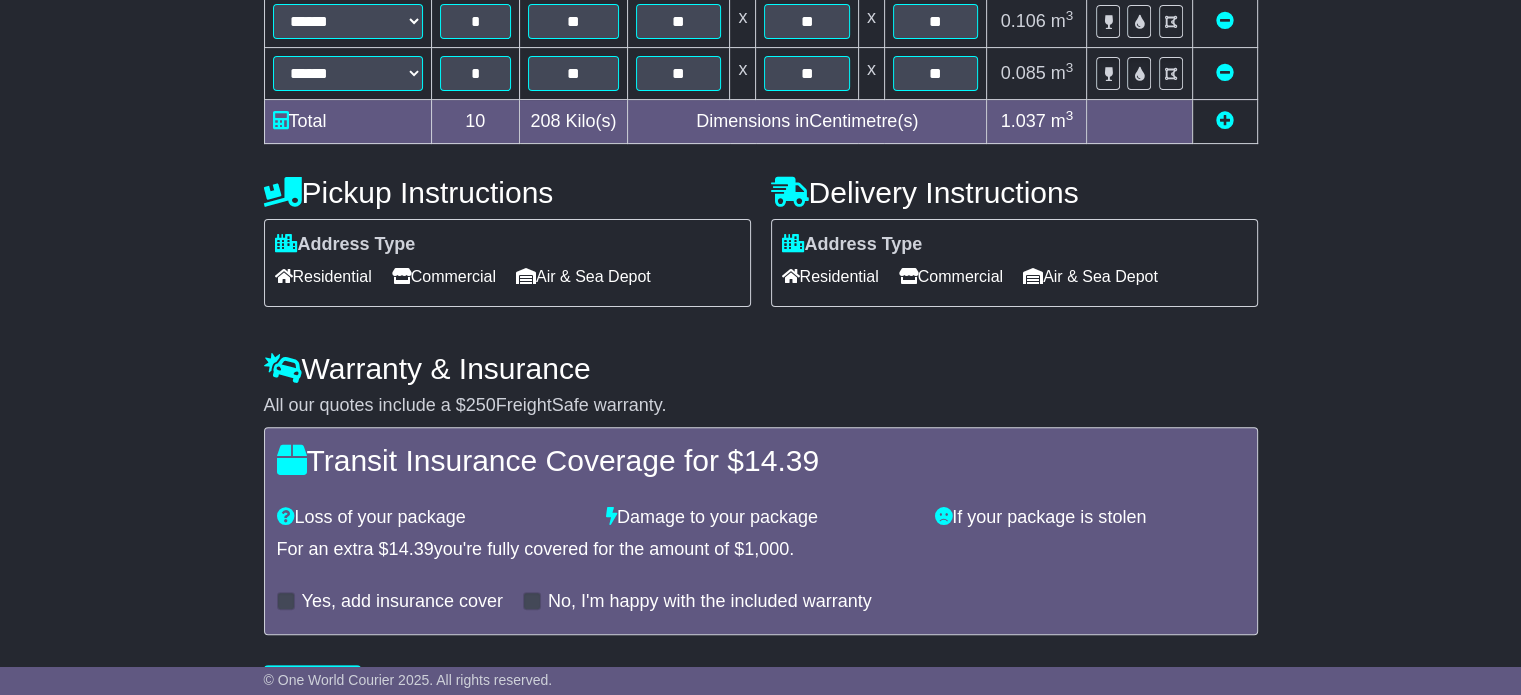 click at bounding box center [1225, 120] 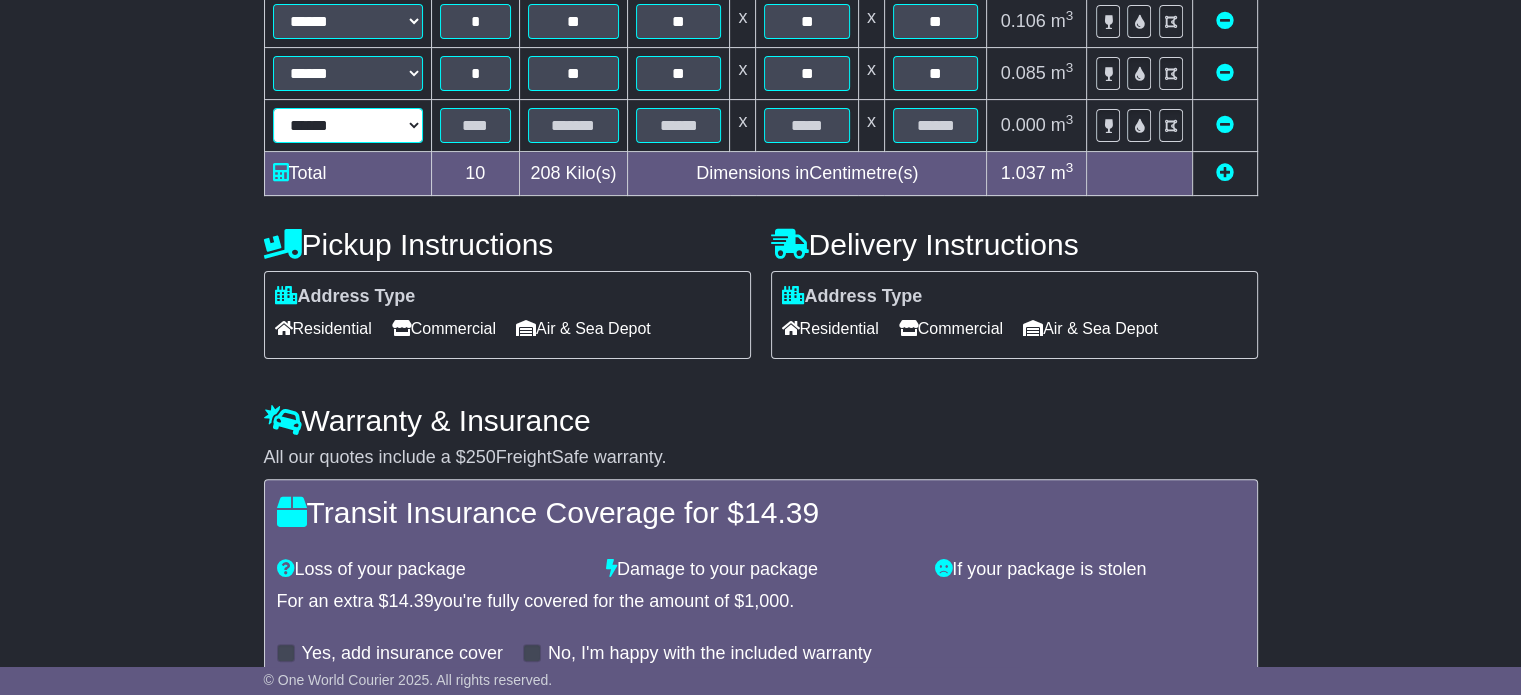 click on "****** ****** *** ******** ***** **** **** ****** *** *******" at bounding box center (348, 125) 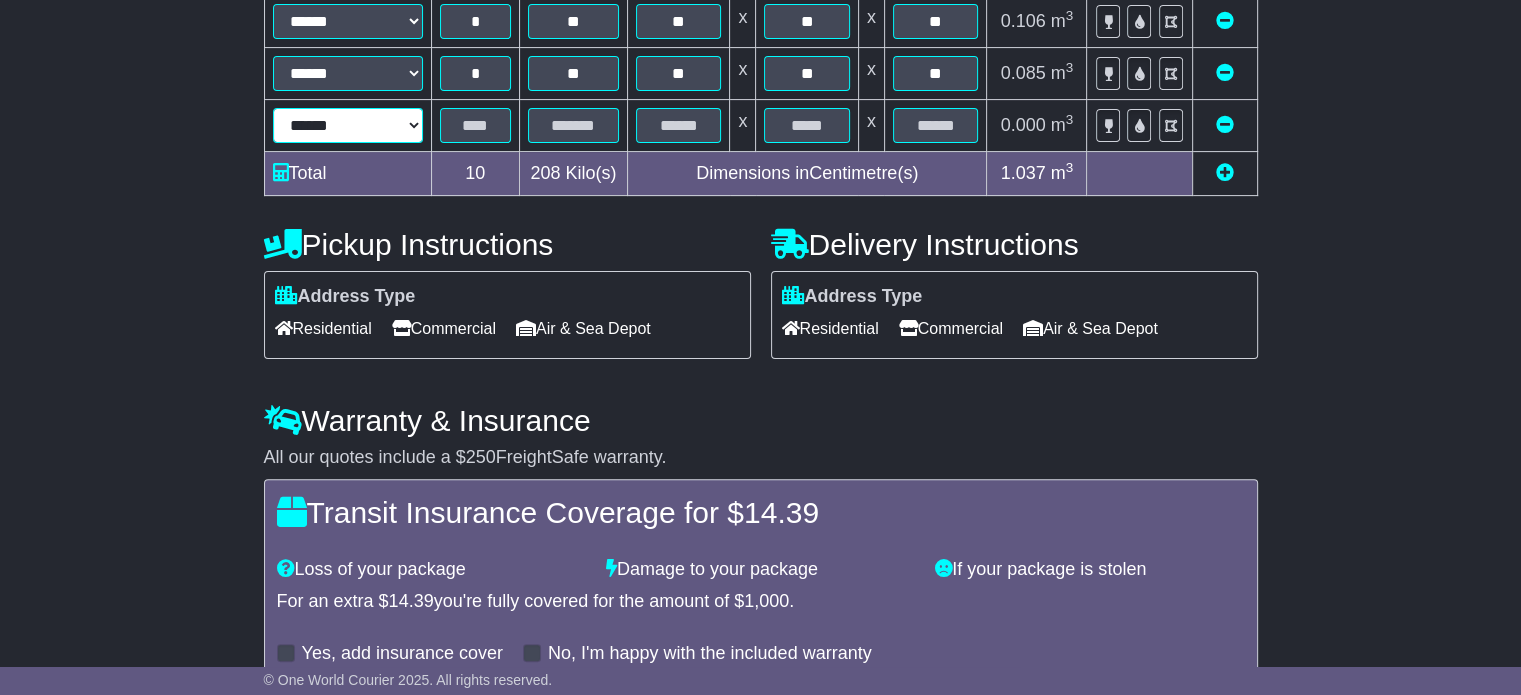 select on "***" 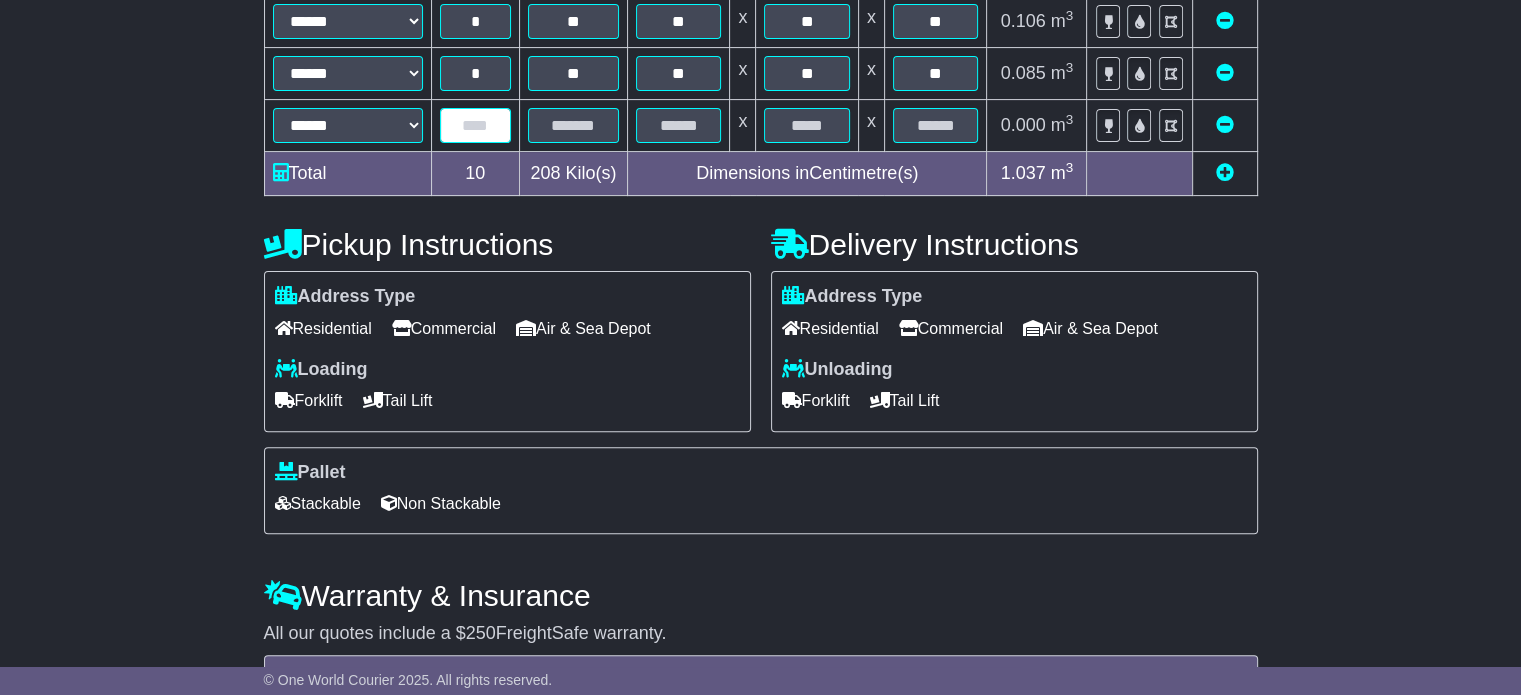 click at bounding box center (475, 125) 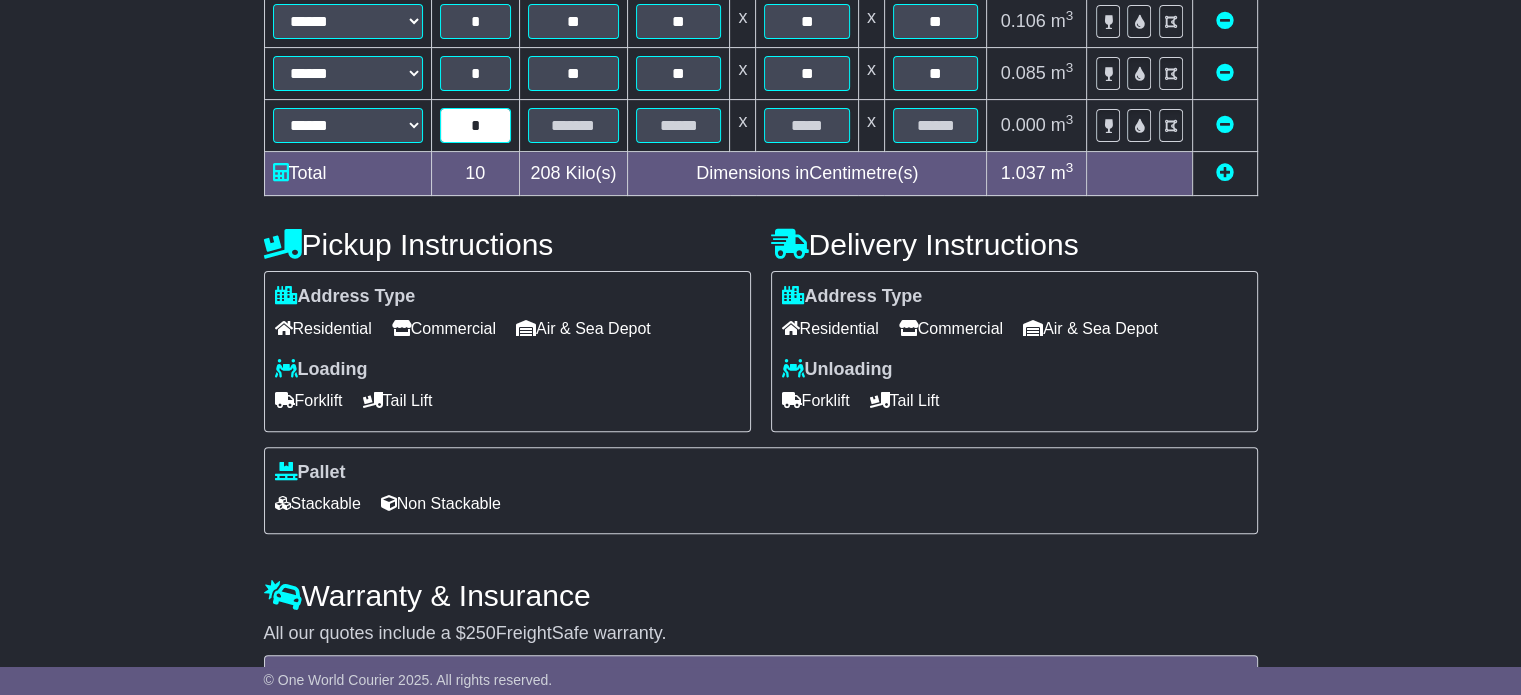 type on "*" 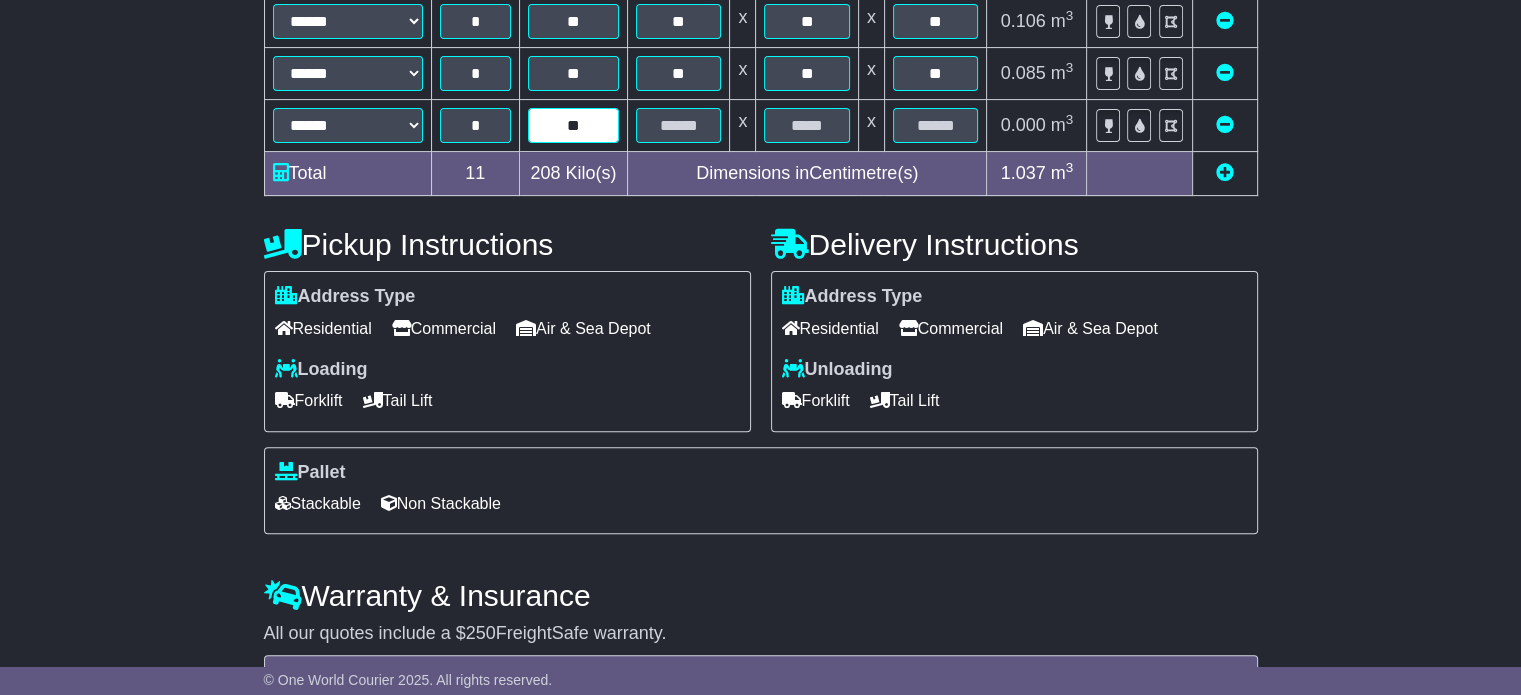 type on "**" 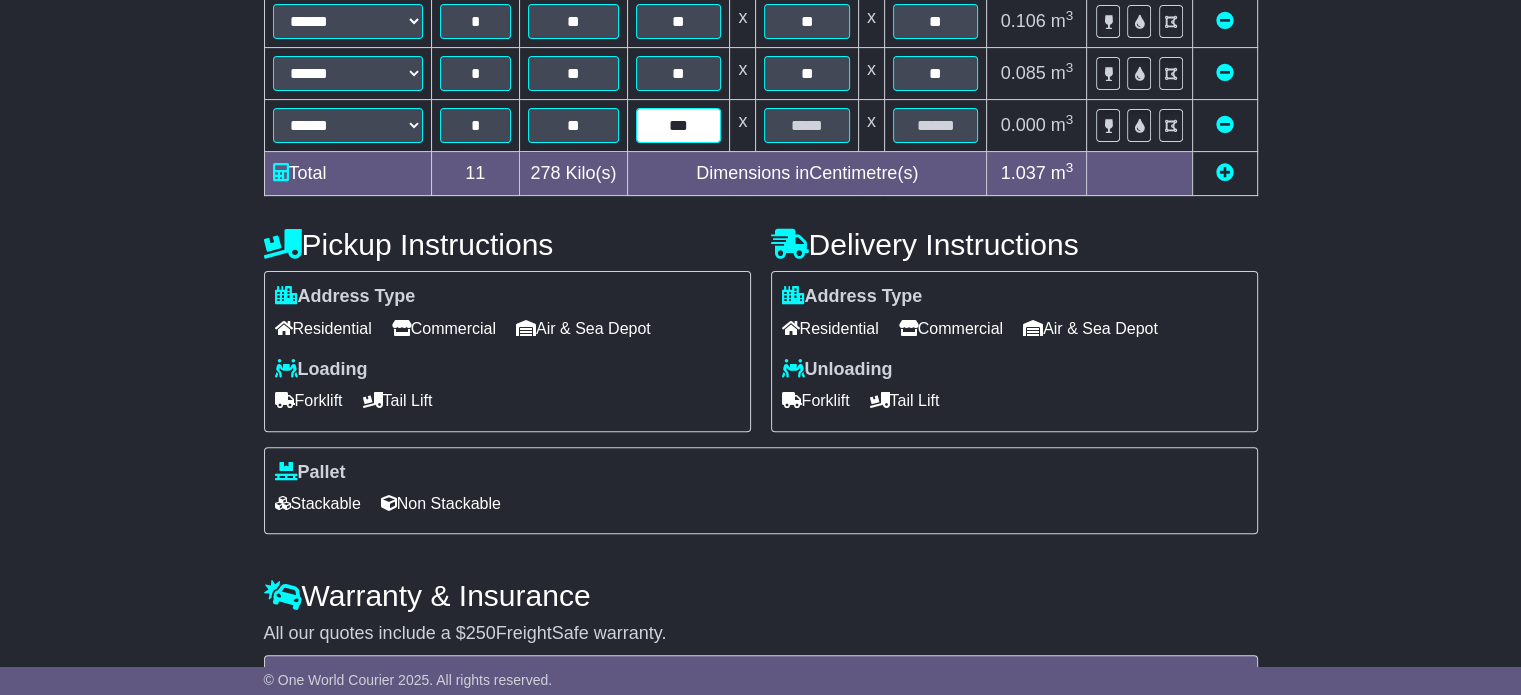 type on "***" 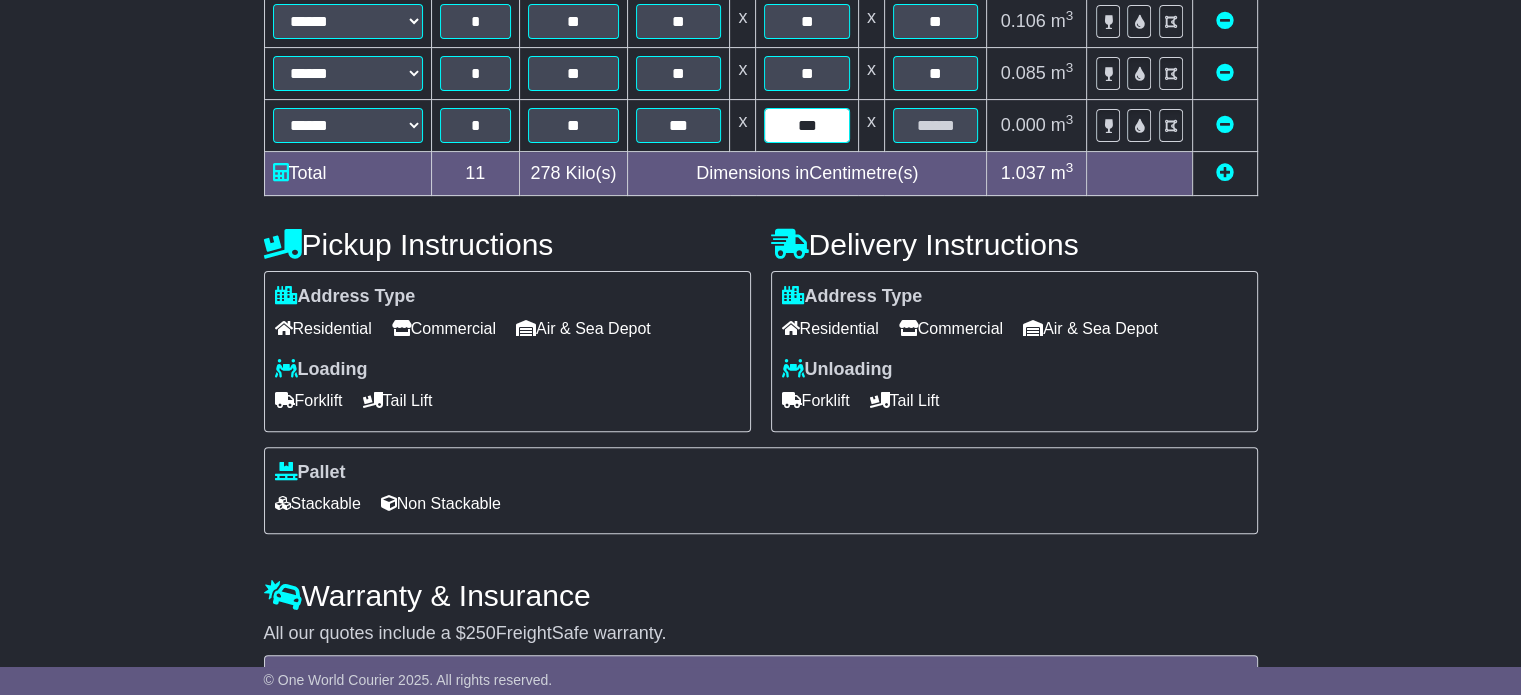 type on "***" 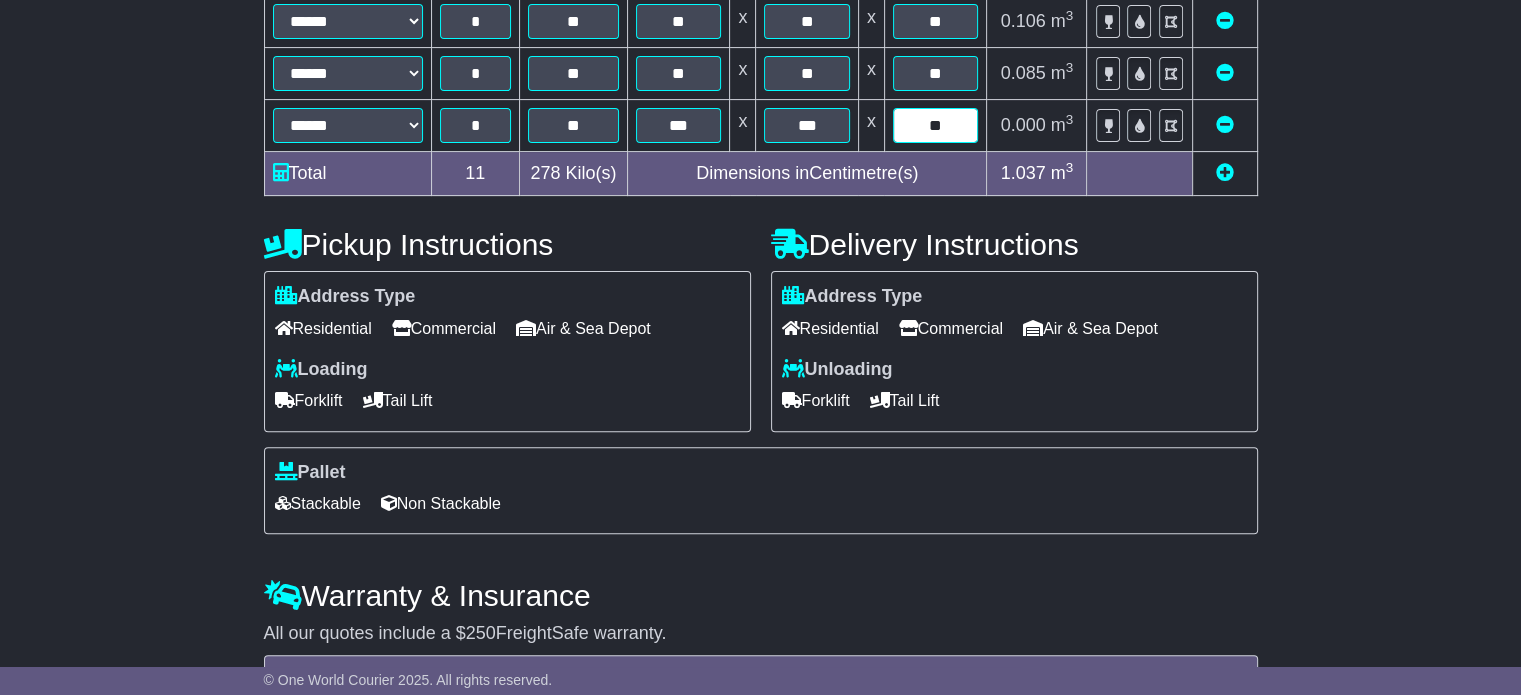 type on "**" 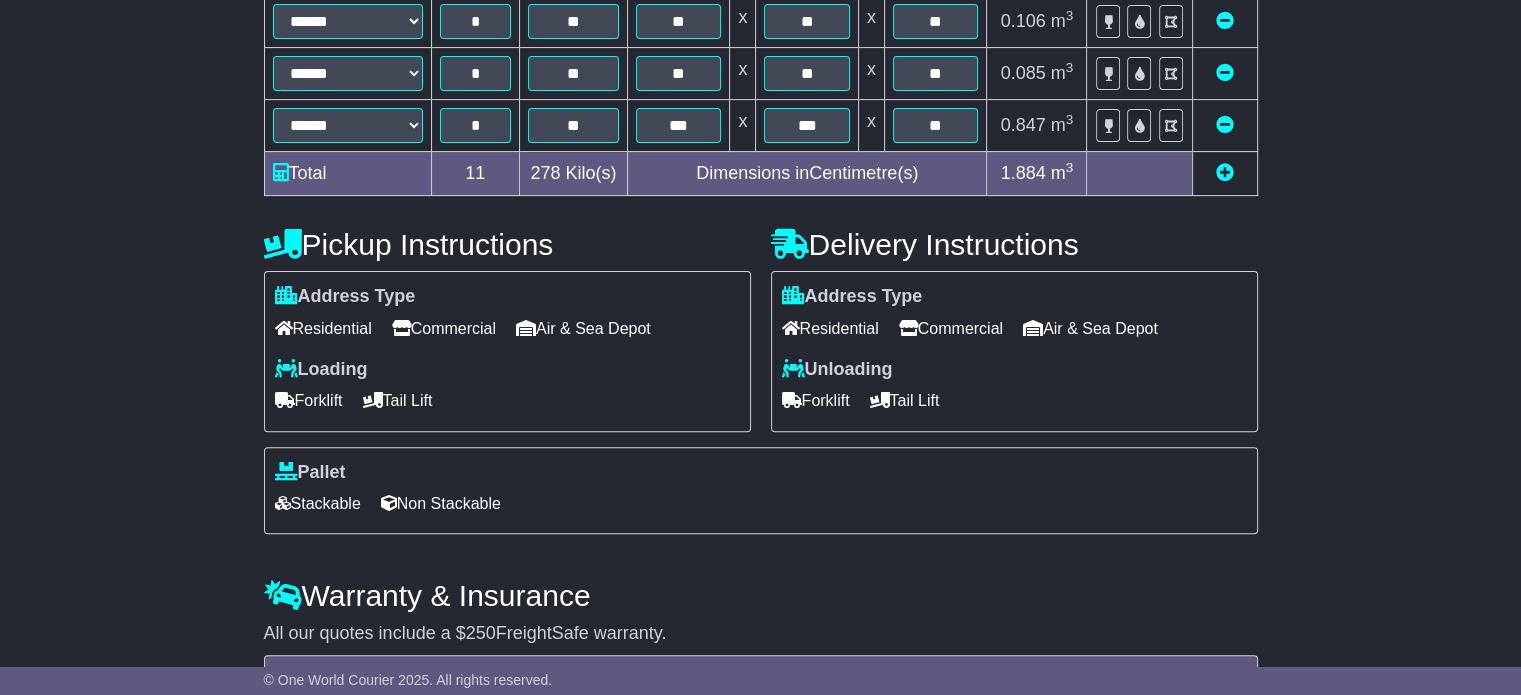 click on "Residential" at bounding box center (323, 328) 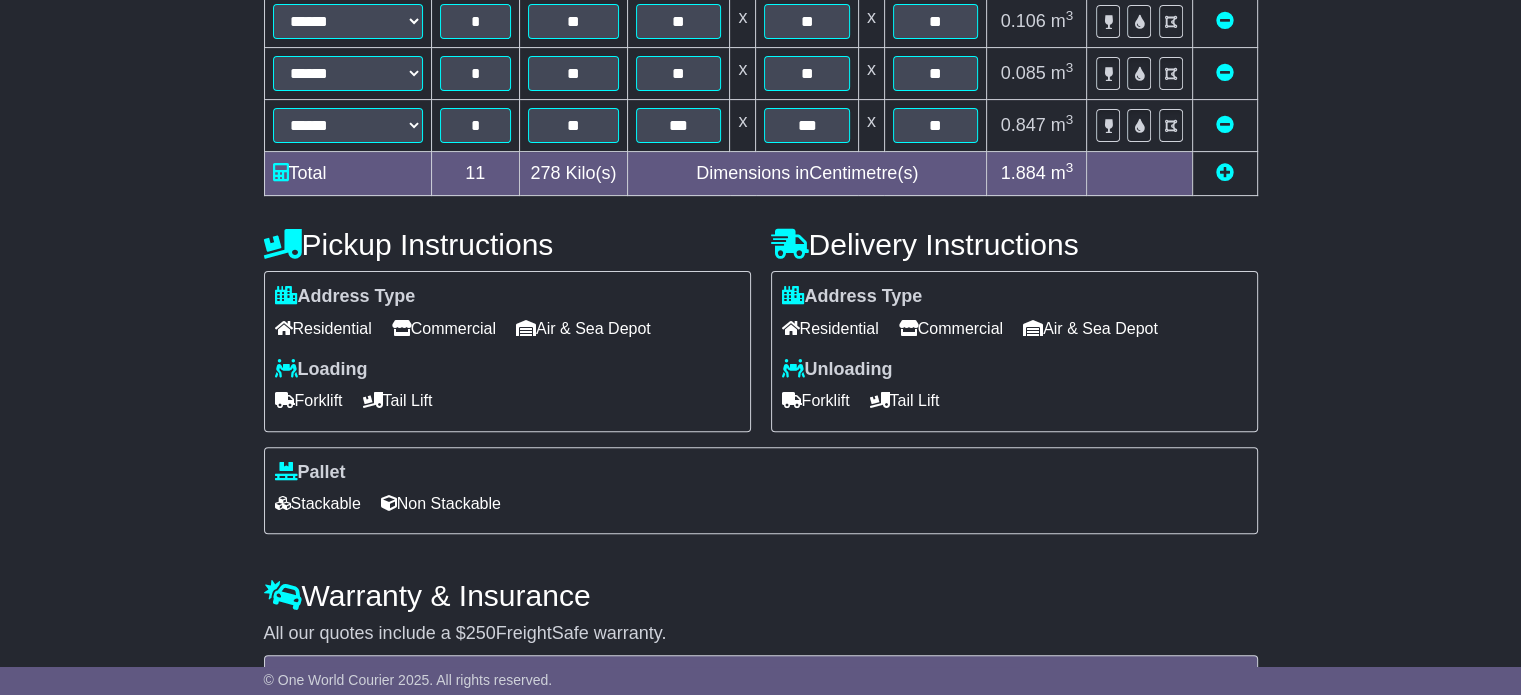 click on "Commercial" at bounding box center [951, 328] 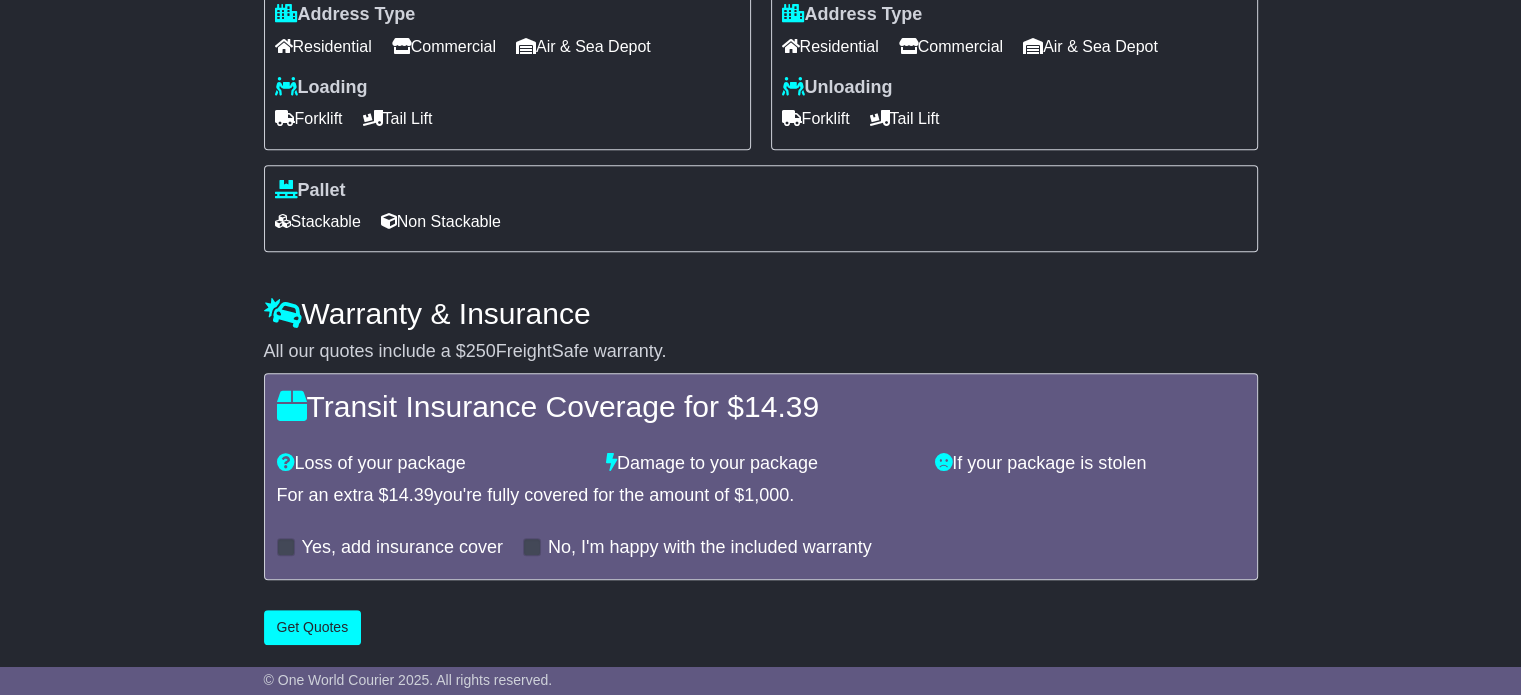scroll, scrollTop: 861, scrollLeft: 0, axis: vertical 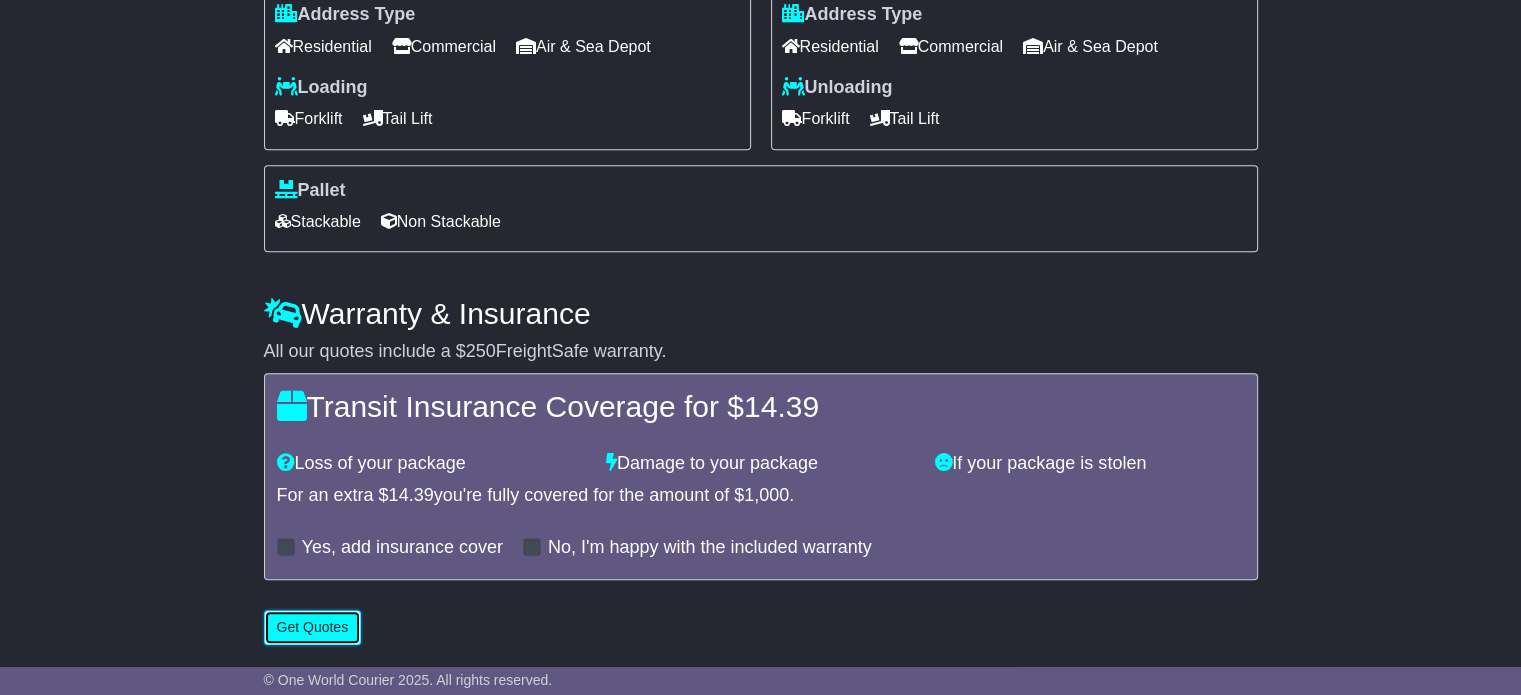 click on "Get Quotes" at bounding box center (313, 627) 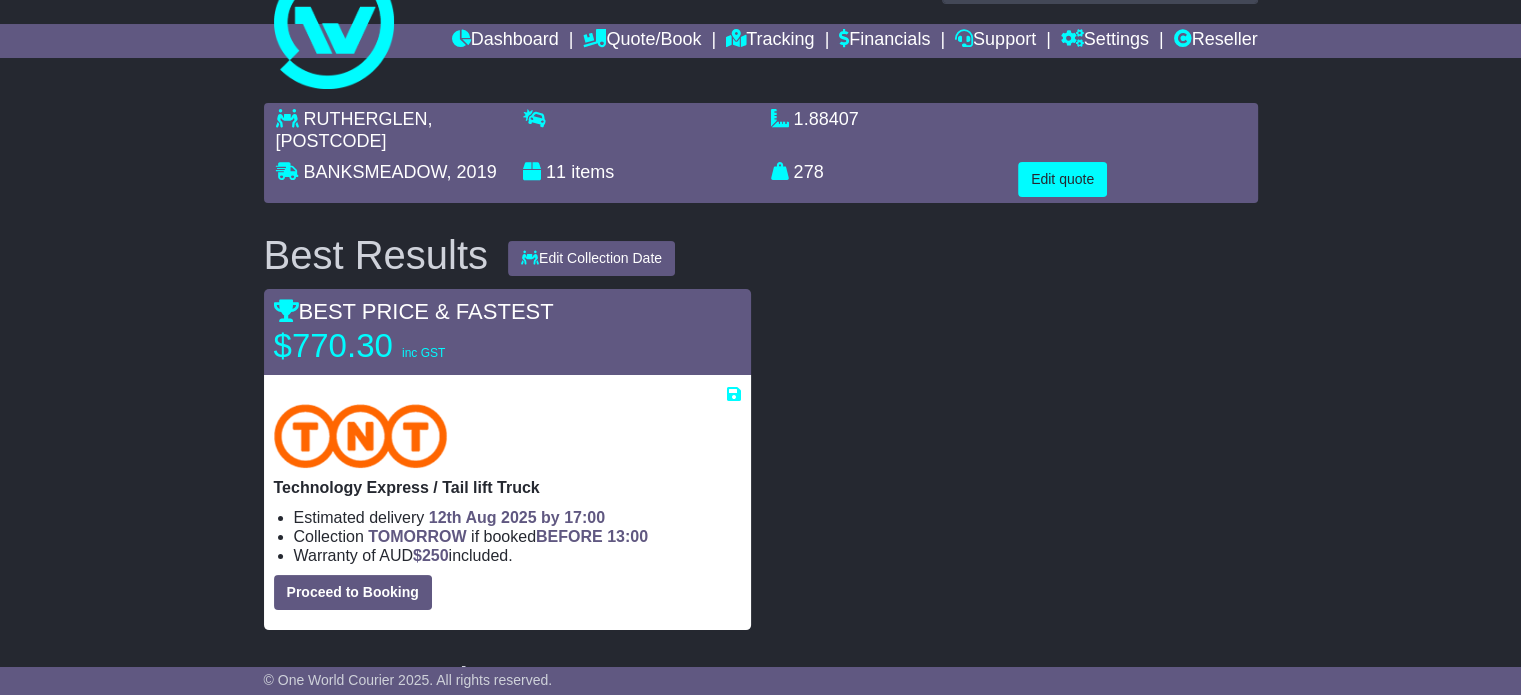scroll, scrollTop: 56, scrollLeft: 0, axis: vertical 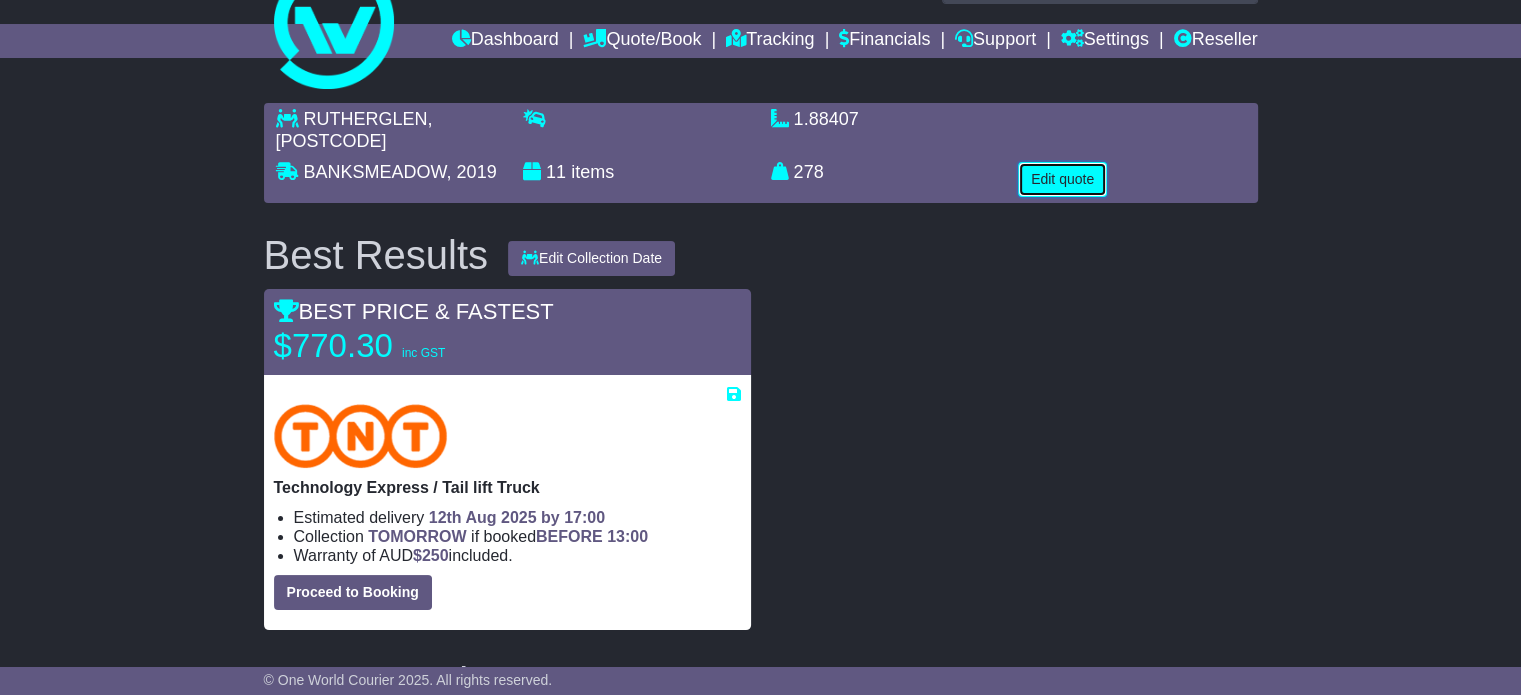 click on "Edit quote" at bounding box center (1062, 179) 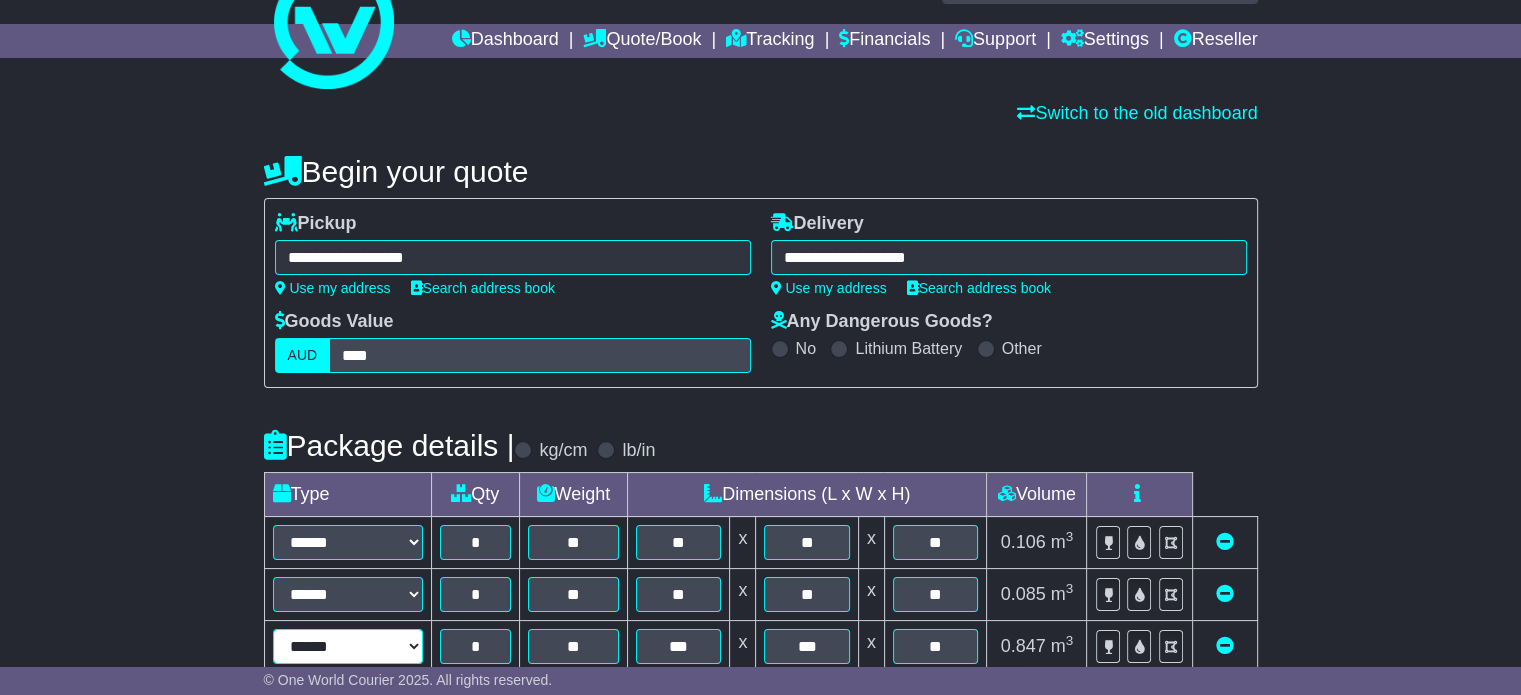 click on "****** ****** *** ******** ***** **** **** ****** *** *******" at bounding box center [348, 646] 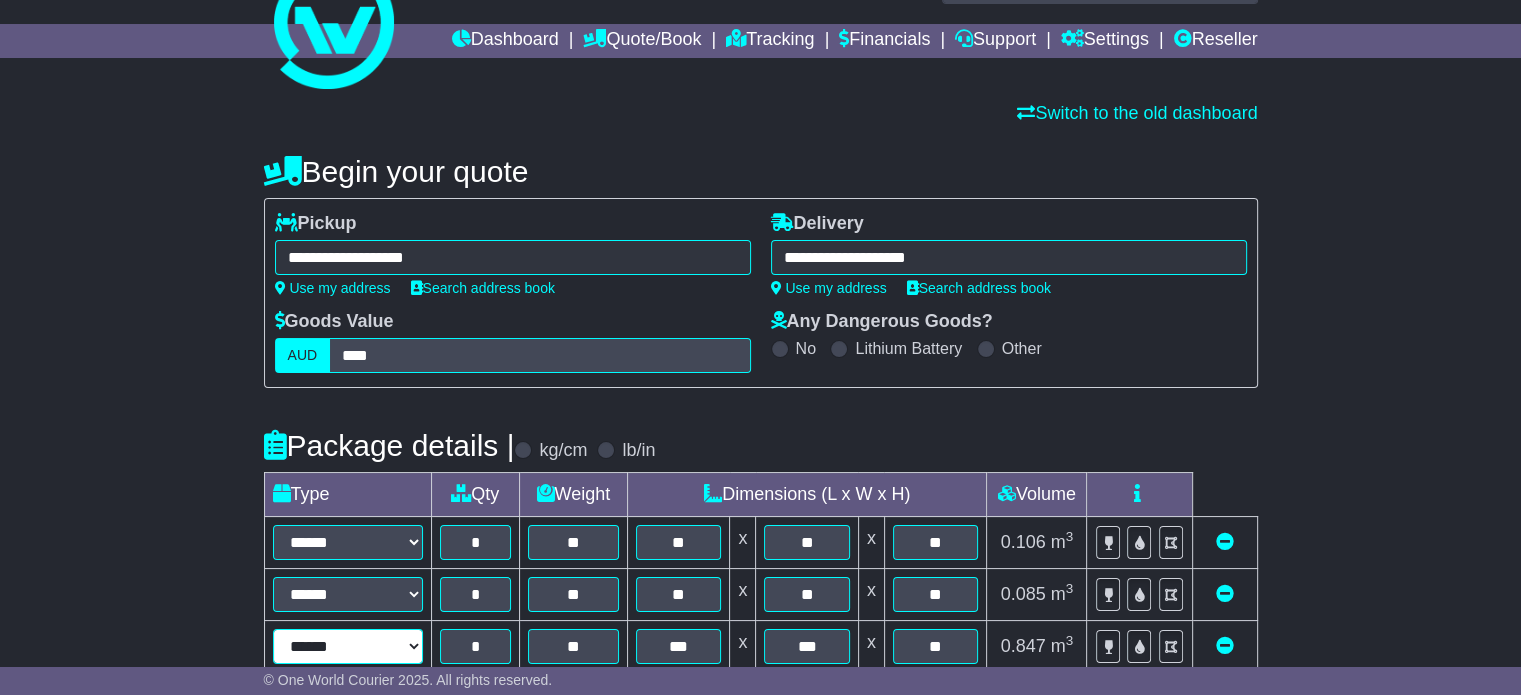 select on "***" 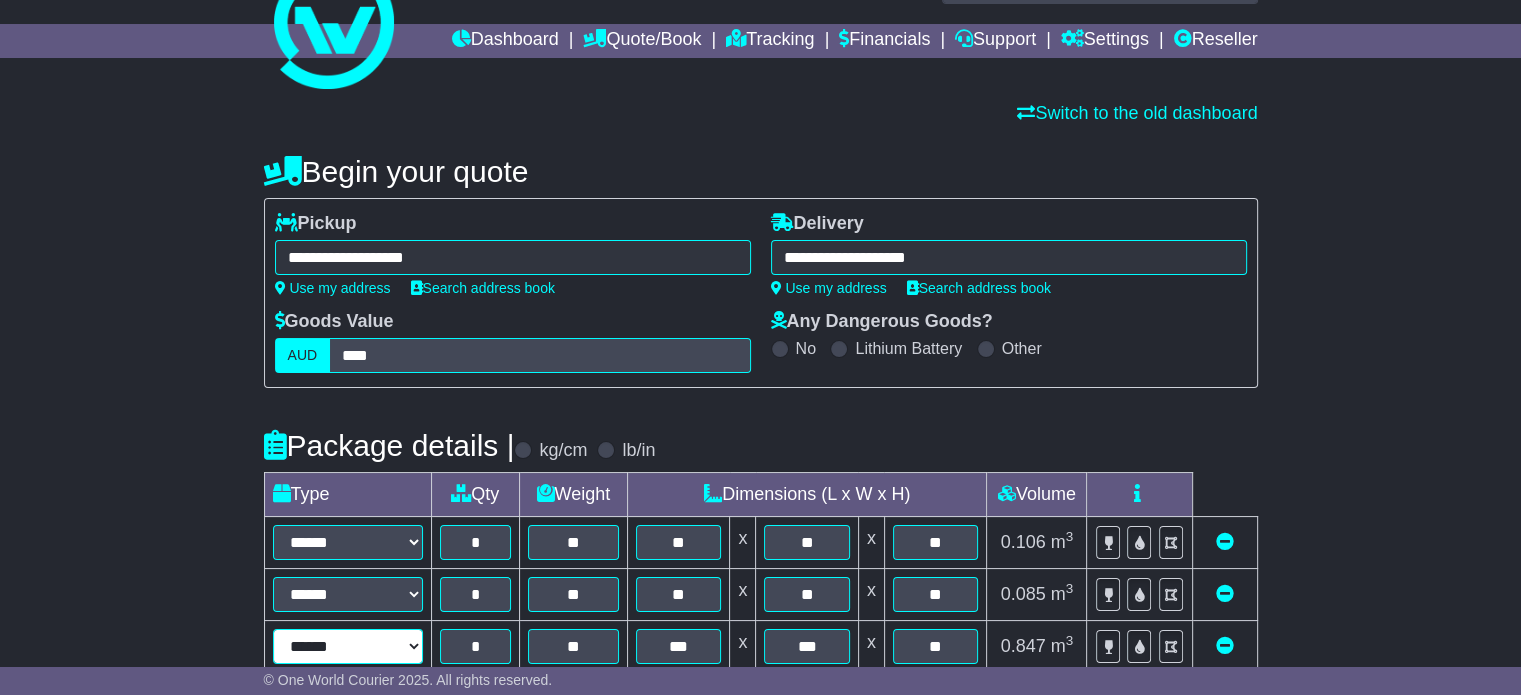 click on "****** ****** *** ******** ***** **** **** ****** *** *******" at bounding box center (348, 646) 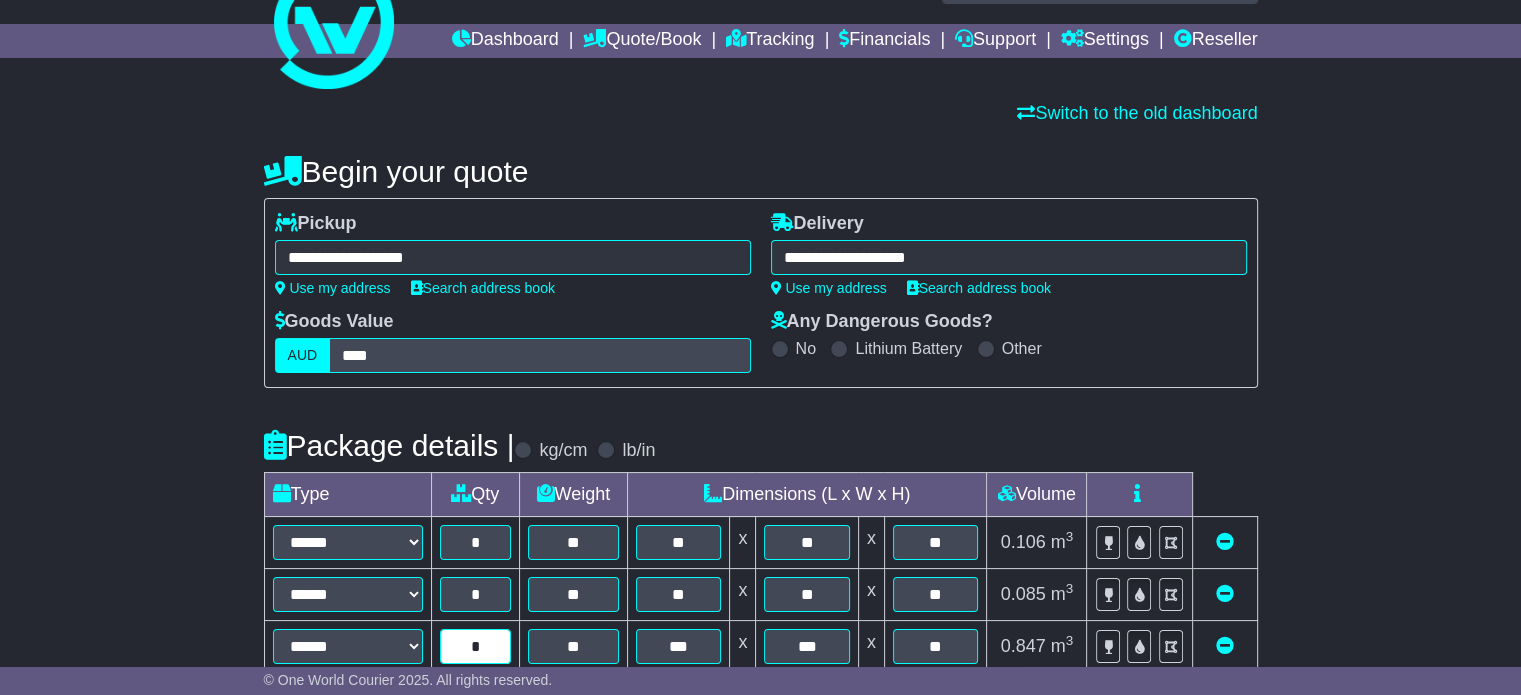 click on "*" at bounding box center (475, 646) 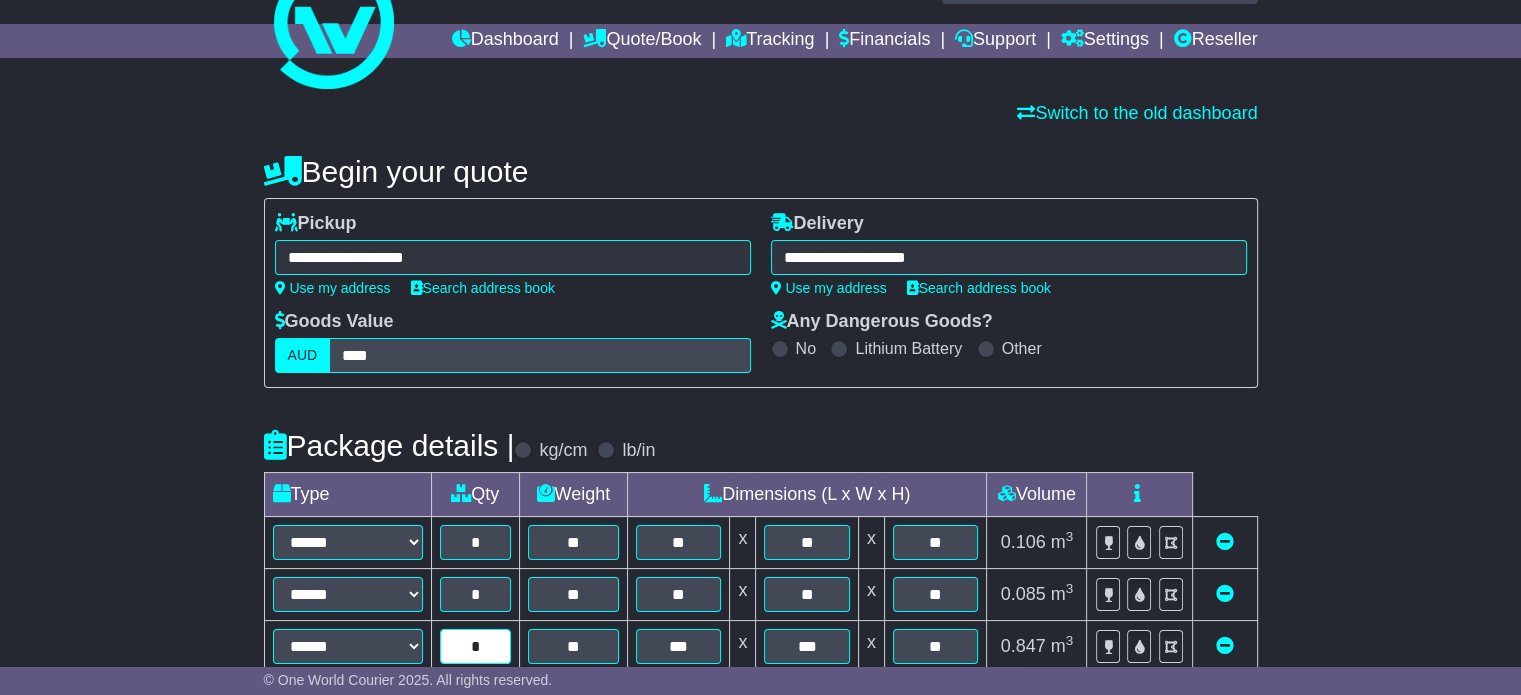 type on "*" 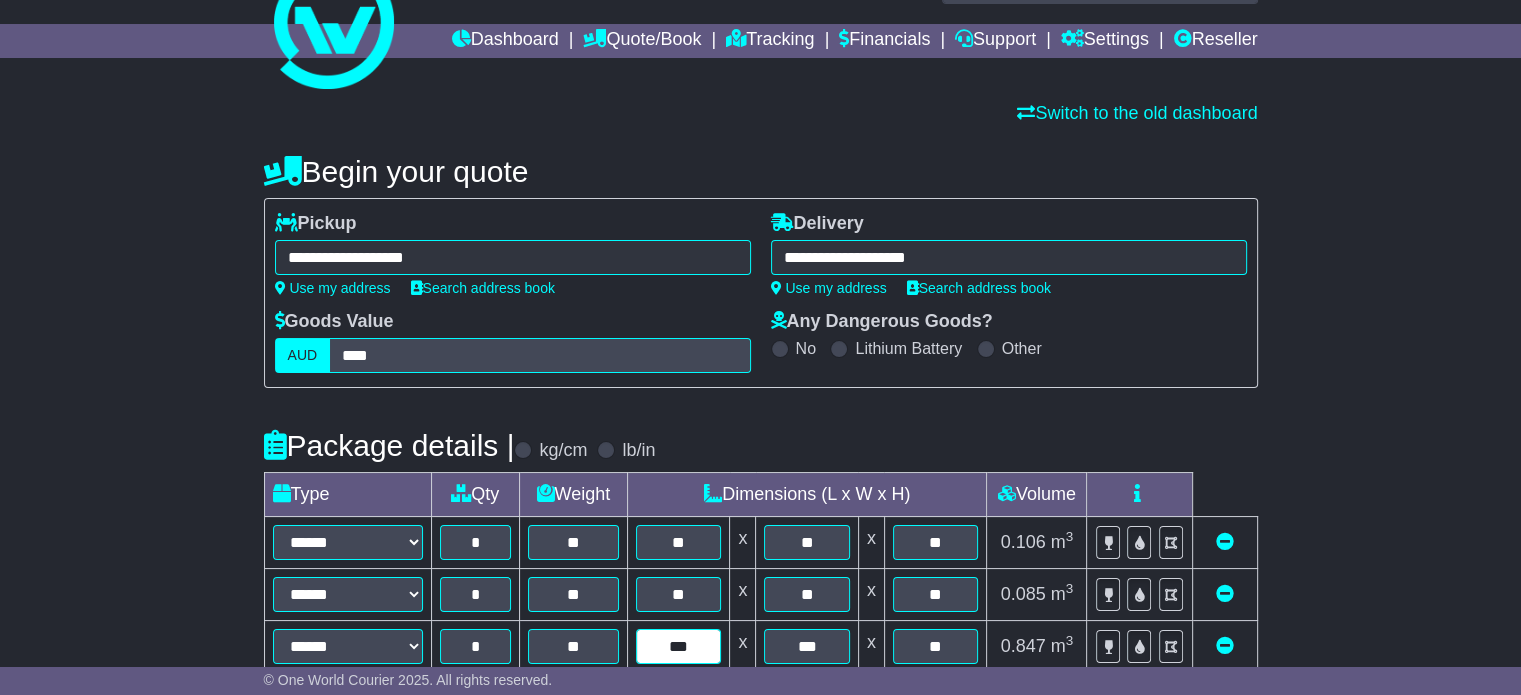 click on "***" at bounding box center (678, 646) 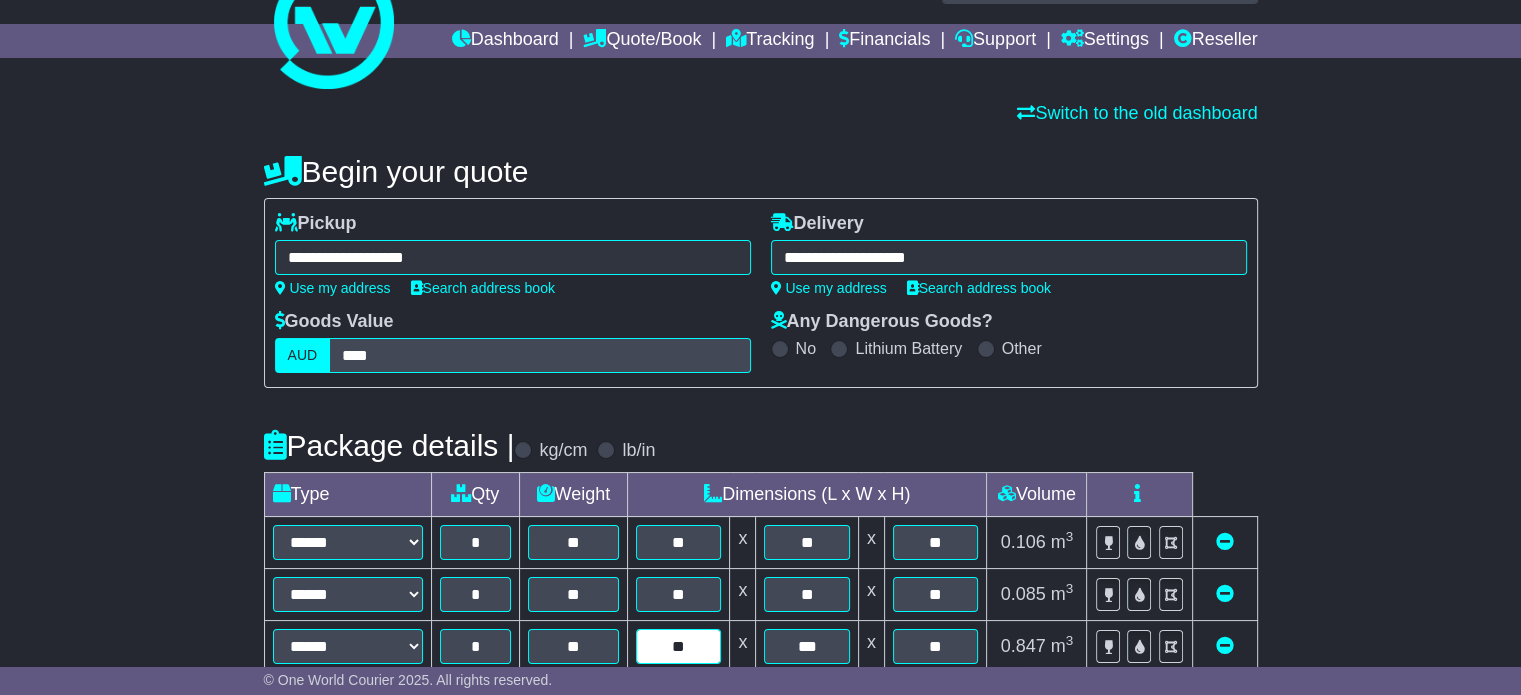 type on "*" 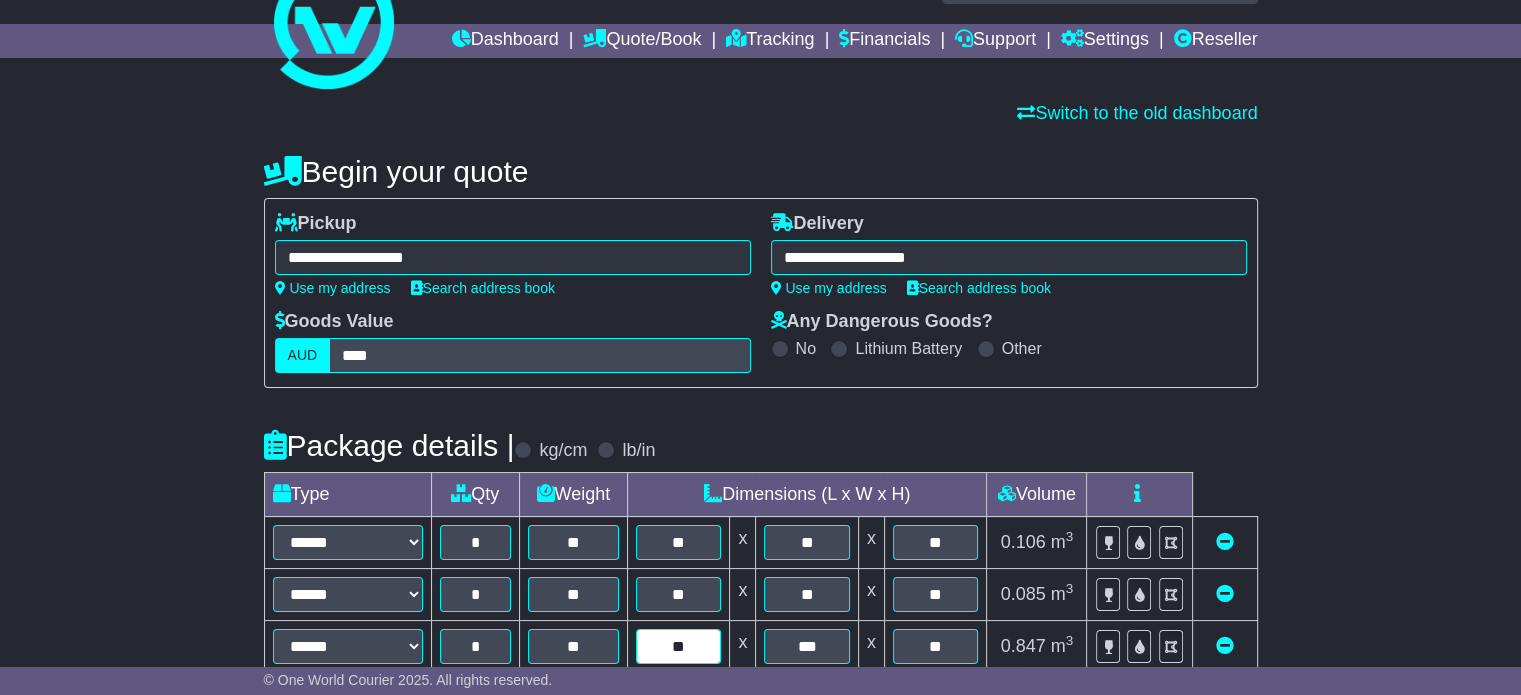 type on "**" 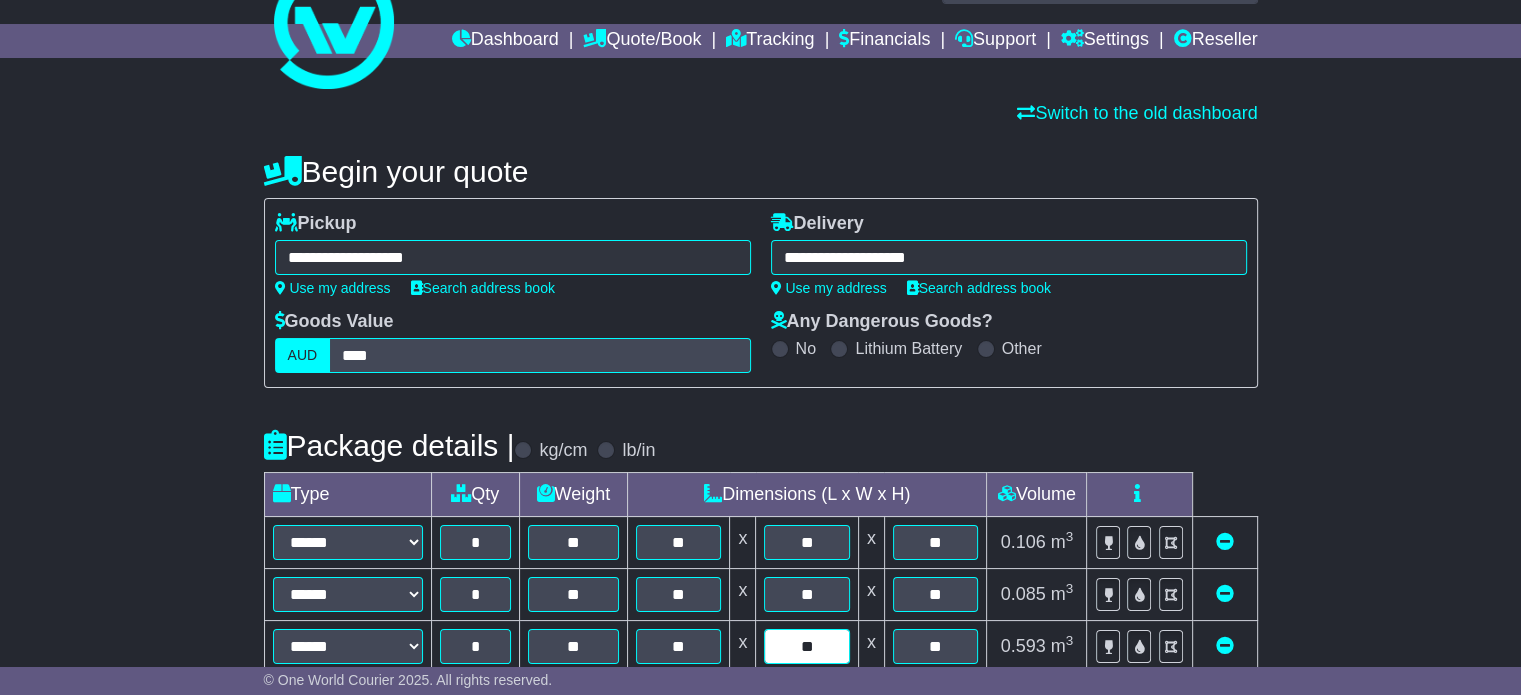 type on "**" 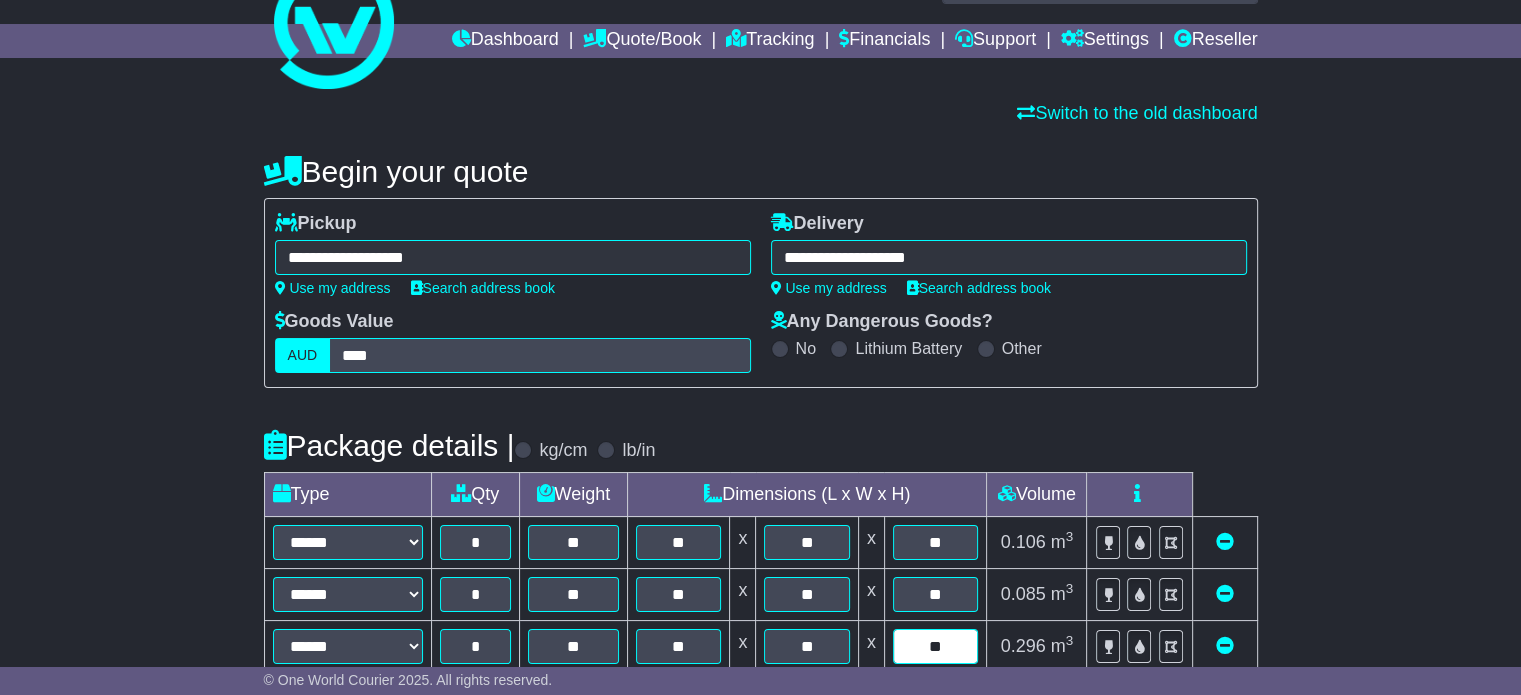 type on "**" 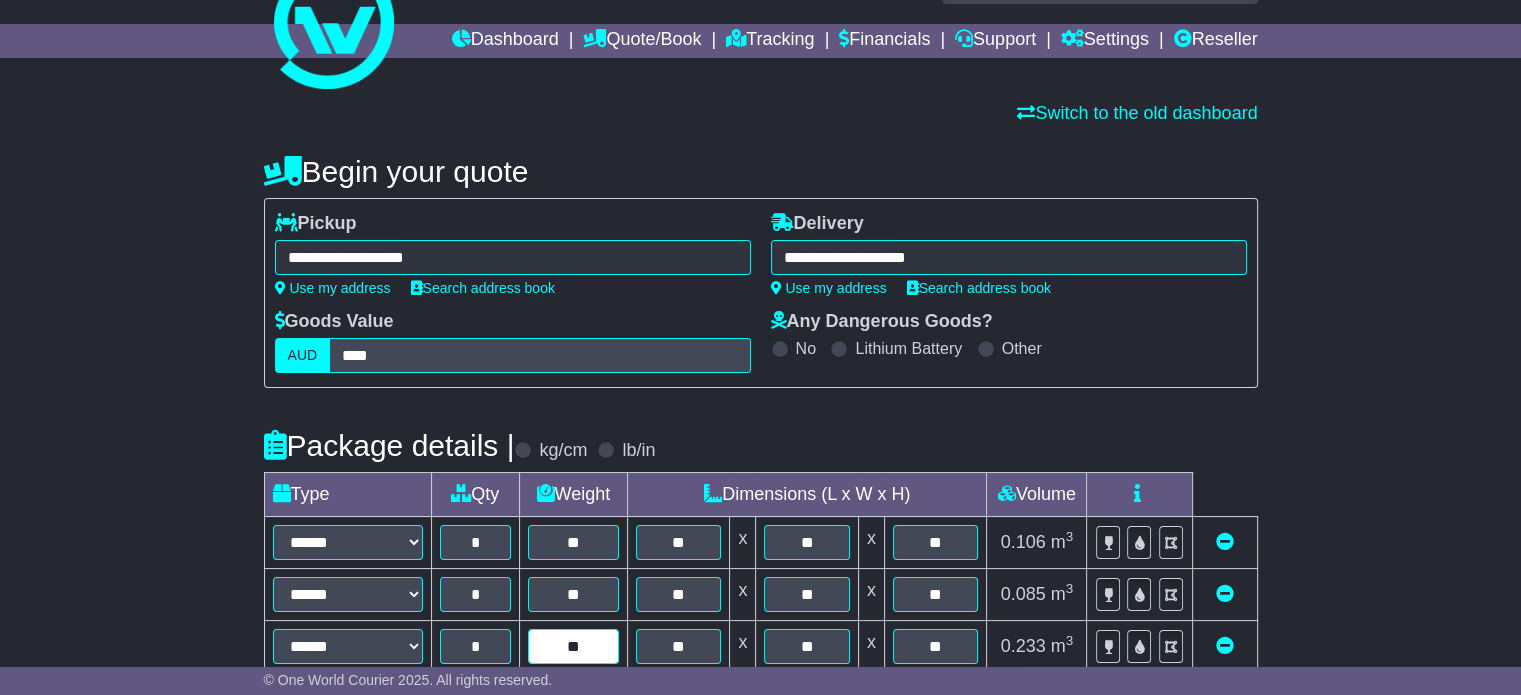 click on "**" at bounding box center [573, 646] 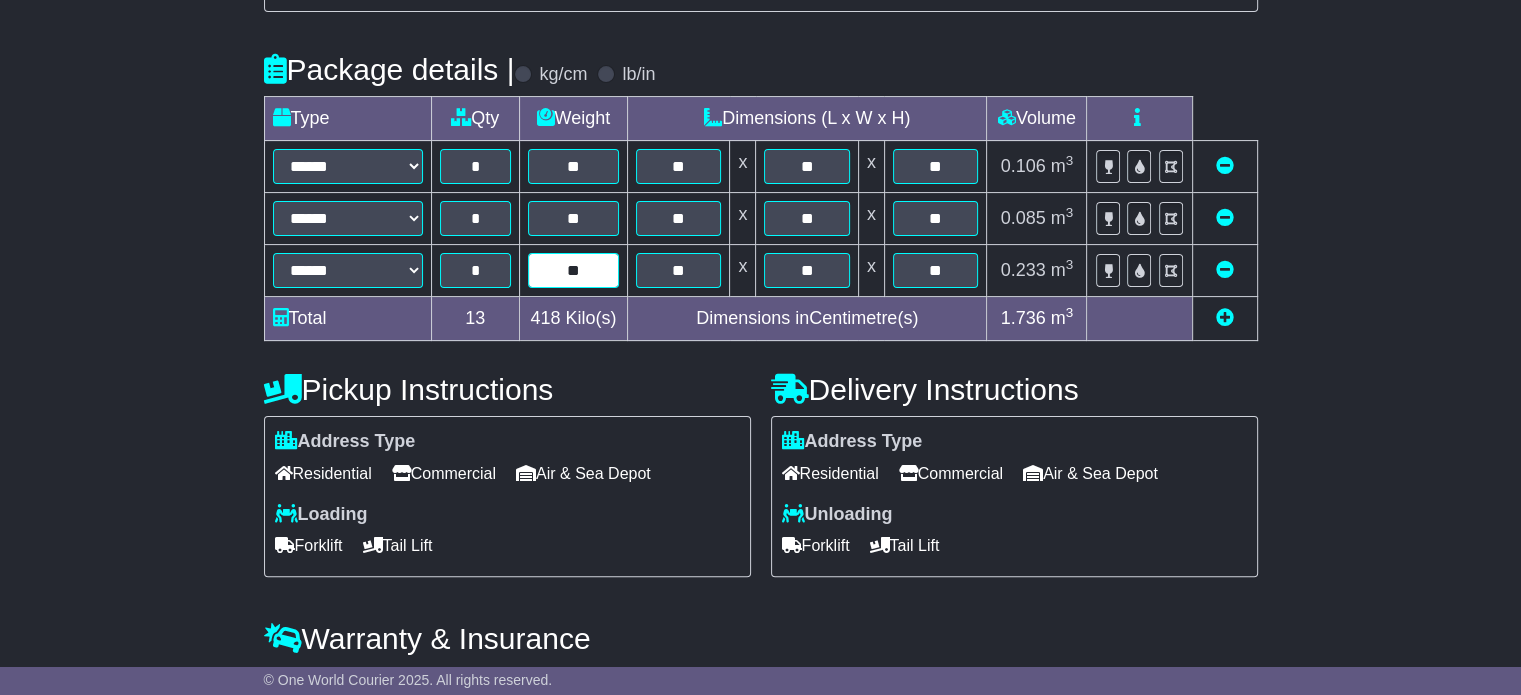 scroll, scrollTop: 434, scrollLeft: 0, axis: vertical 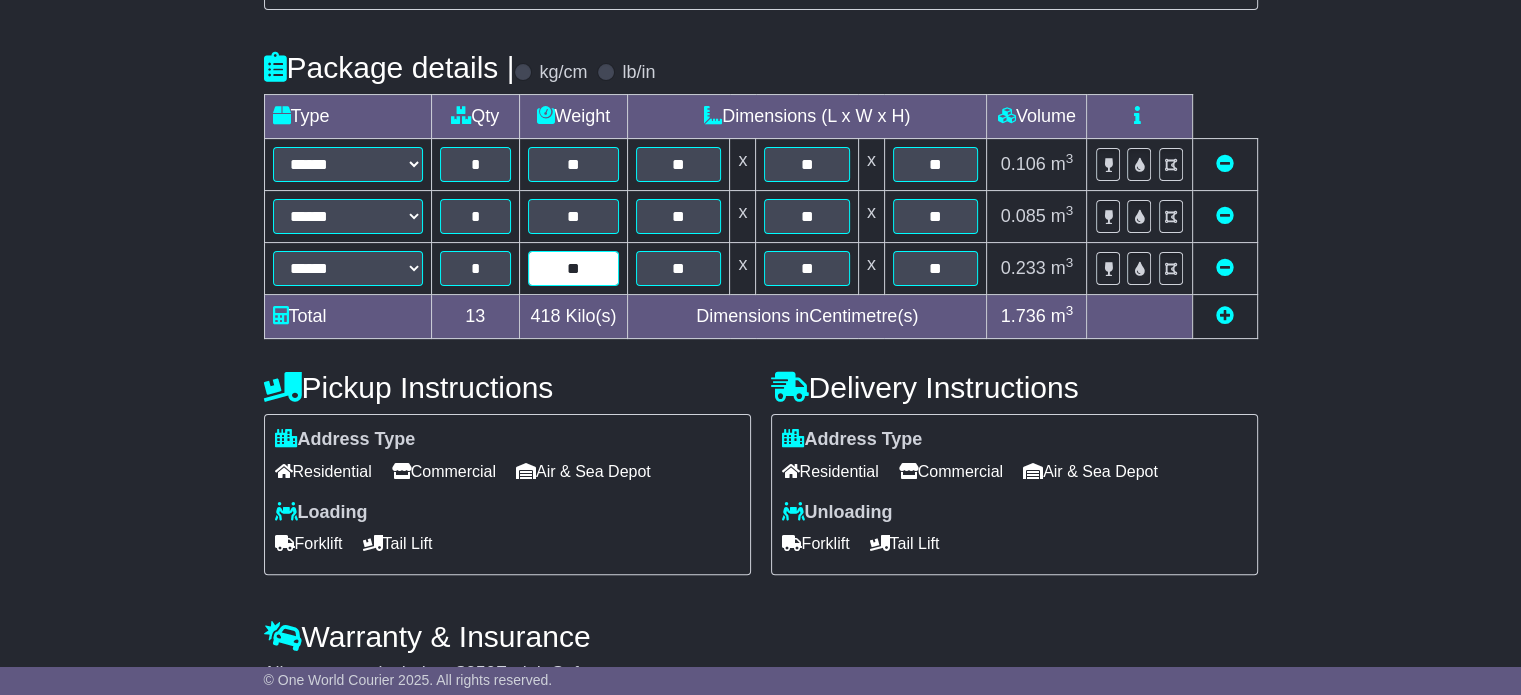 type on "**" 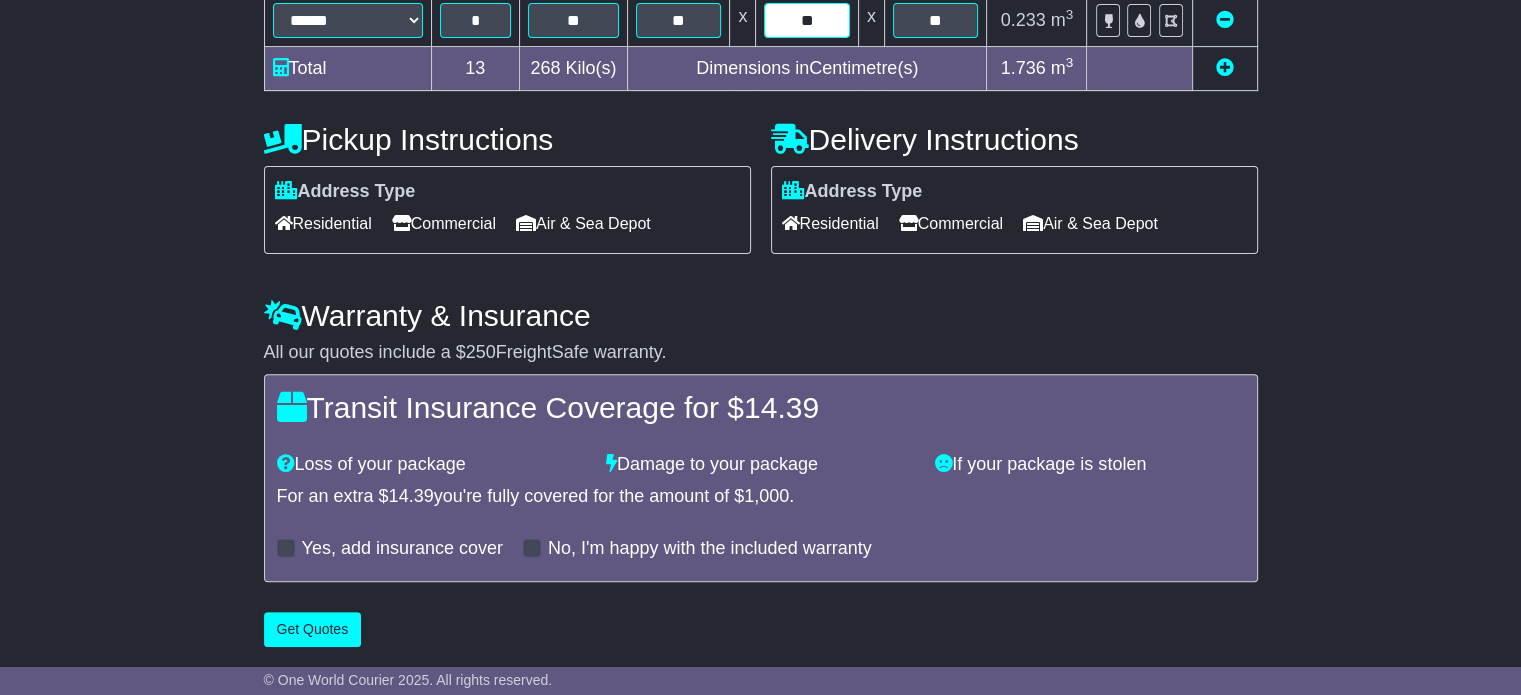 scroll, scrollTop: 683, scrollLeft: 0, axis: vertical 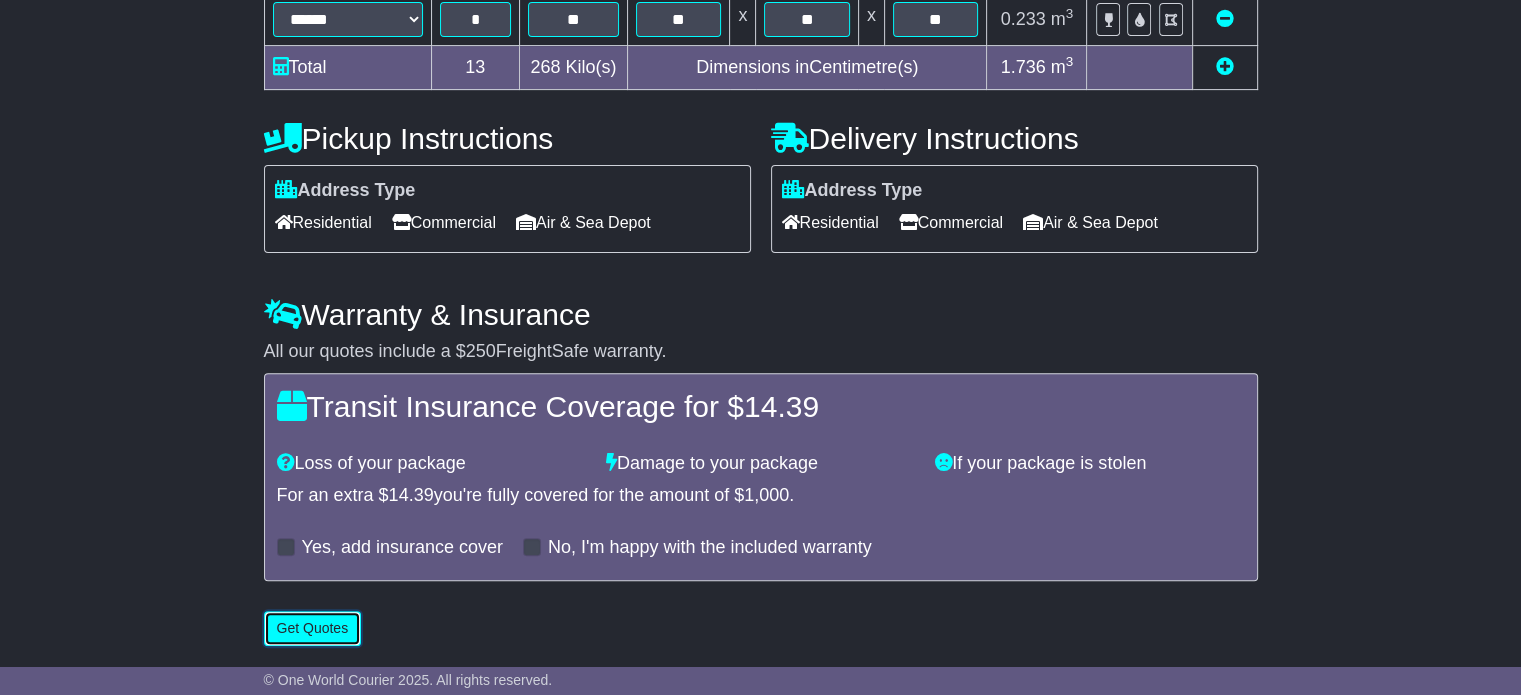 click on "Get Quotes" at bounding box center [313, 628] 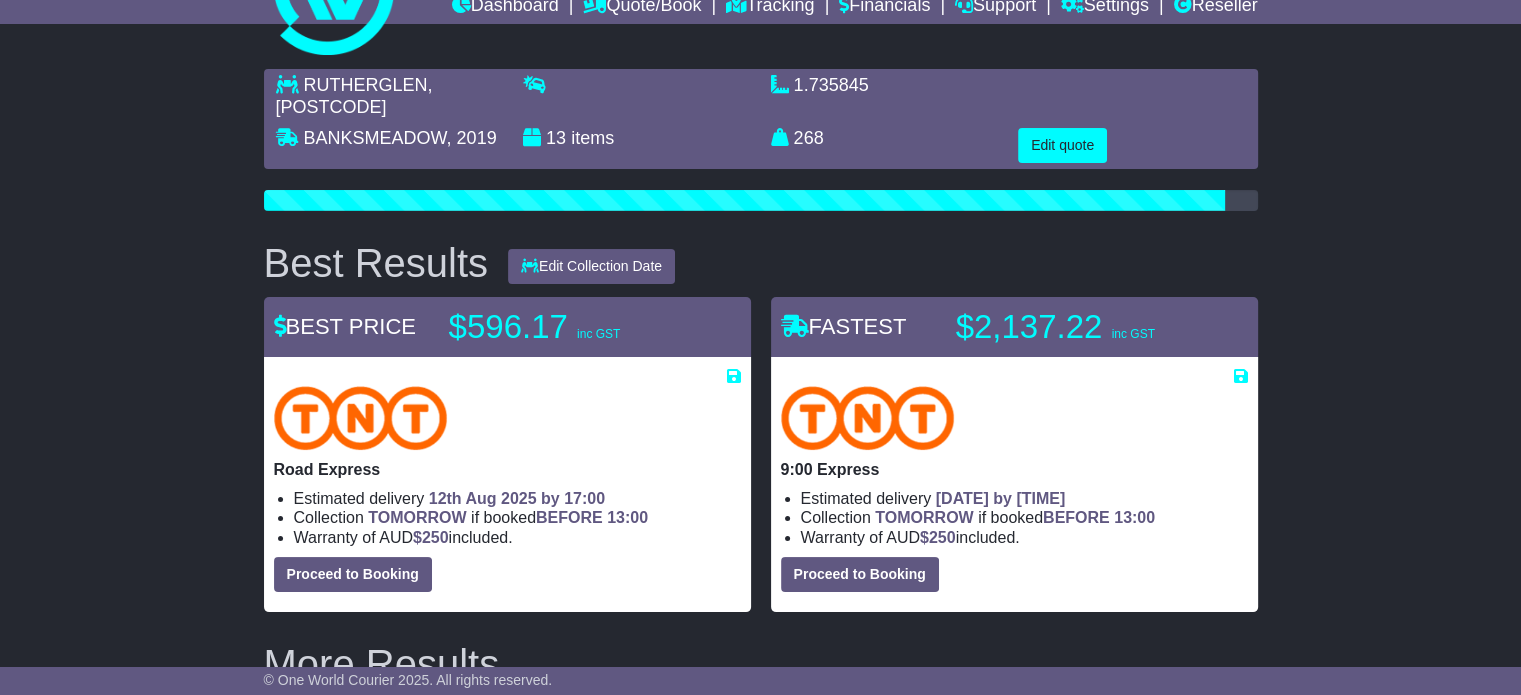 scroll, scrollTop: 91, scrollLeft: 0, axis: vertical 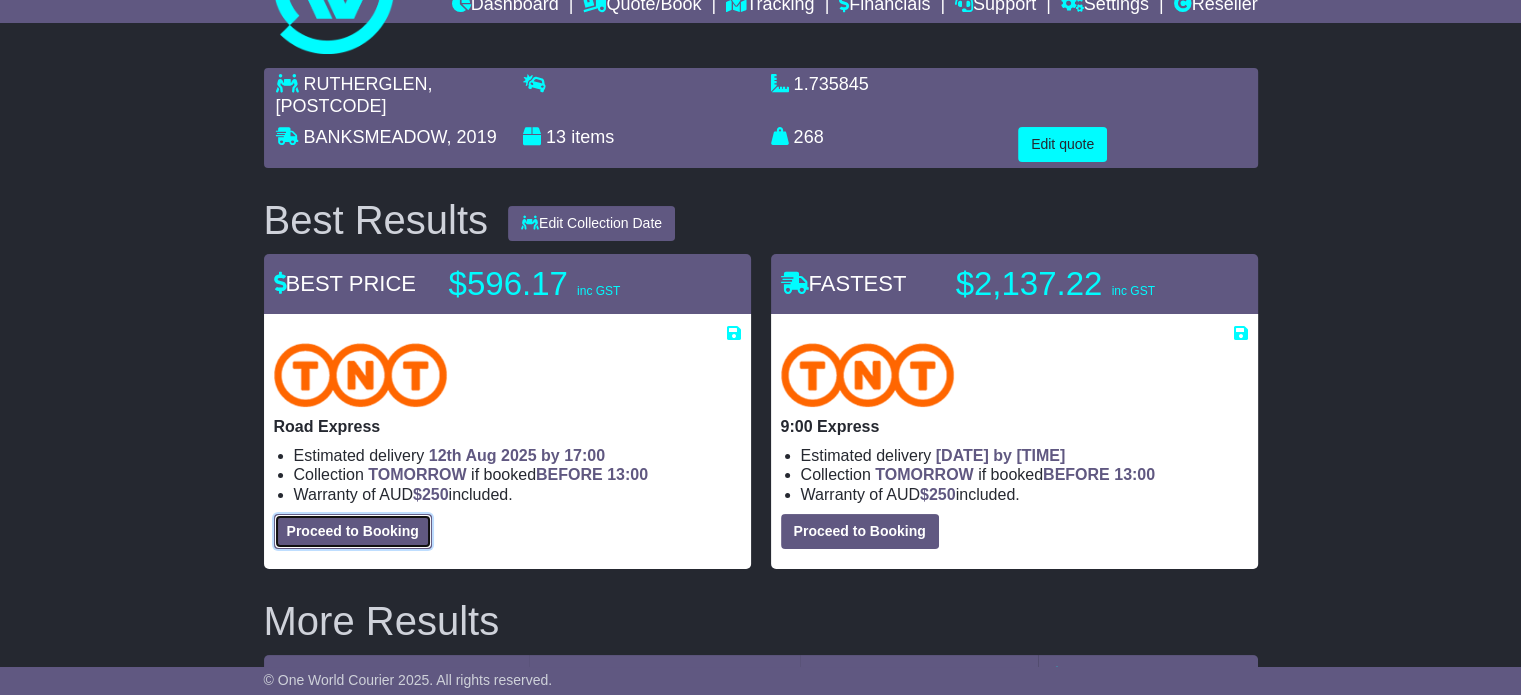 click on "Proceed to Booking" at bounding box center [353, 531] 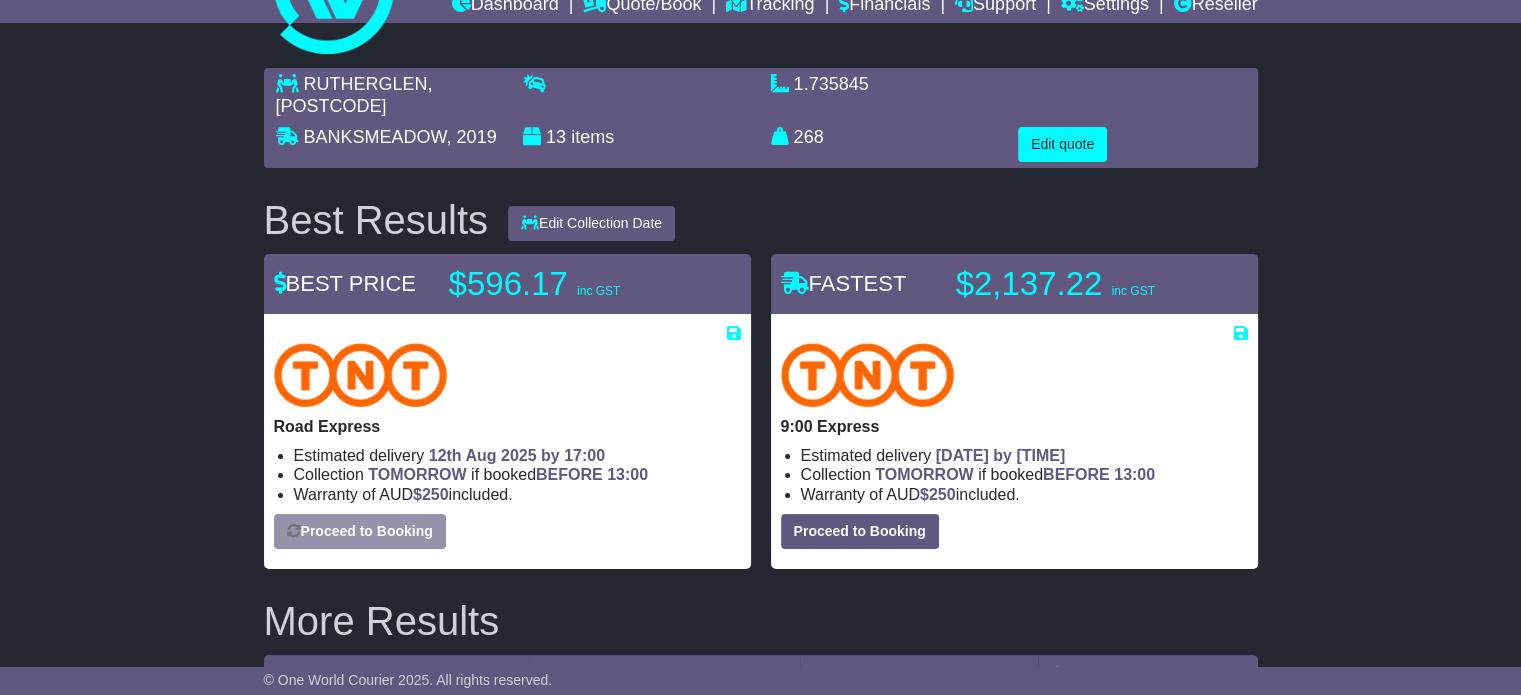 select on "**********" 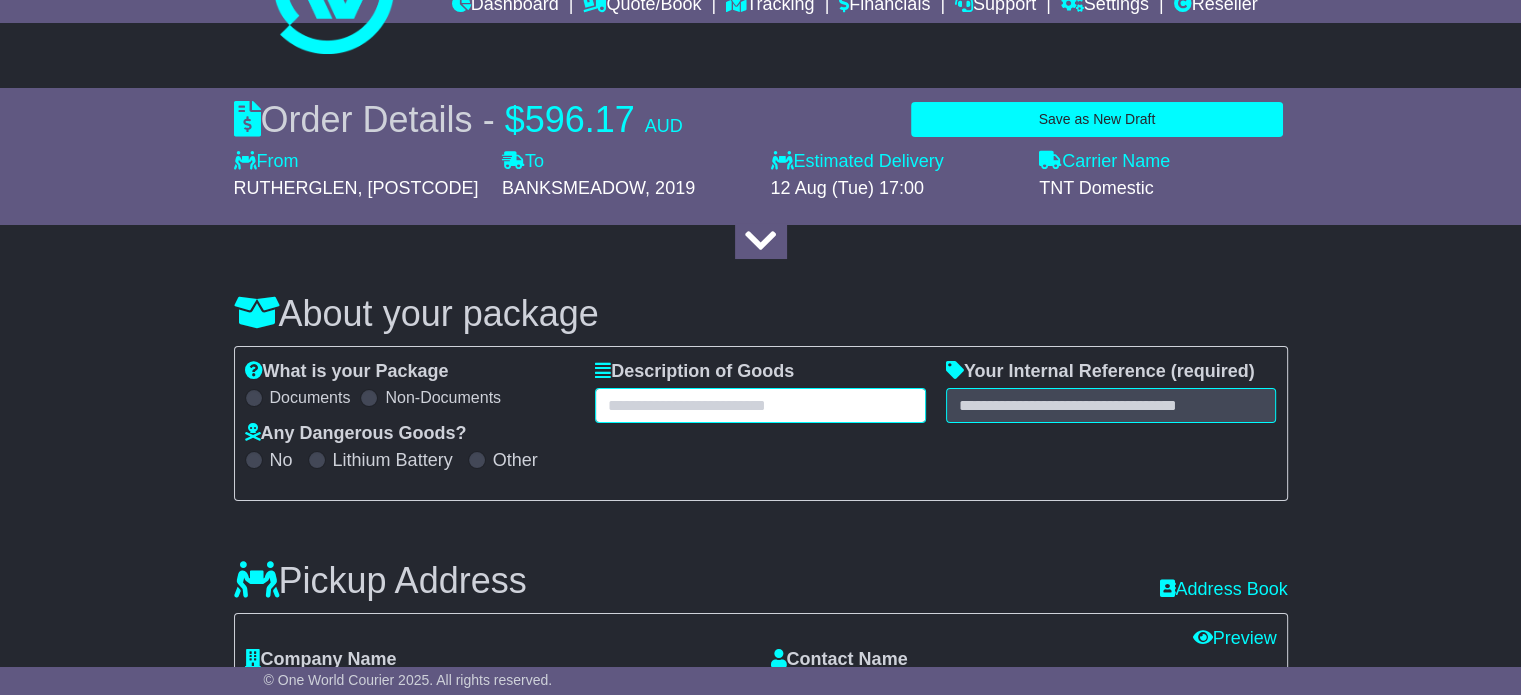 click at bounding box center (760, 405) 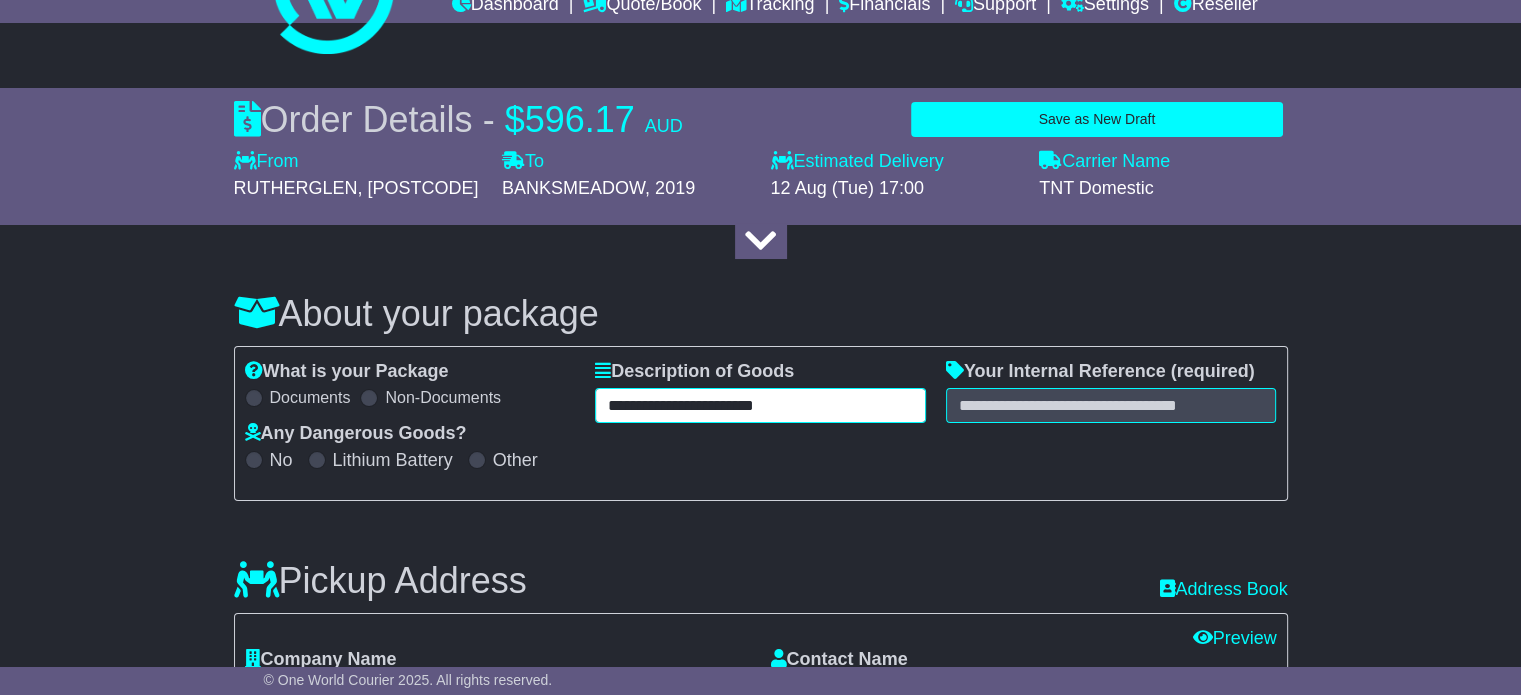 type on "**********" 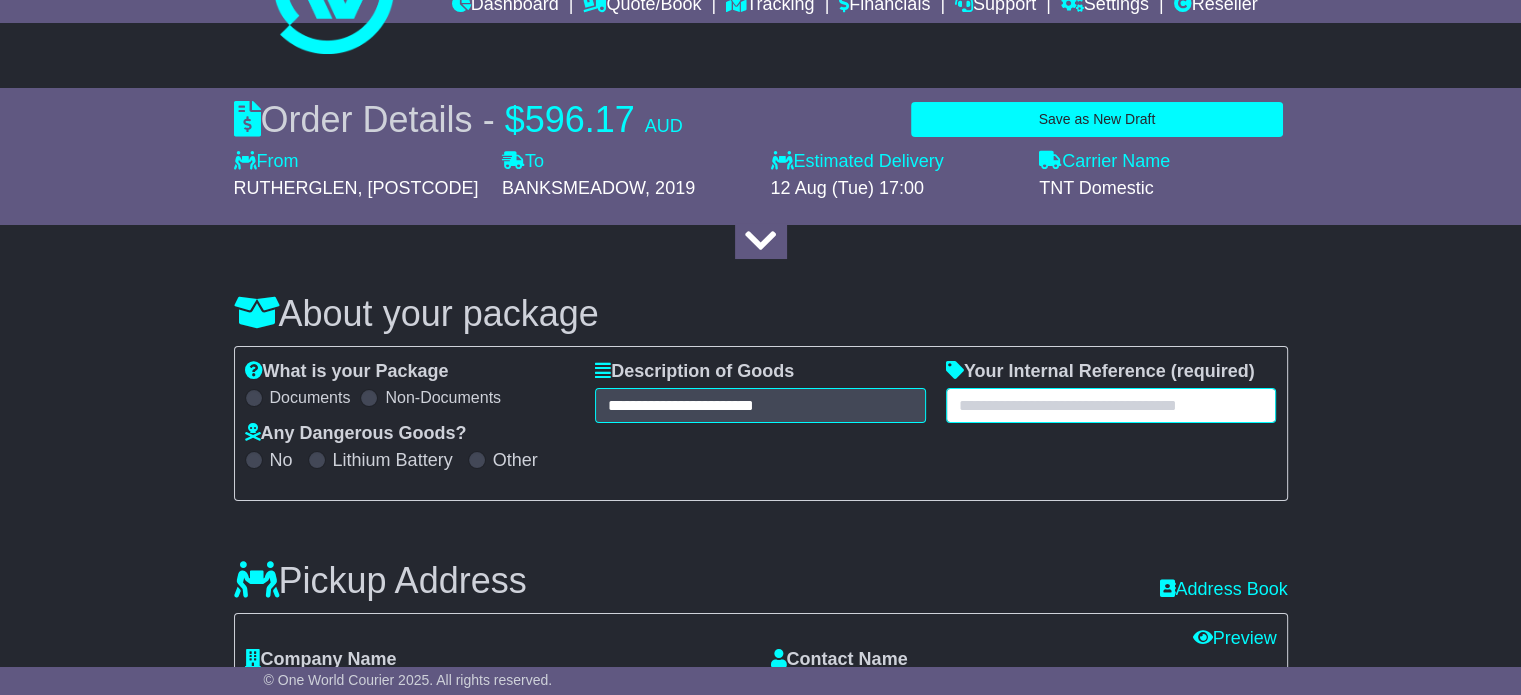 click at bounding box center (1111, 405) 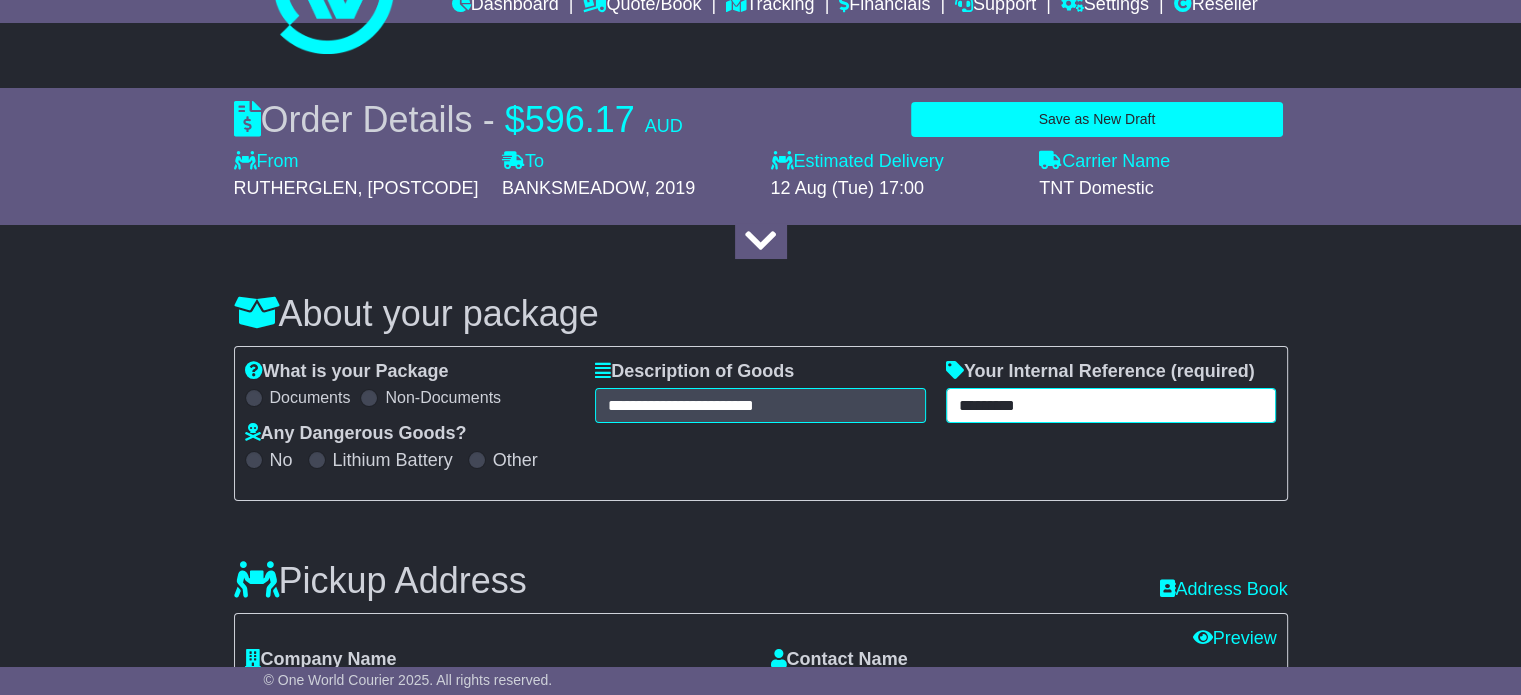type on "*********" 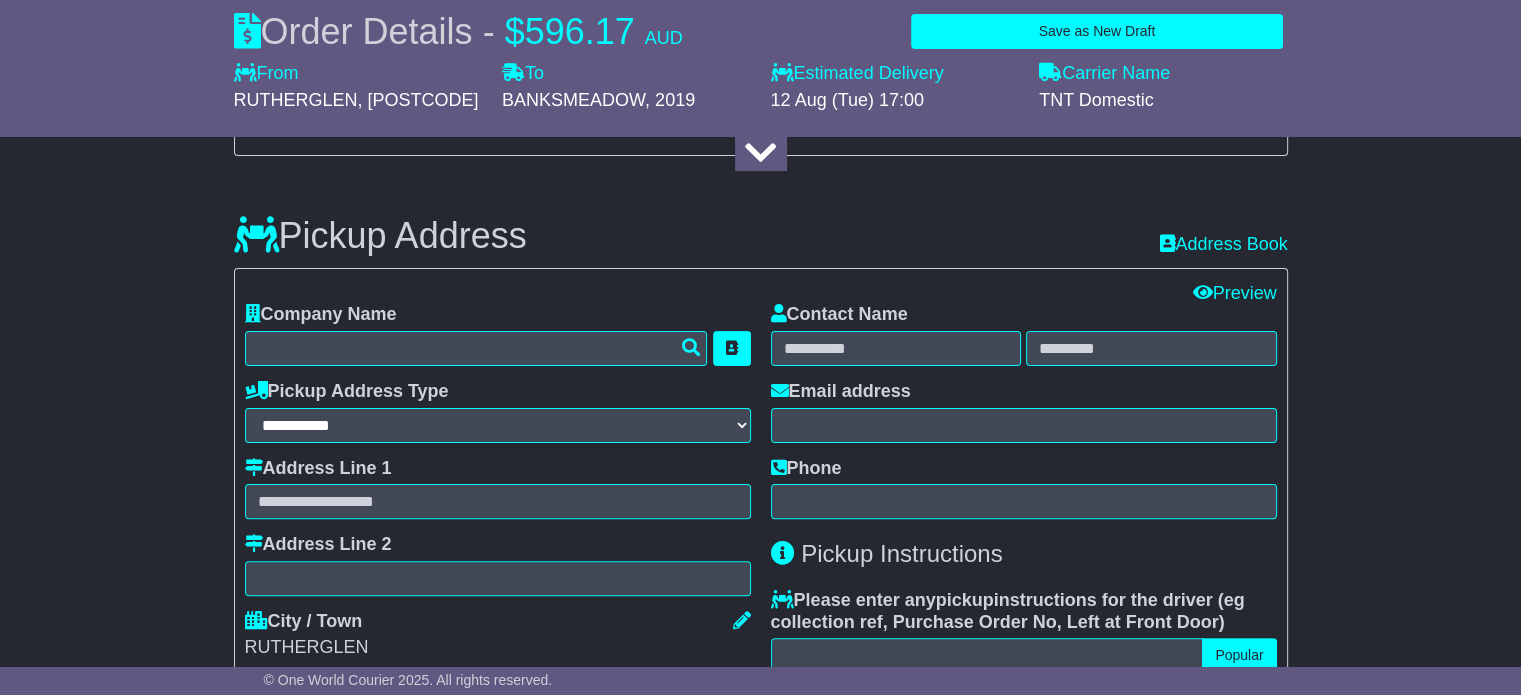 scroll, scrollTop: 443, scrollLeft: 0, axis: vertical 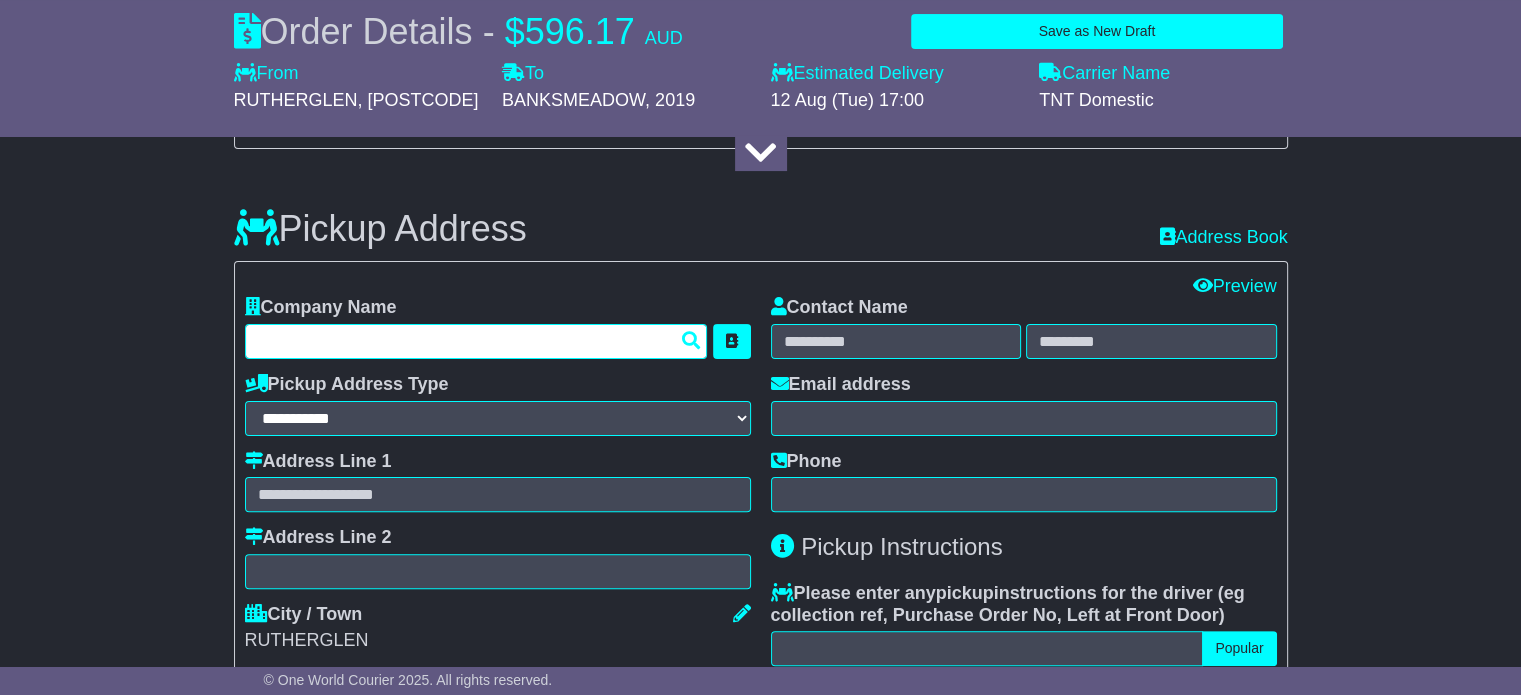click at bounding box center (476, 341) 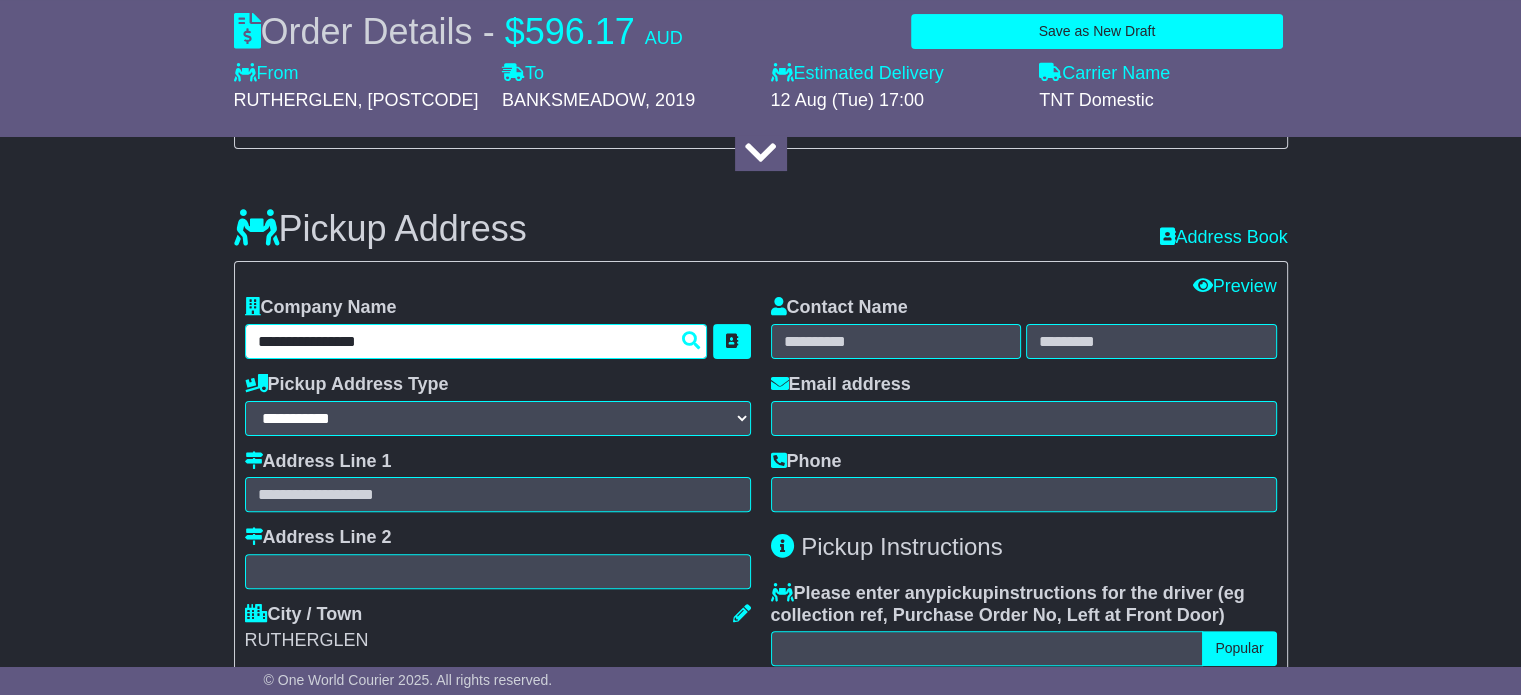 type on "**********" 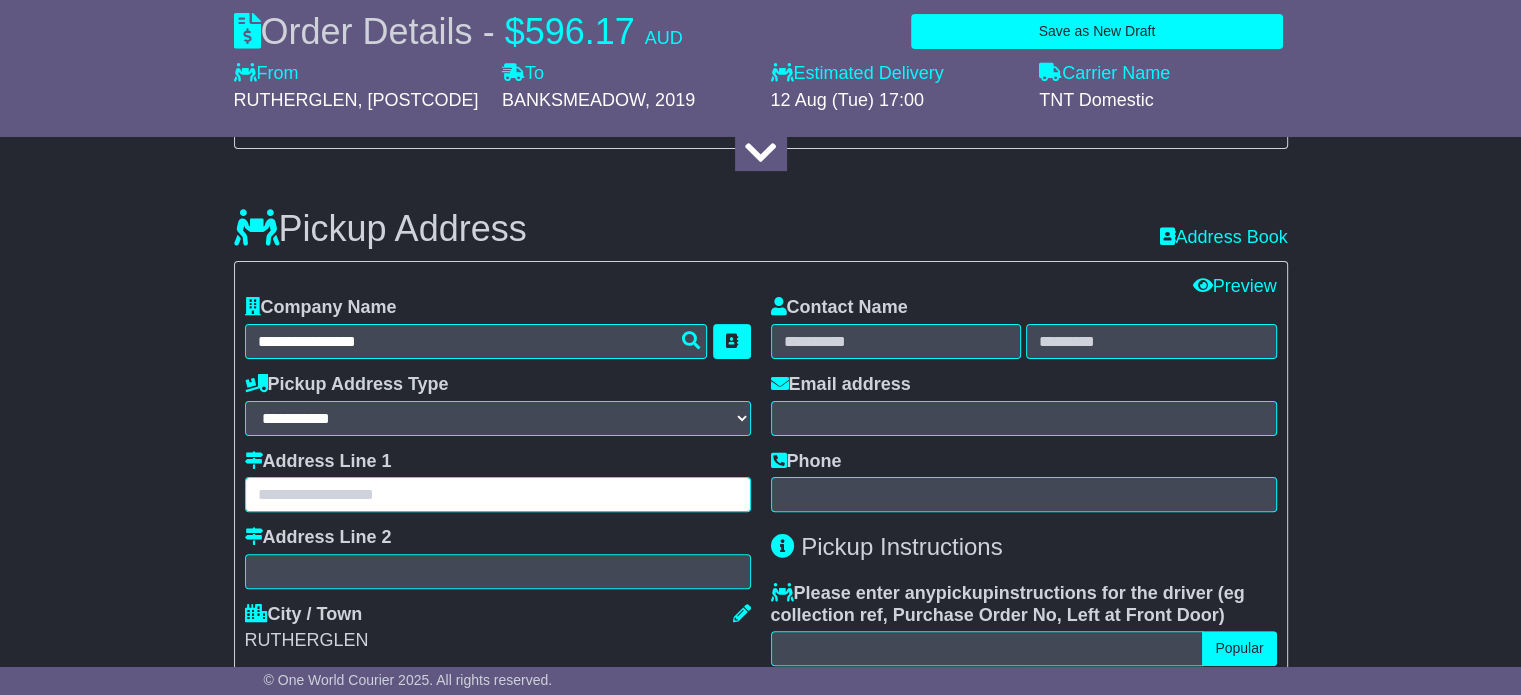 click at bounding box center (498, 494) 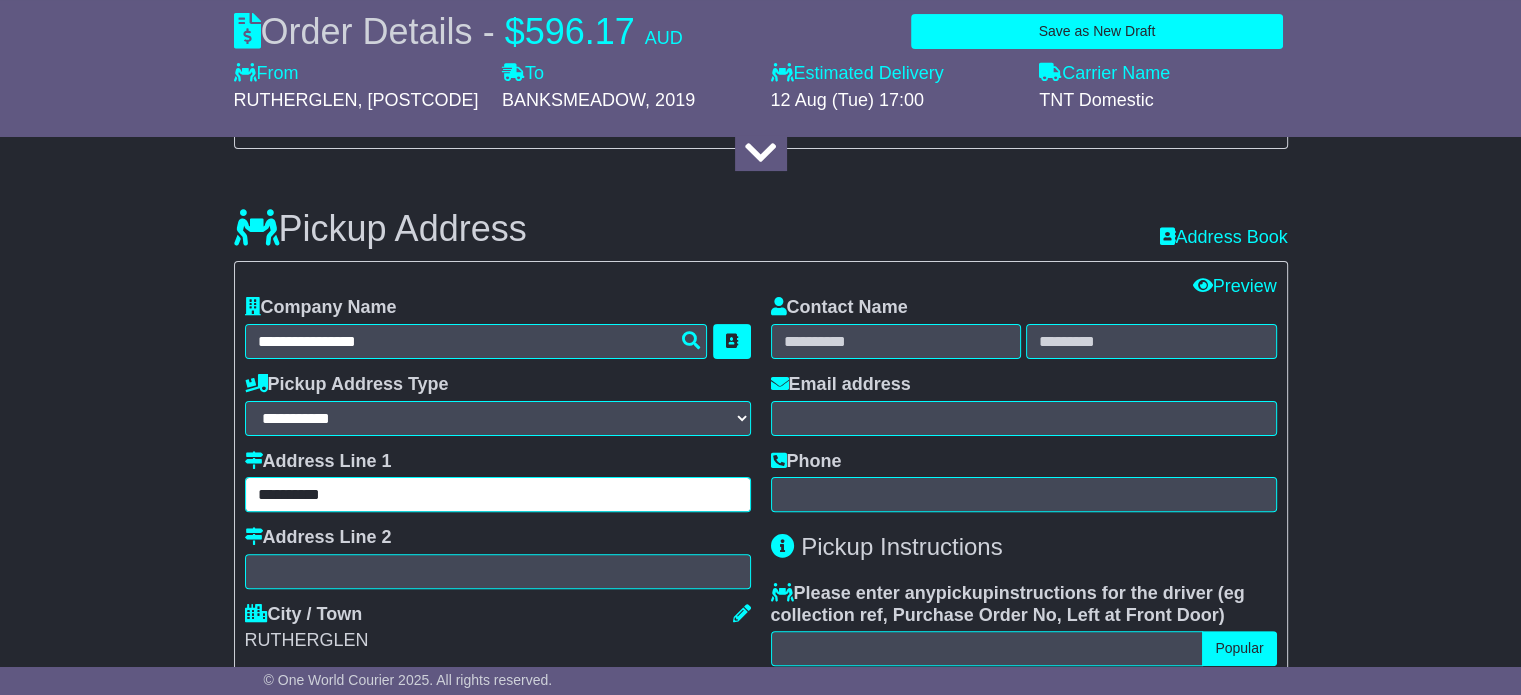 type on "**********" 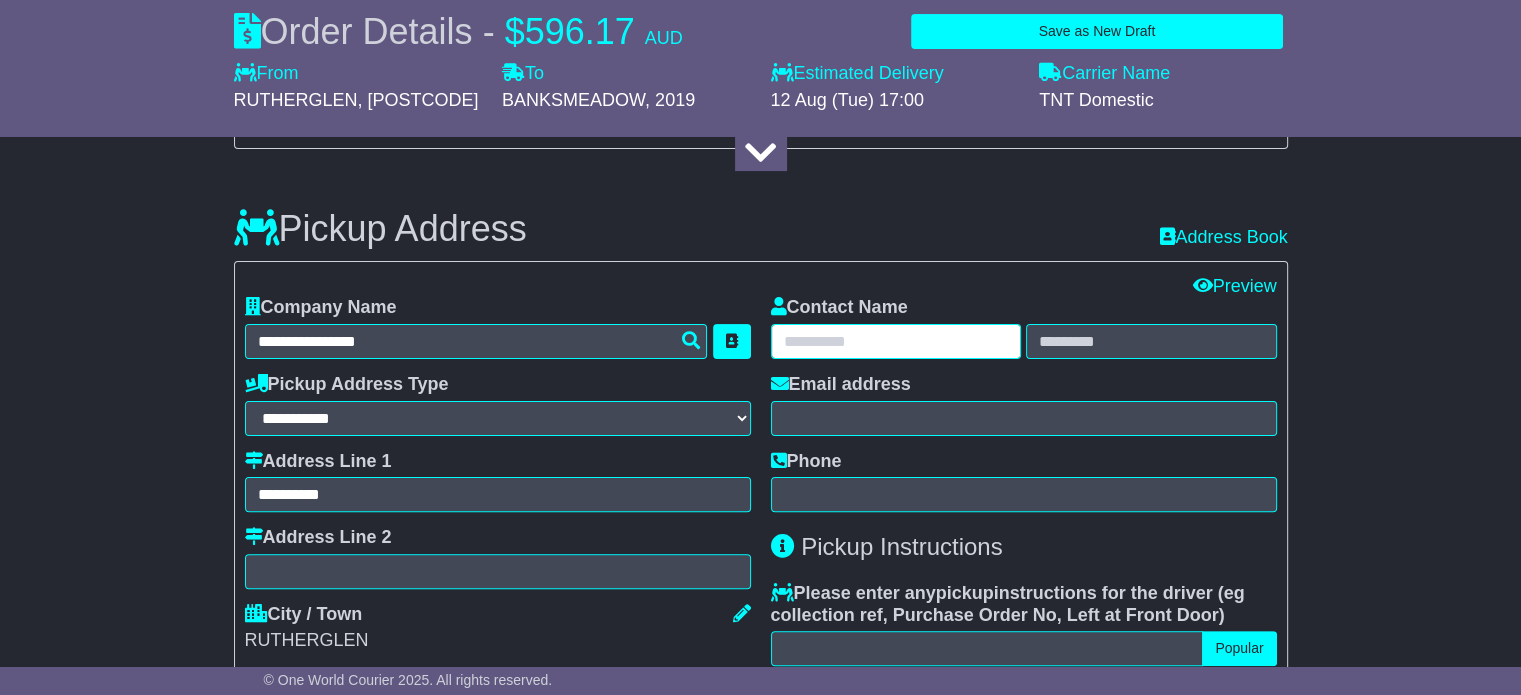 click at bounding box center (896, 341) 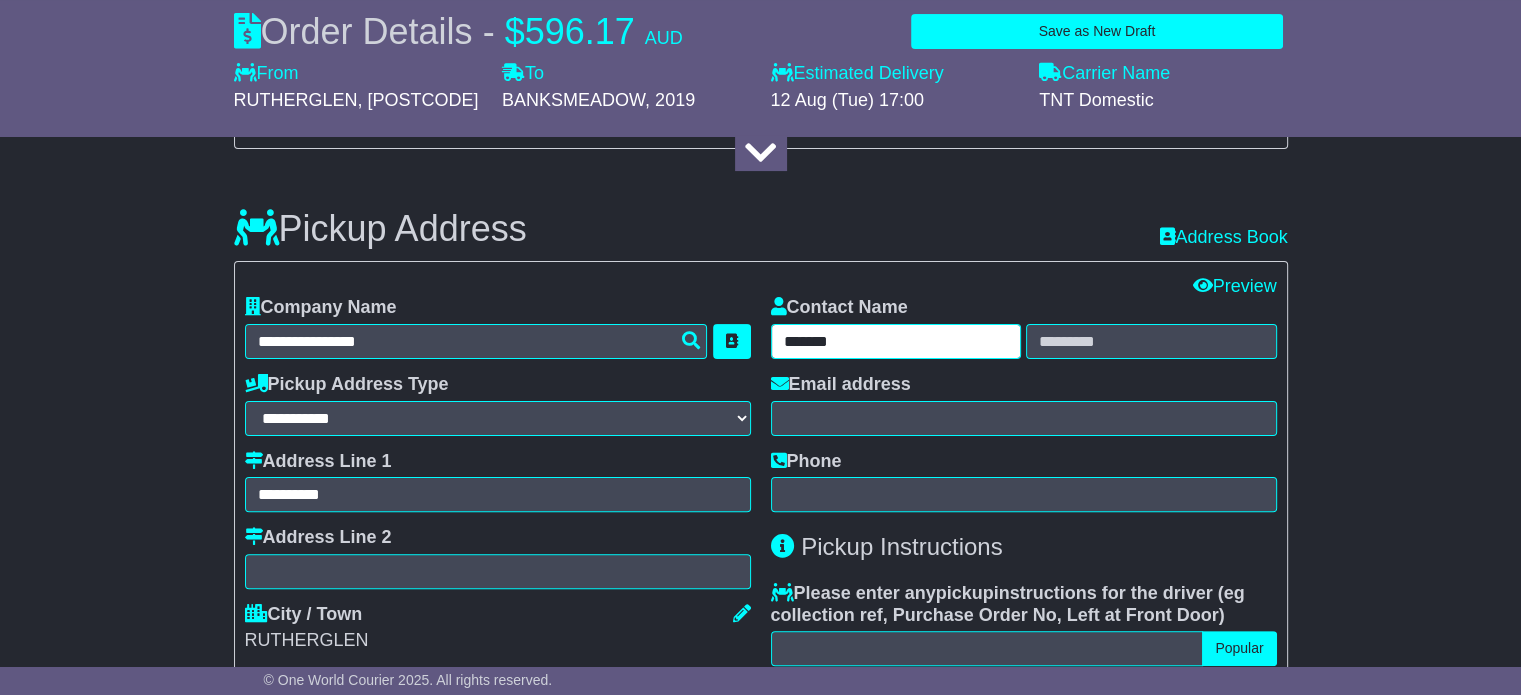 type on "*******" 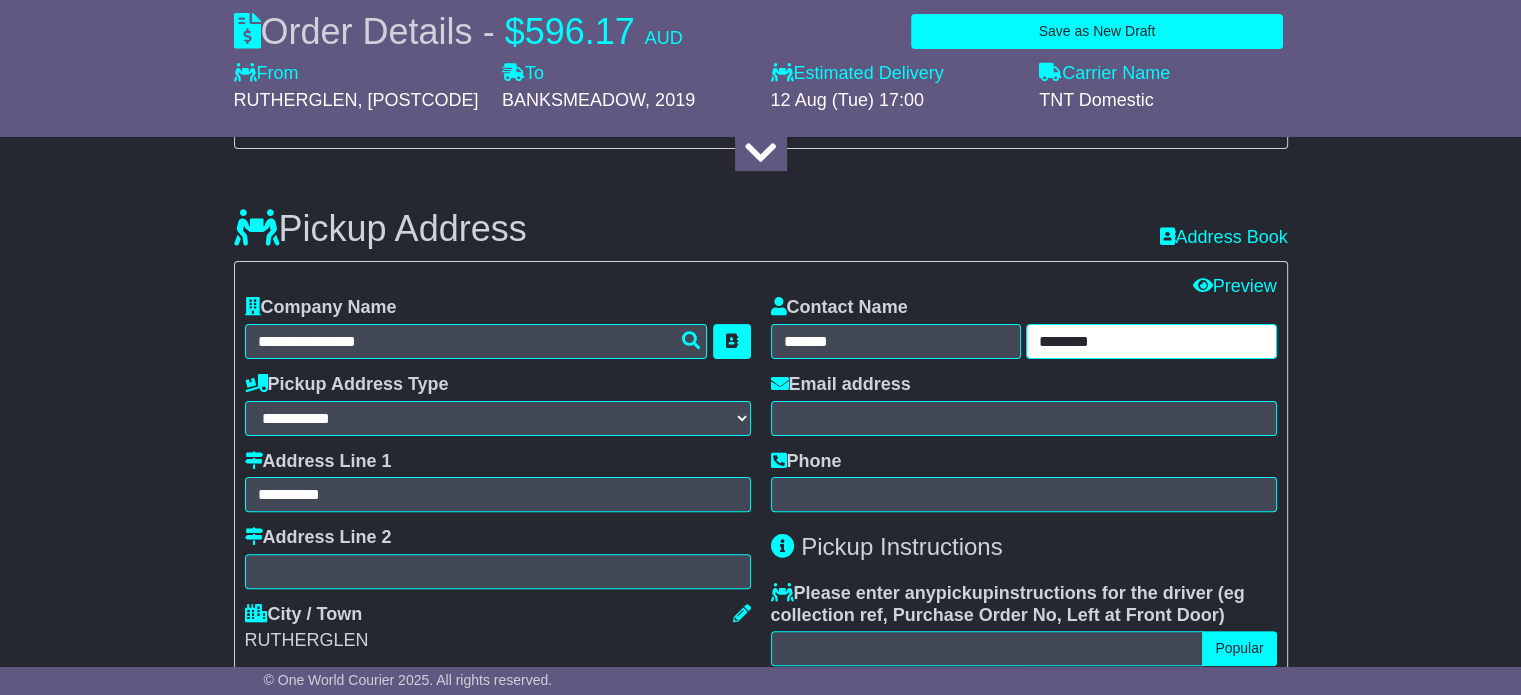 type on "********" 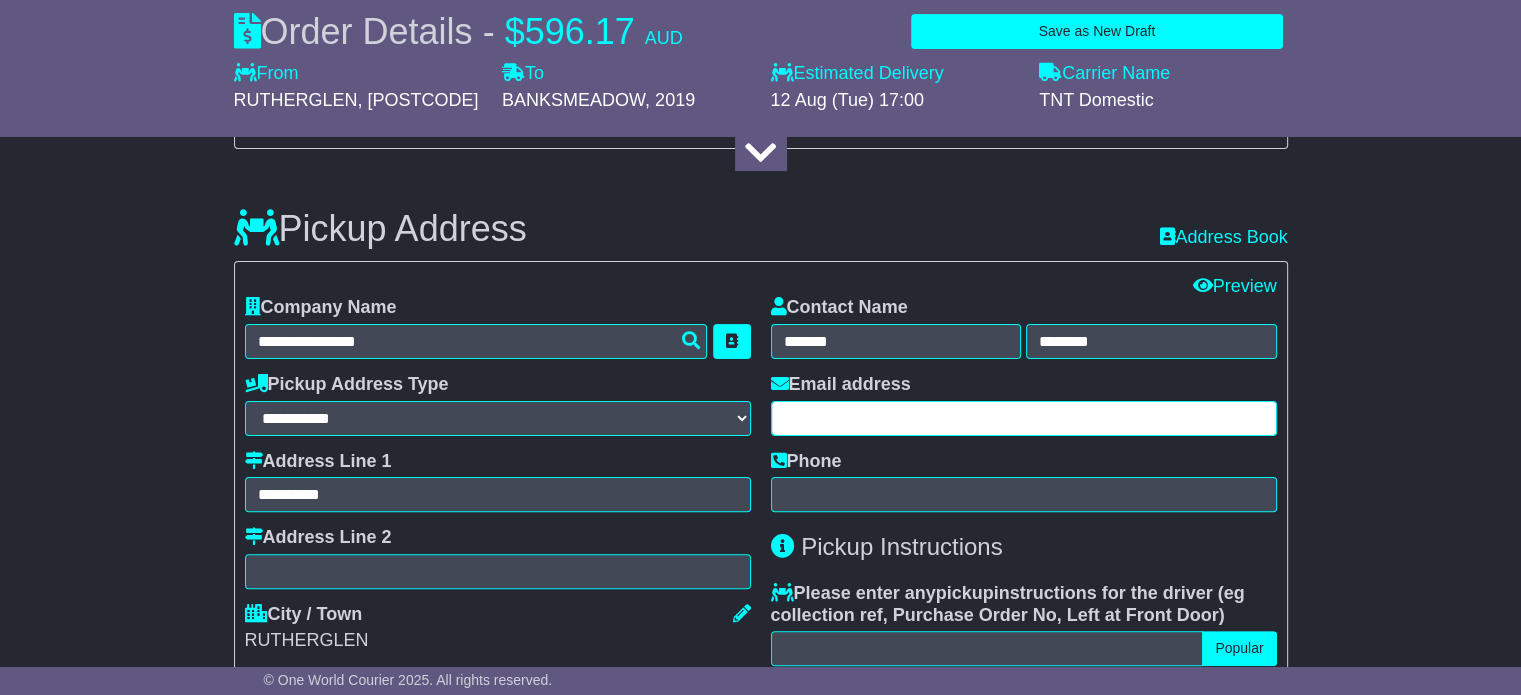 paste on "**********" 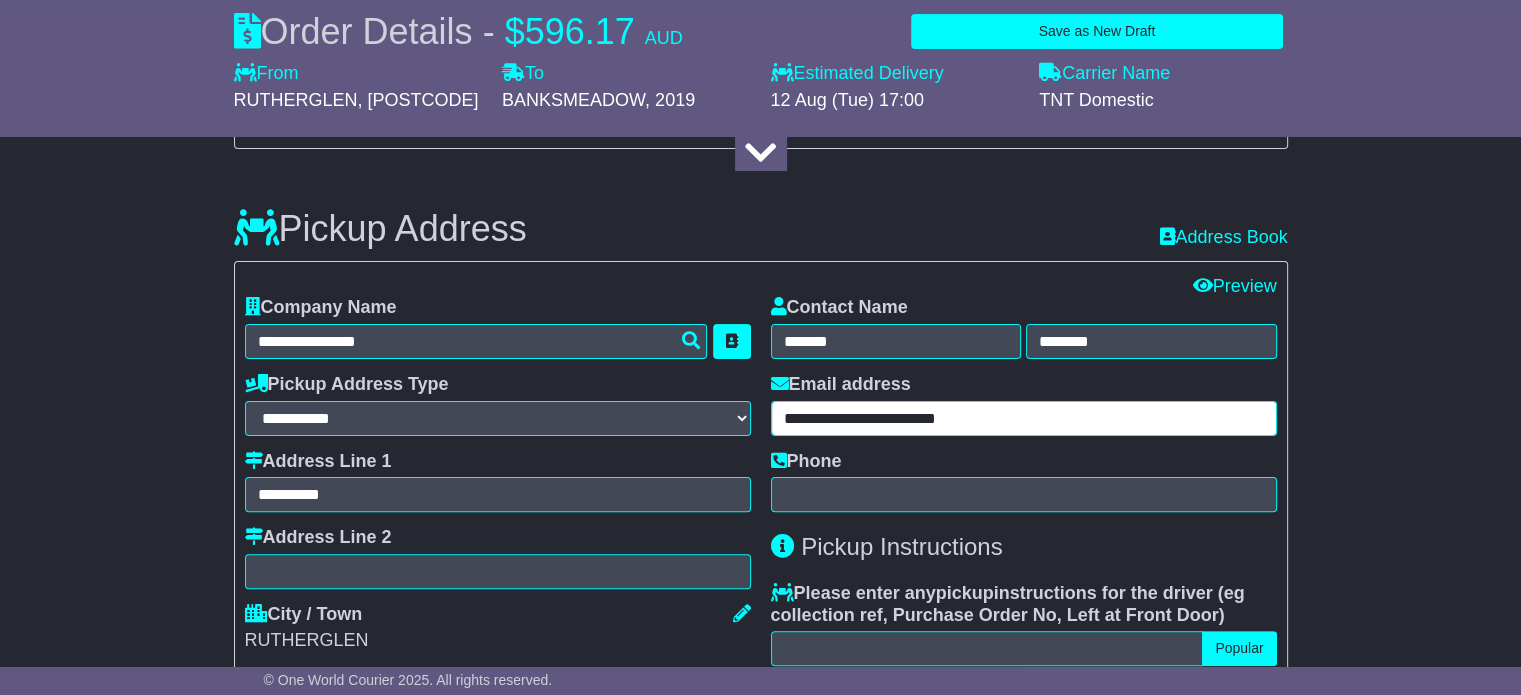 type on "**********" 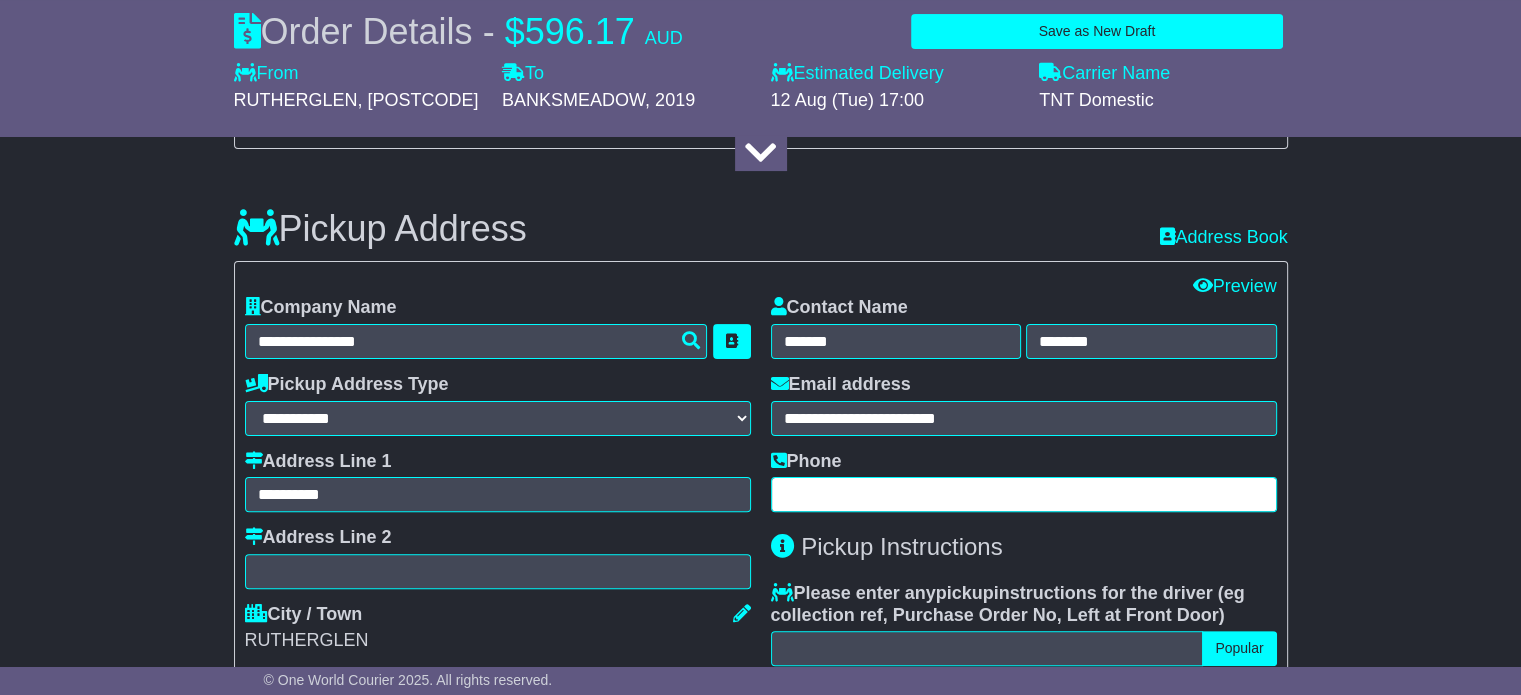 click at bounding box center (1024, 494) 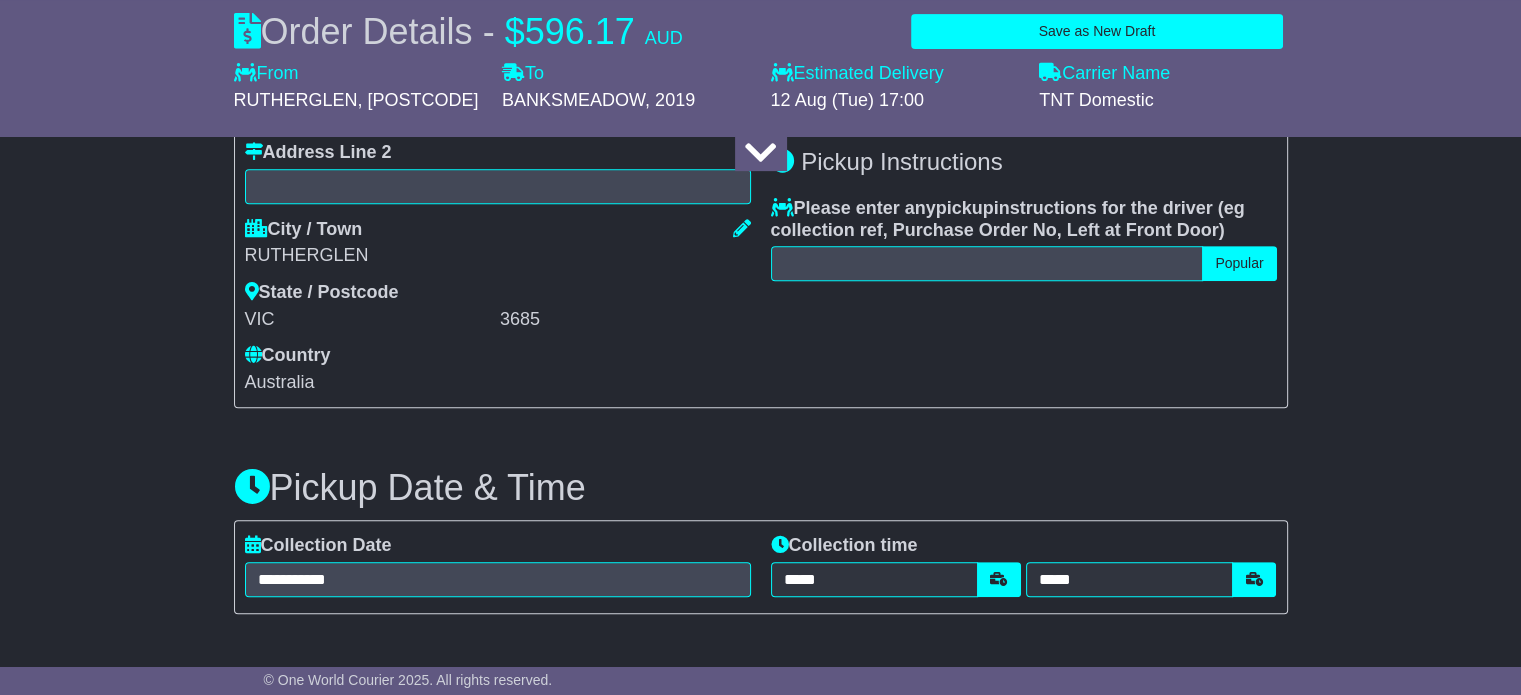scroll, scrollTop: 1038, scrollLeft: 0, axis: vertical 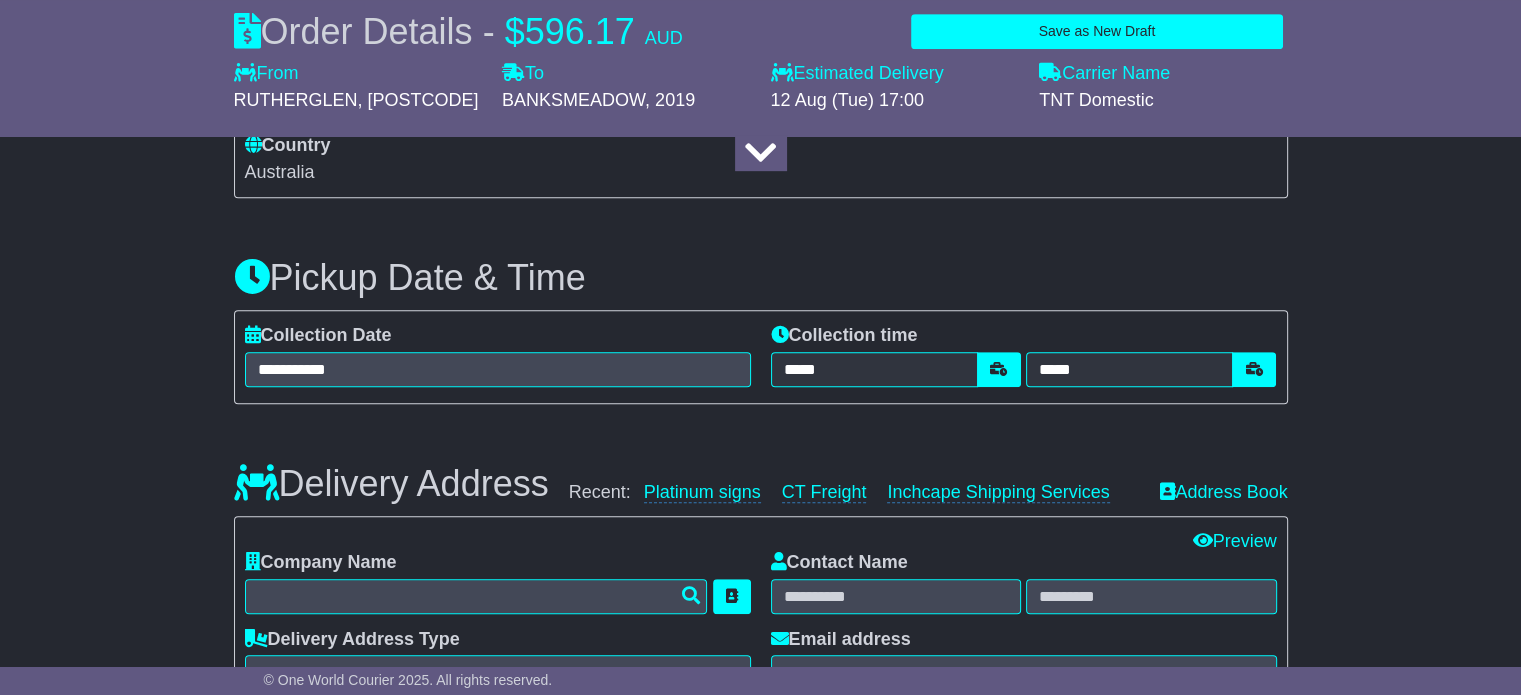 type on "**********" 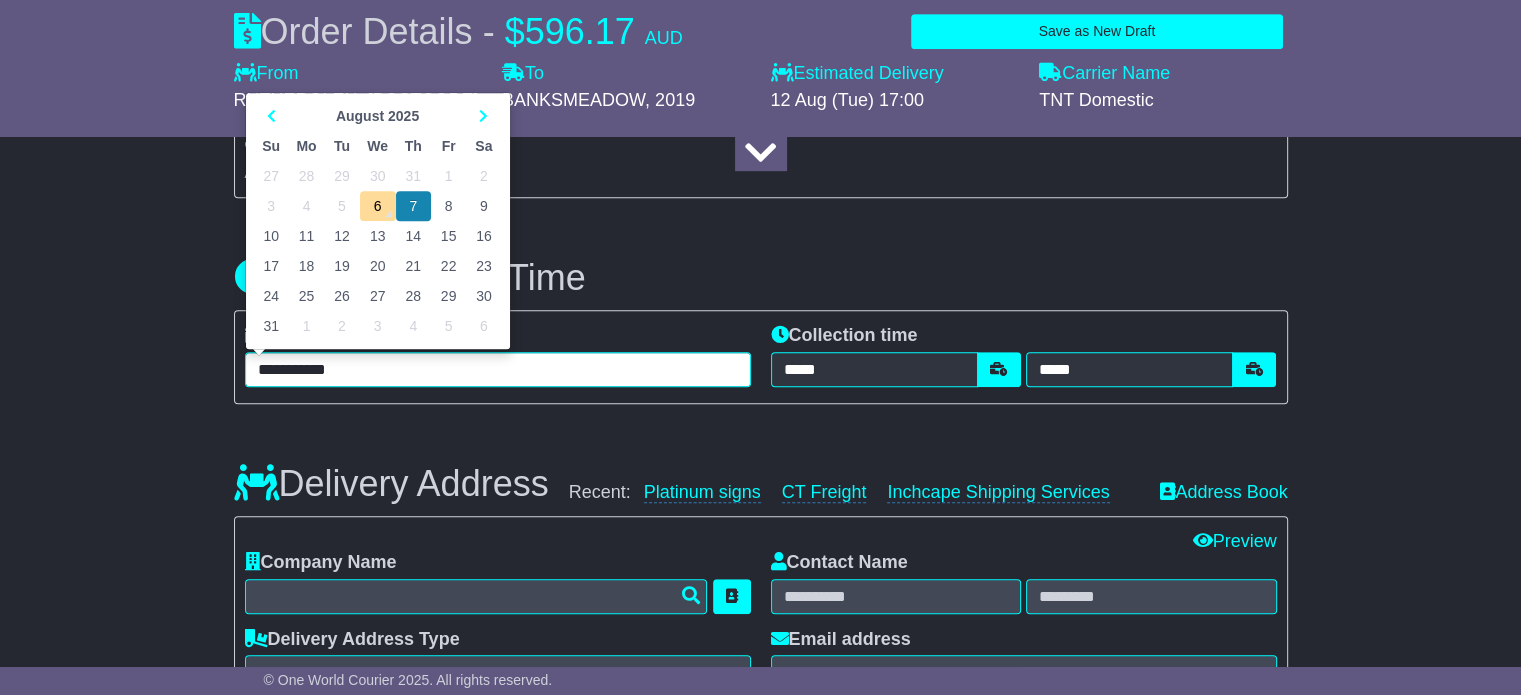 click on "**********" at bounding box center [498, 369] 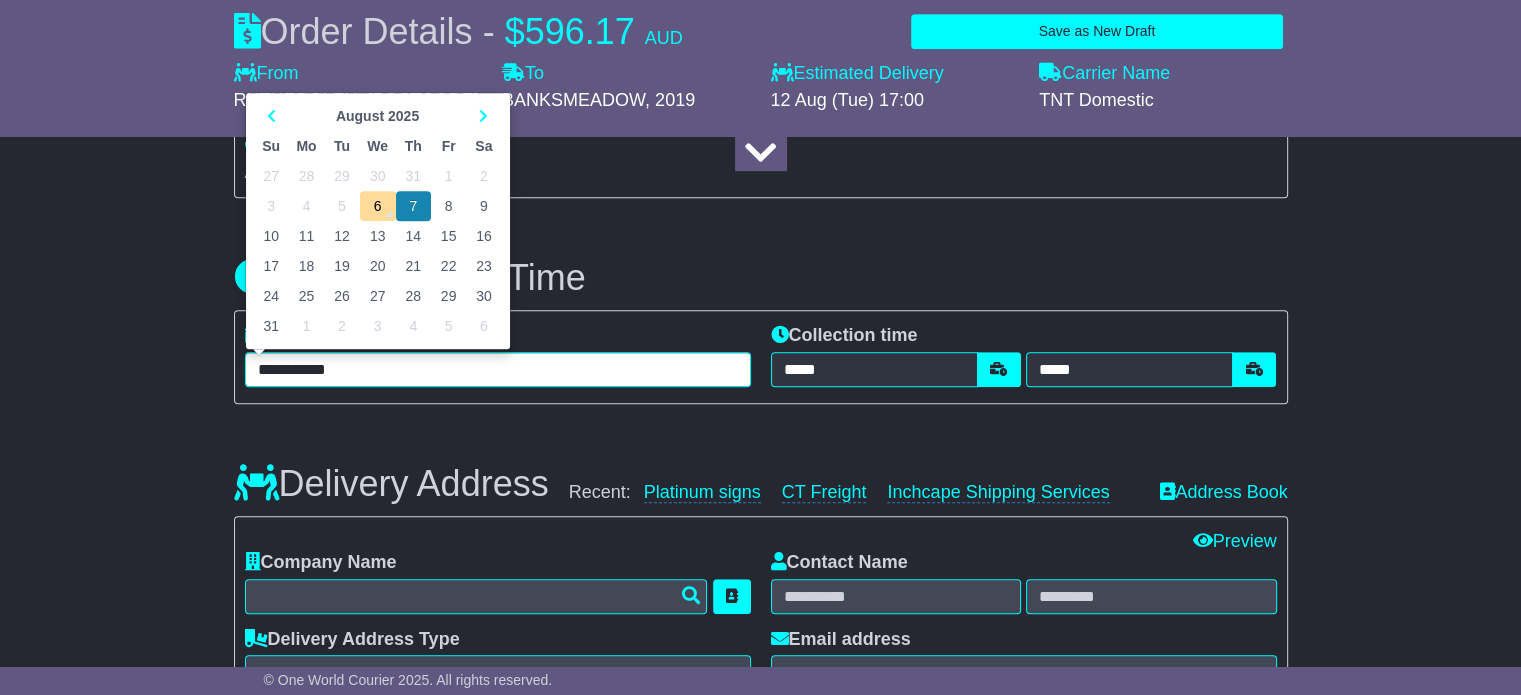 click on "8" at bounding box center [448, 206] 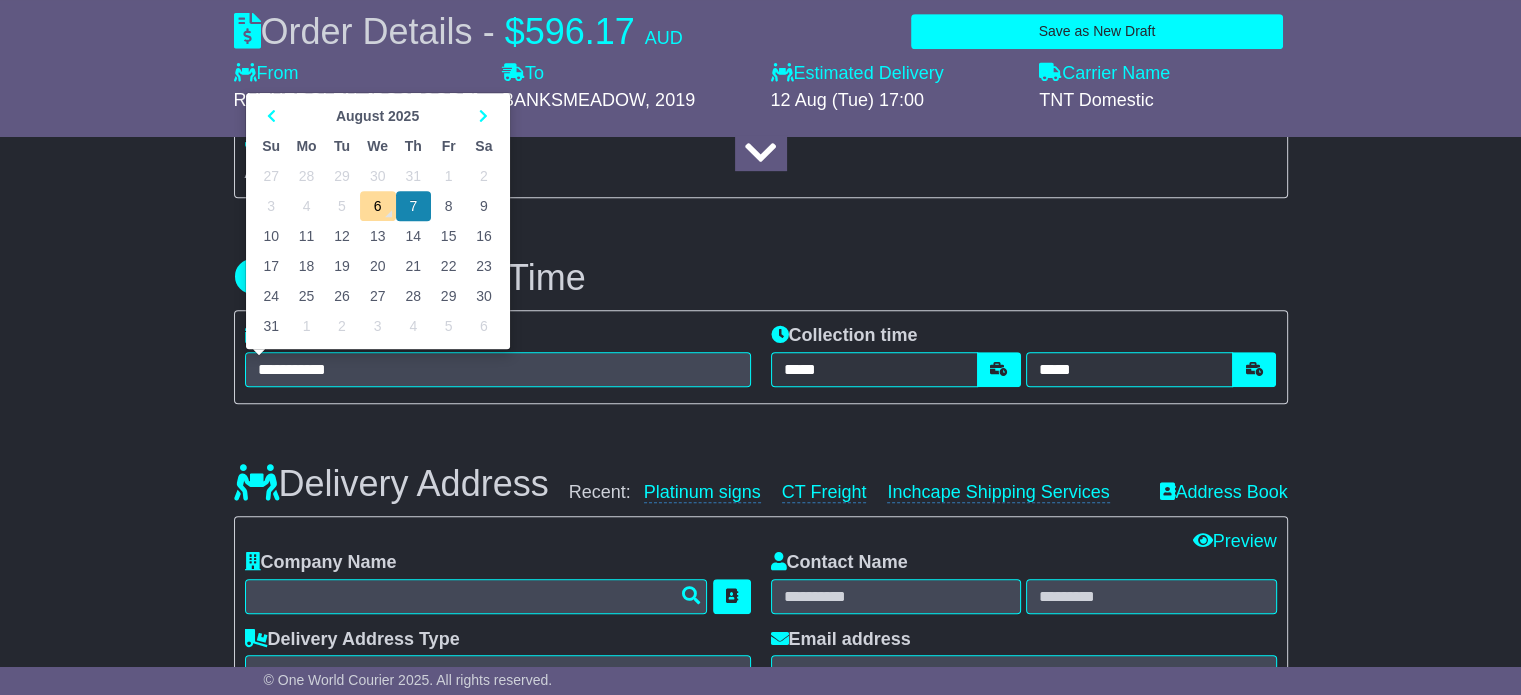 type on "**********" 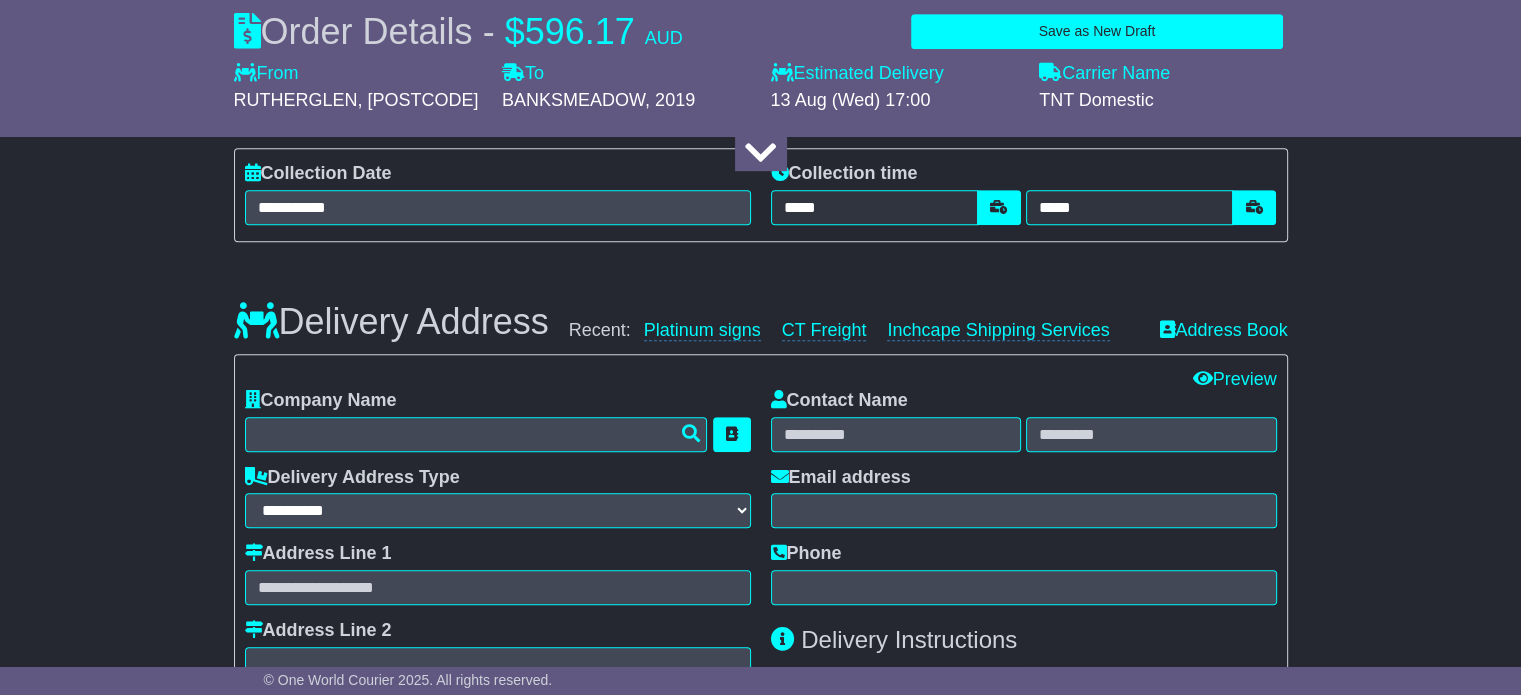 scroll, scrollTop: 1202, scrollLeft: 0, axis: vertical 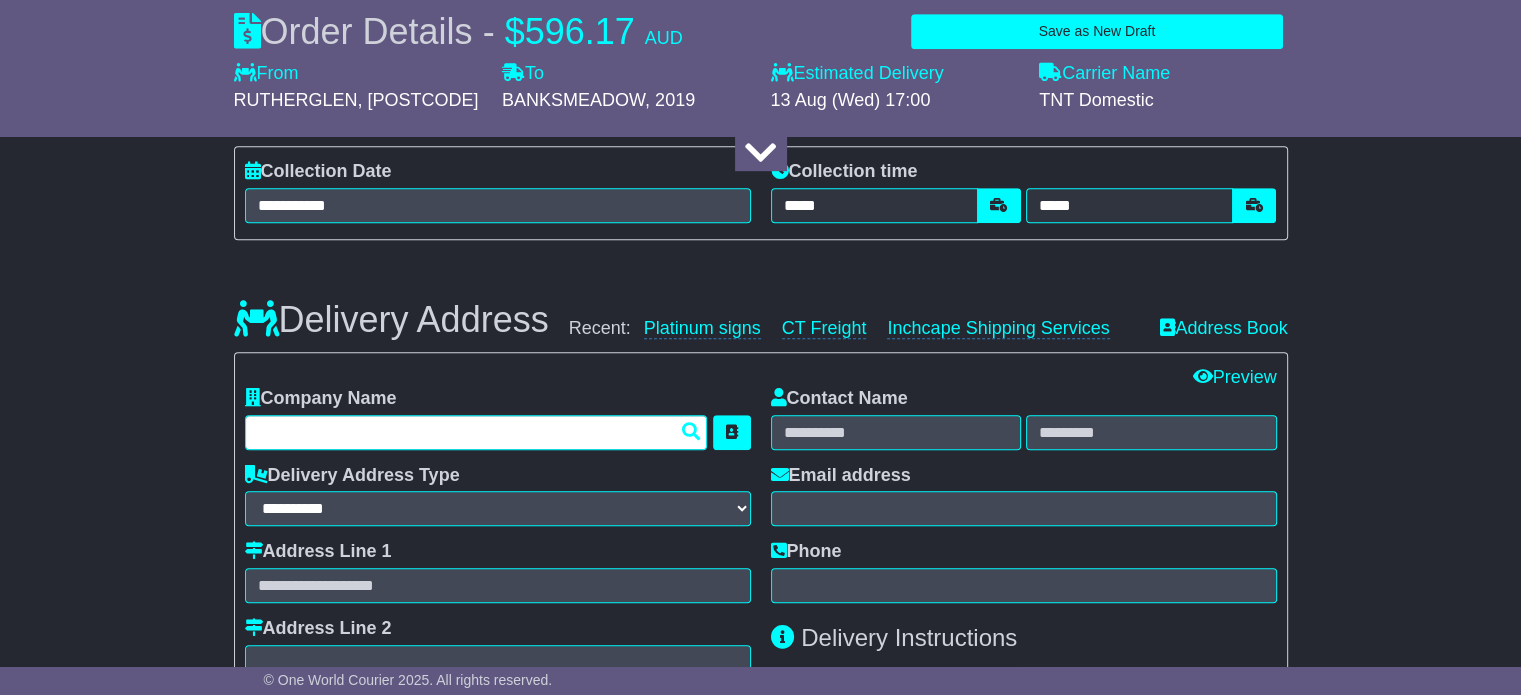 click at bounding box center [476, 432] 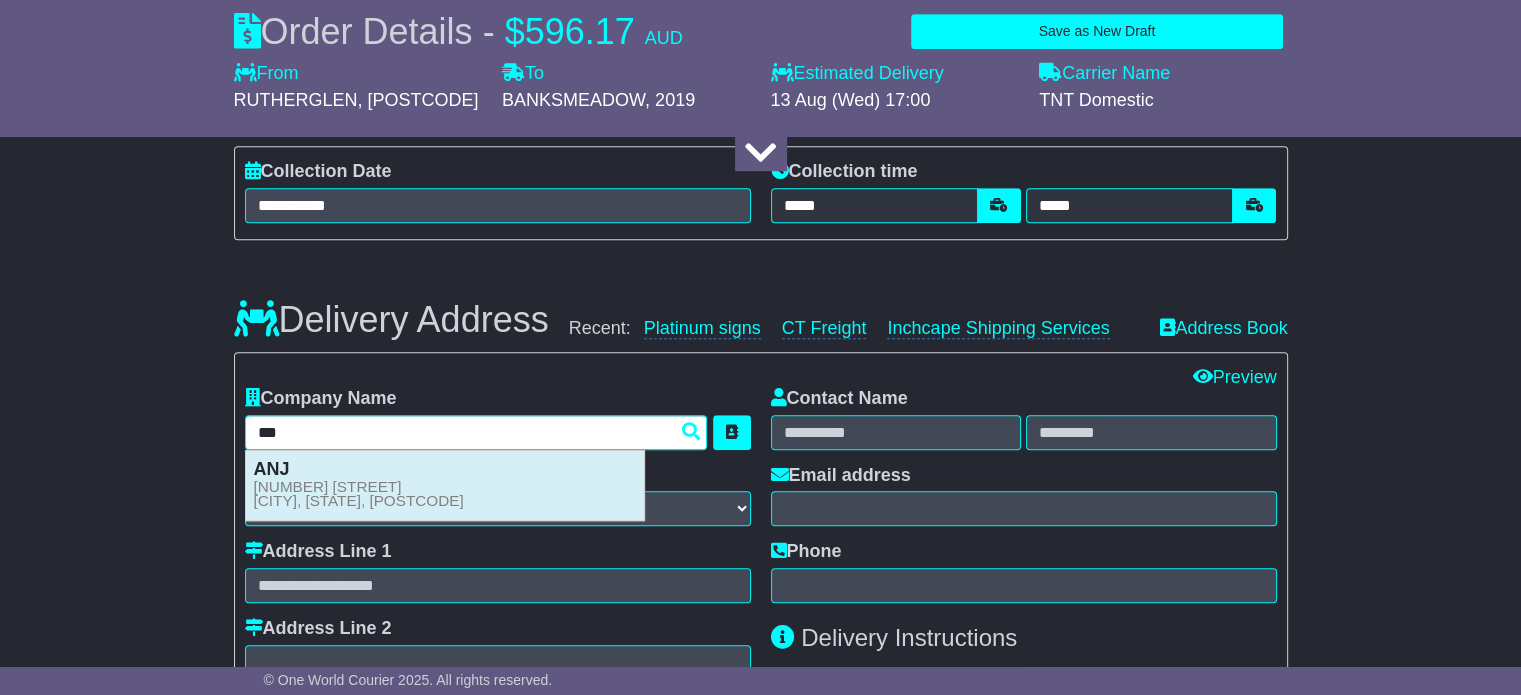 click on "ANJ 3 Coal Pier rd   BANKSMEADOW, NSW, 2019" at bounding box center [445, 485] 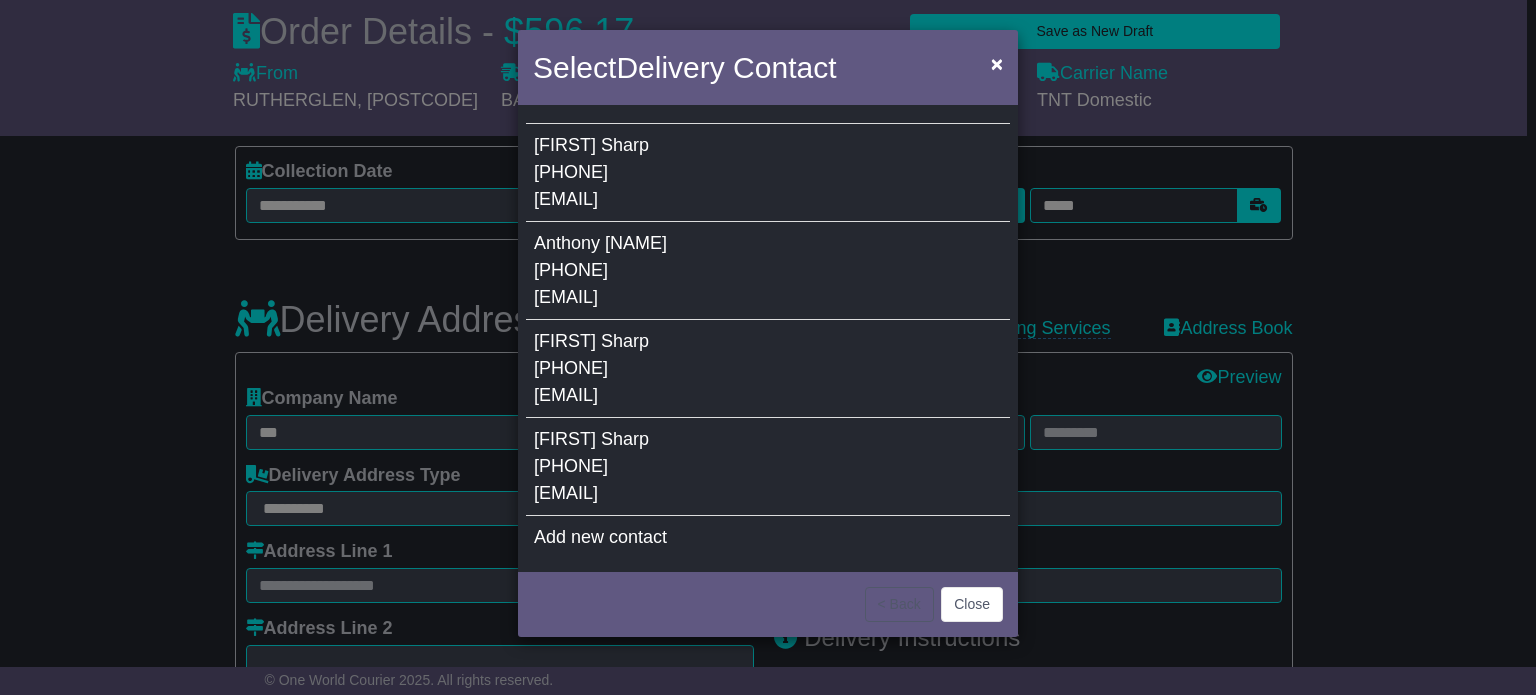 click on "Jamie   Sharp
0293051200
jamie@anj.com.au" at bounding box center [768, 173] 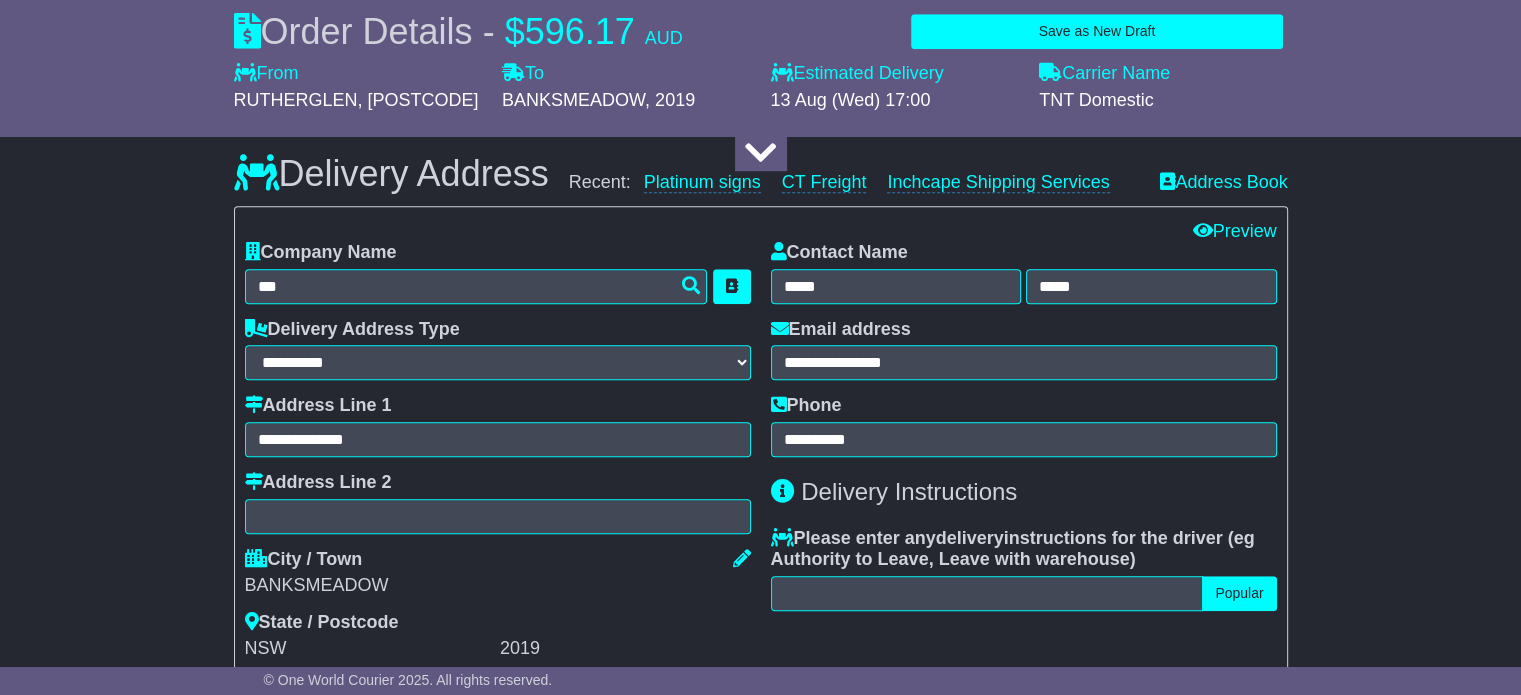 scroll, scrollTop: 1350, scrollLeft: 0, axis: vertical 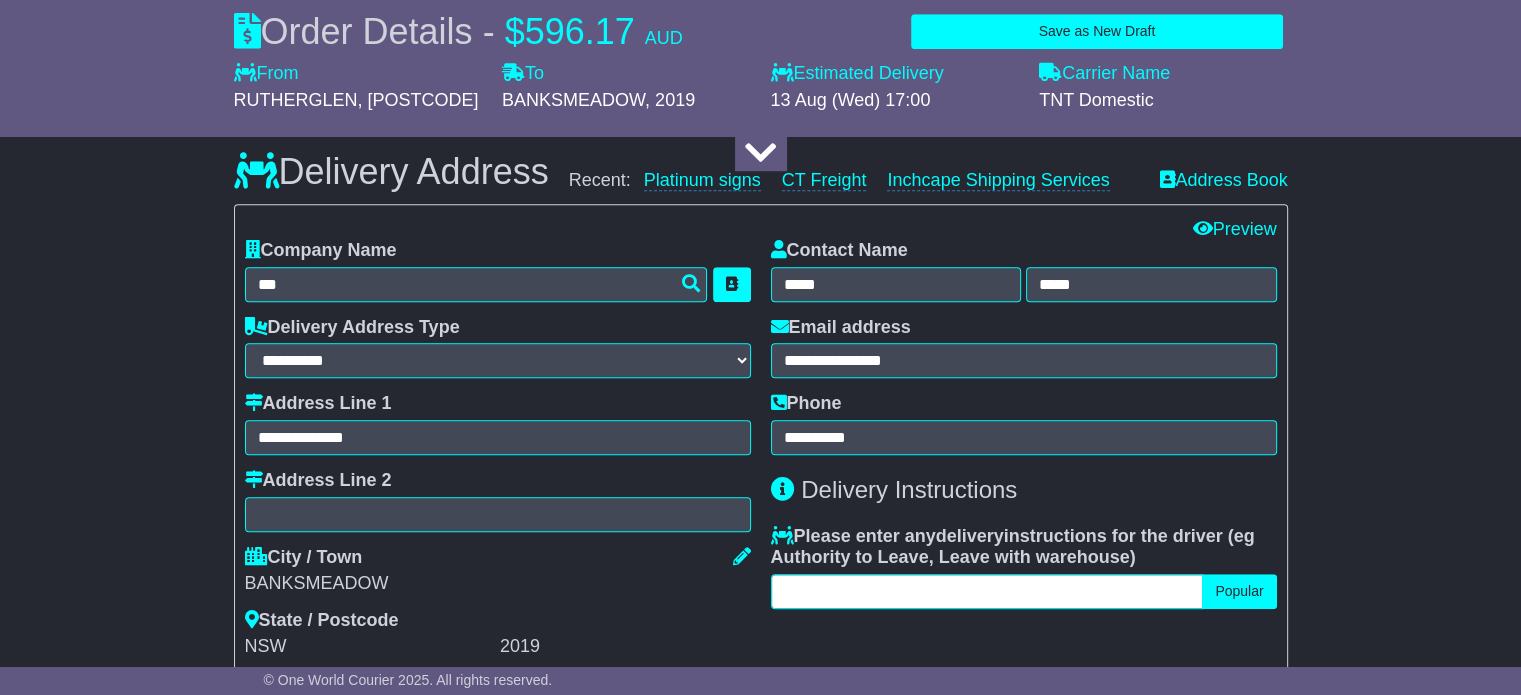 click at bounding box center [987, 591] 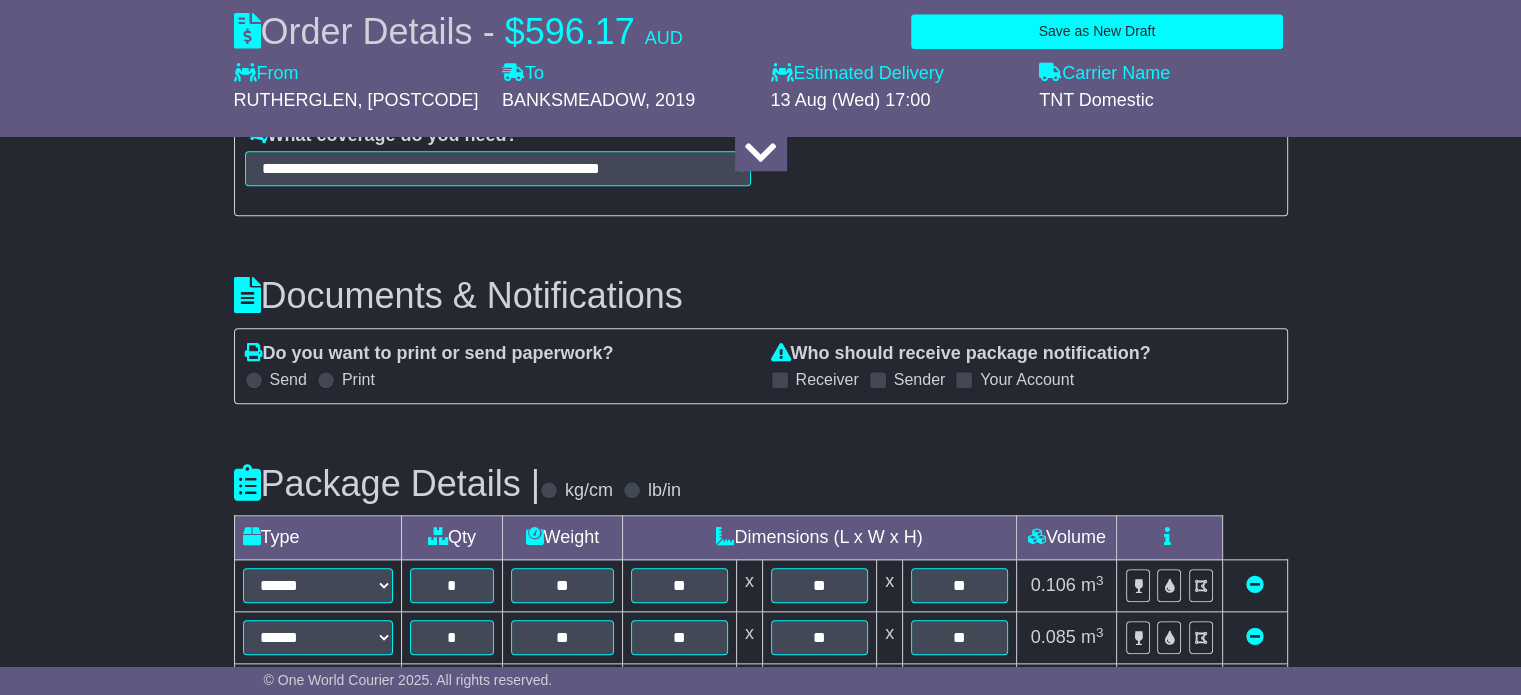 scroll, scrollTop: 2094, scrollLeft: 0, axis: vertical 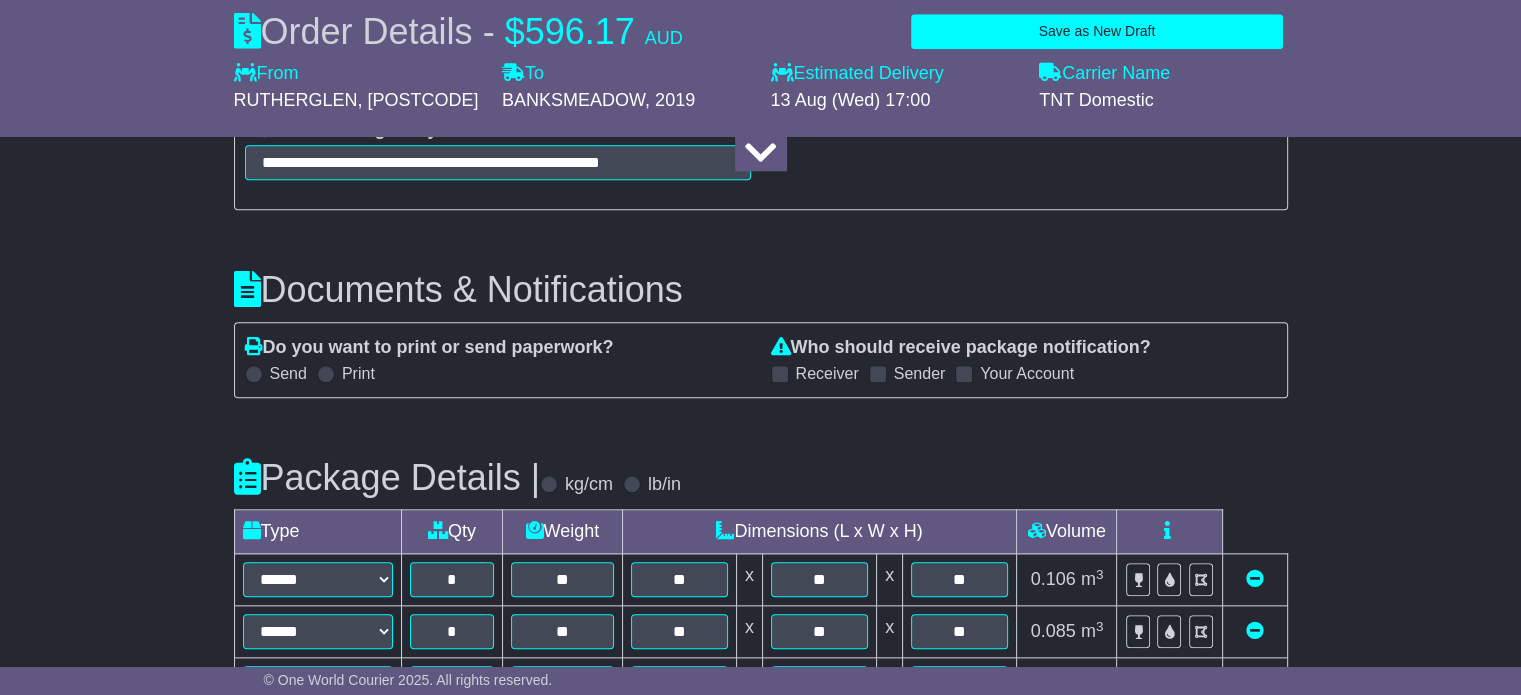 type on "**********" 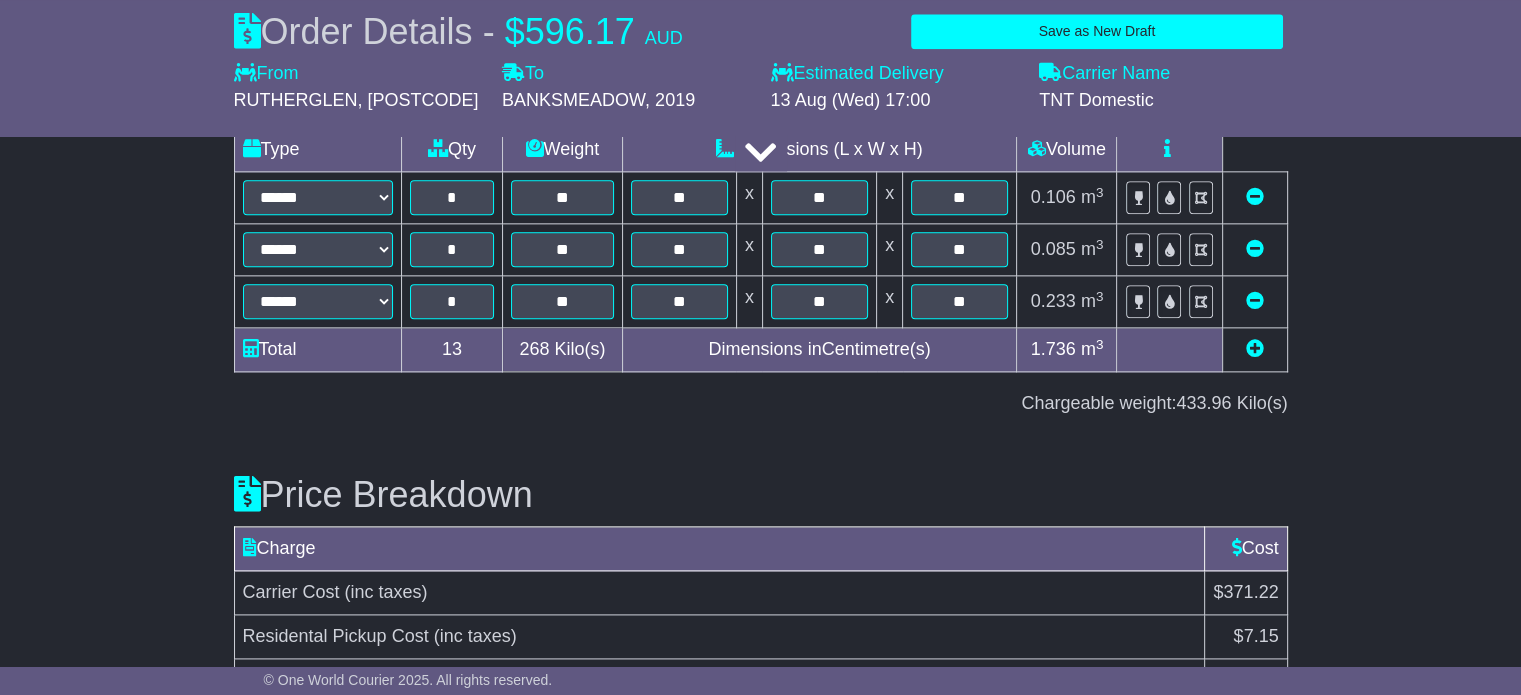 scroll, scrollTop: 2606, scrollLeft: 0, axis: vertical 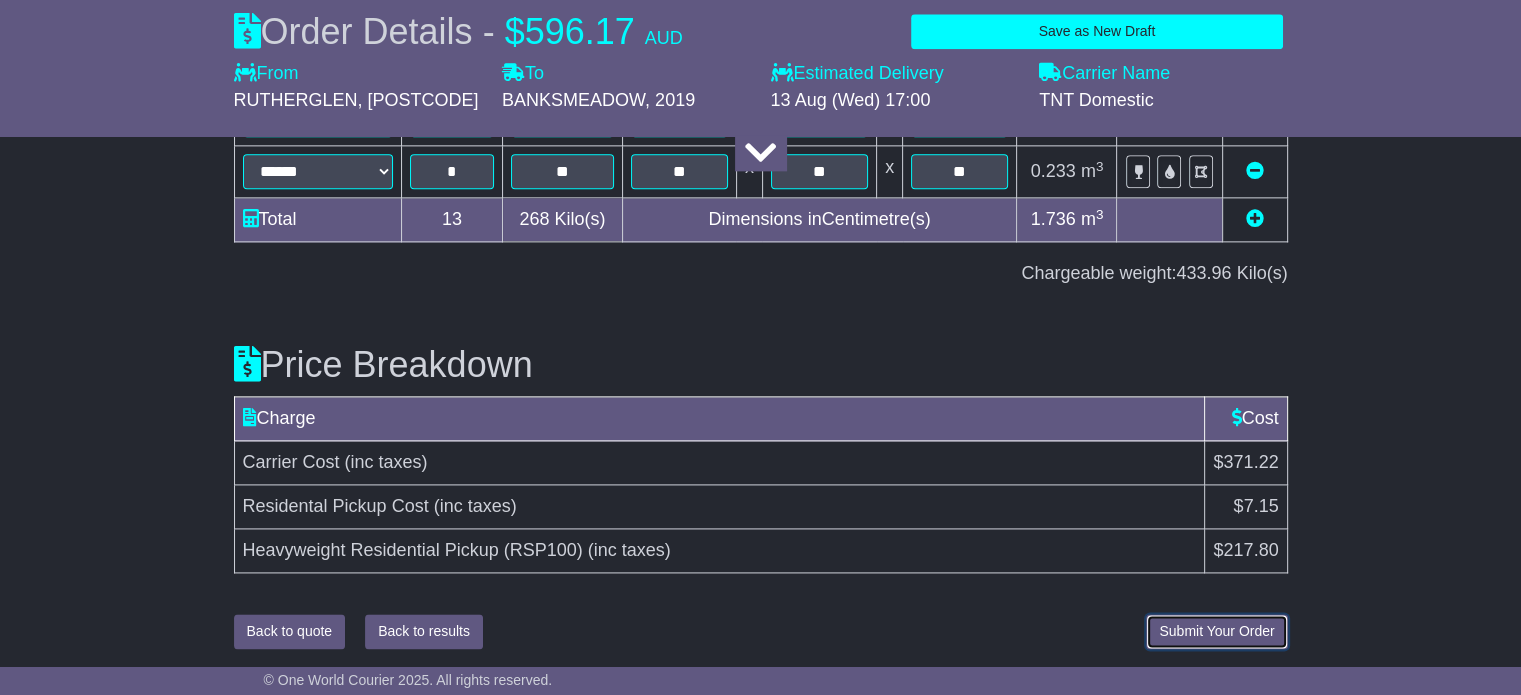 click on "Submit Your Order" at bounding box center (1216, 631) 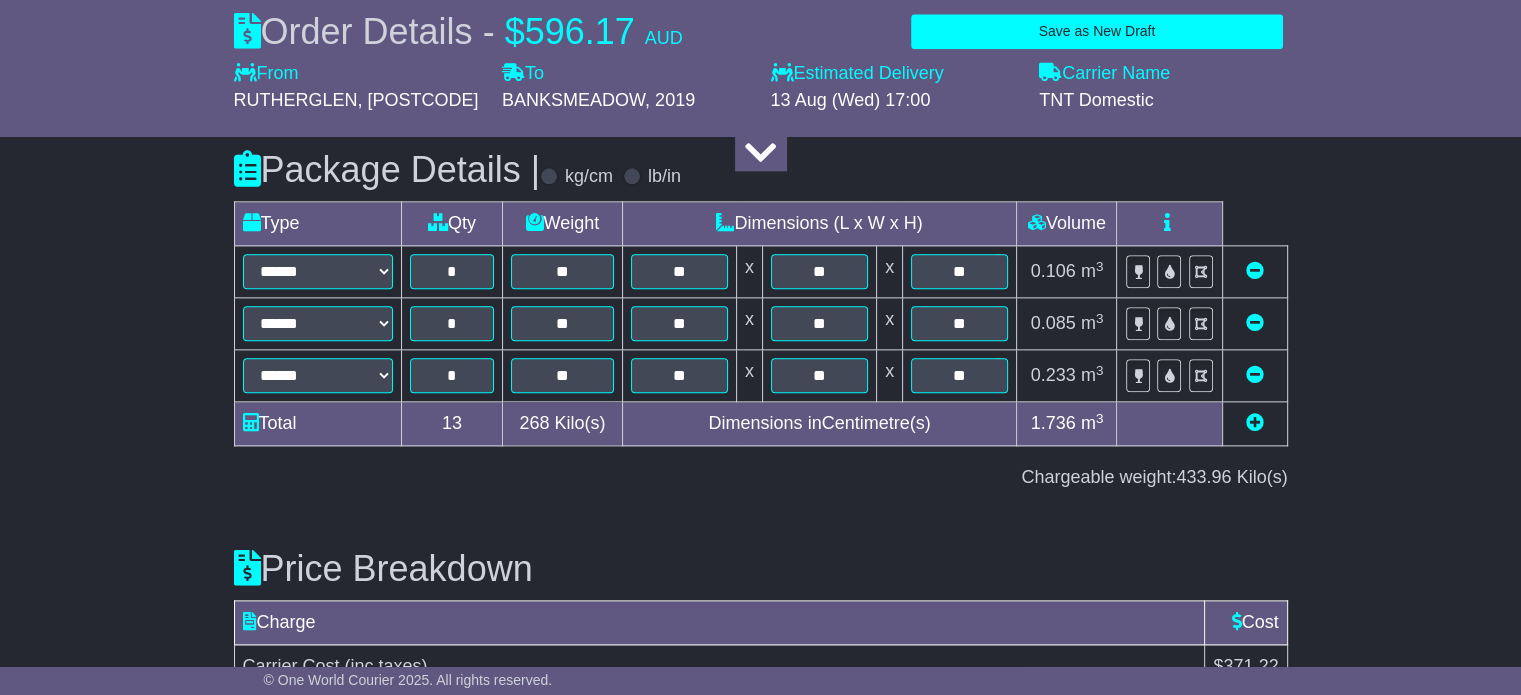 scroll, scrollTop: 2606, scrollLeft: 0, axis: vertical 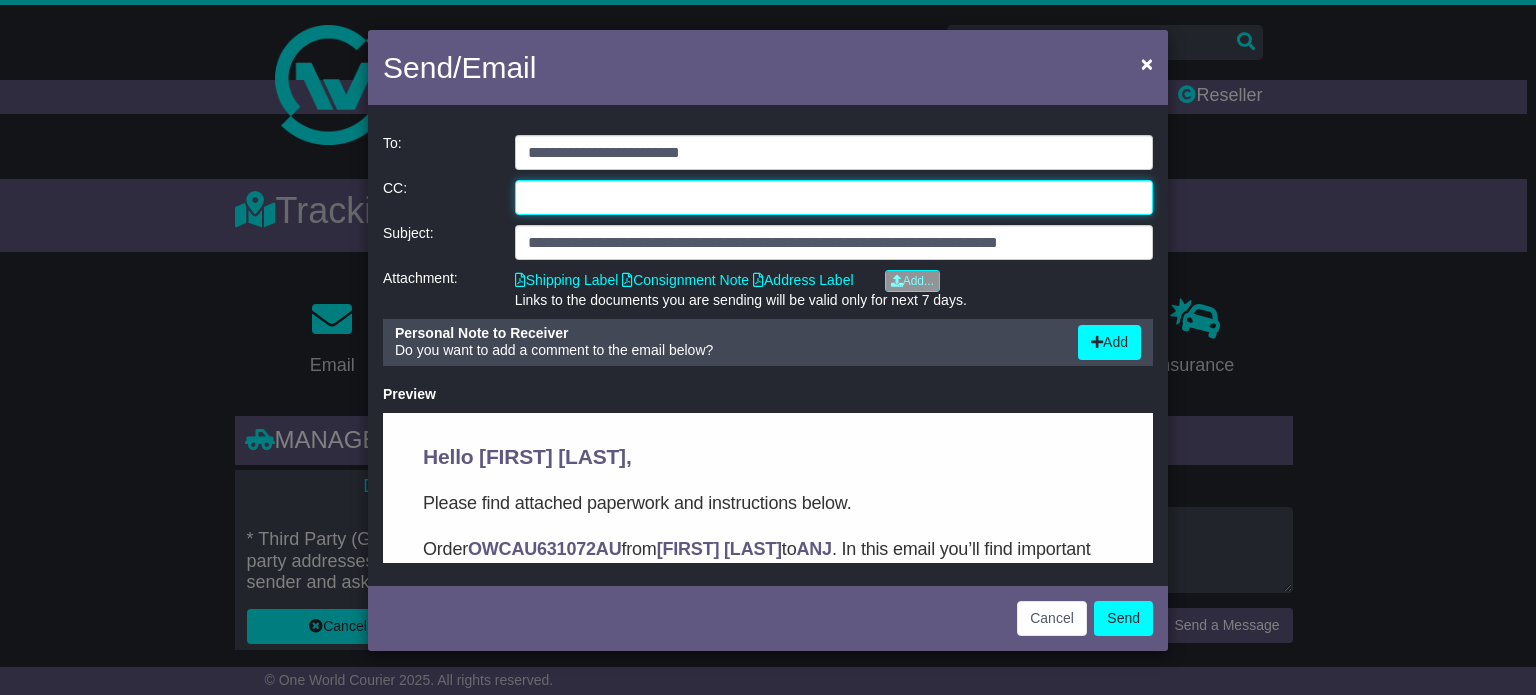 click 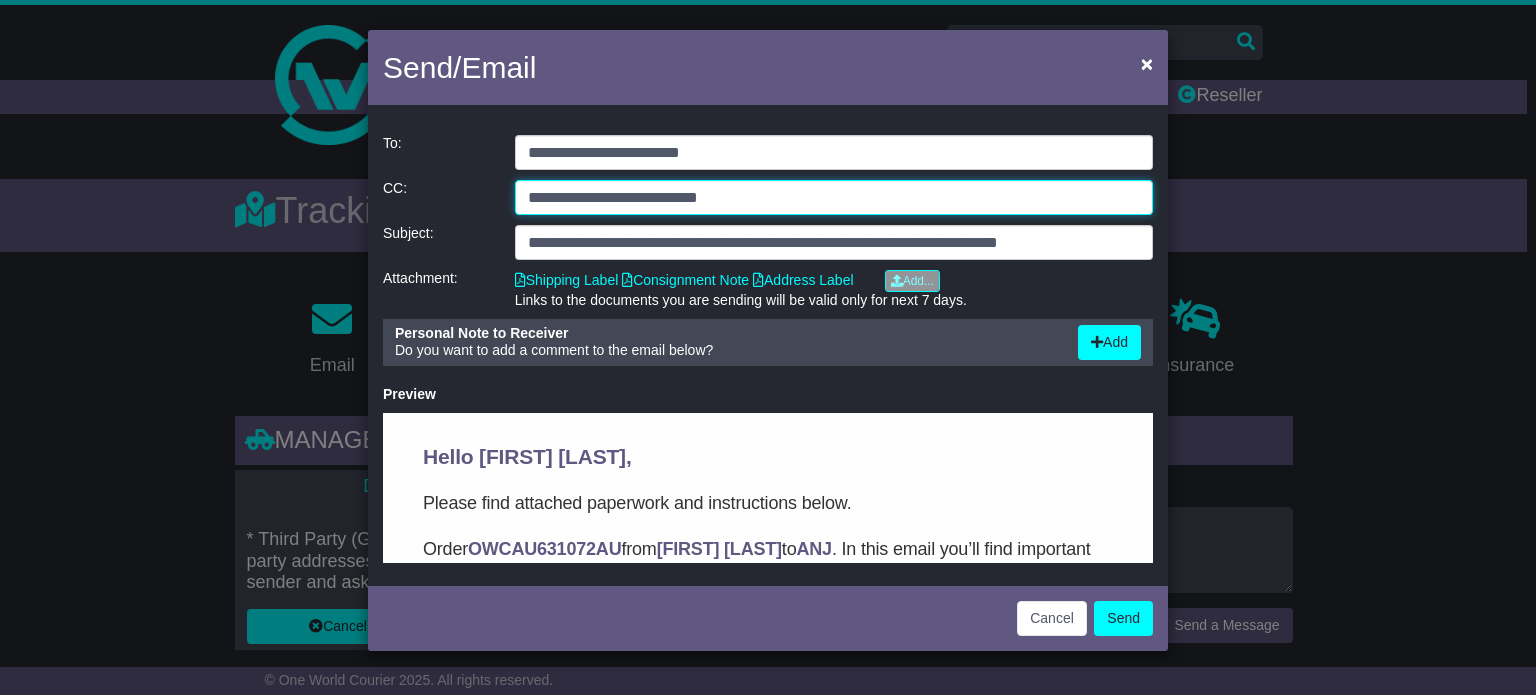 type on "**********" 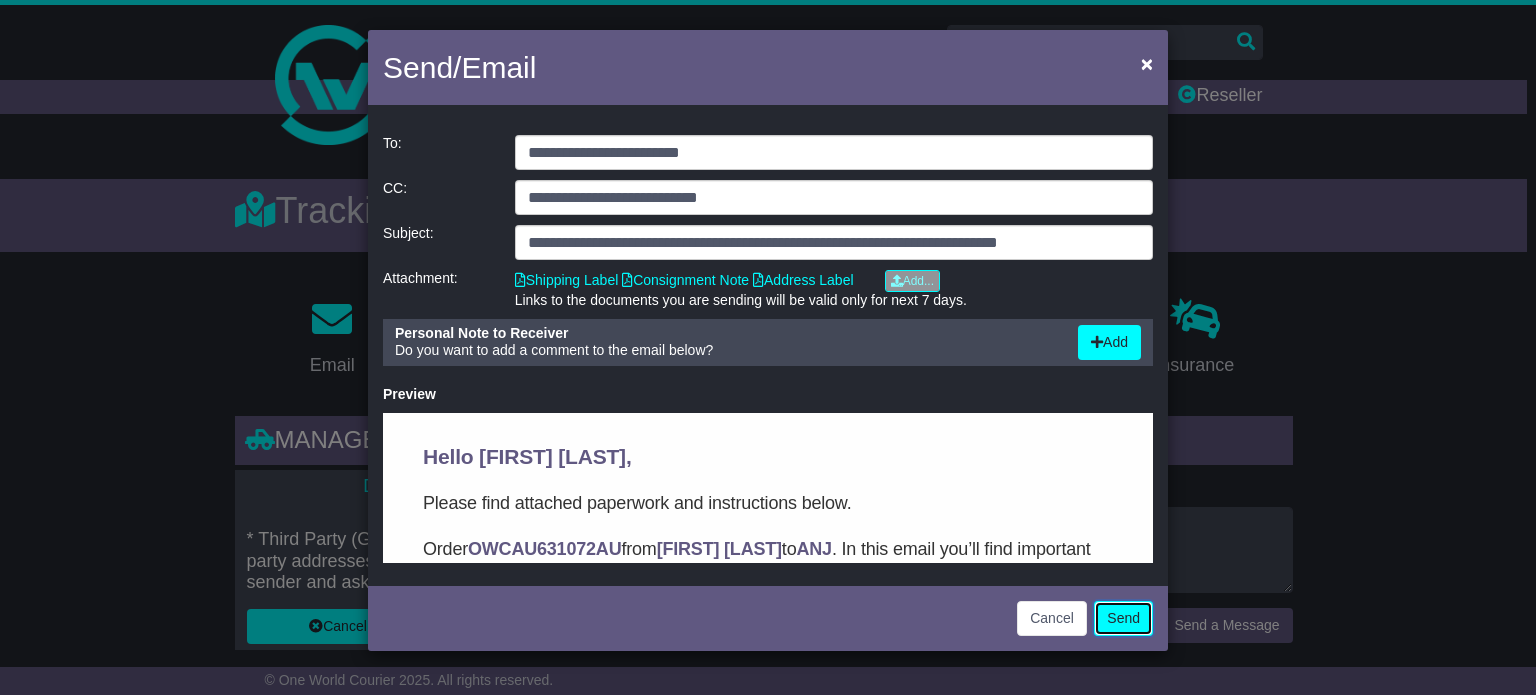 click on "Send" 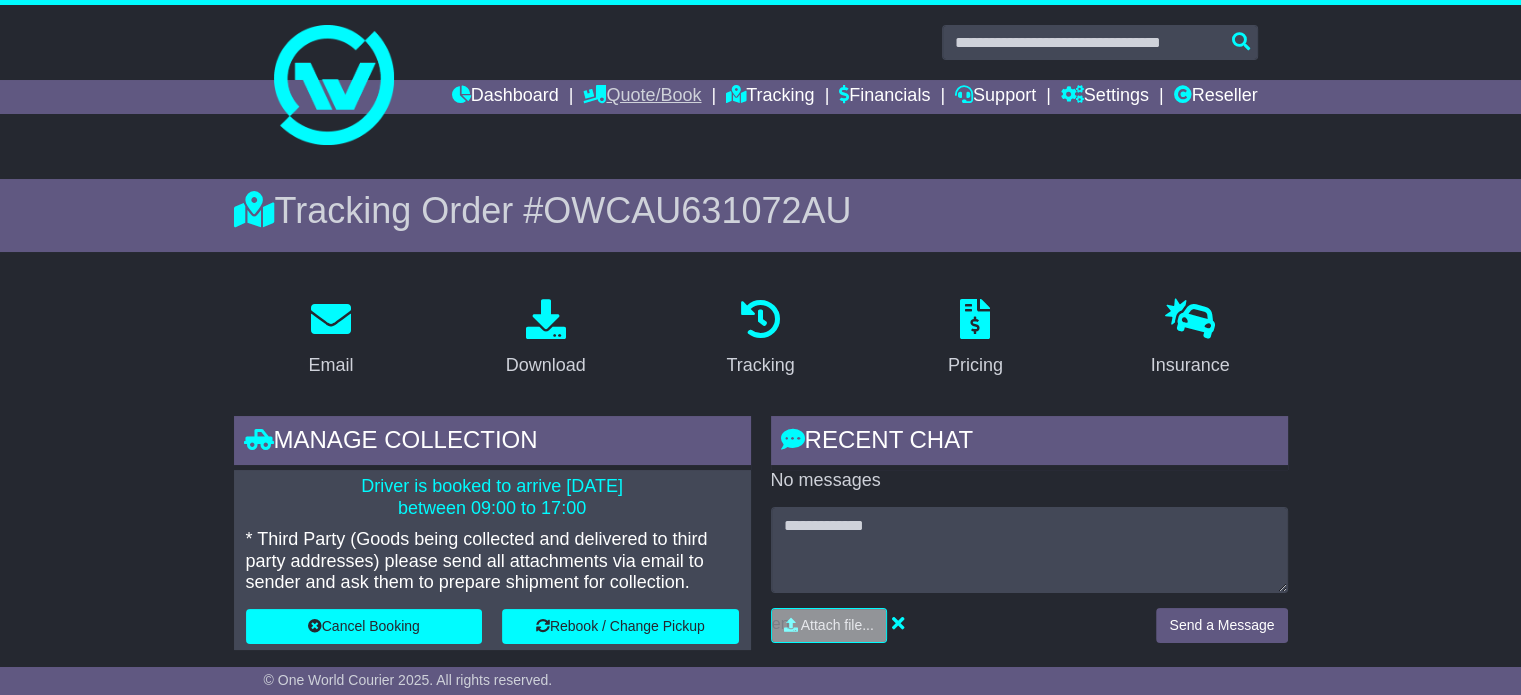 click on "Quote/Book" at bounding box center (642, 97) 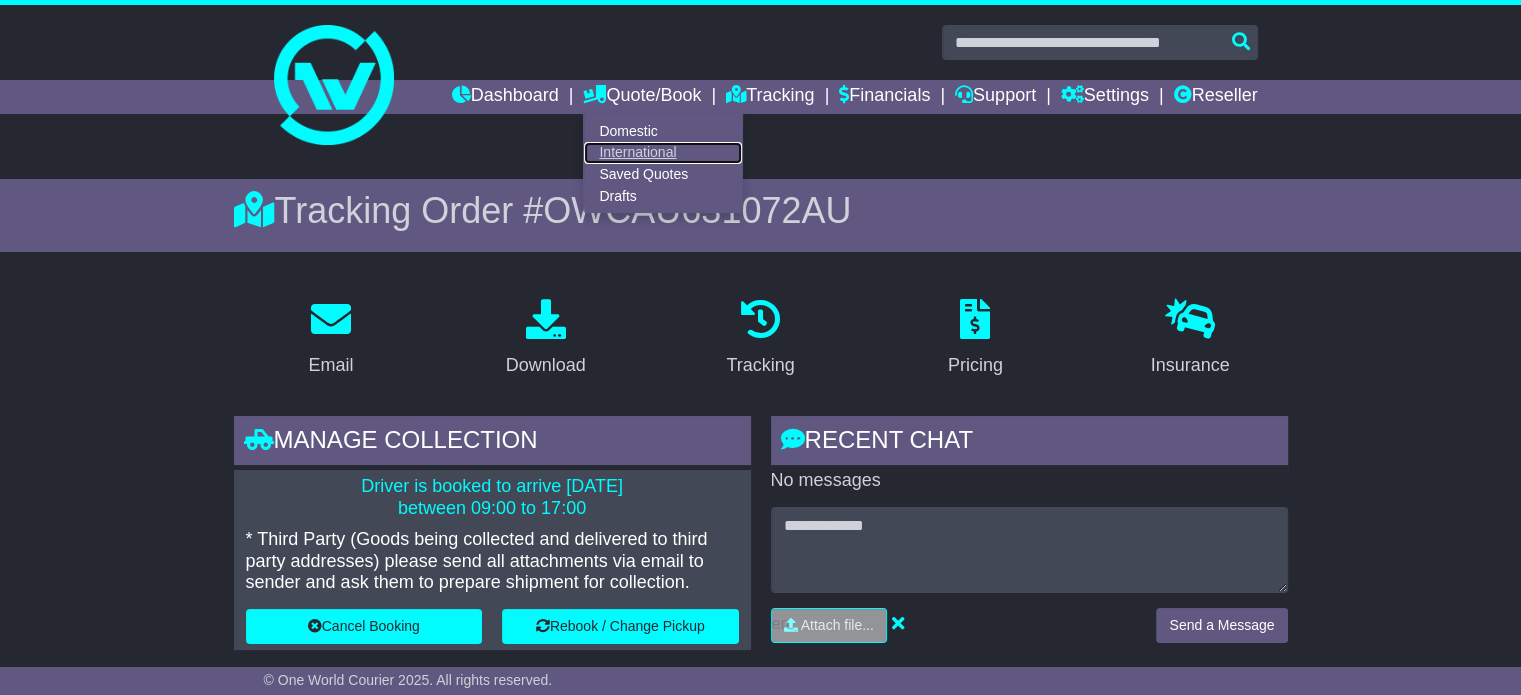 click on "International" at bounding box center [663, 153] 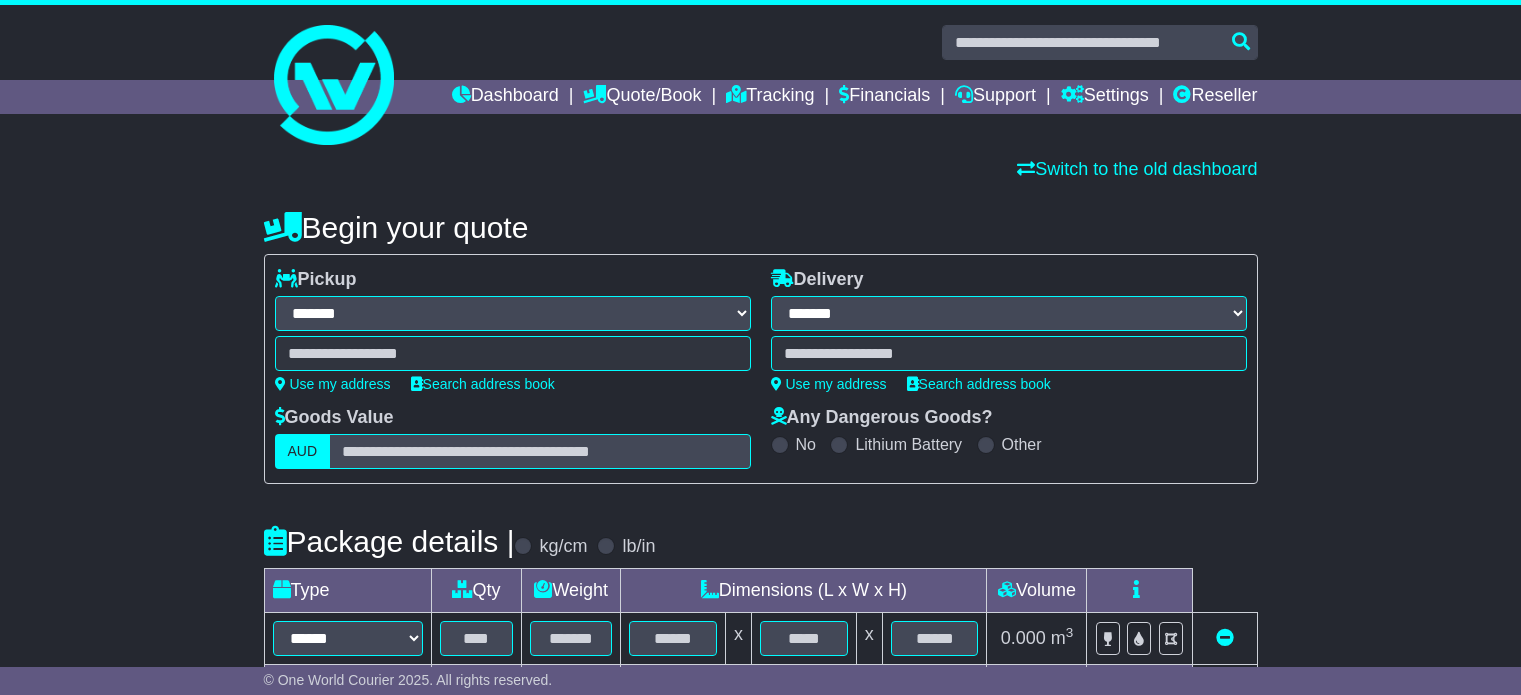 select on "**" 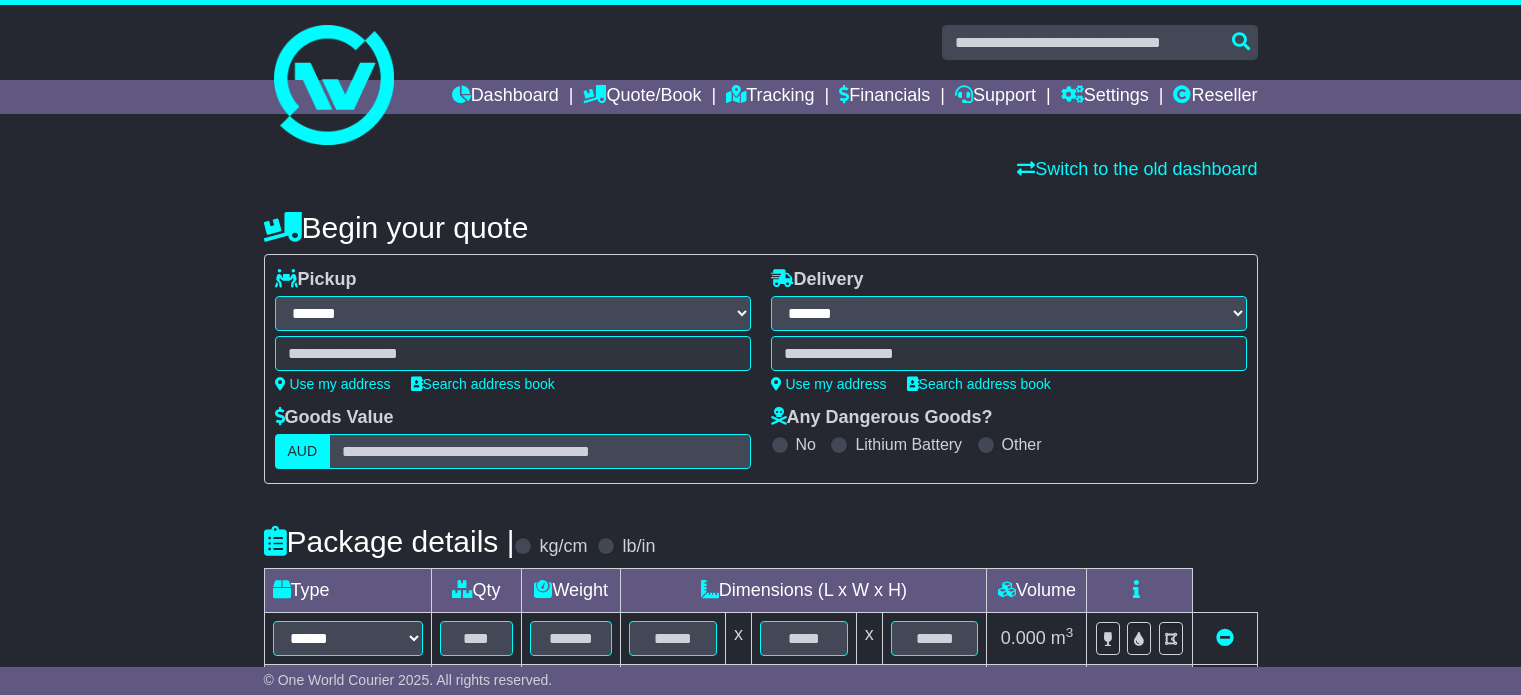 scroll, scrollTop: 0, scrollLeft: 0, axis: both 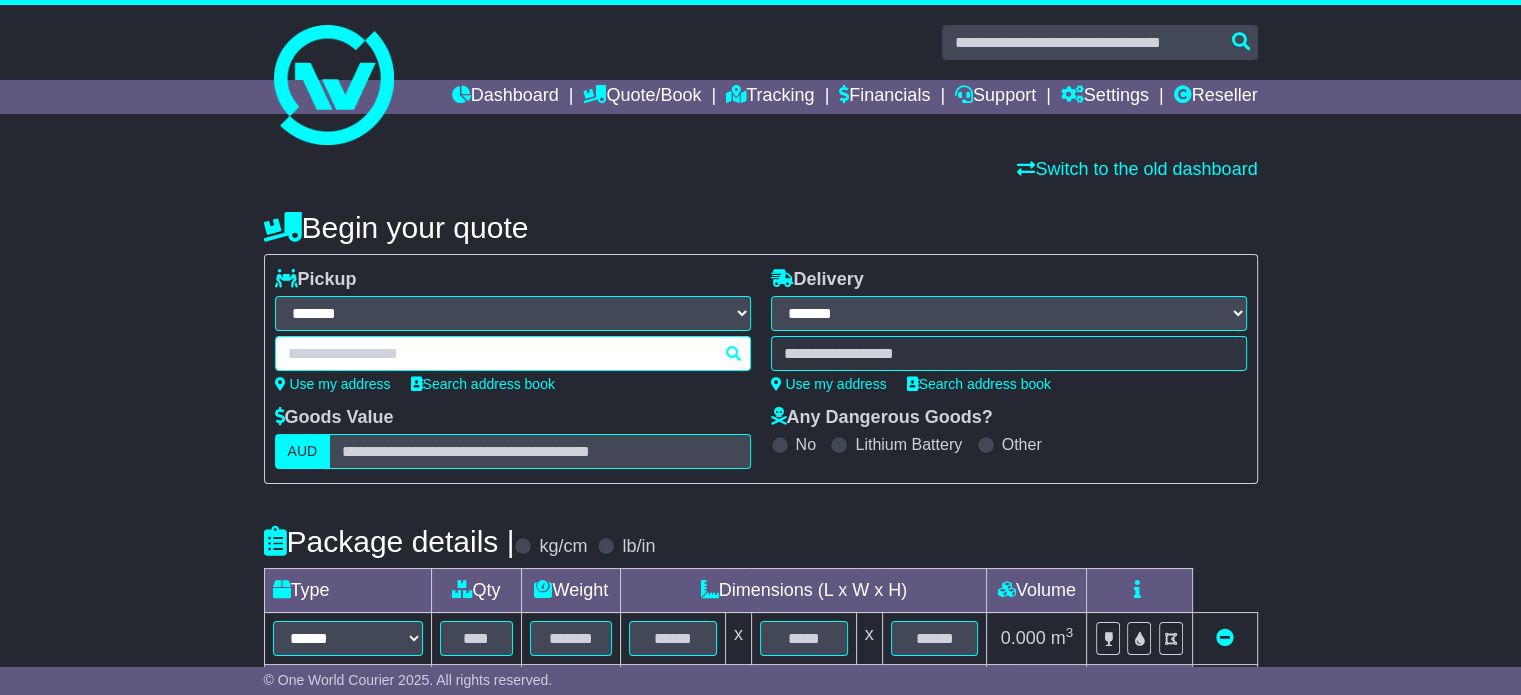 click at bounding box center [513, 353] 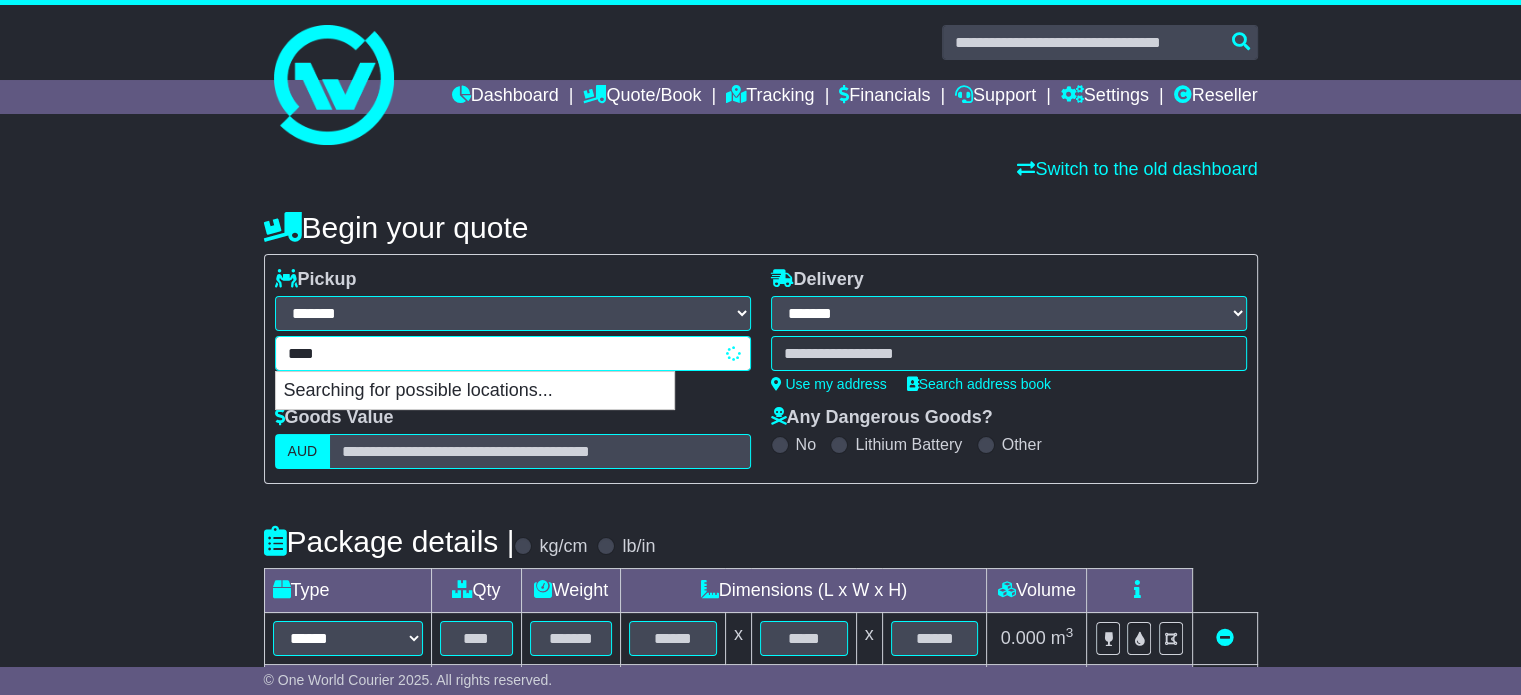type on "*****" 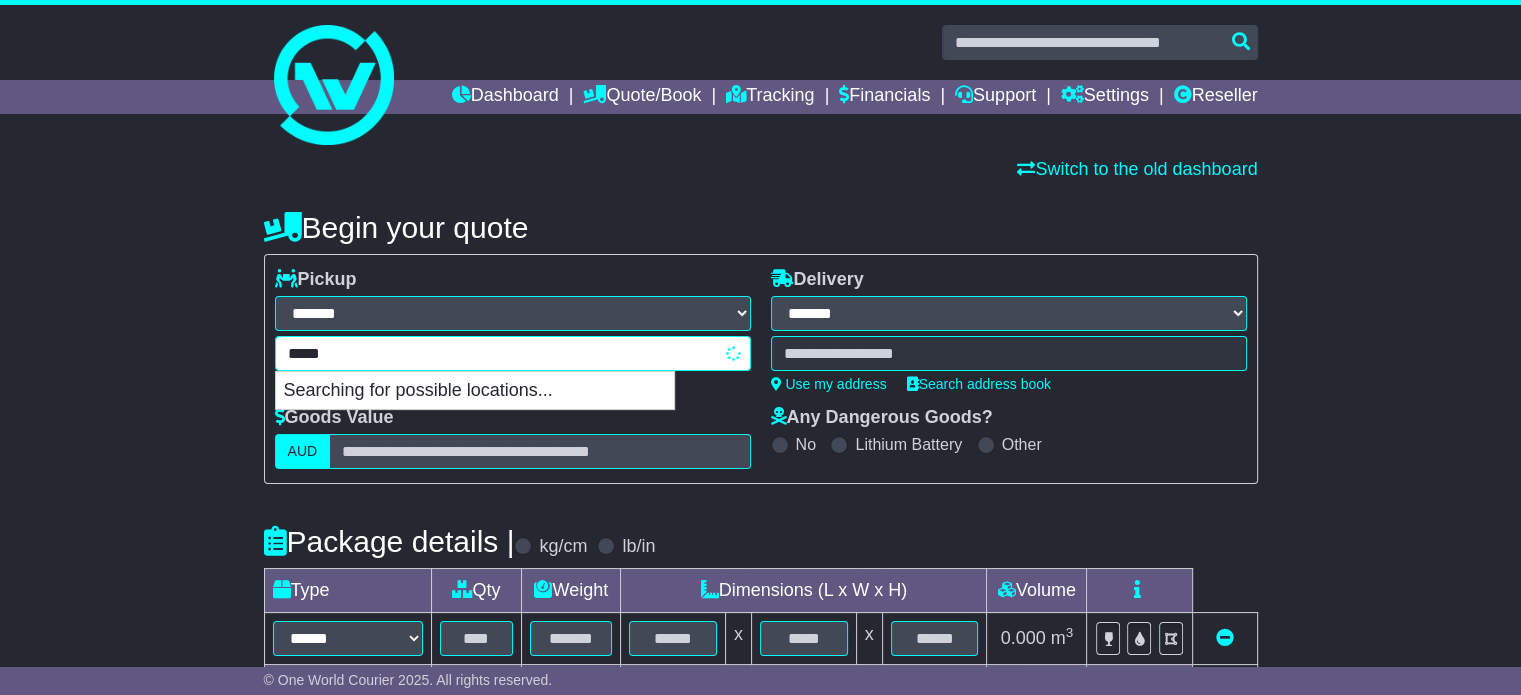 type on "******" 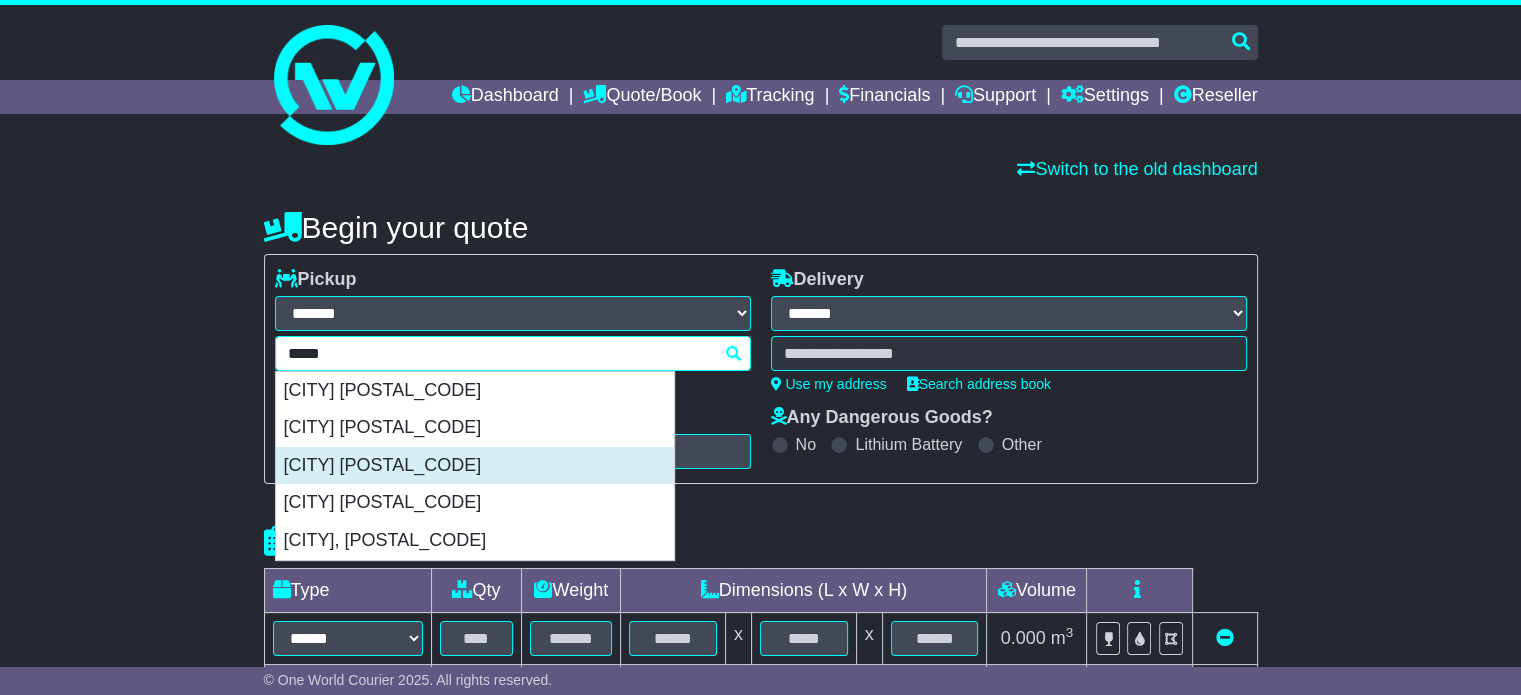click on "[CITY] [POSTAL_CODE]" at bounding box center (475, 466) 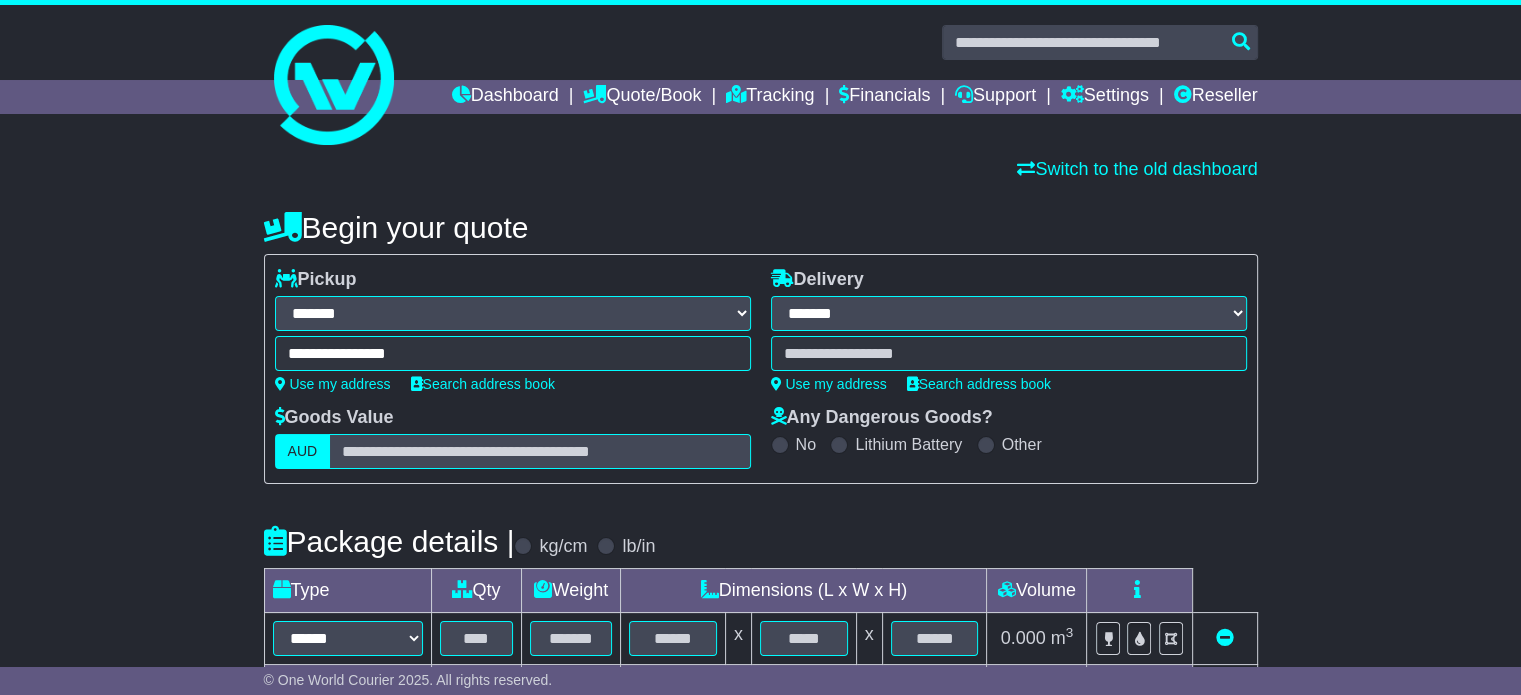 type on "**********" 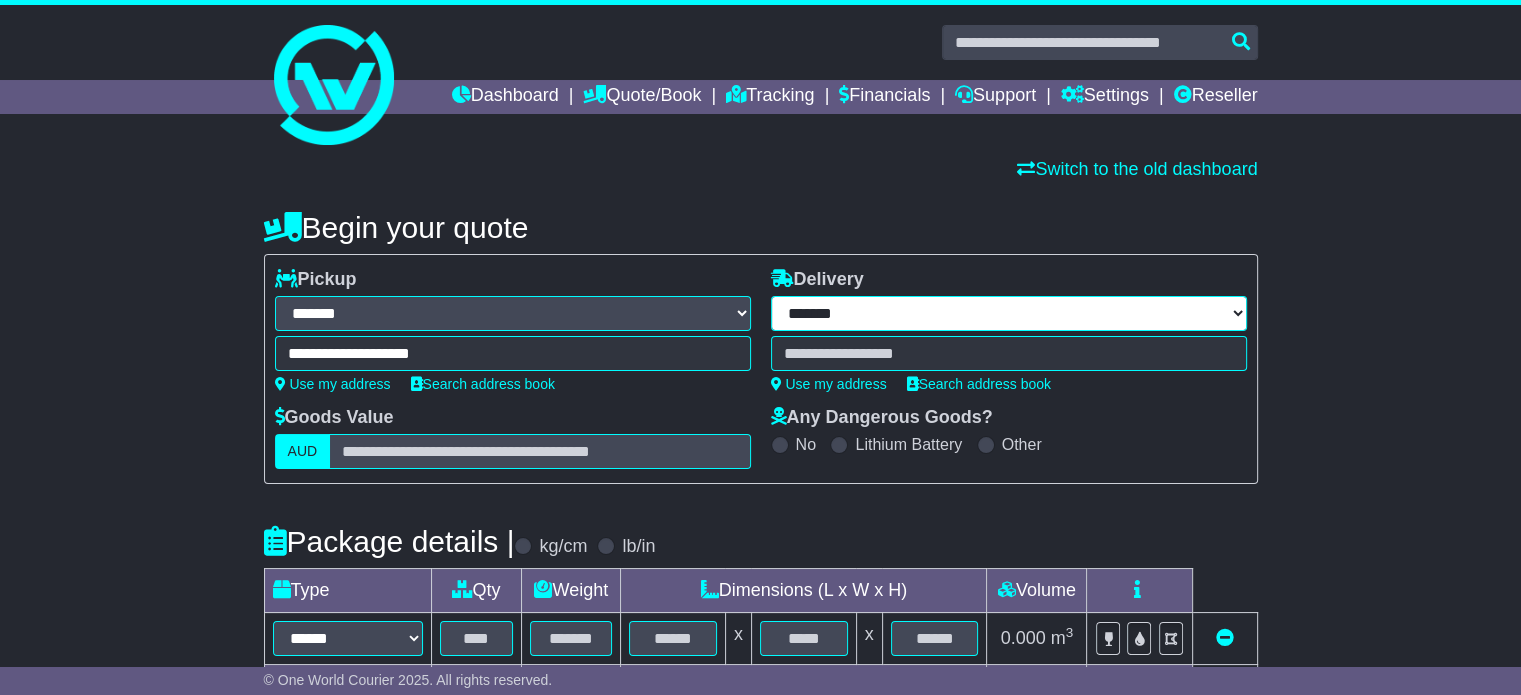 click on "**********" at bounding box center [1009, 313] 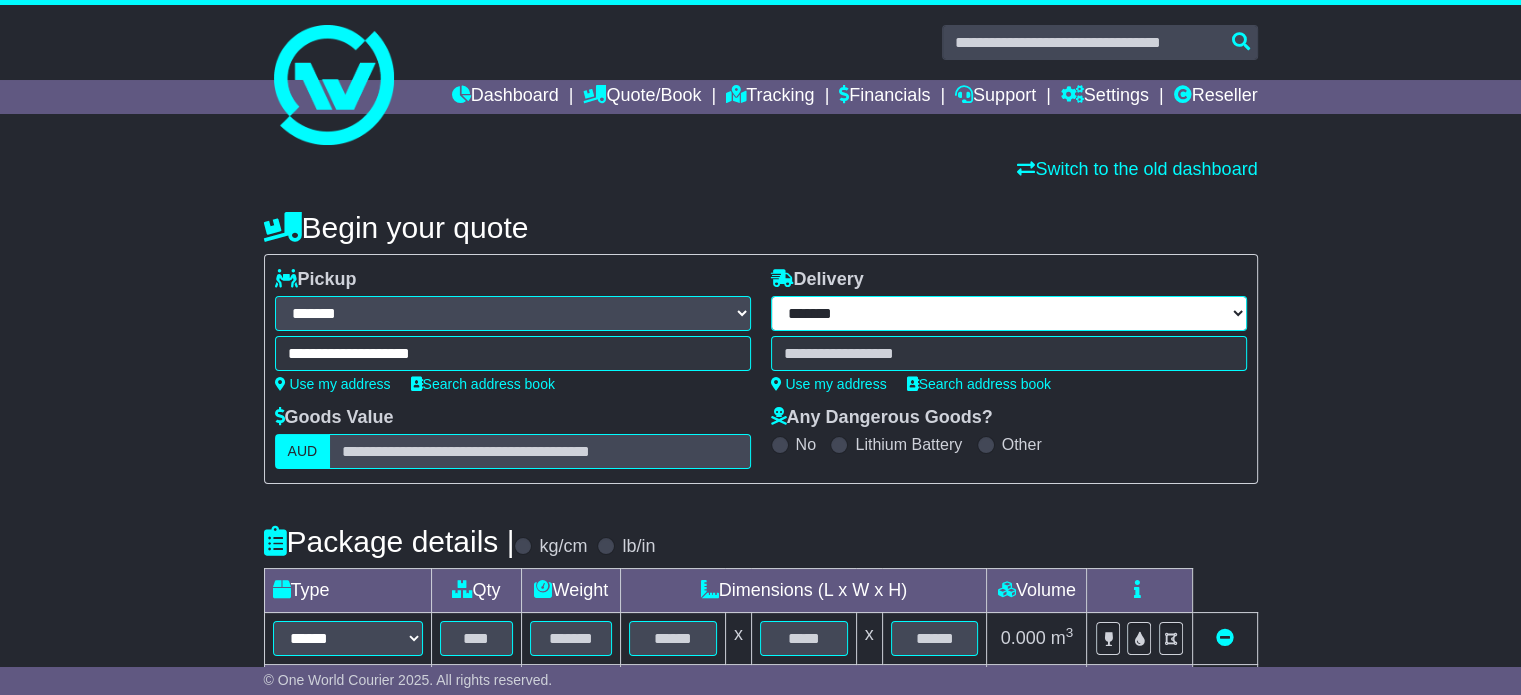 select on "***" 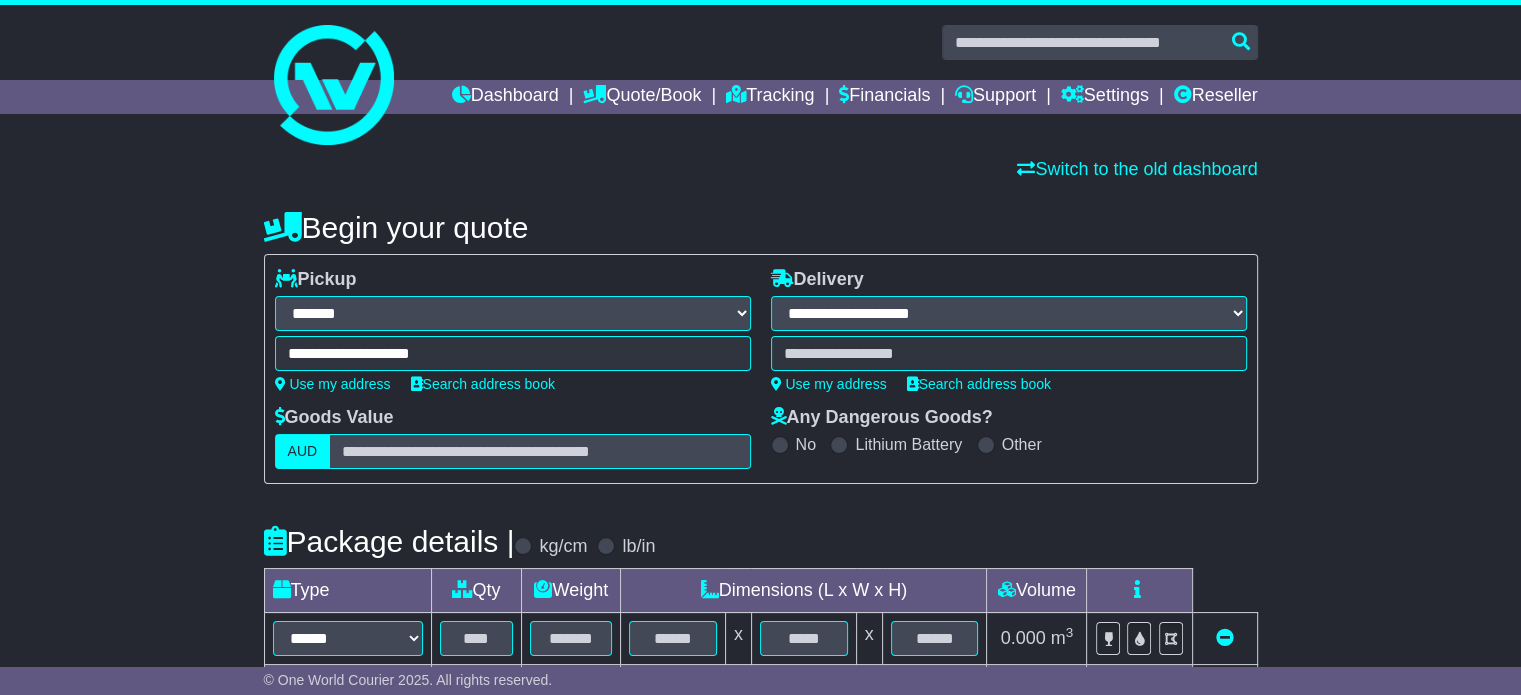 click on "**********" at bounding box center [1009, 313] 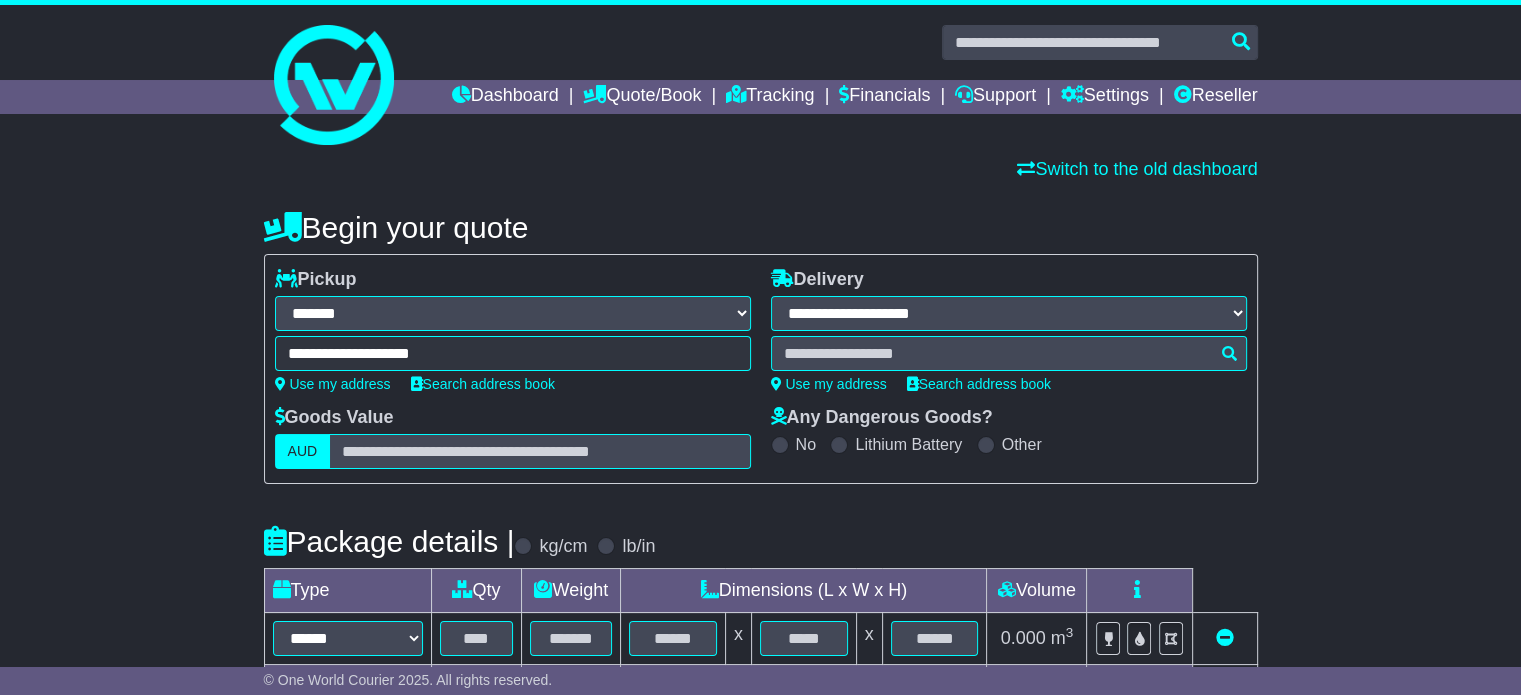 click at bounding box center [1009, 353] 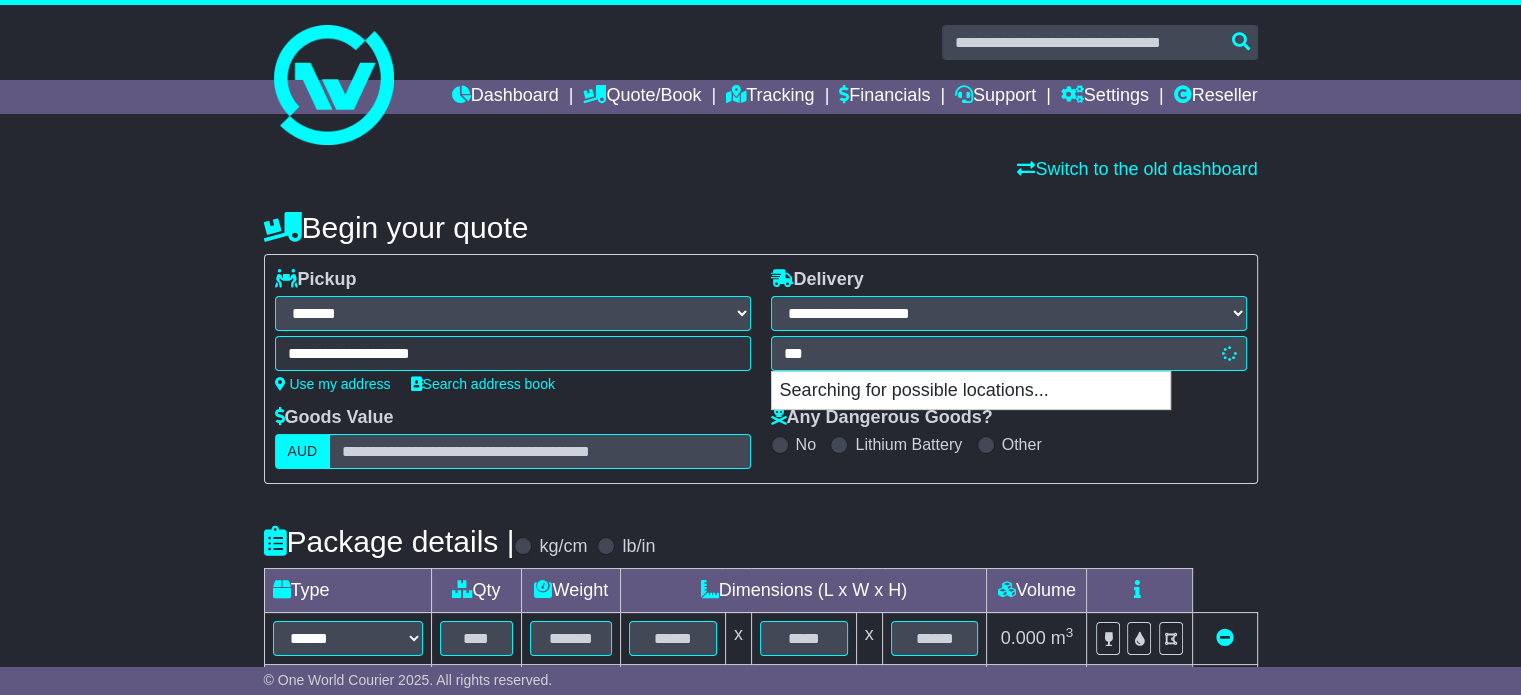 type on "****" 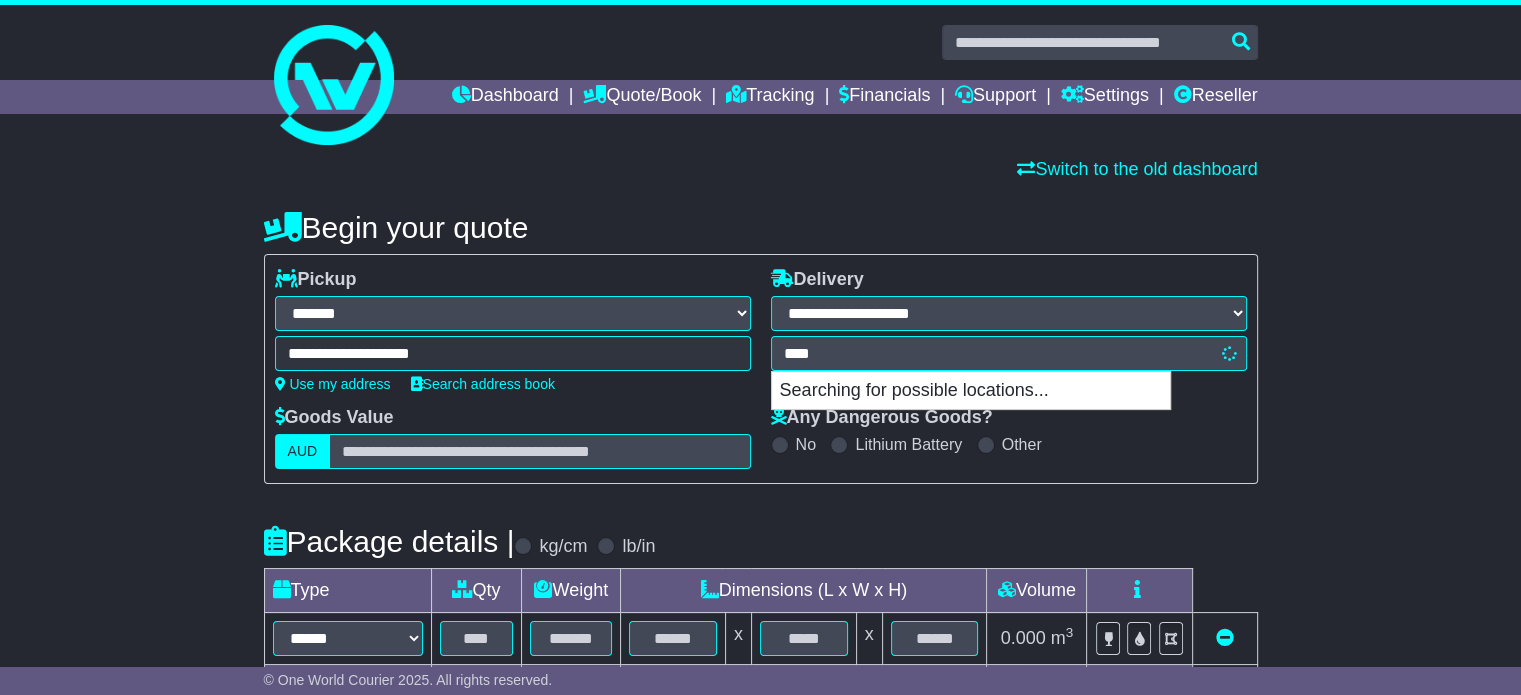 type on "*********" 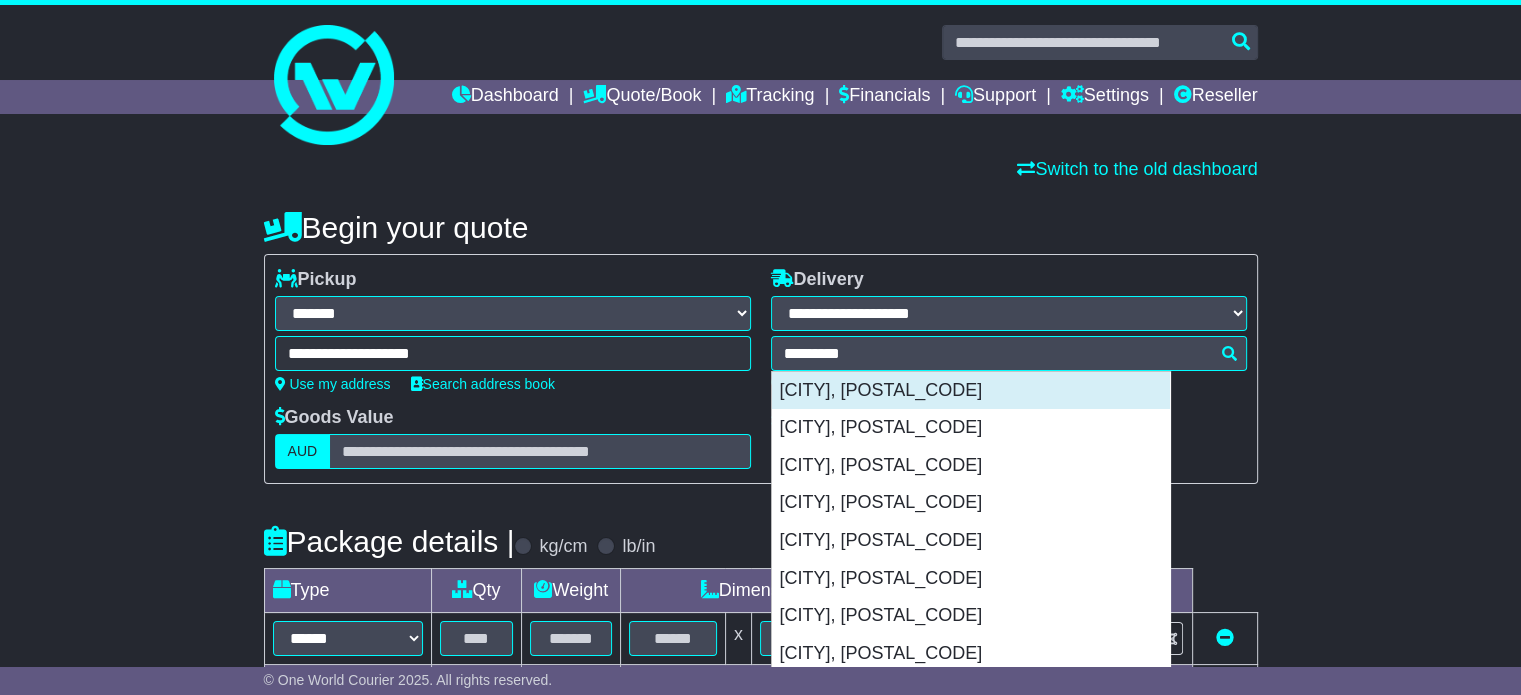 click on "[CITY], [POSTAL_CODE]" at bounding box center (971, 391) 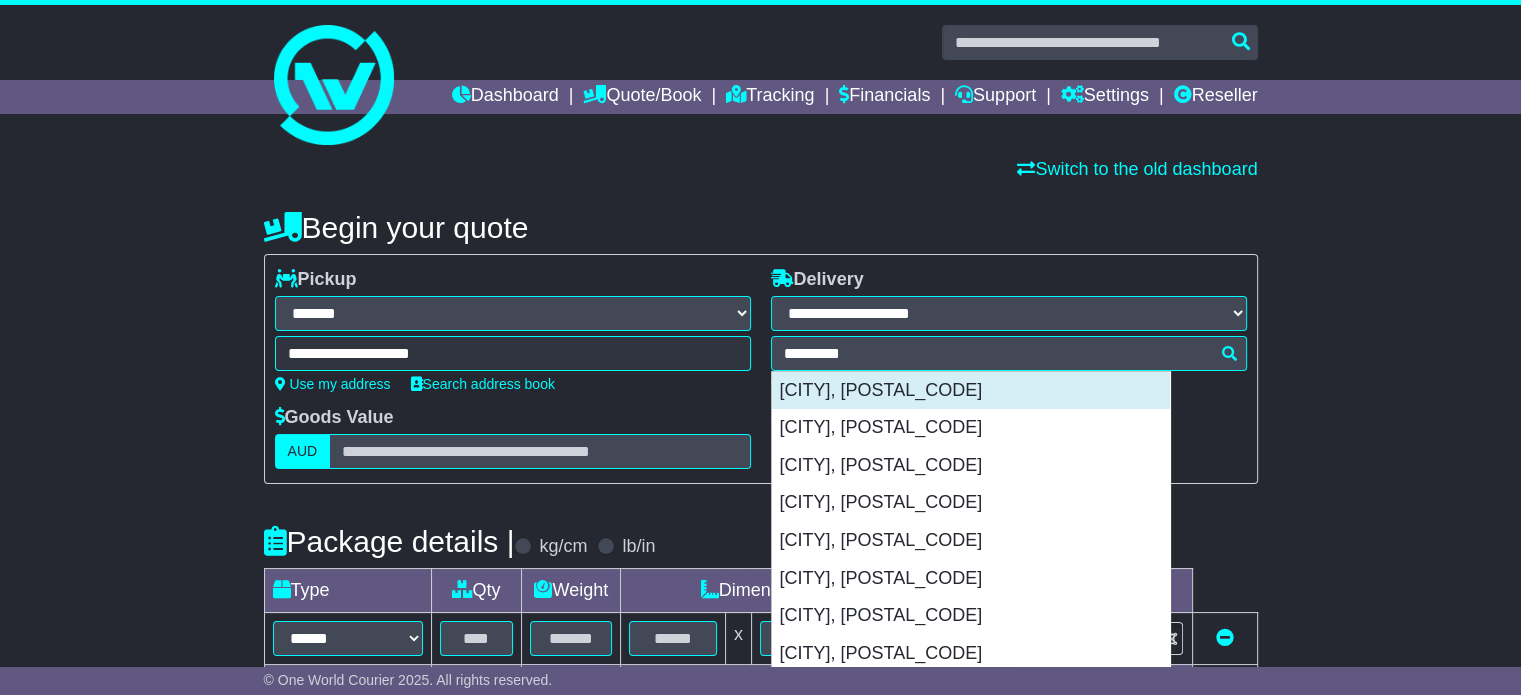 type on "**********" 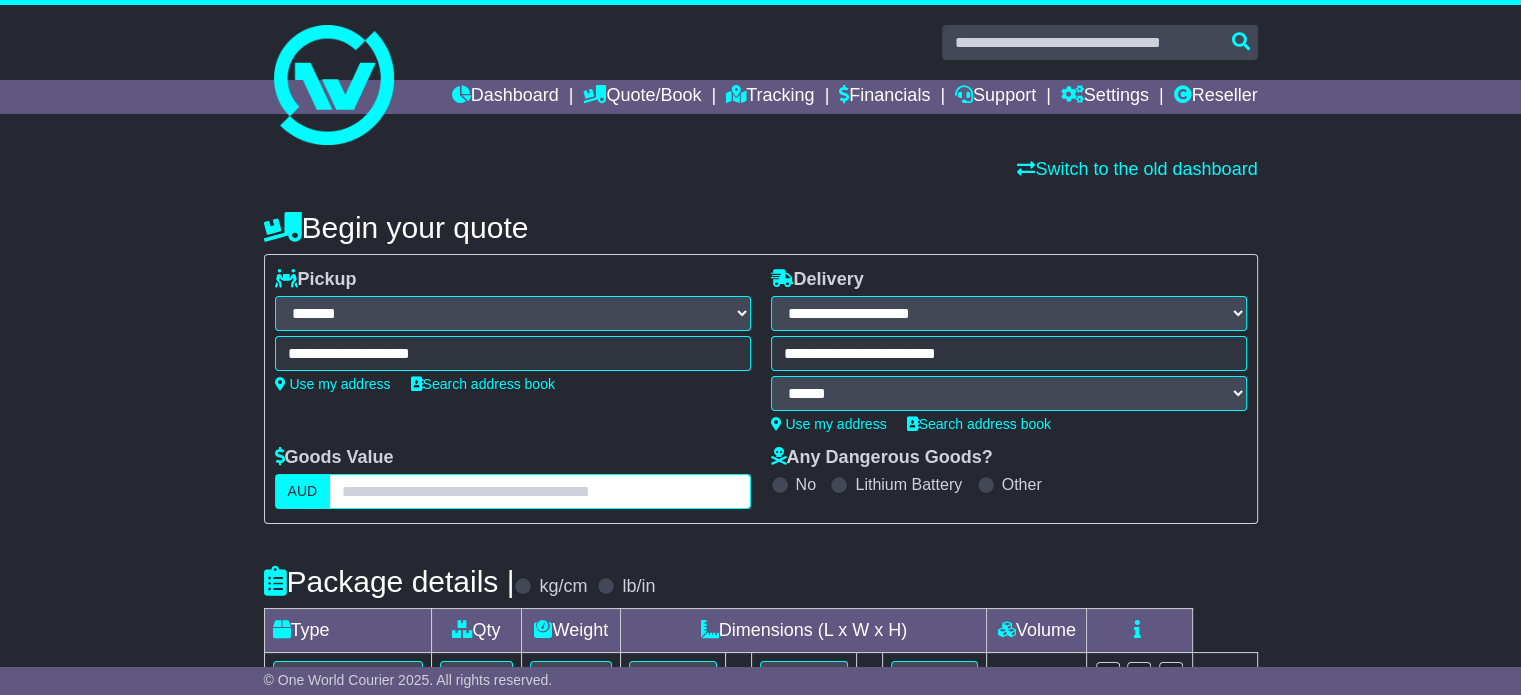 click at bounding box center [539, 491] 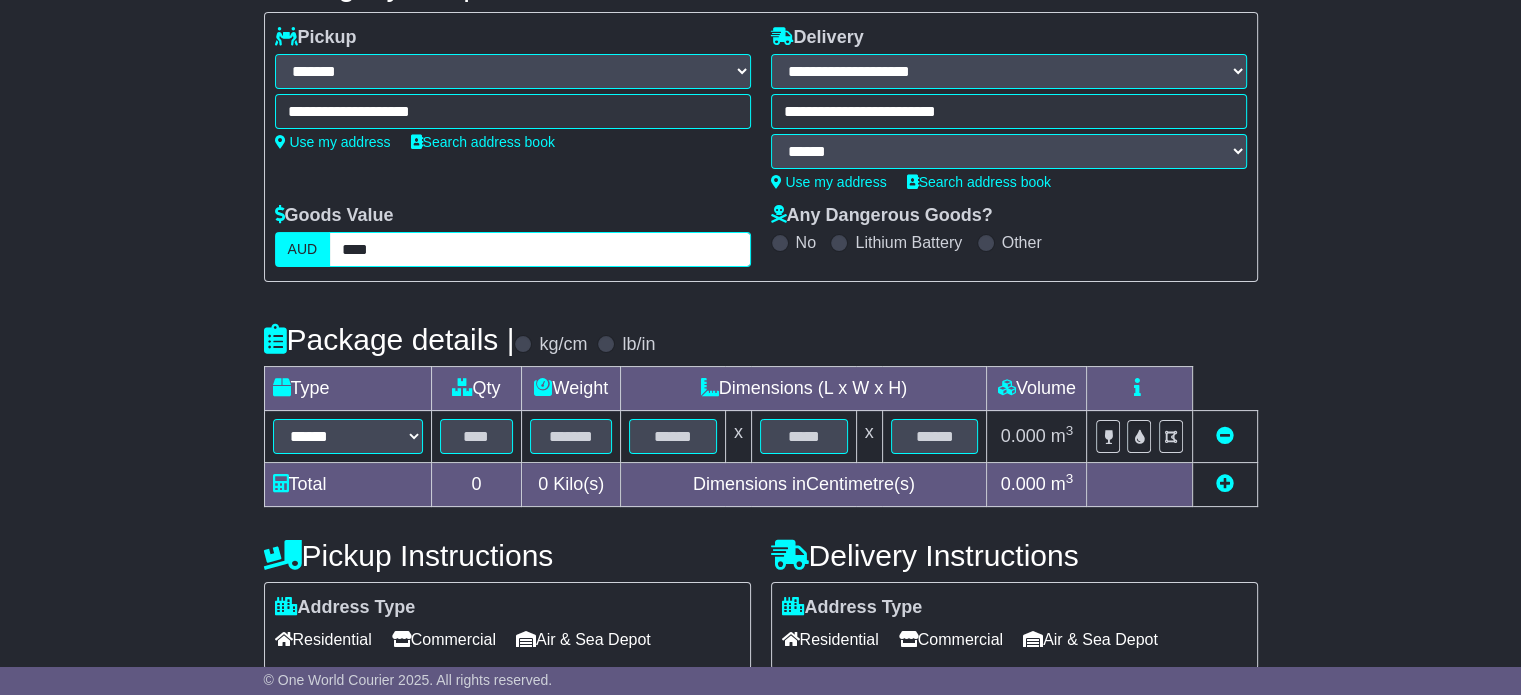 scroll, scrollTop: 244, scrollLeft: 0, axis: vertical 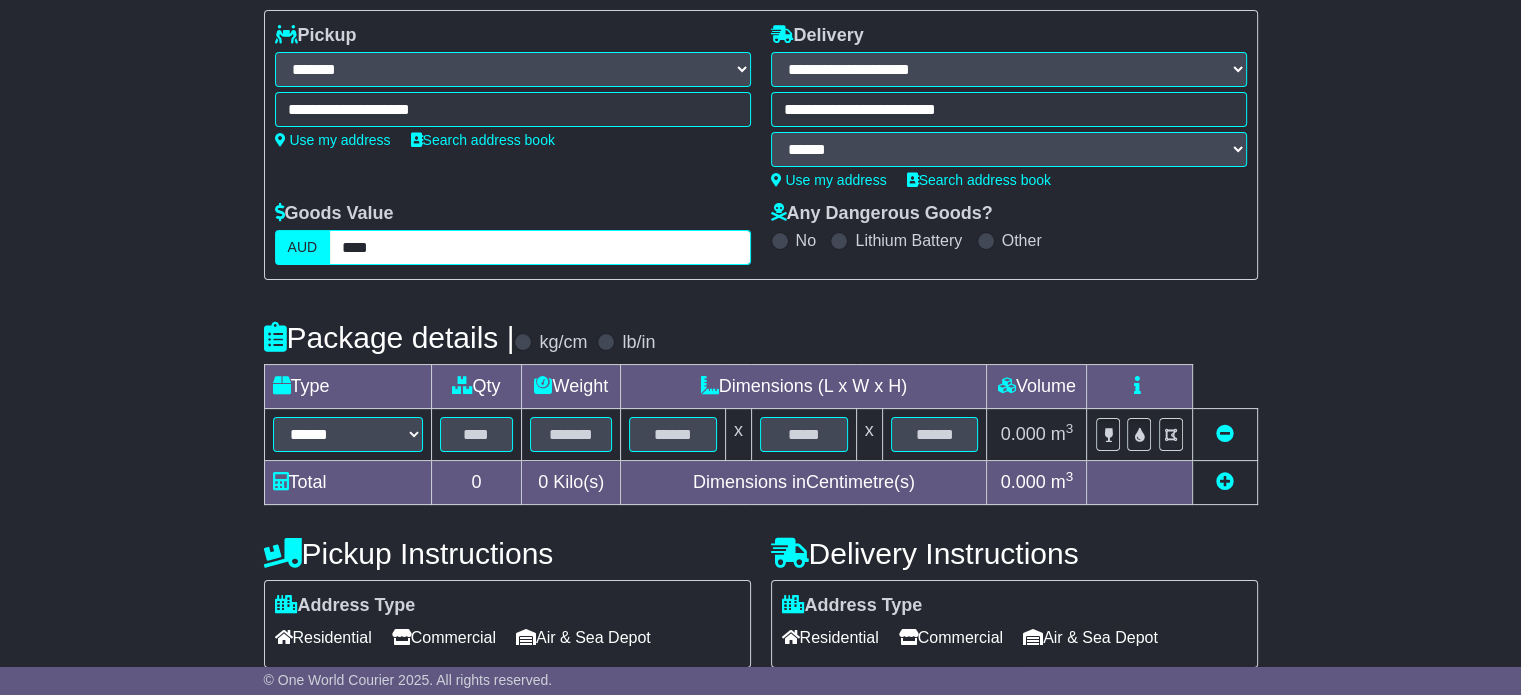 type on "****" 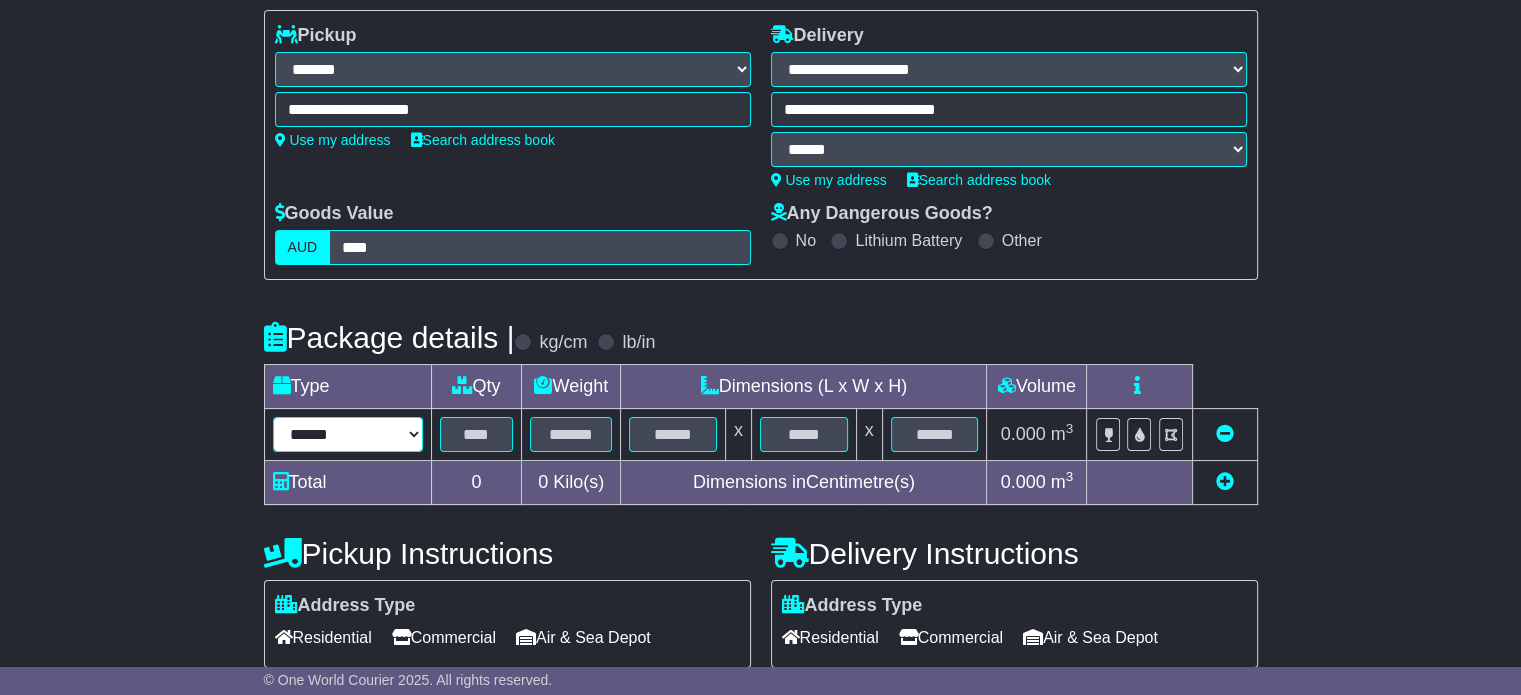 click on "****** ****** *** ******** ***** **** **** ****** *** *******" at bounding box center (348, 434) 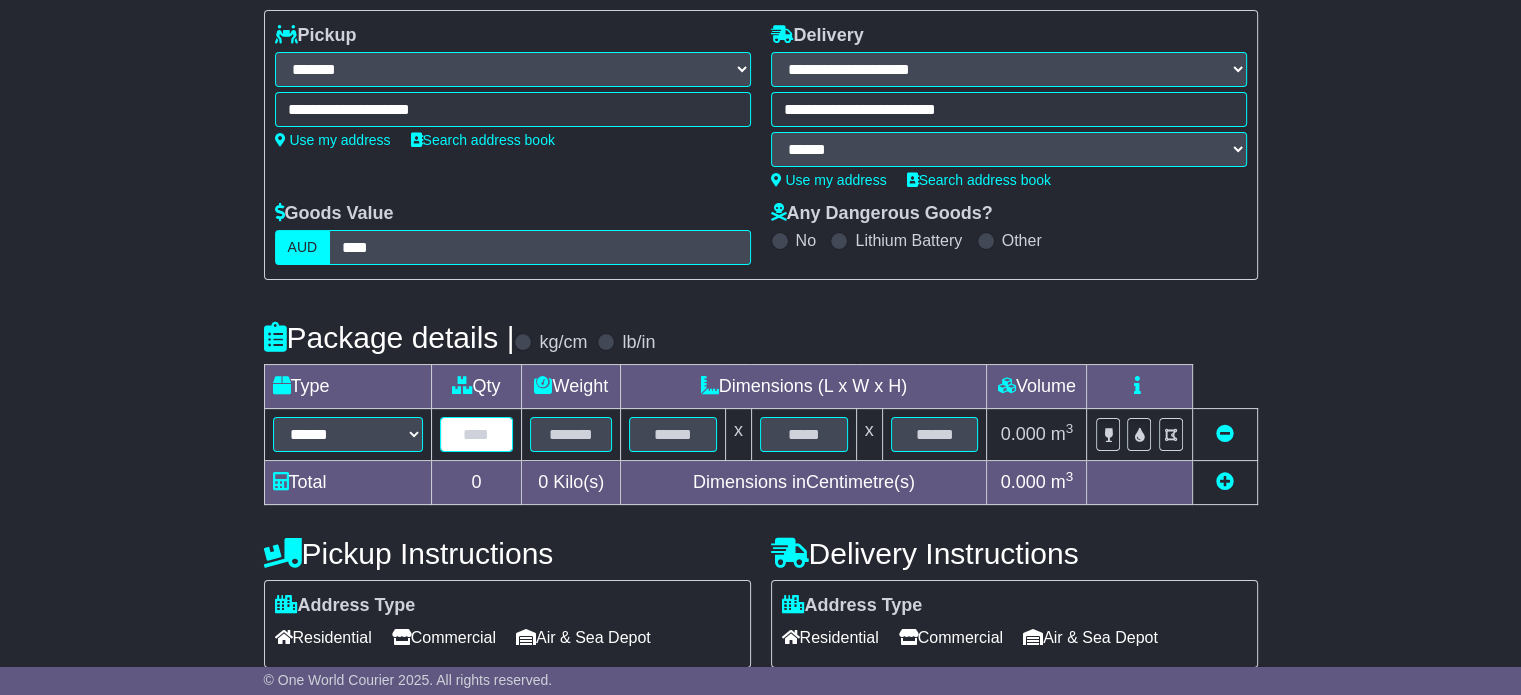 click at bounding box center (477, 434) 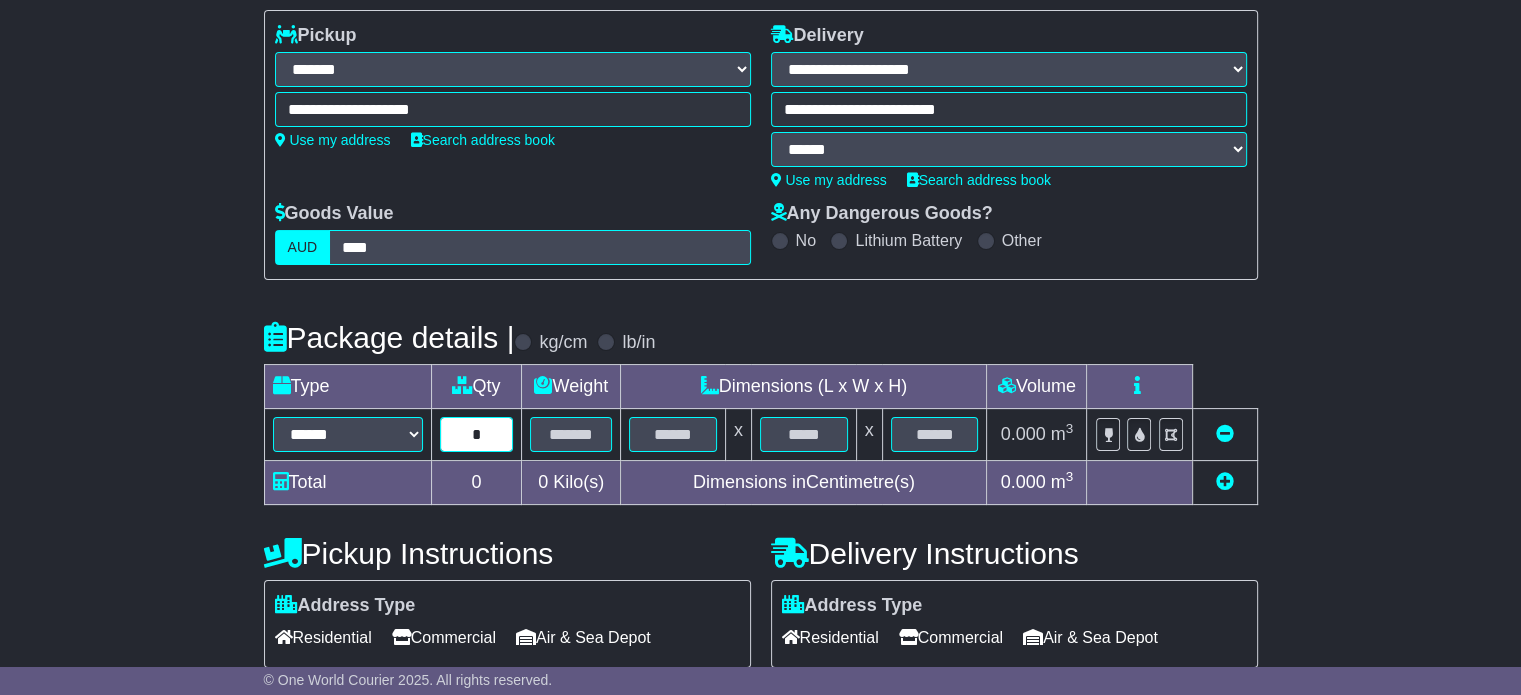 type on "*" 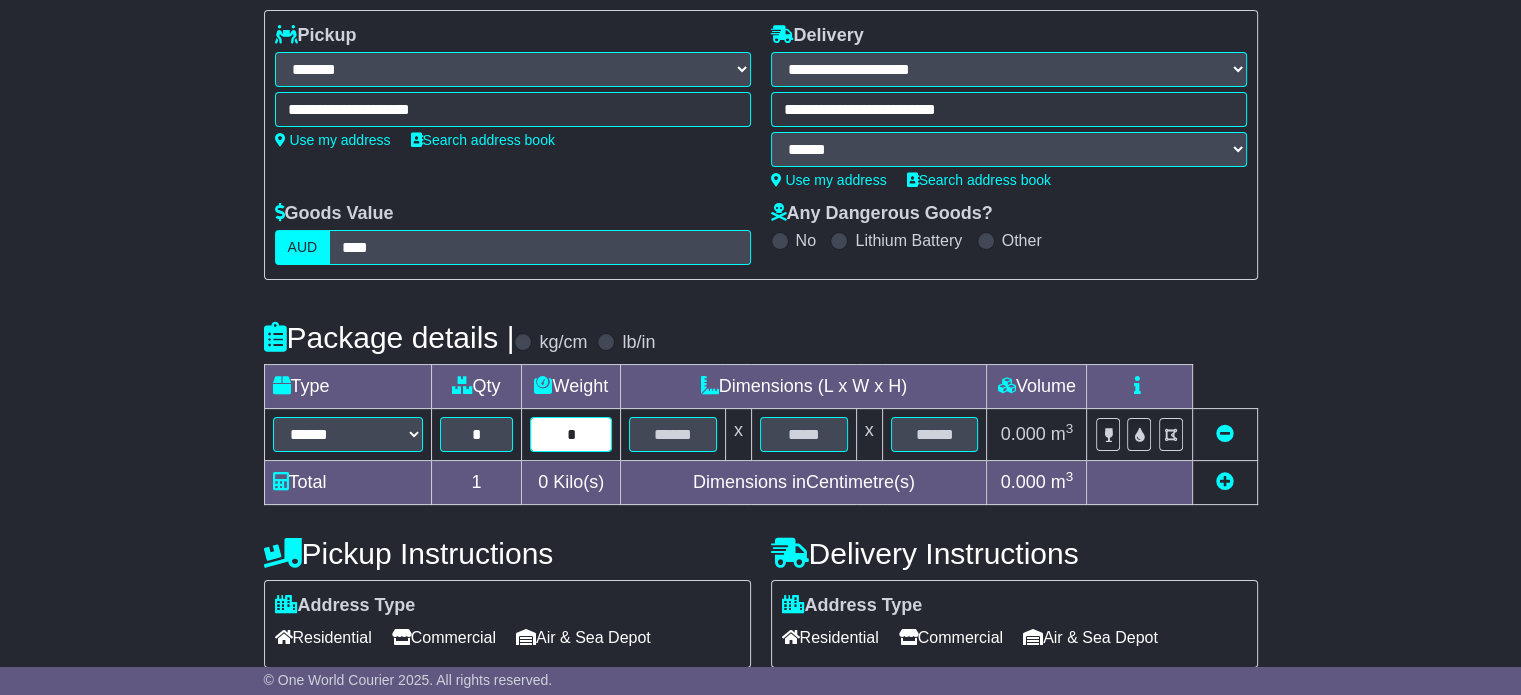 type on "*" 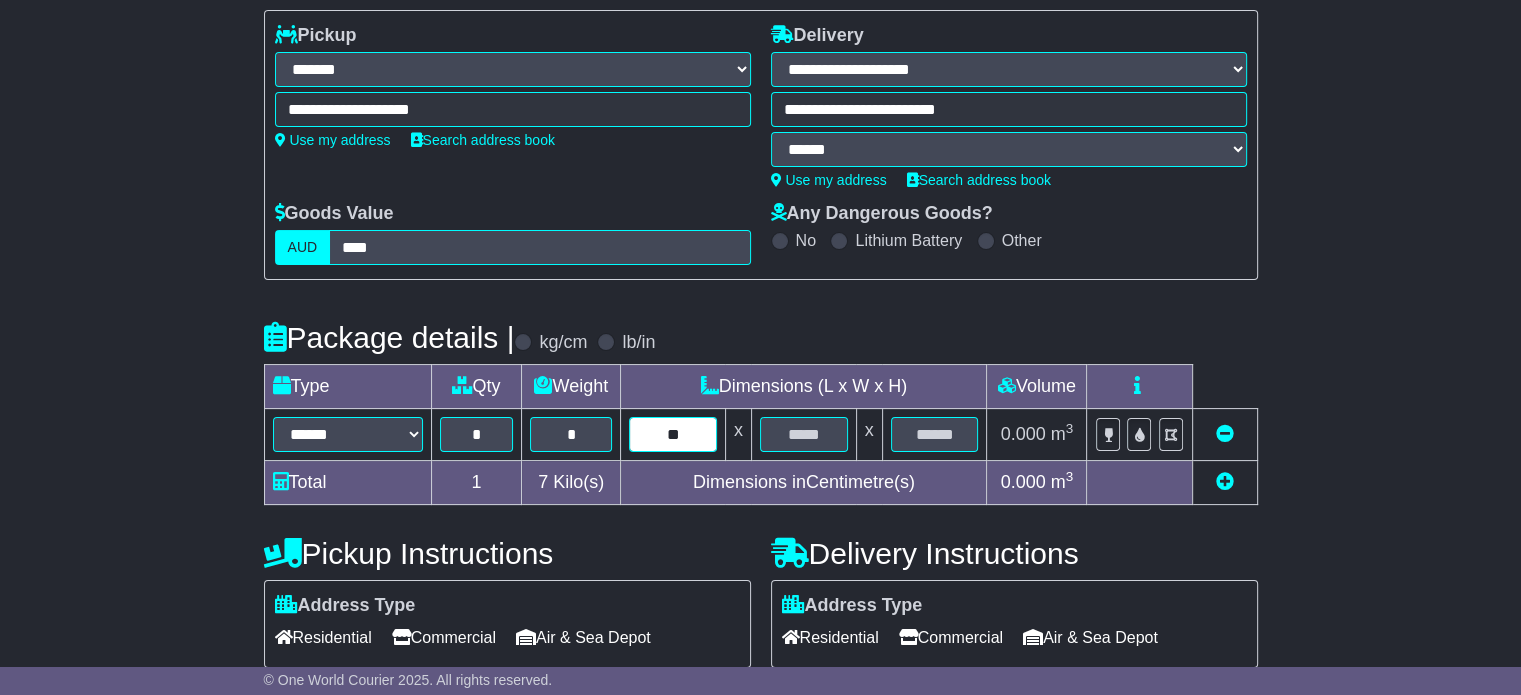 type on "**" 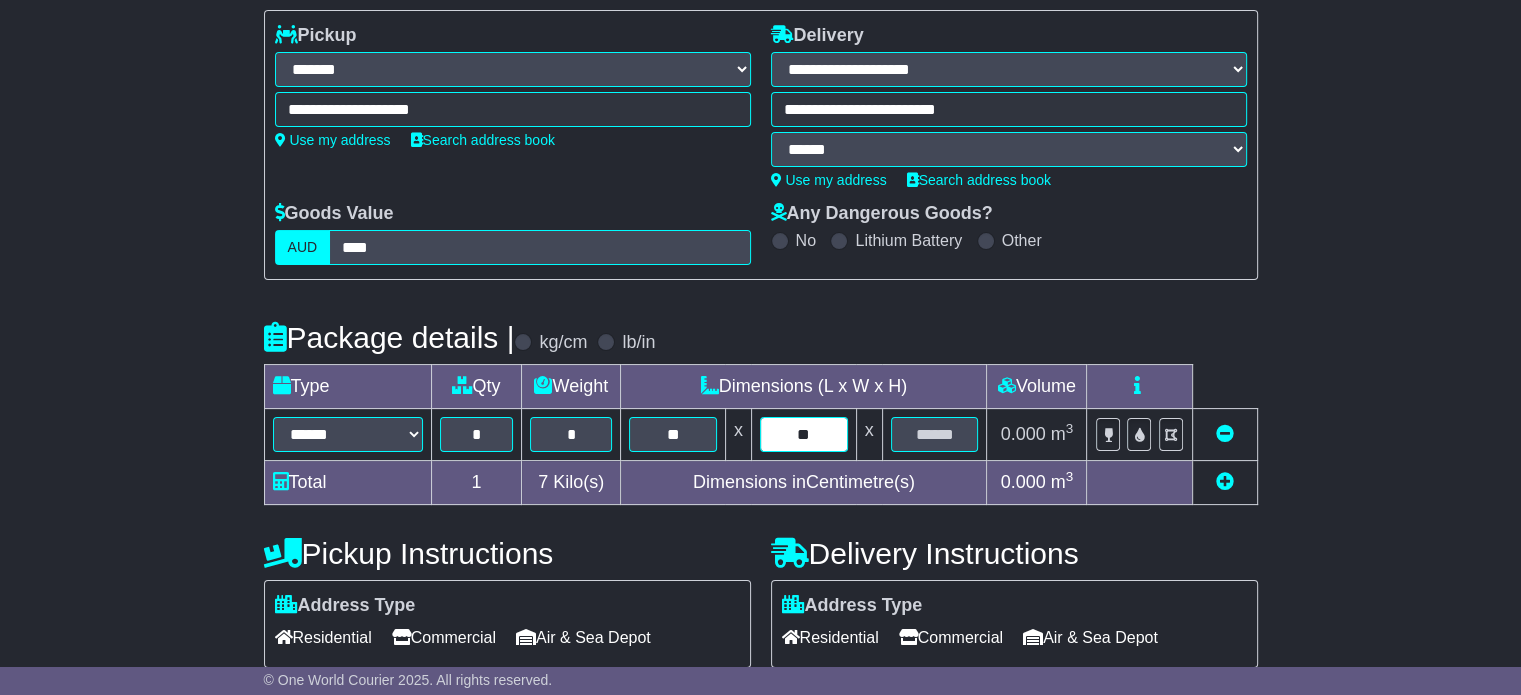 type on "**" 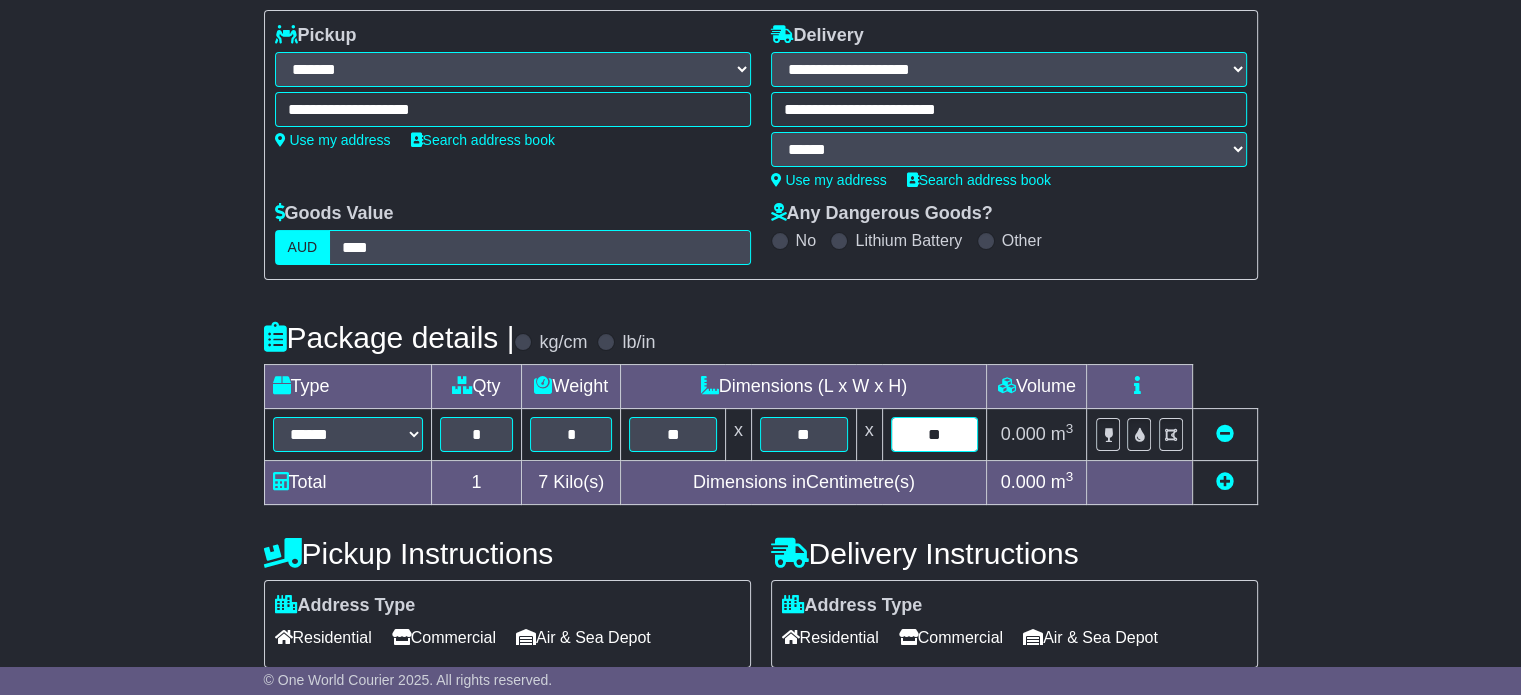 type on "**" 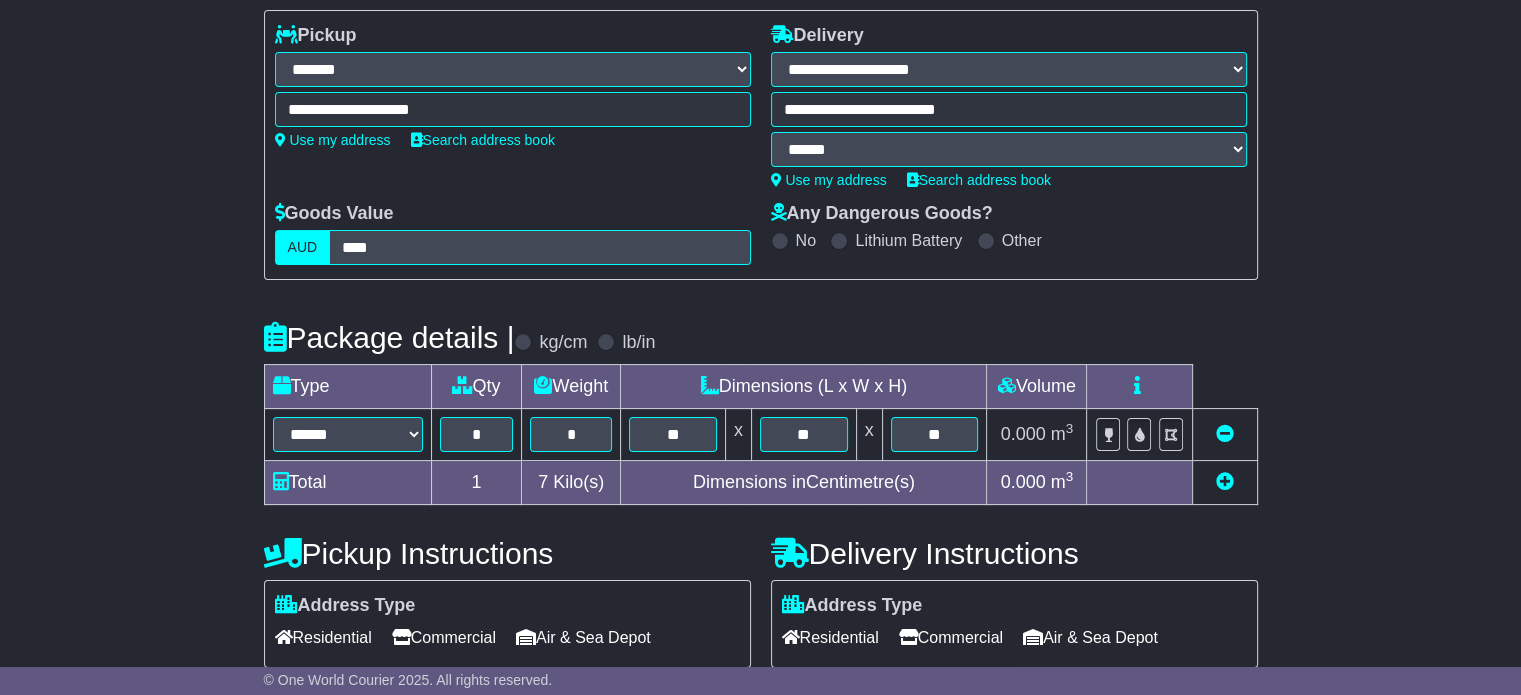 scroll, scrollTop: 657, scrollLeft: 0, axis: vertical 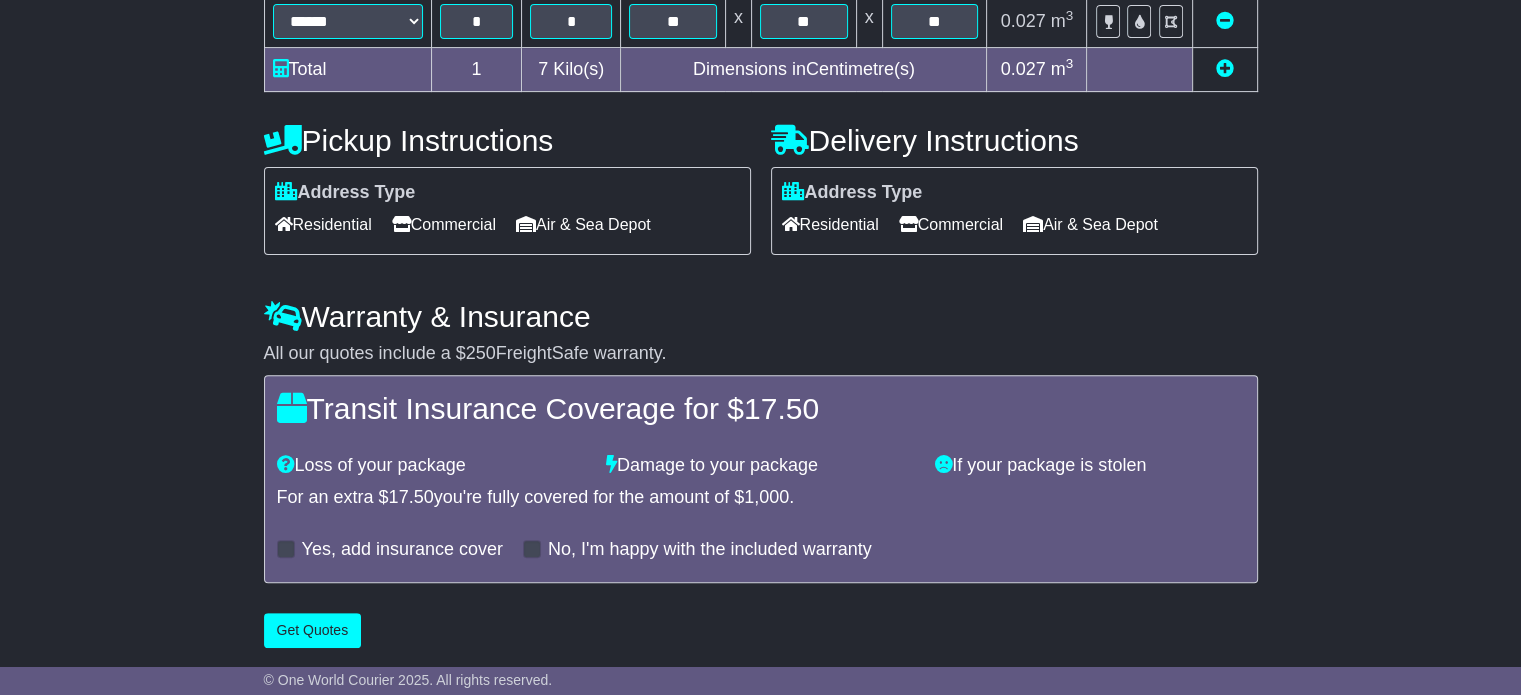 click on "Commercial" at bounding box center (951, 224) 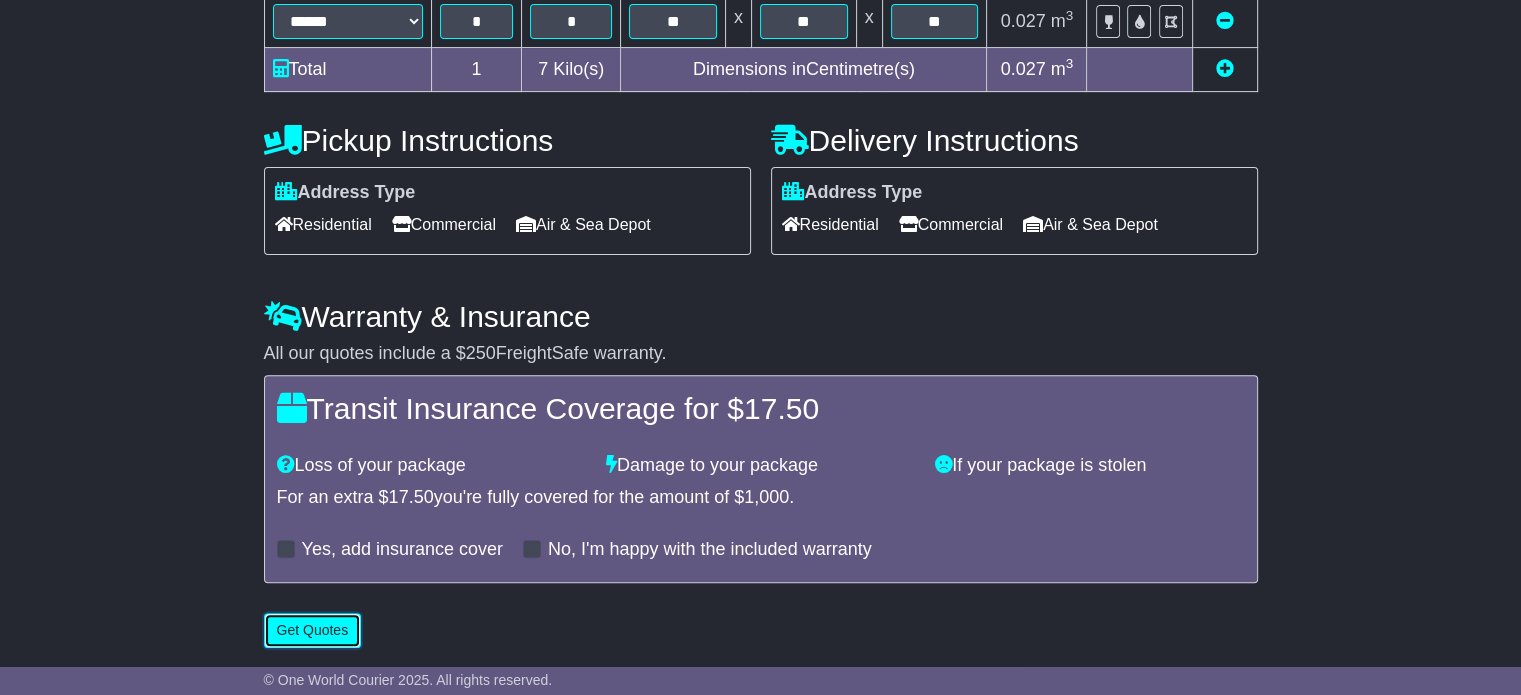 click on "Get Quotes" at bounding box center [313, 630] 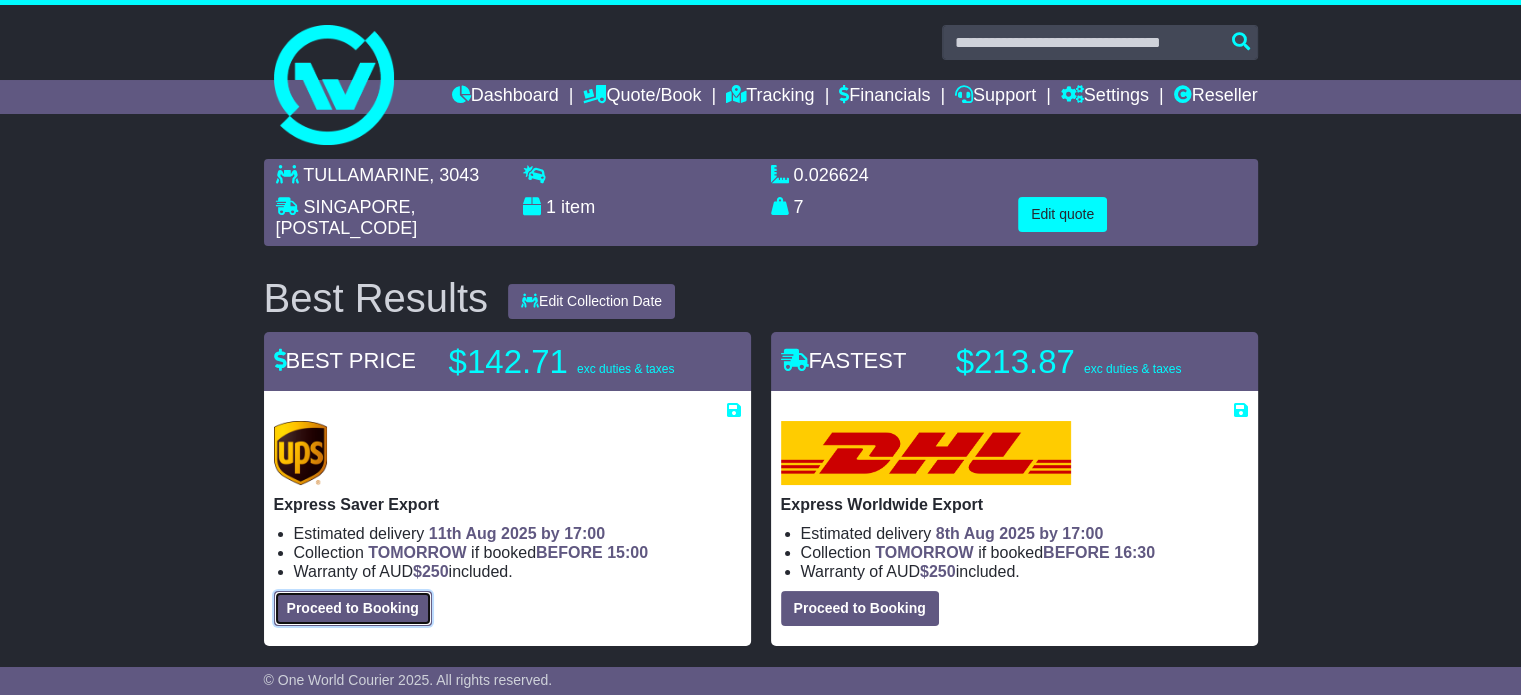 click on "Proceed to Booking" at bounding box center (353, 608) 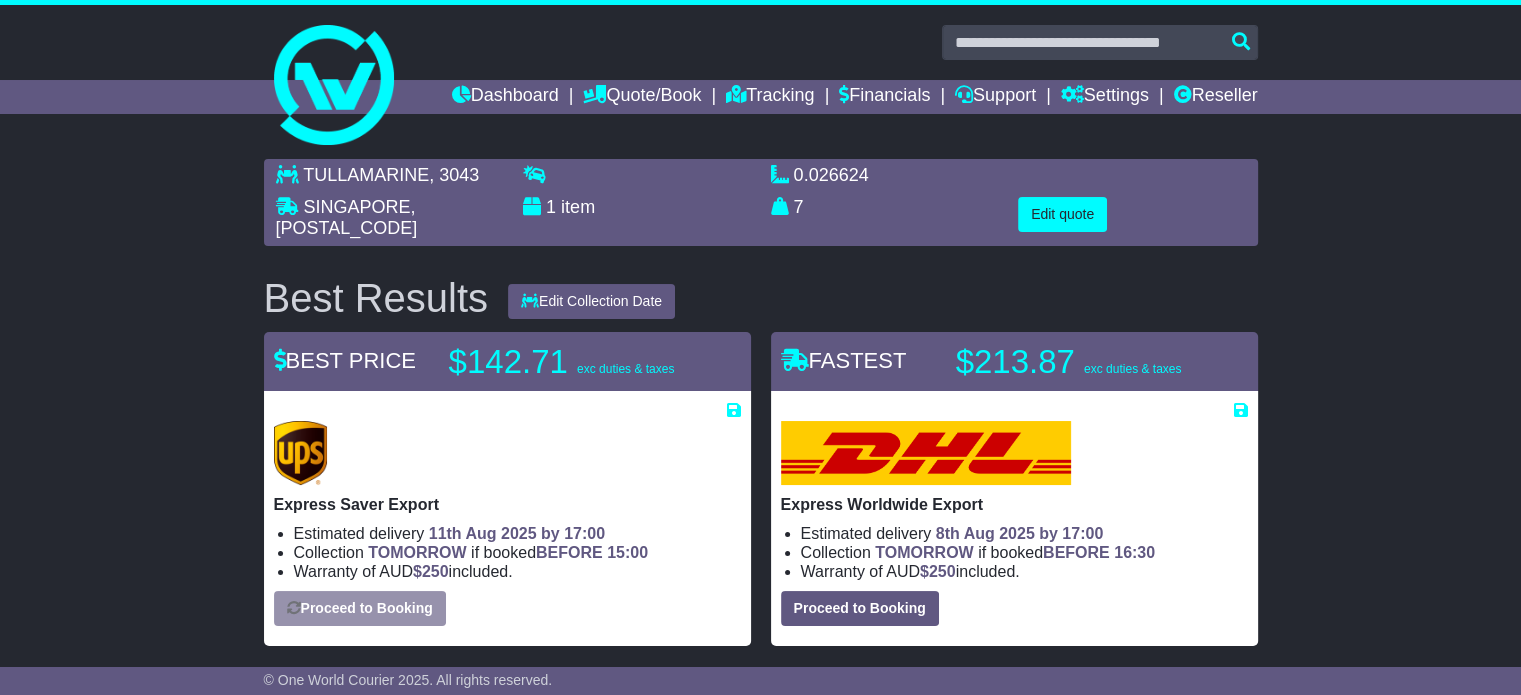 select on "***" 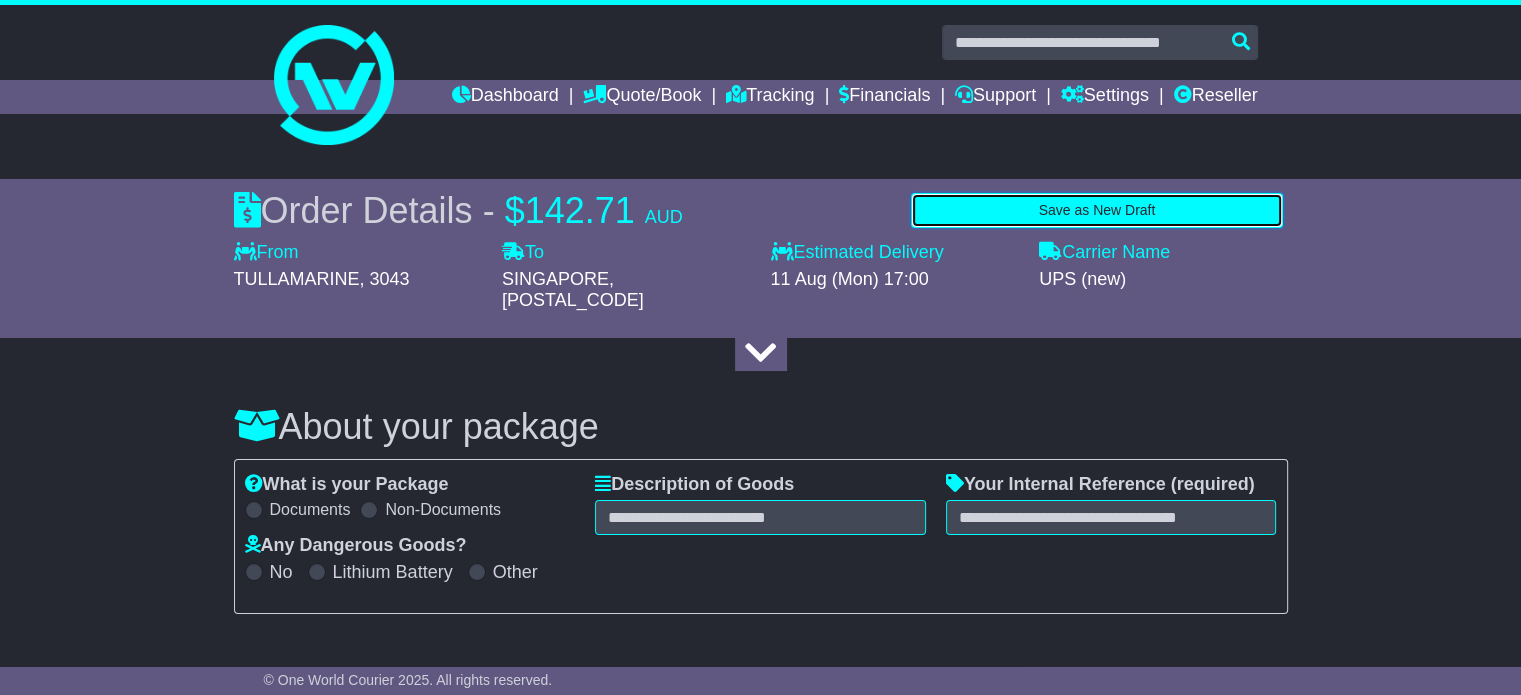 click on "Save as New Draft" at bounding box center (1096, 210) 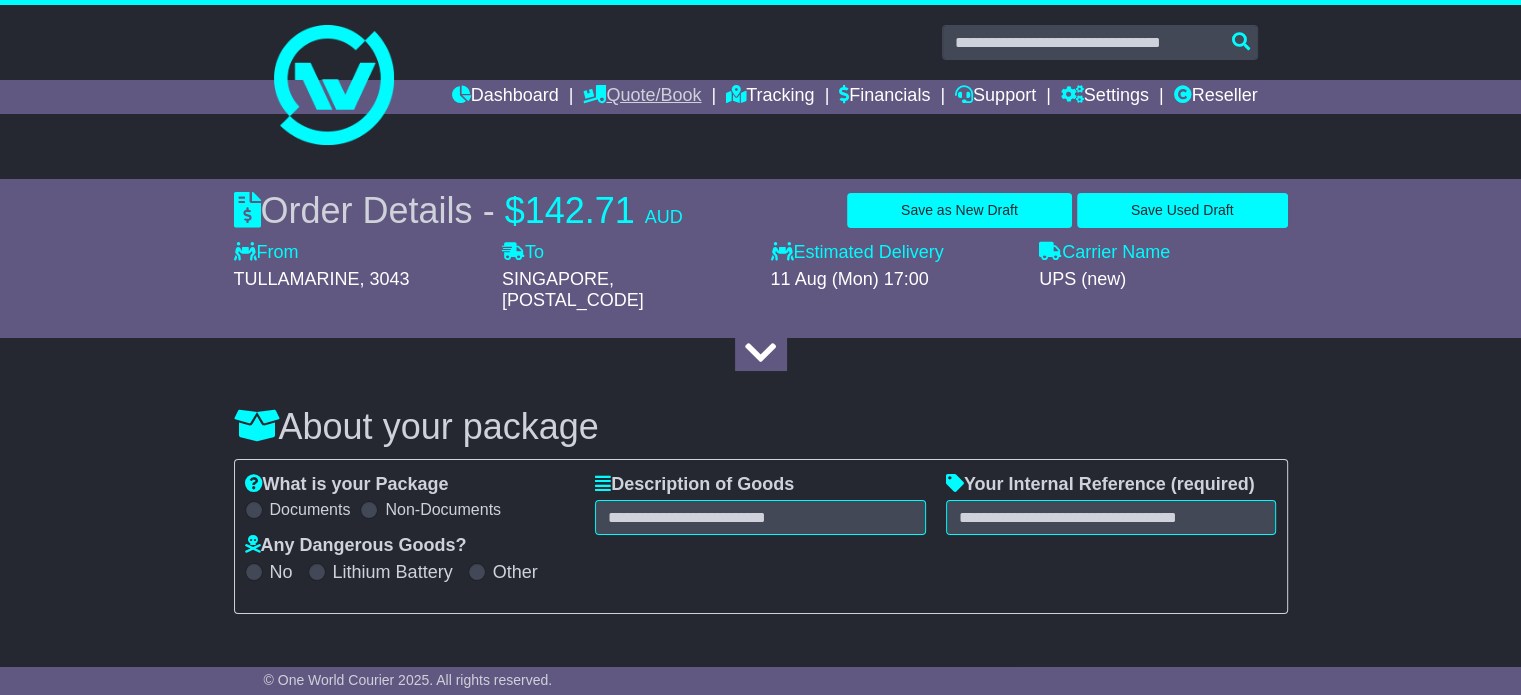 click on "Quote/Book" at bounding box center (642, 97) 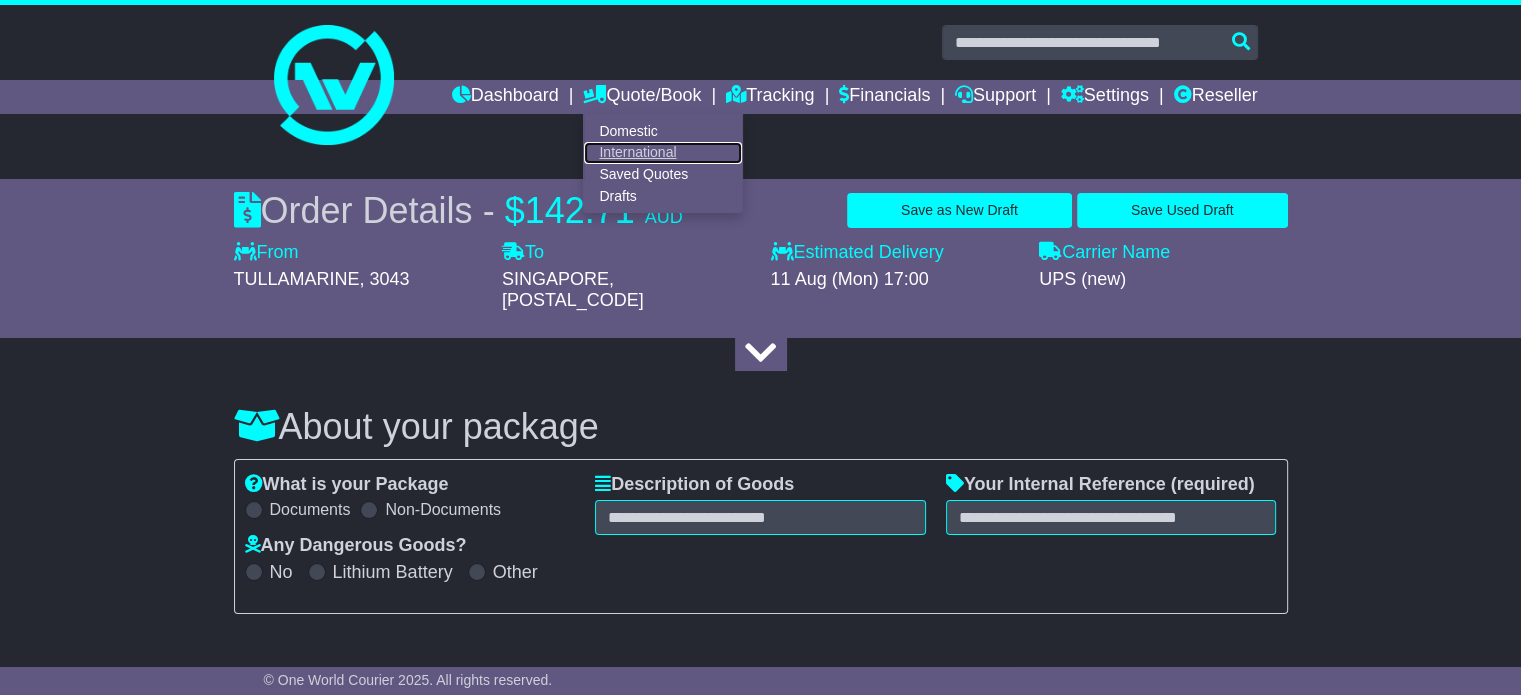 click on "International" at bounding box center (663, 153) 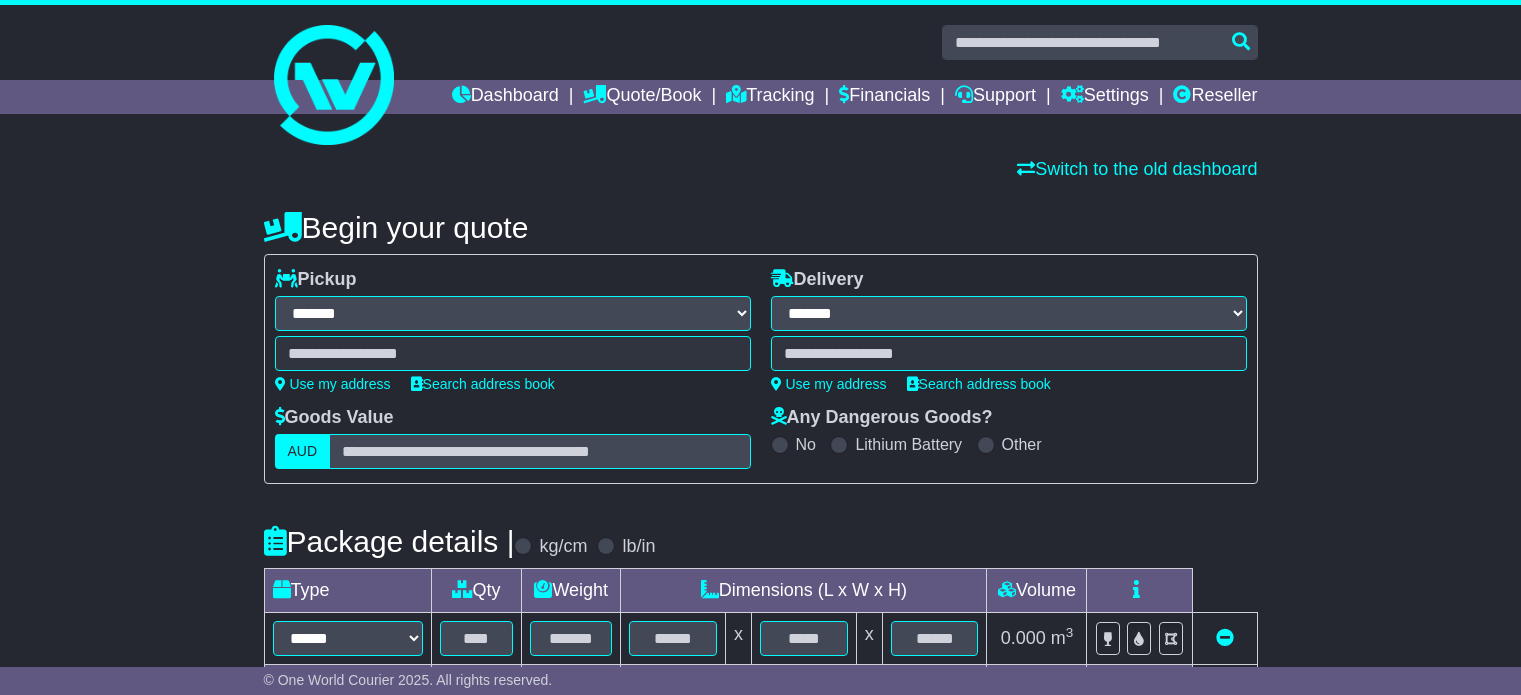 select on "**" 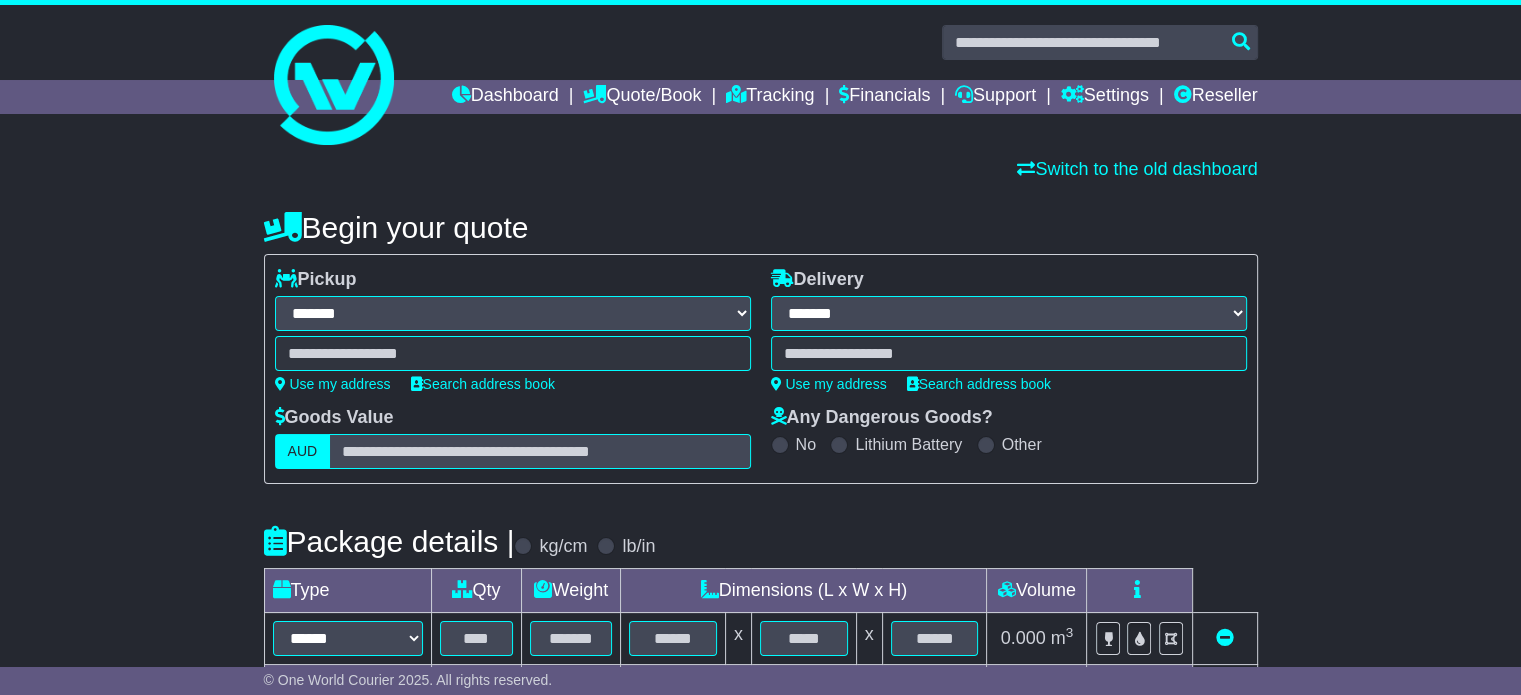 scroll, scrollTop: 0, scrollLeft: 0, axis: both 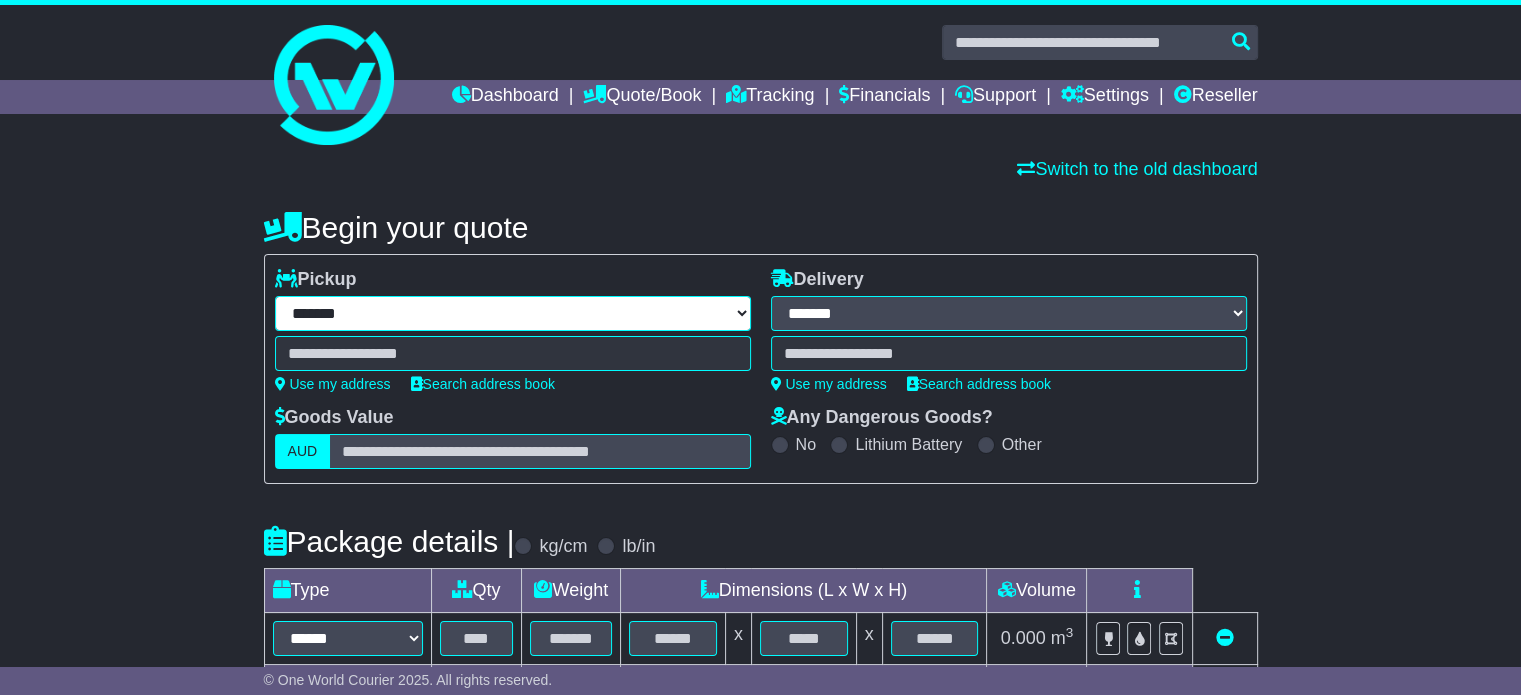 click on "**********" at bounding box center [513, 313] 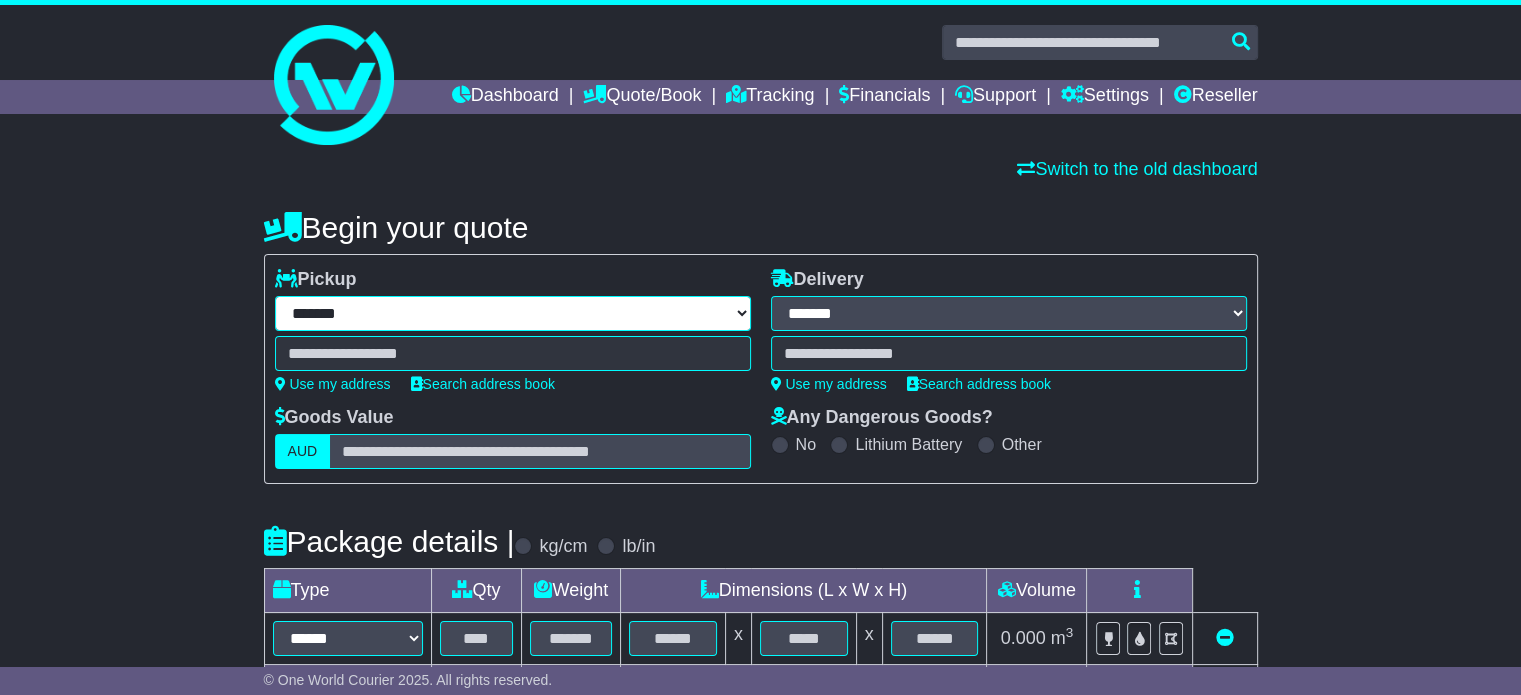 select on "***" 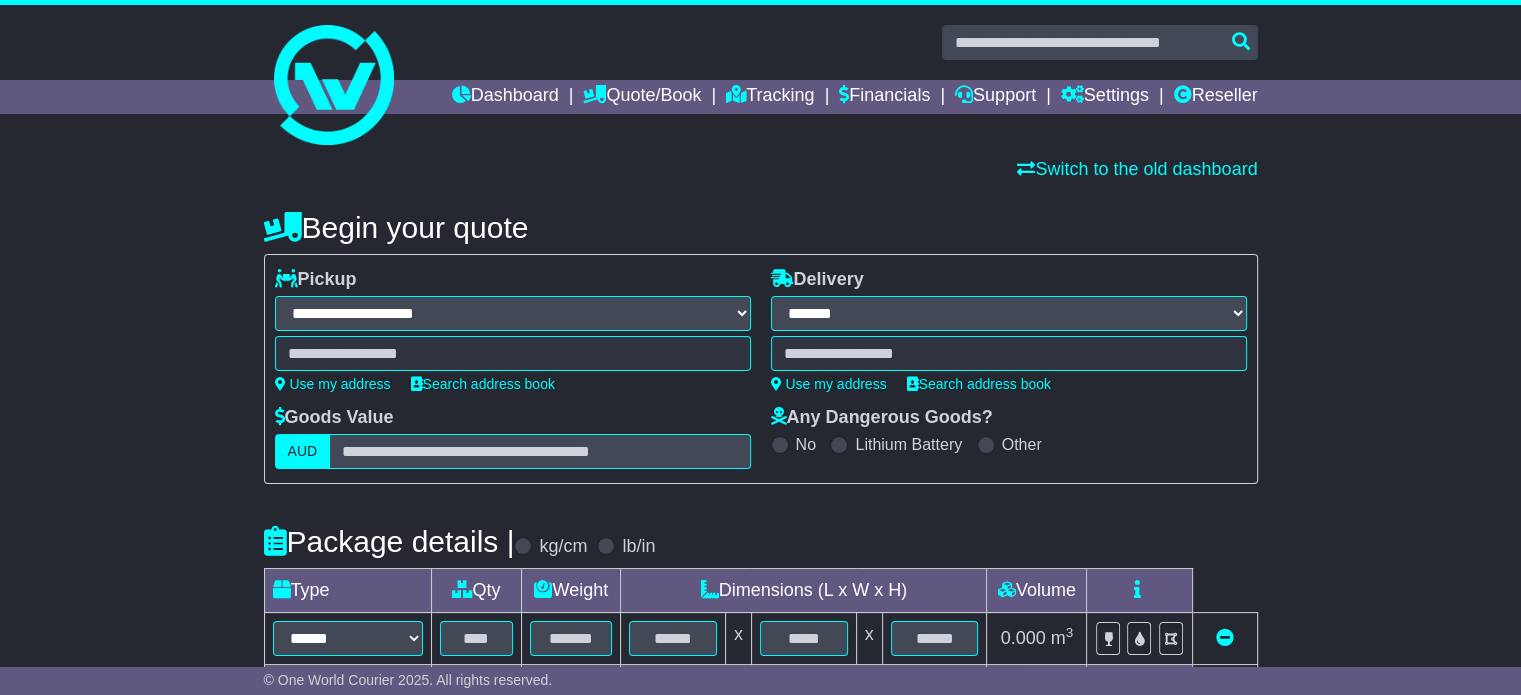 click on "**********" at bounding box center [513, 313] 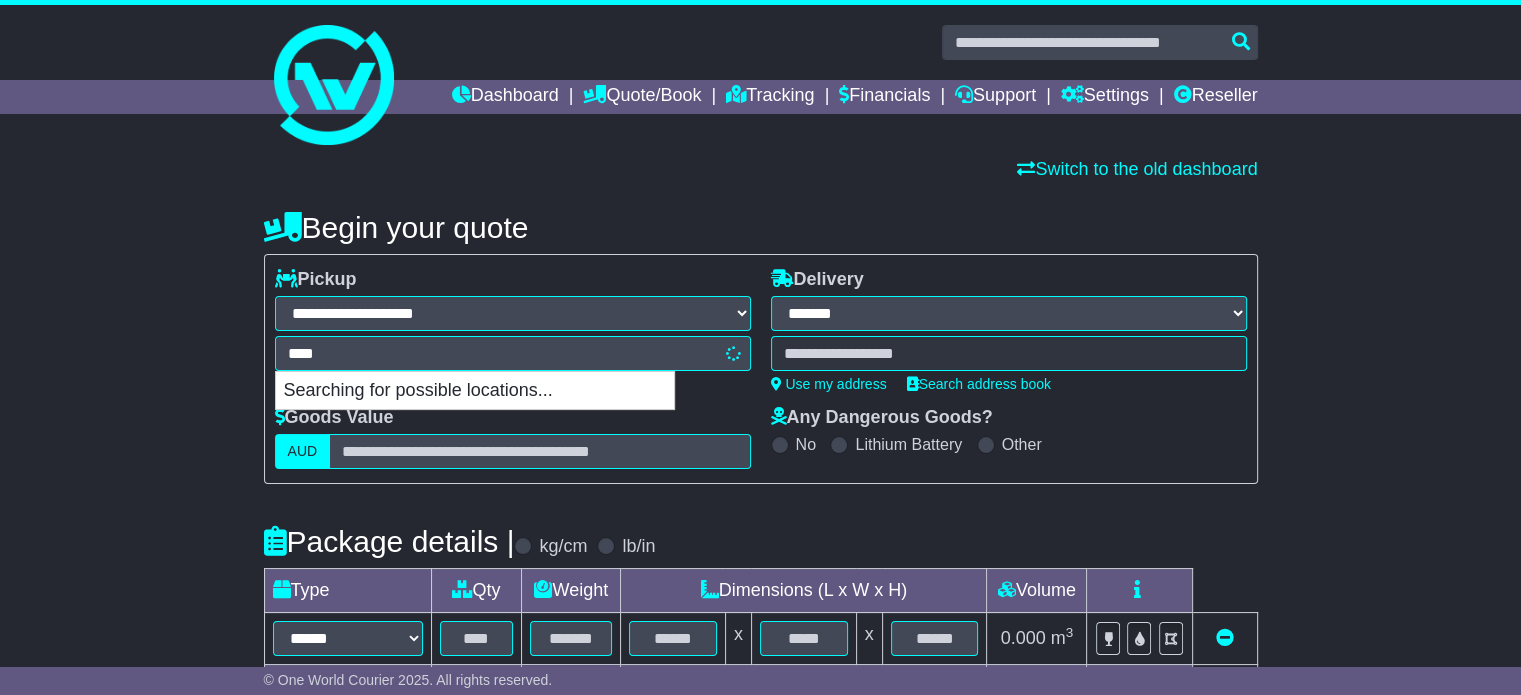 type on "*****" 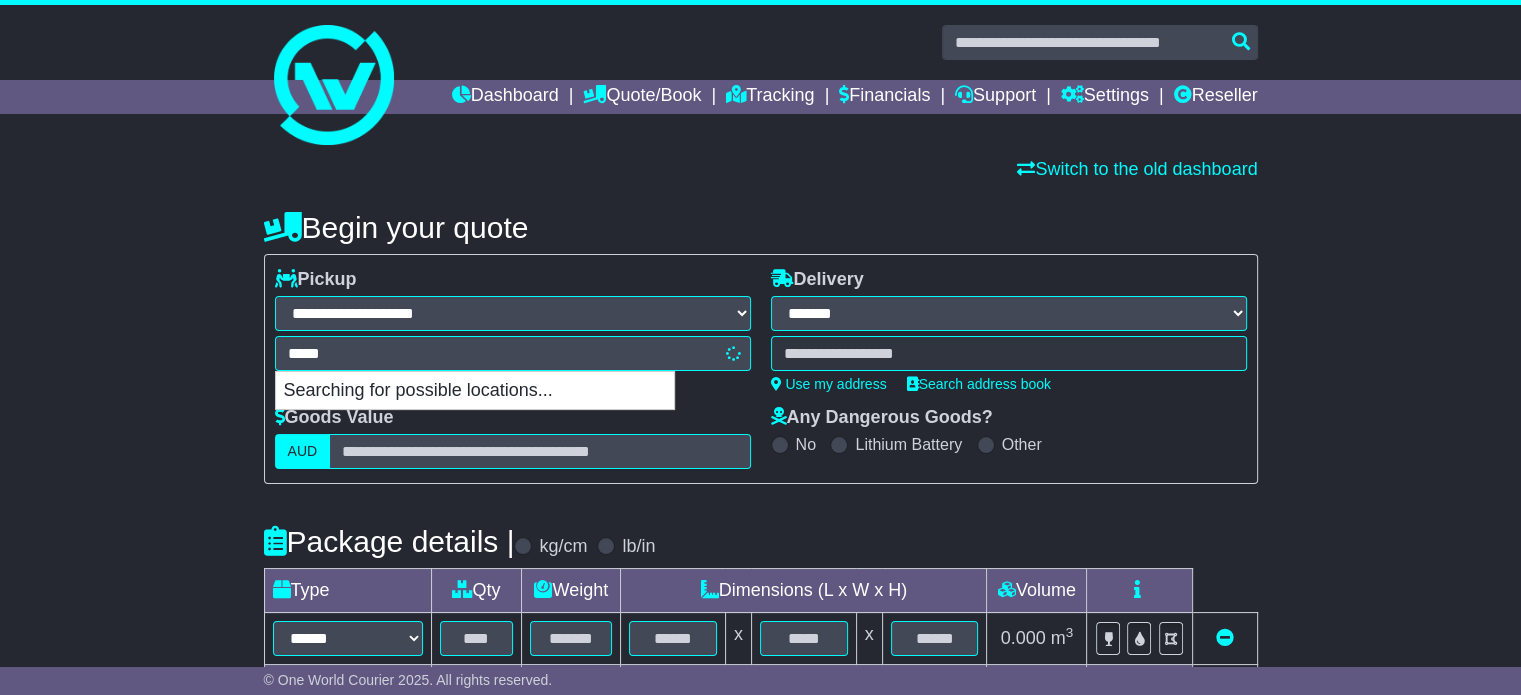 type on "*******" 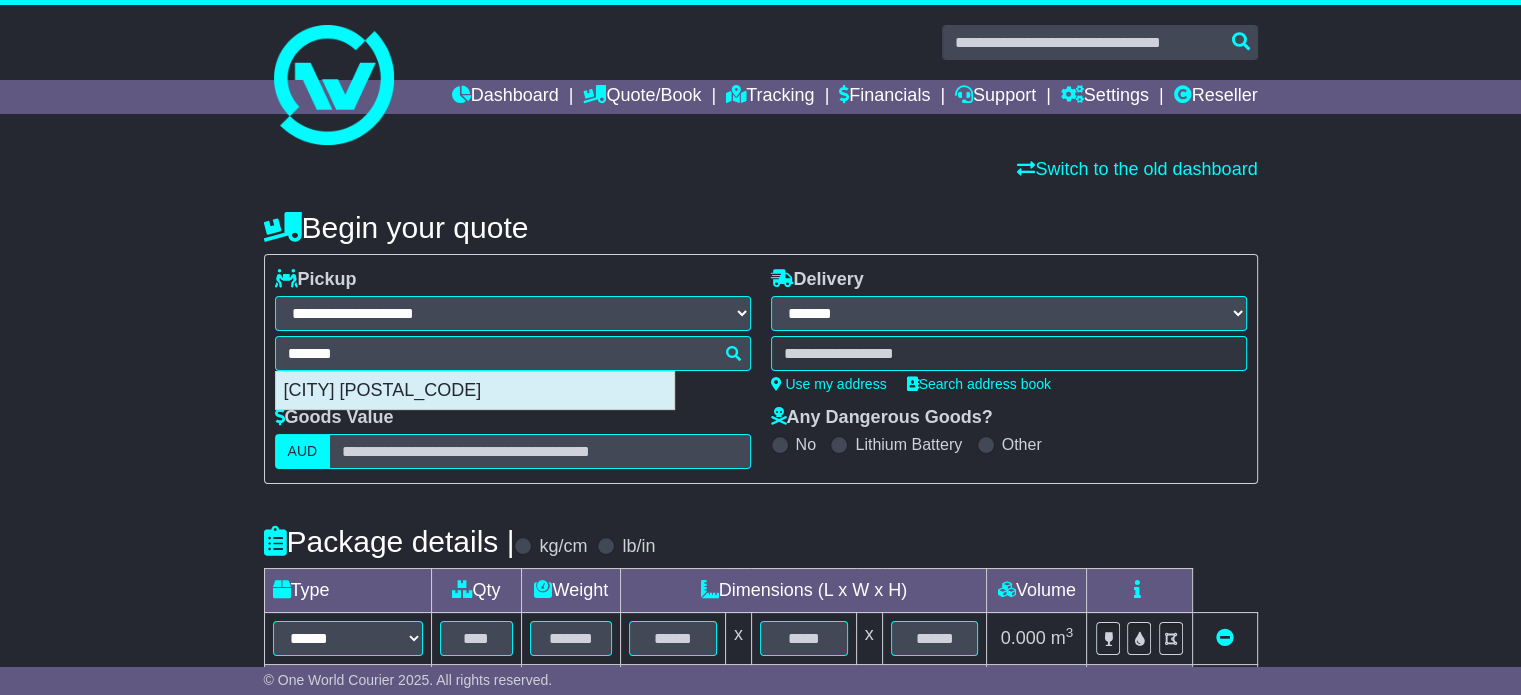 click on "[CITY] [POSTAL_CODE]" at bounding box center [475, 391] 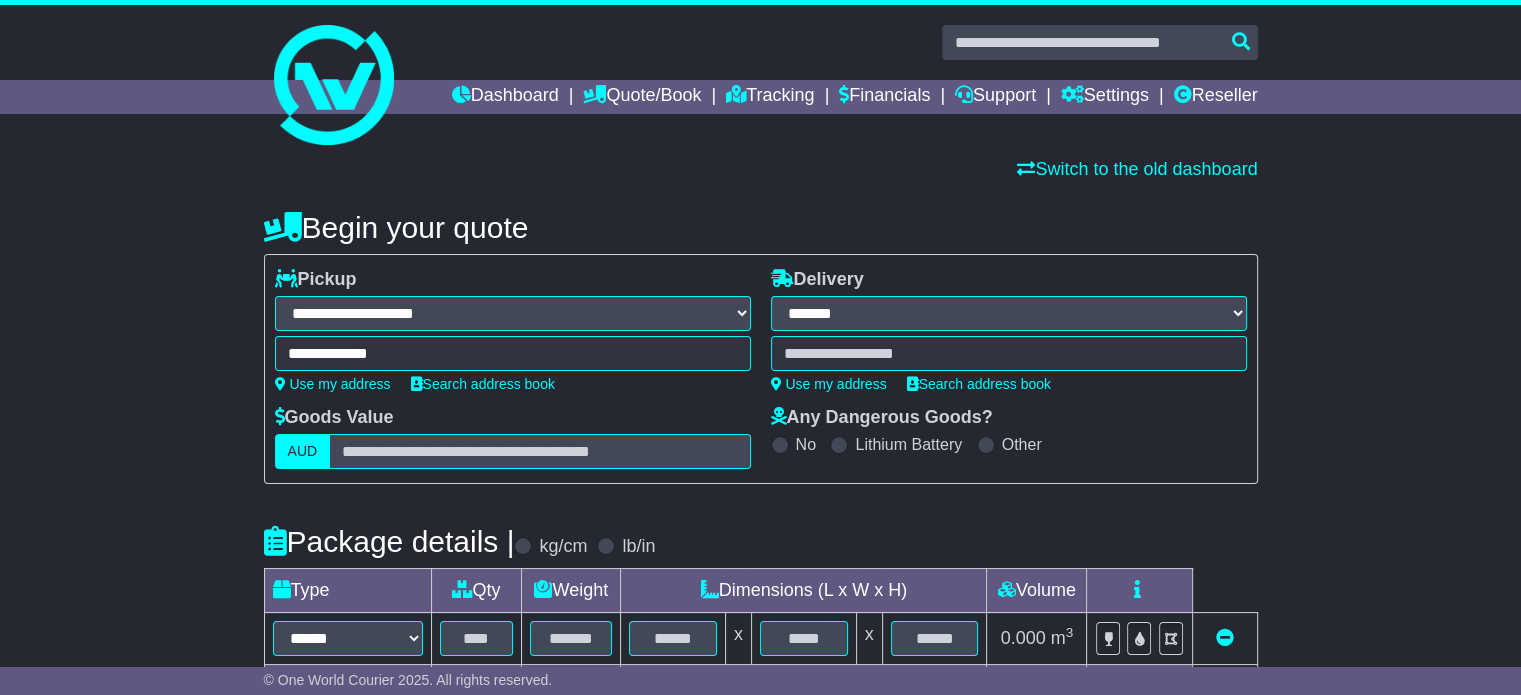 type on "**********" 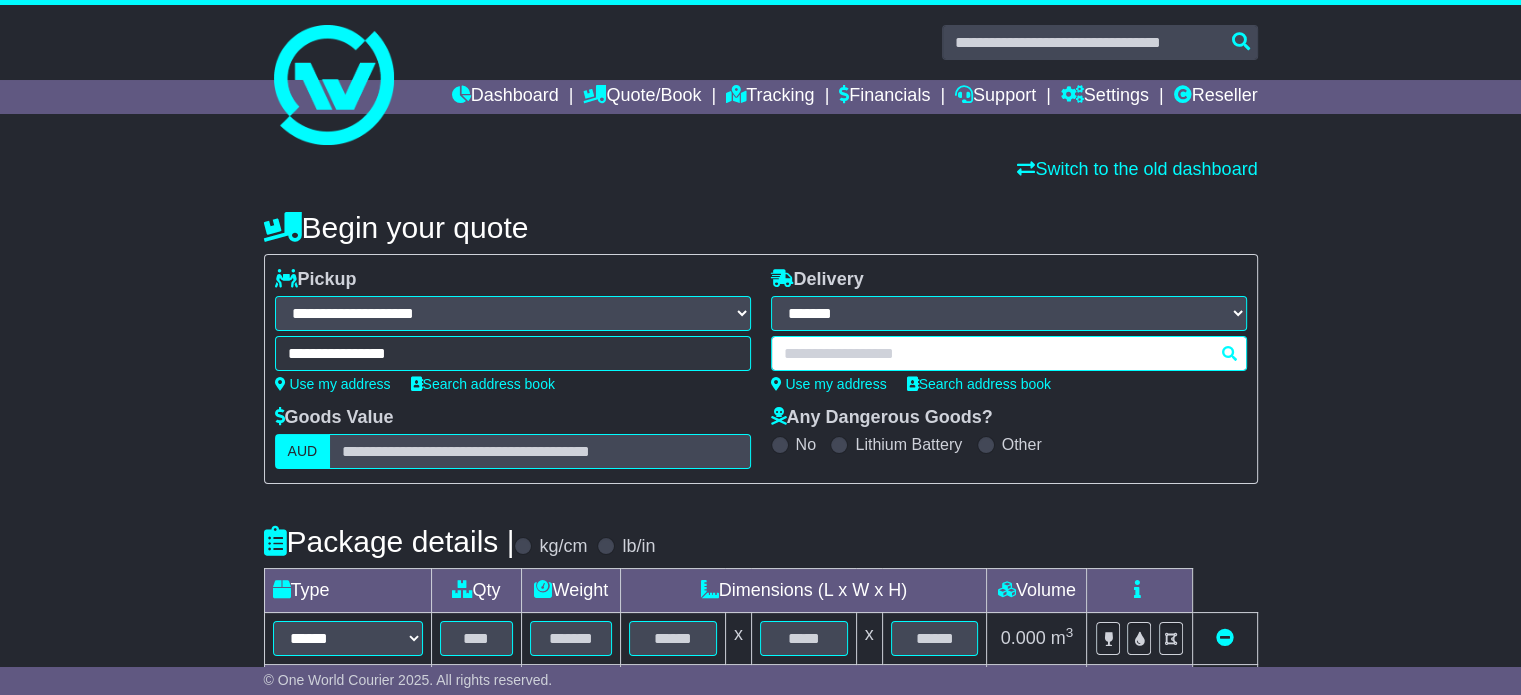 click at bounding box center [1009, 353] 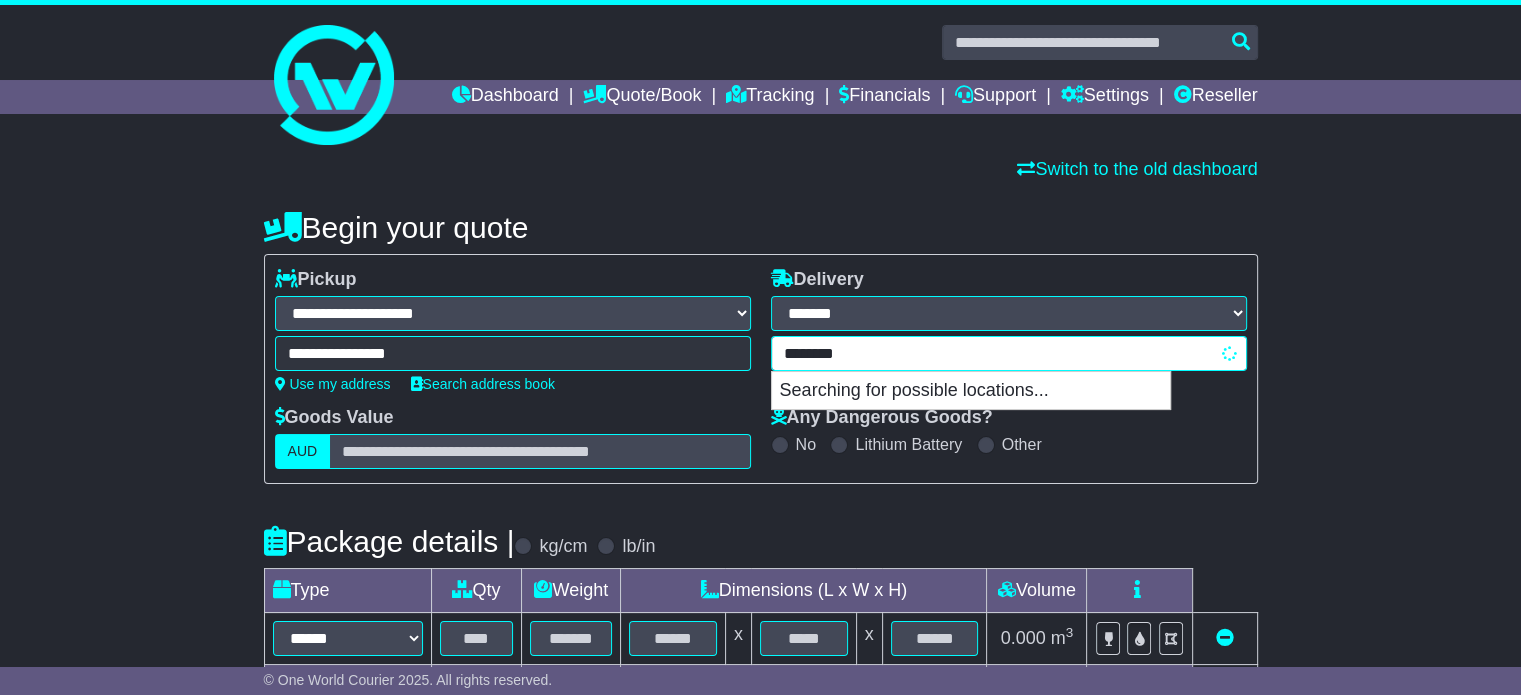 type on "*********" 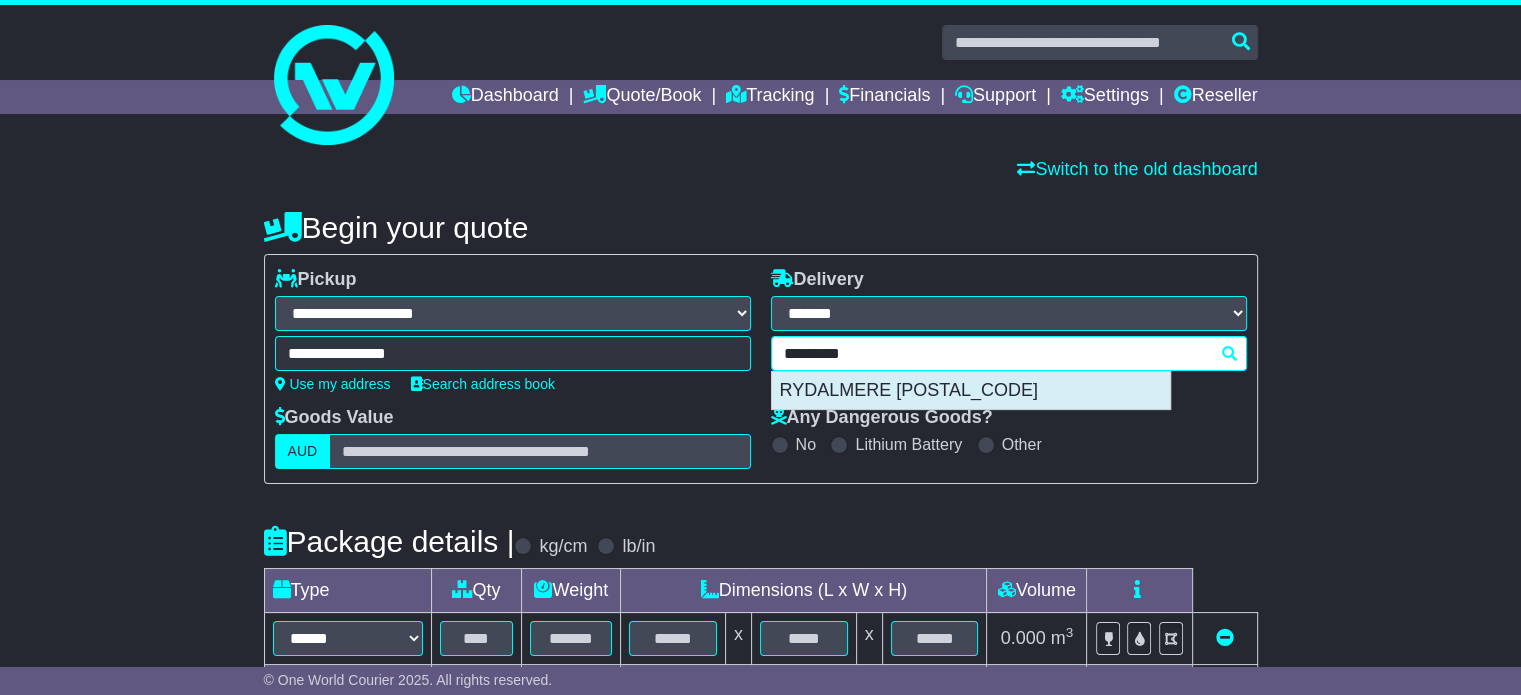 click on "RYDALMERE [POSTAL_CODE]" at bounding box center [971, 391] 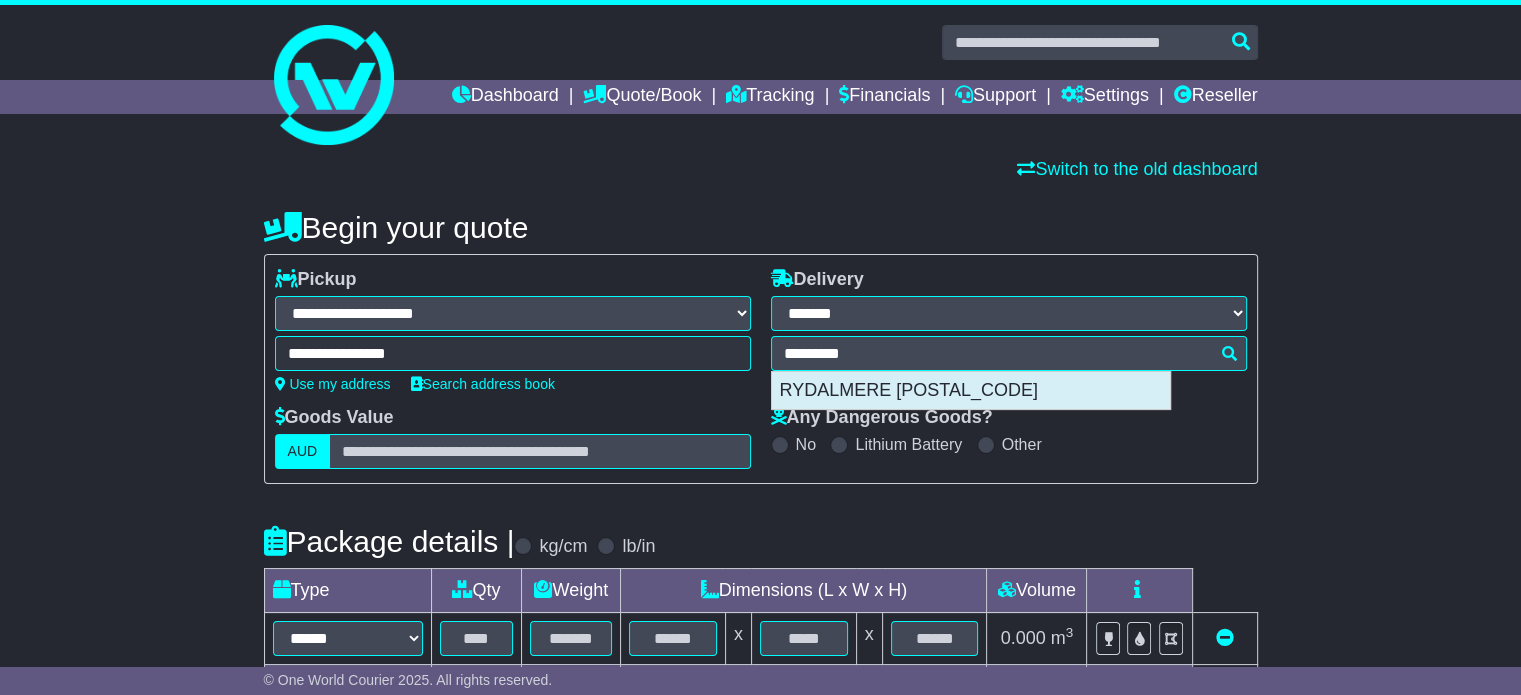type on "**********" 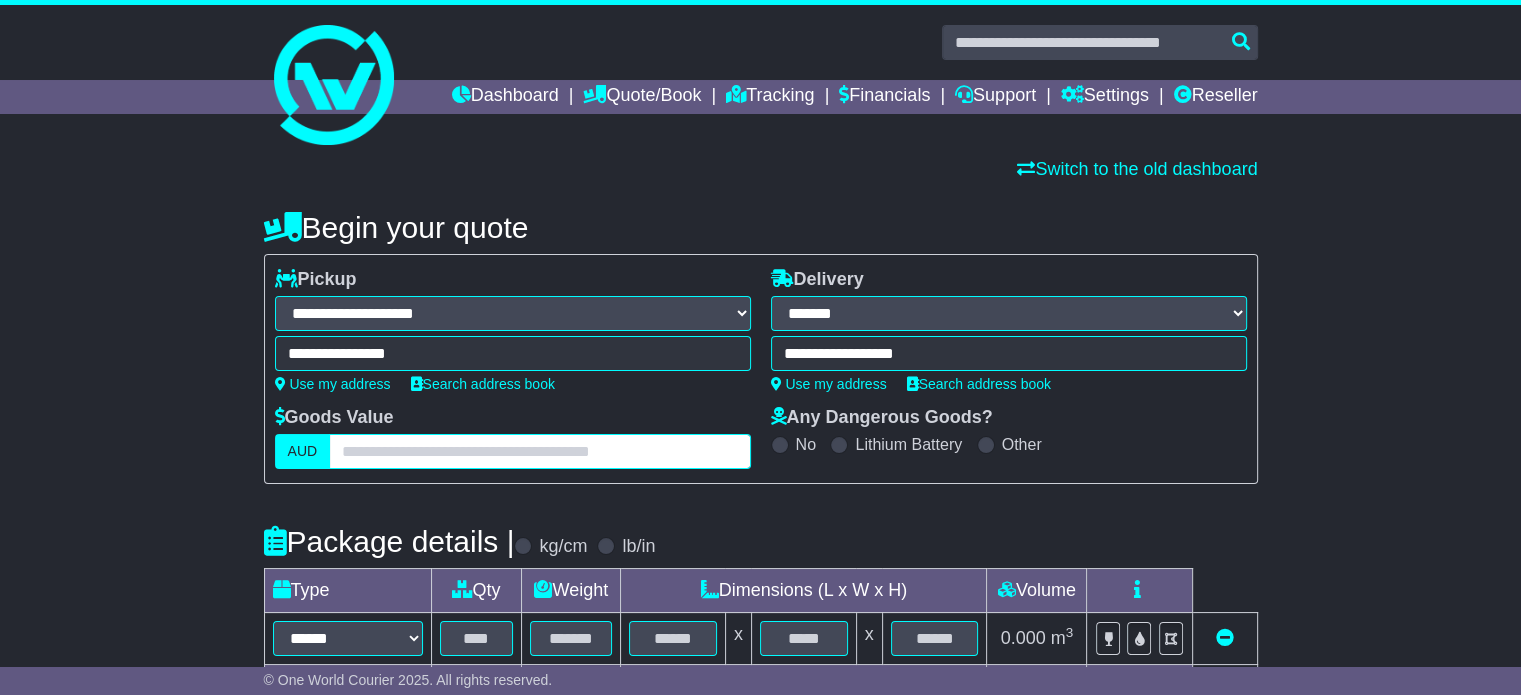 click at bounding box center [539, 451] 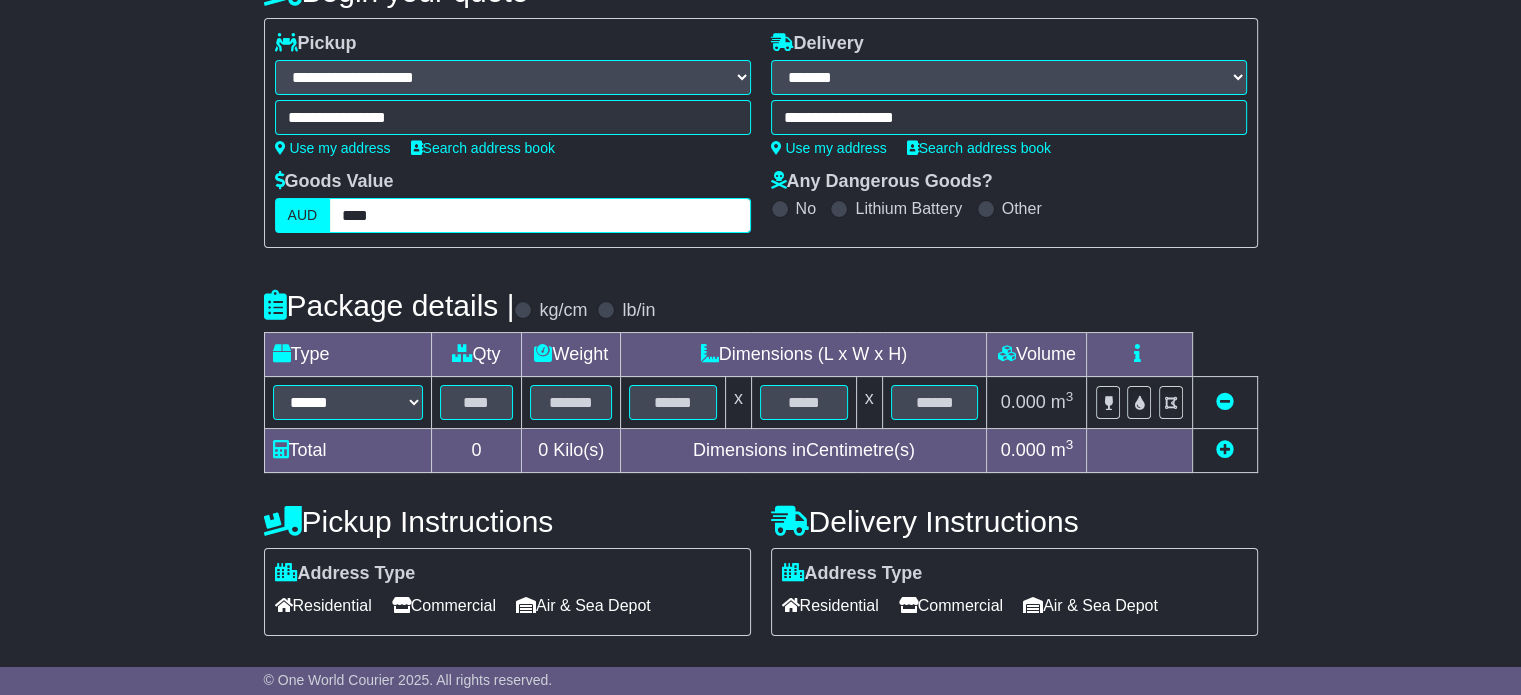 scroll, scrollTop: 238, scrollLeft: 0, axis: vertical 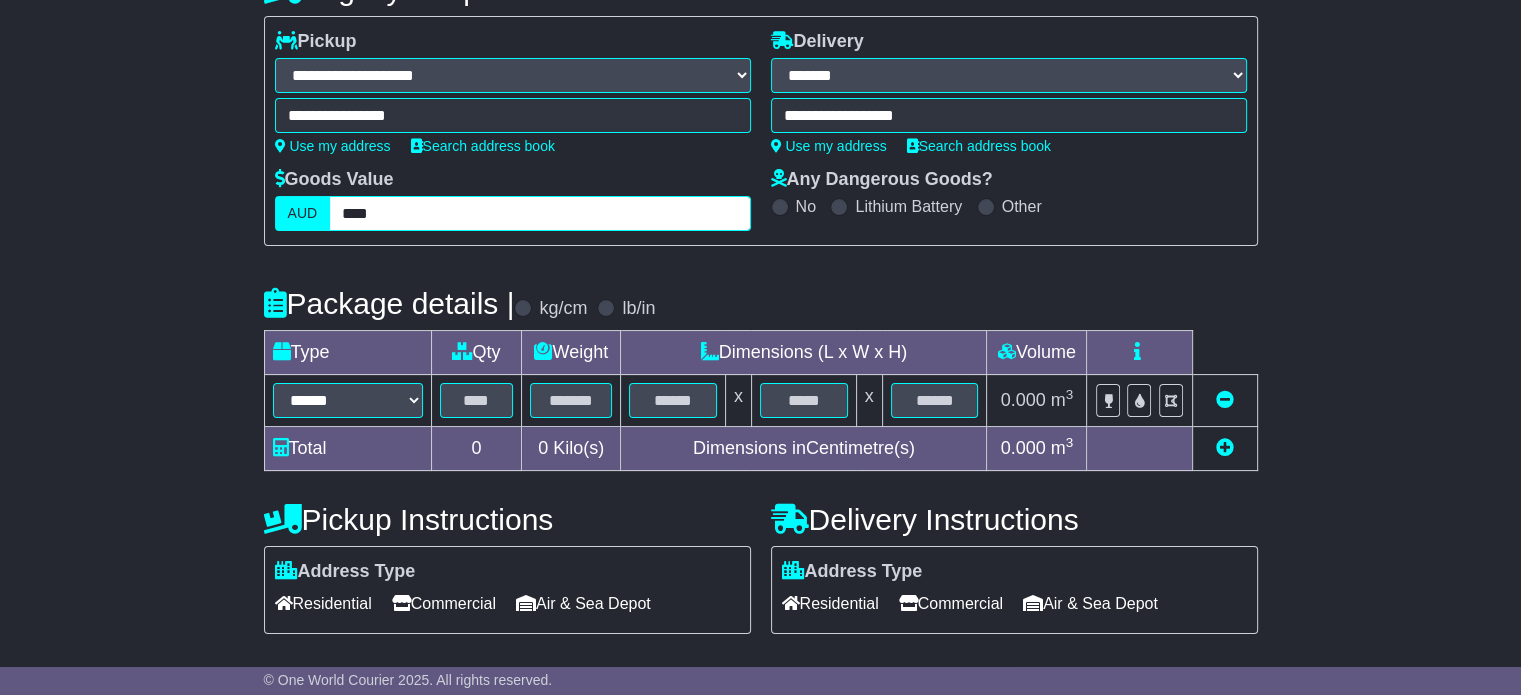 type on "****" 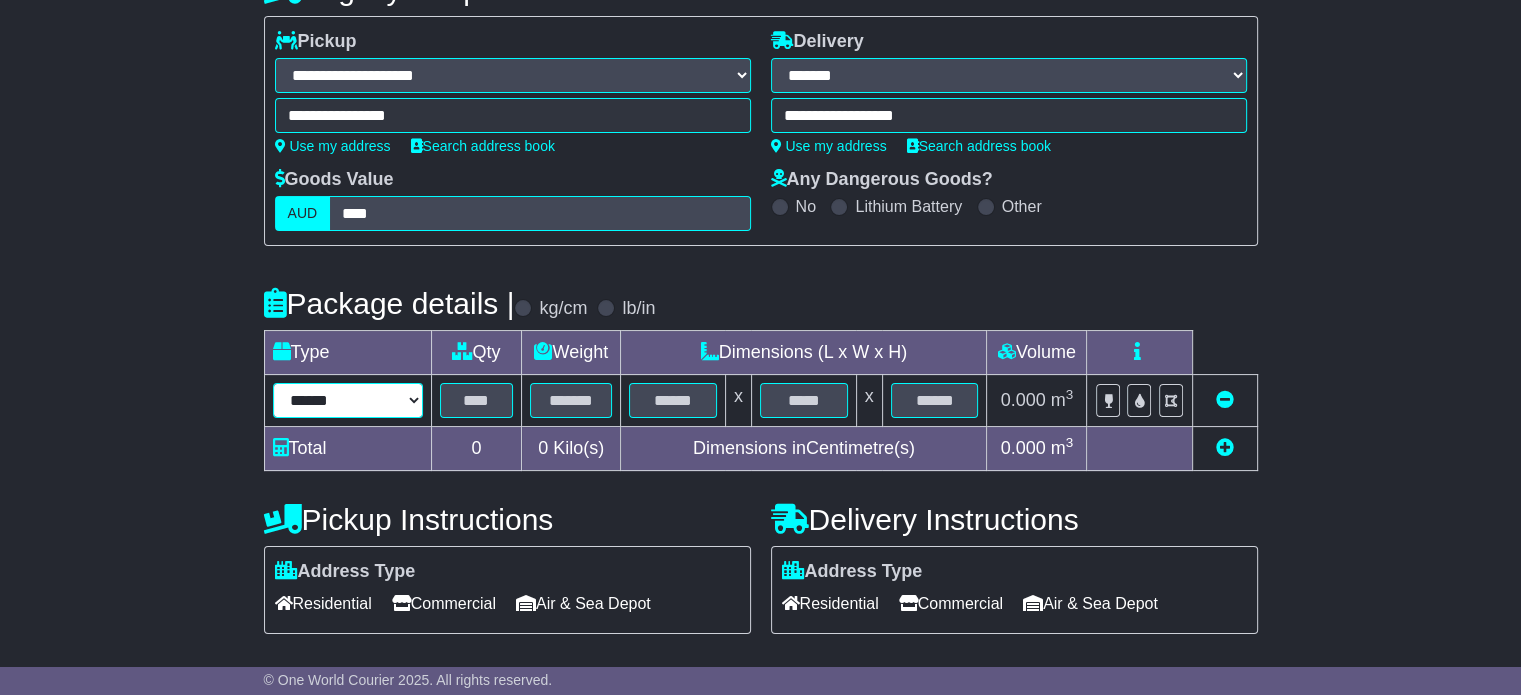 click on "****** ****** *** ******** ***** **** **** ****** *** *******" at bounding box center [348, 400] 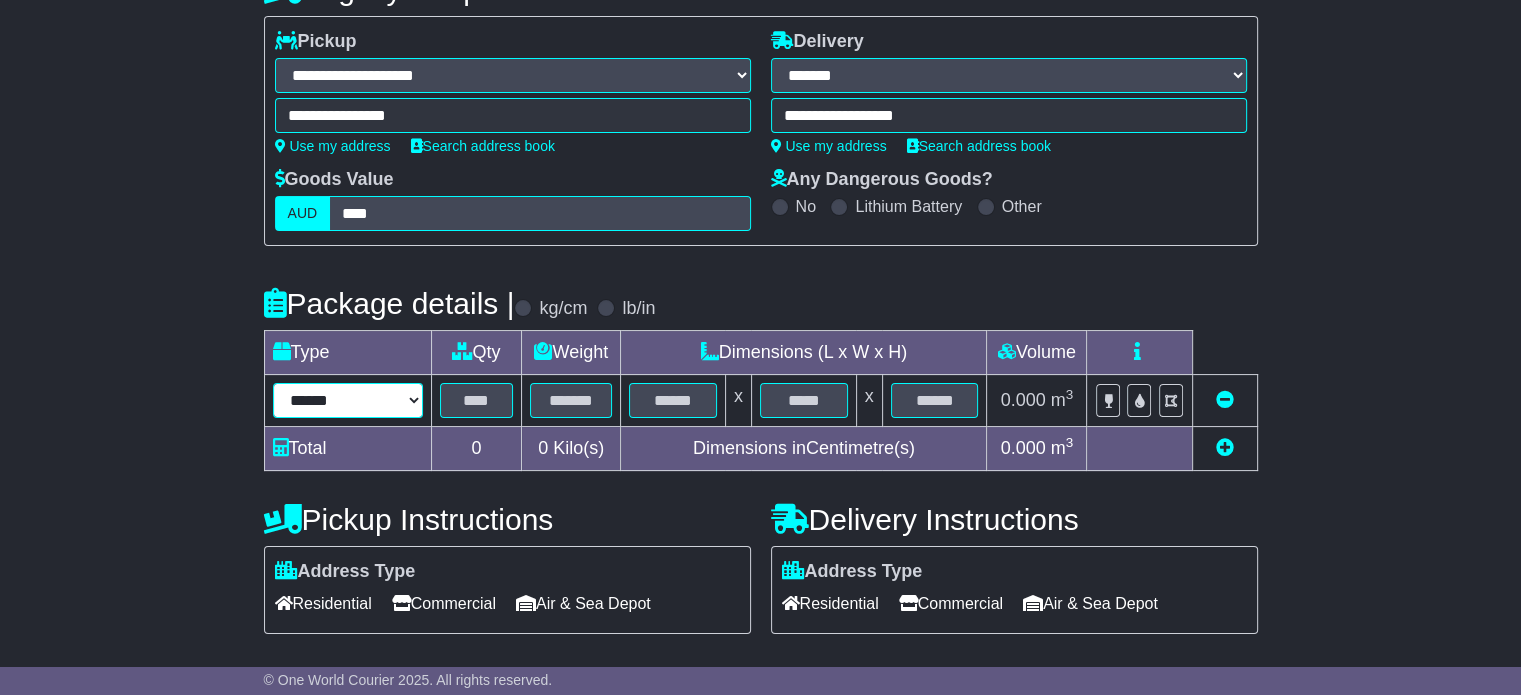 select on "***" 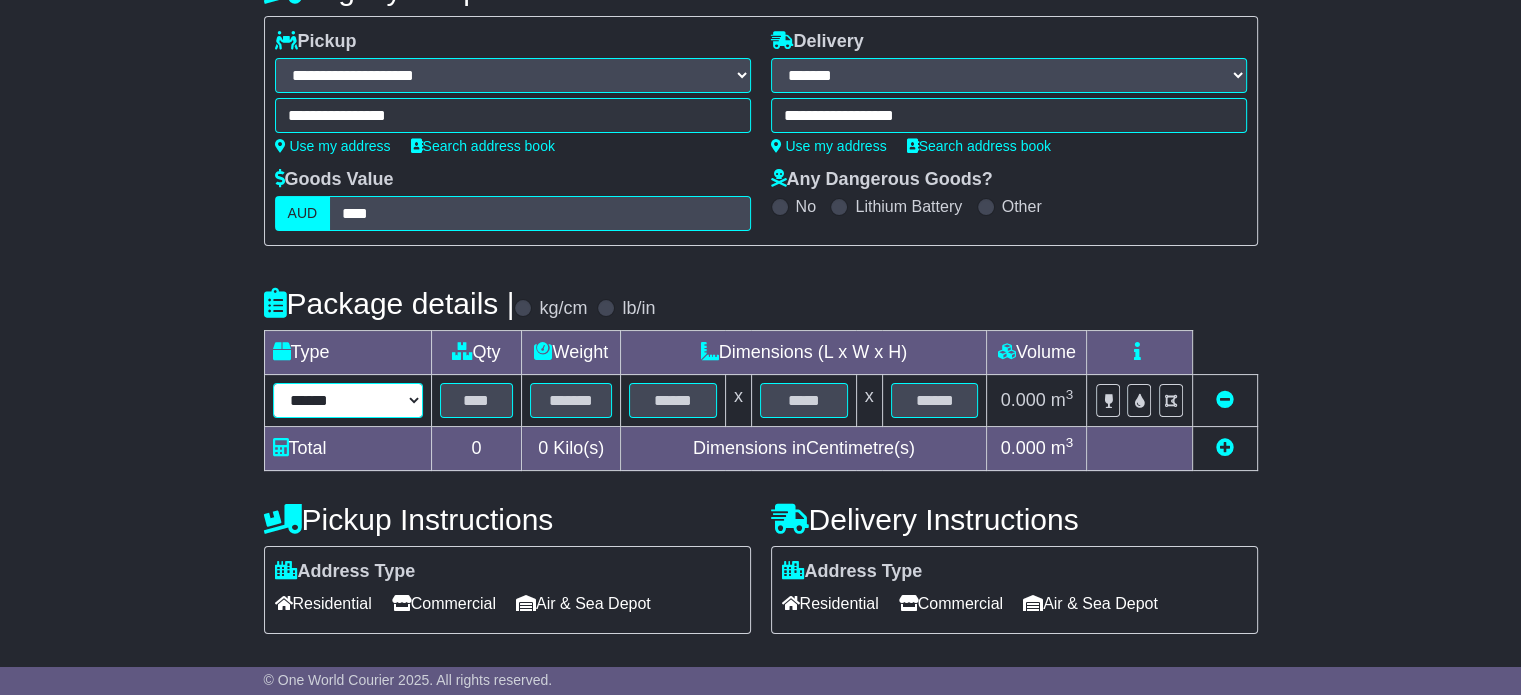 click on "****** ****** *** ******** ***** **** **** ****** *** *******" at bounding box center (348, 400) 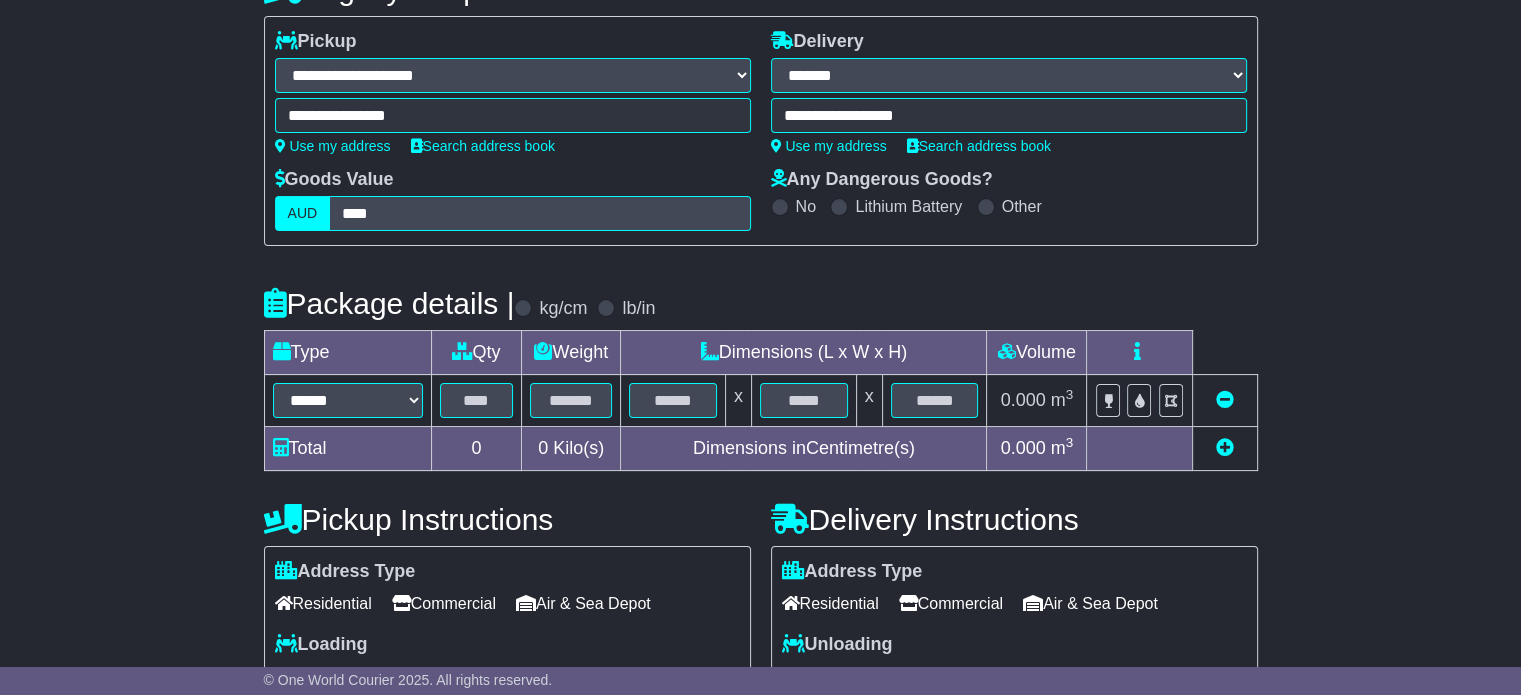 click on "lb/in" at bounding box center [638, 309] 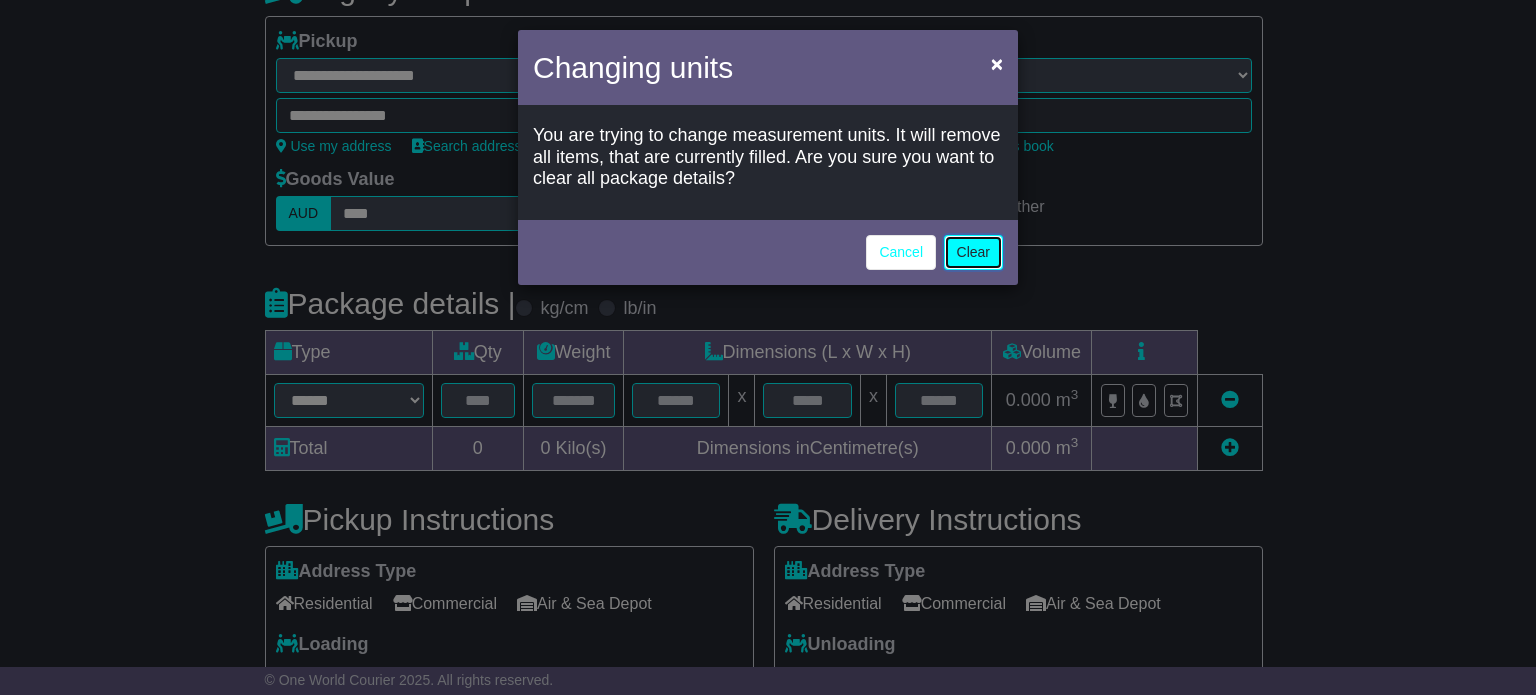 click on "Clear" at bounding box center [973, 252] 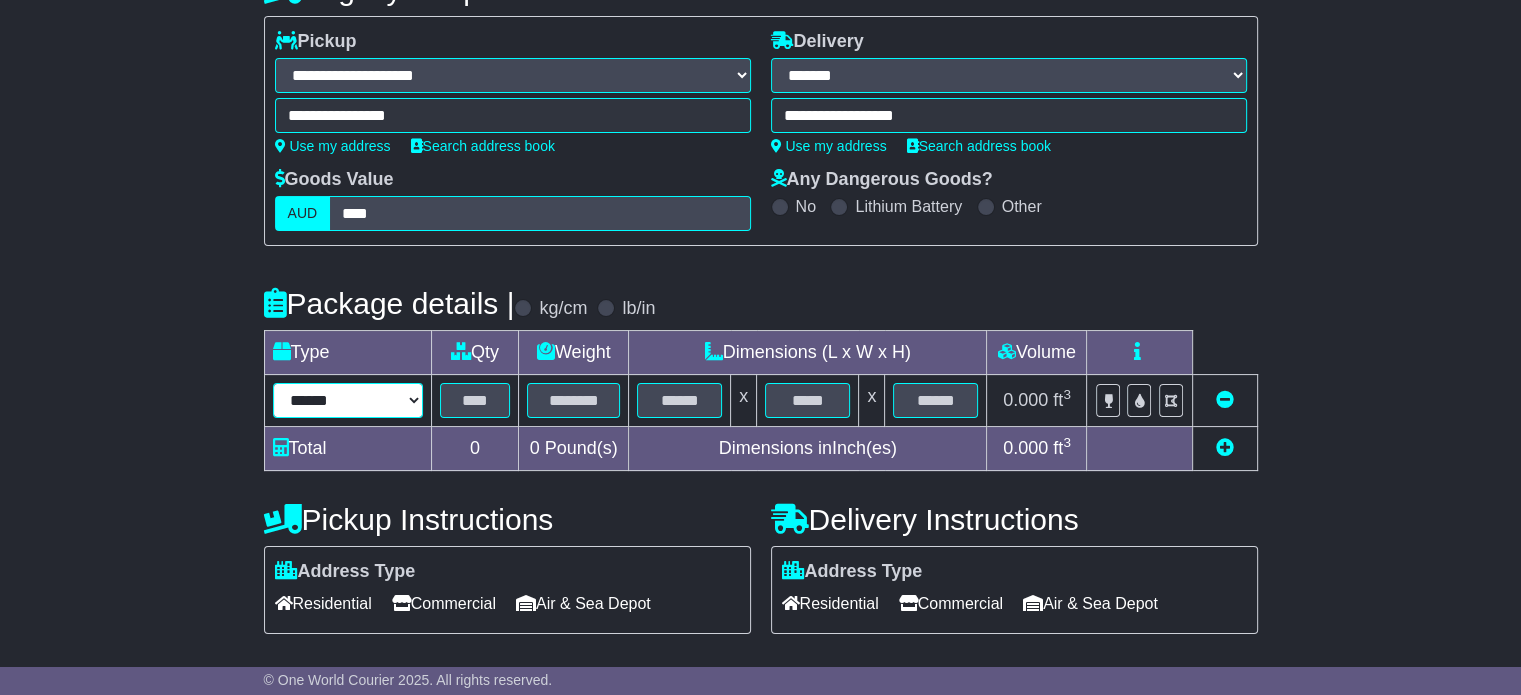 click on "****** ****** *** ******** ***** **** **** ****** *** *******" at bounding box center (348, 400) 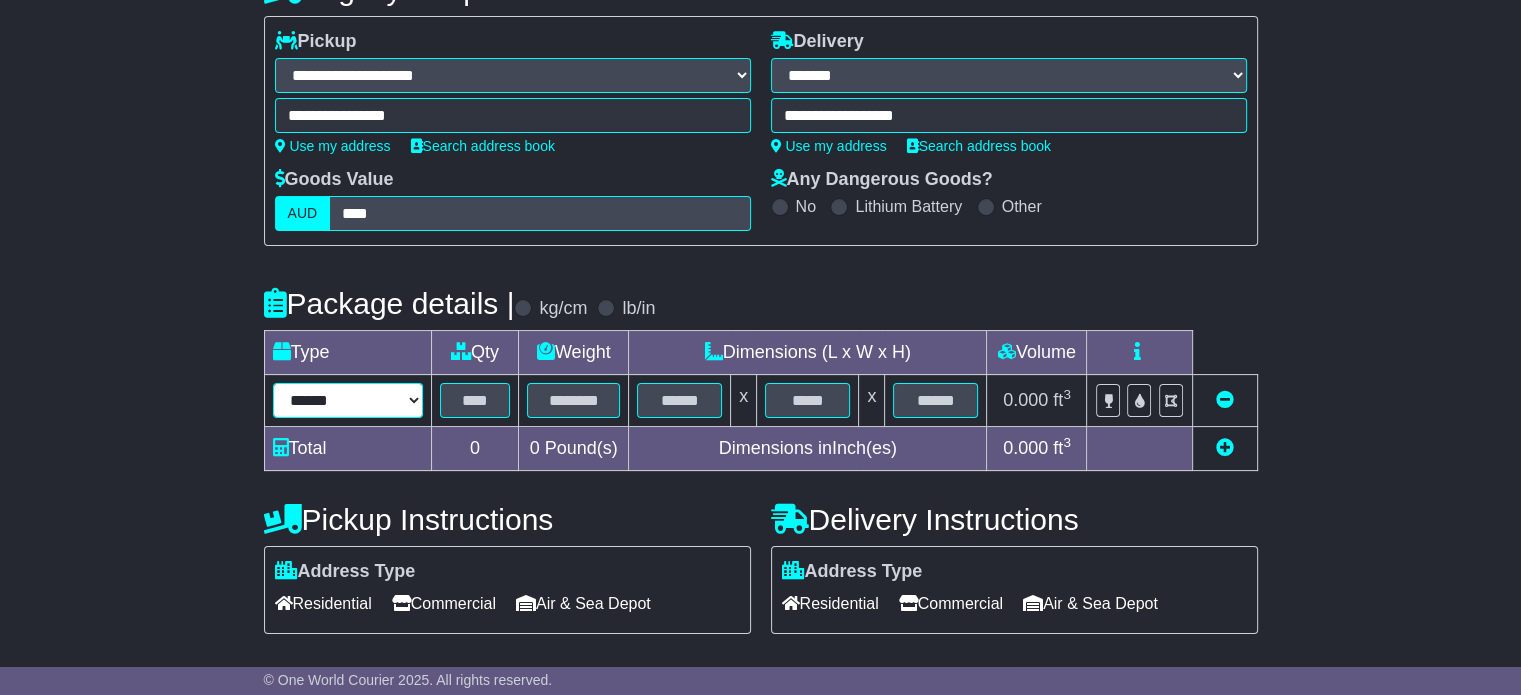 select on "***" 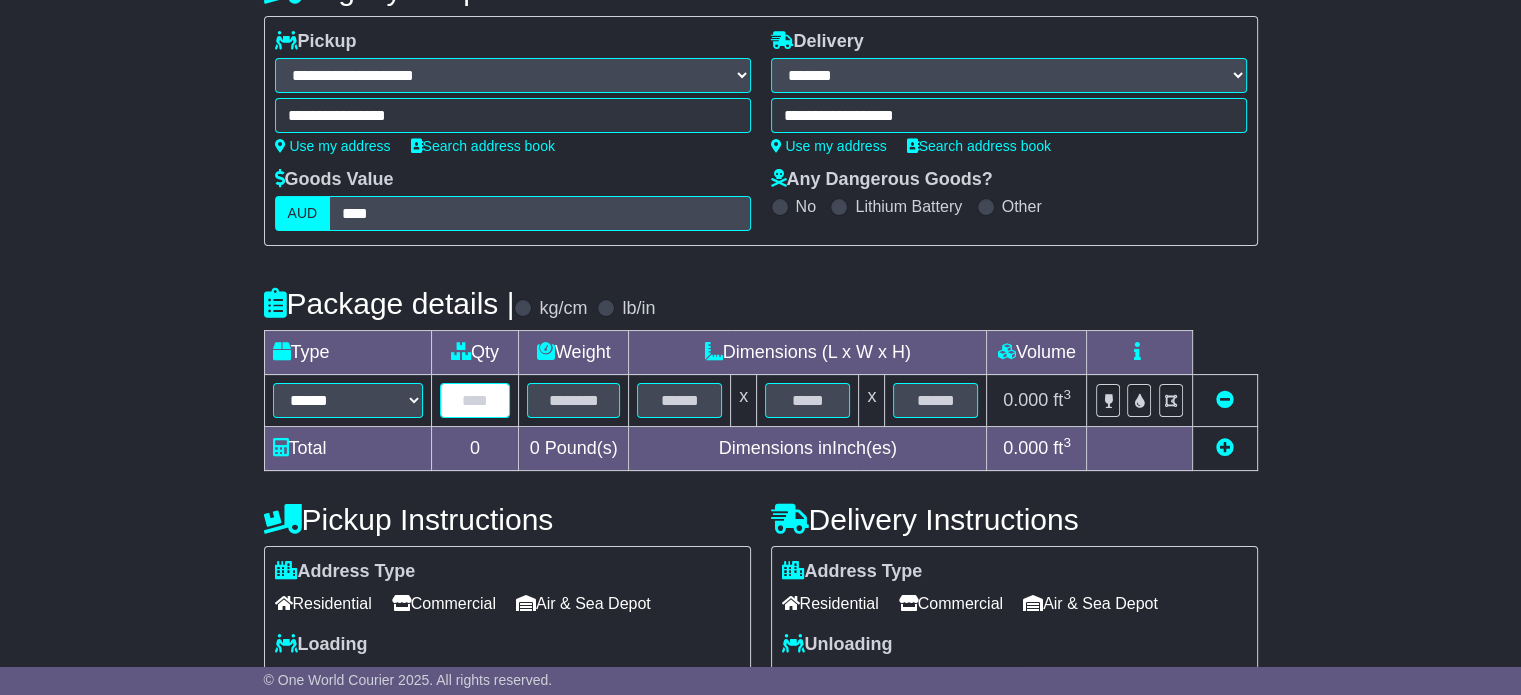click at bounding box center [475, 400] 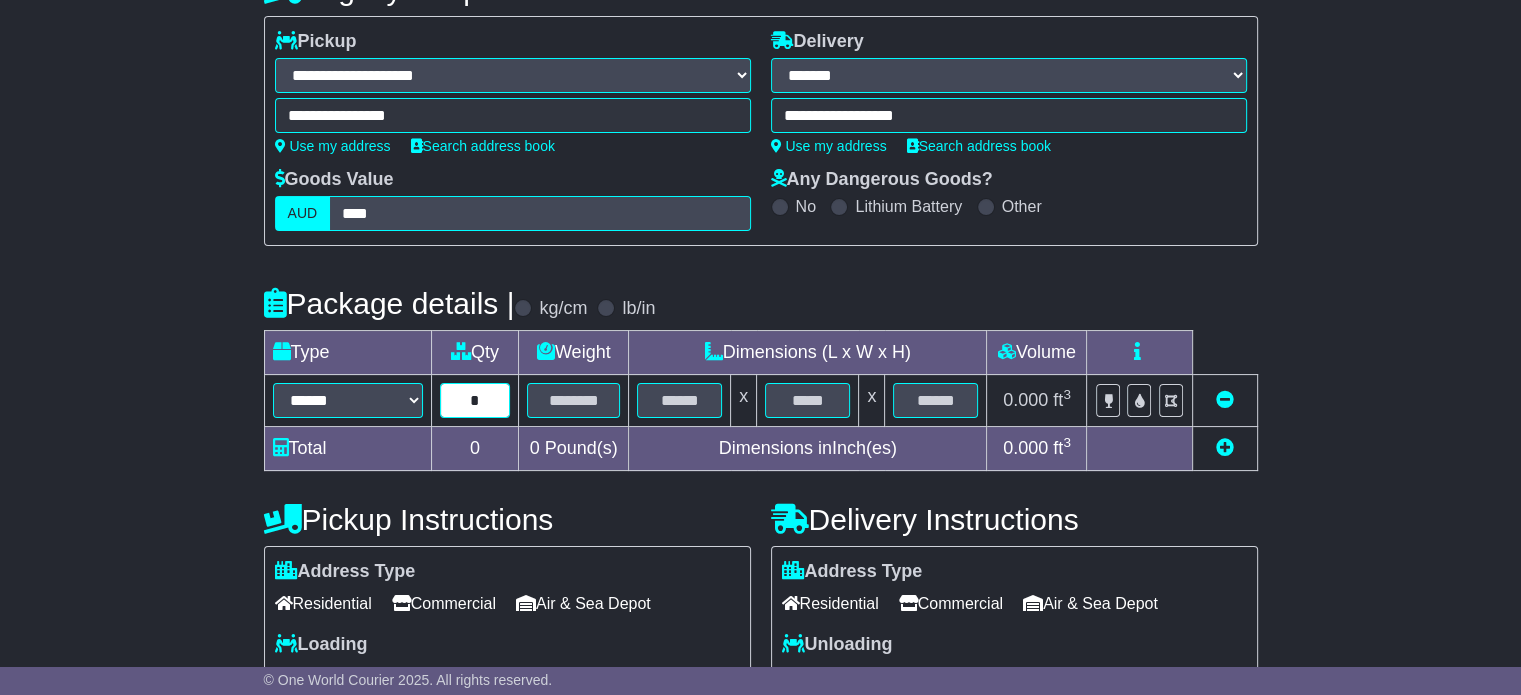 type on "*" 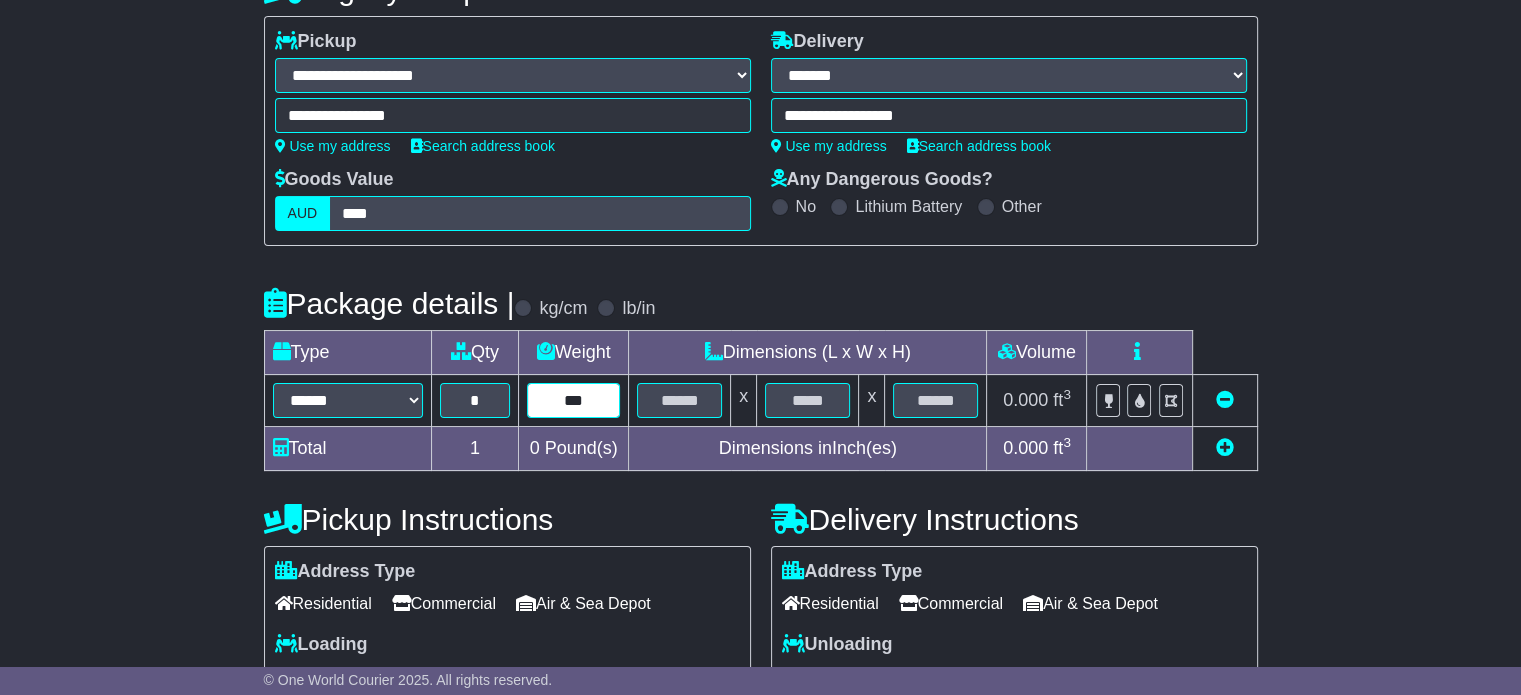 type on "***" 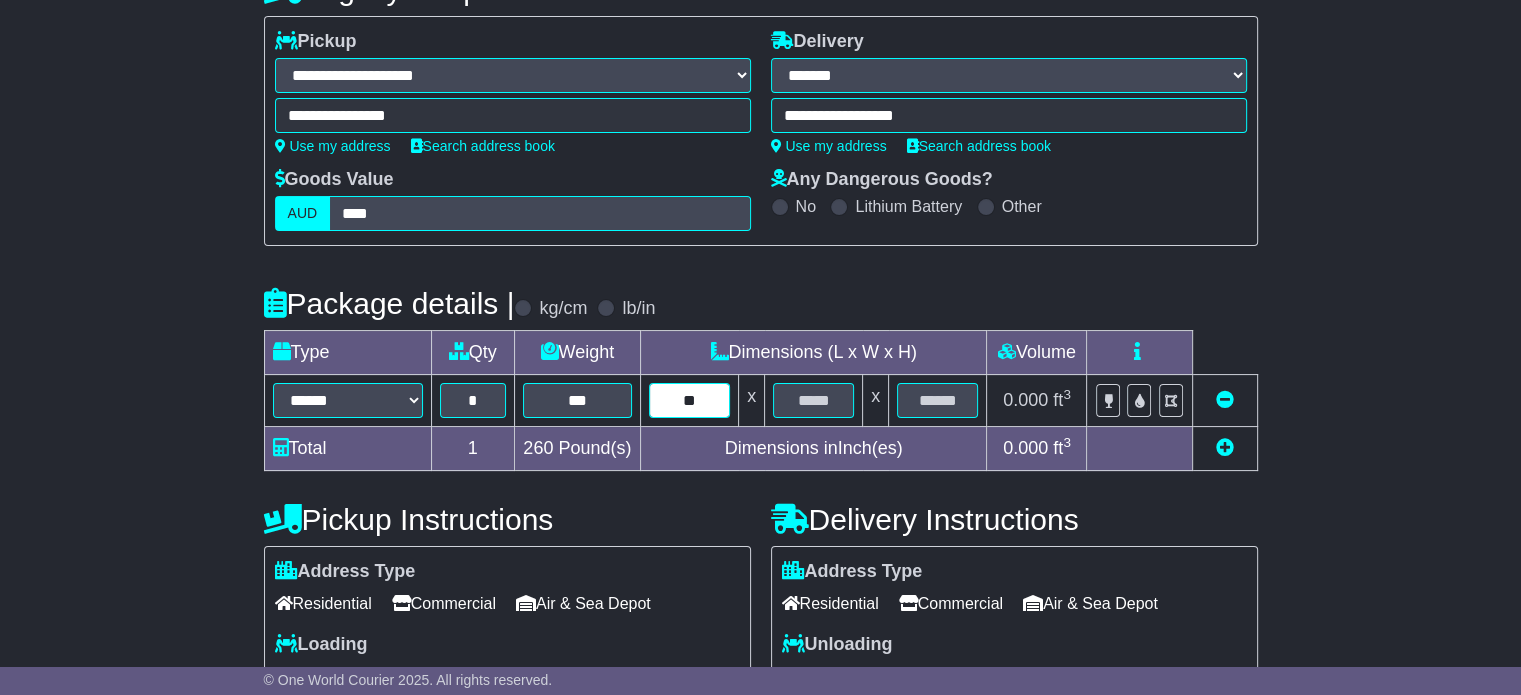 type on "**" 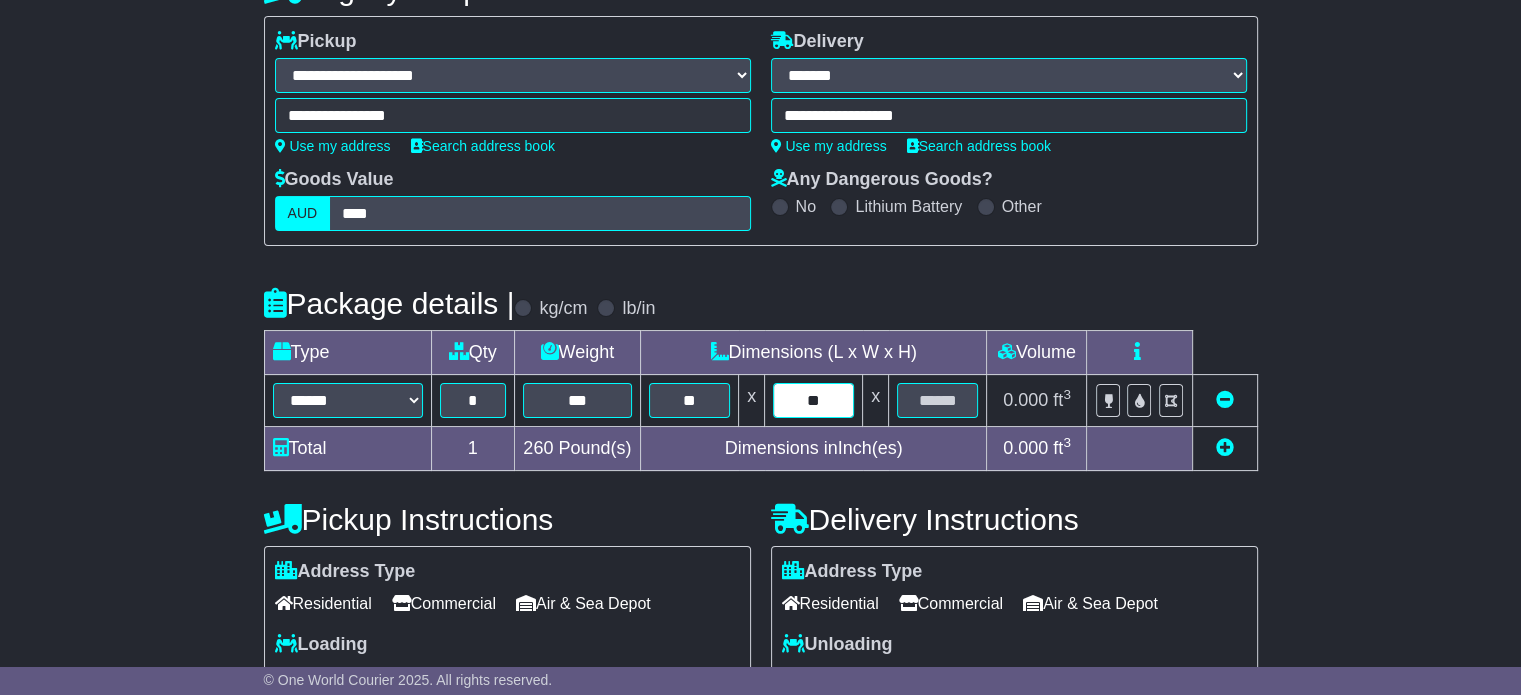 type on "**" 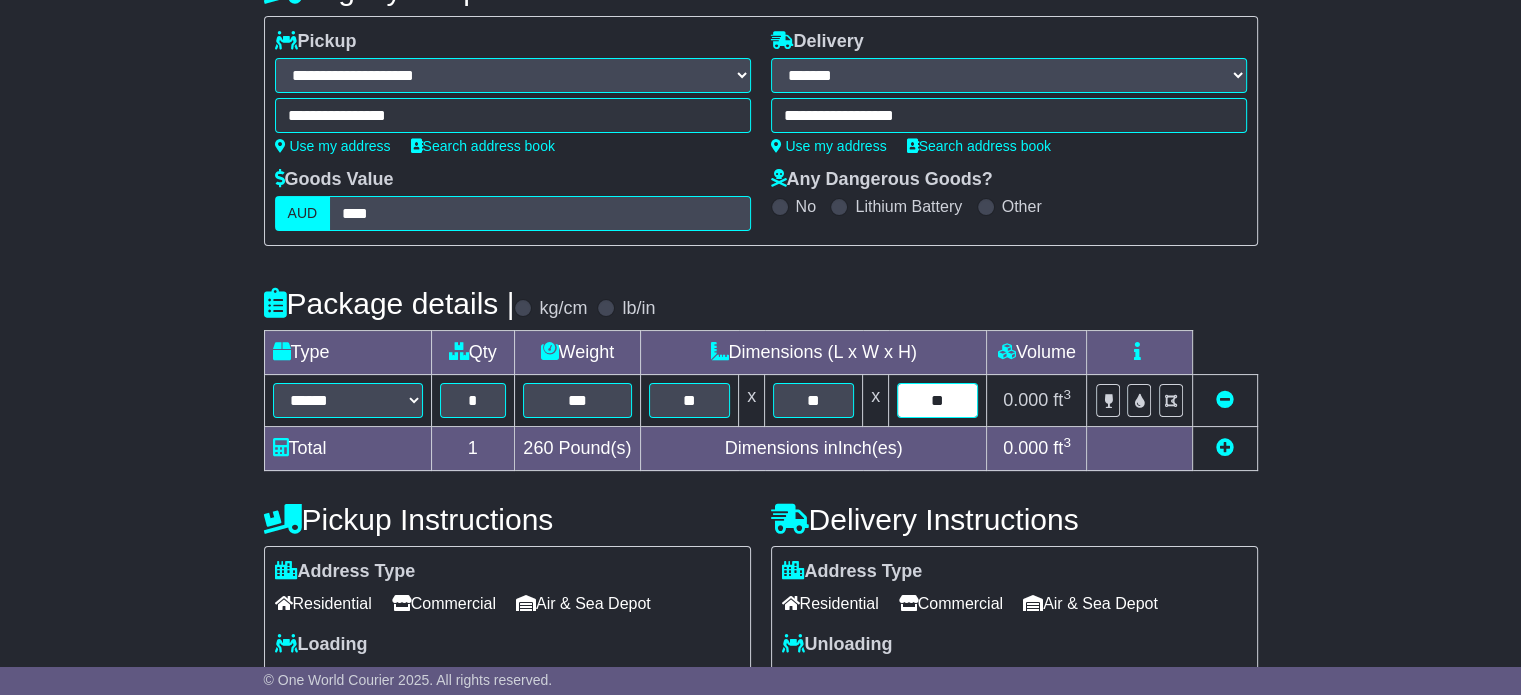 type on "**" 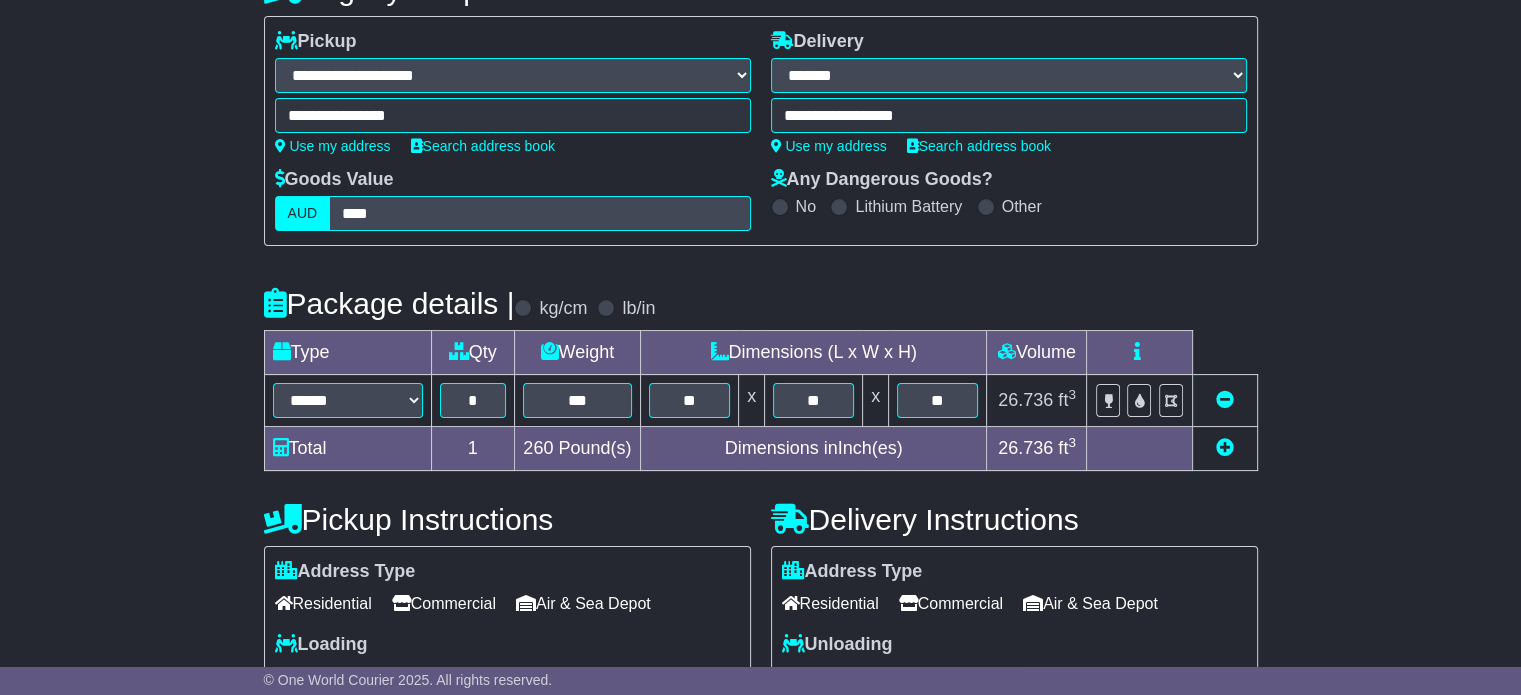 scroll, scrollTop: 792, scrollLeft: 0, axis: vertical 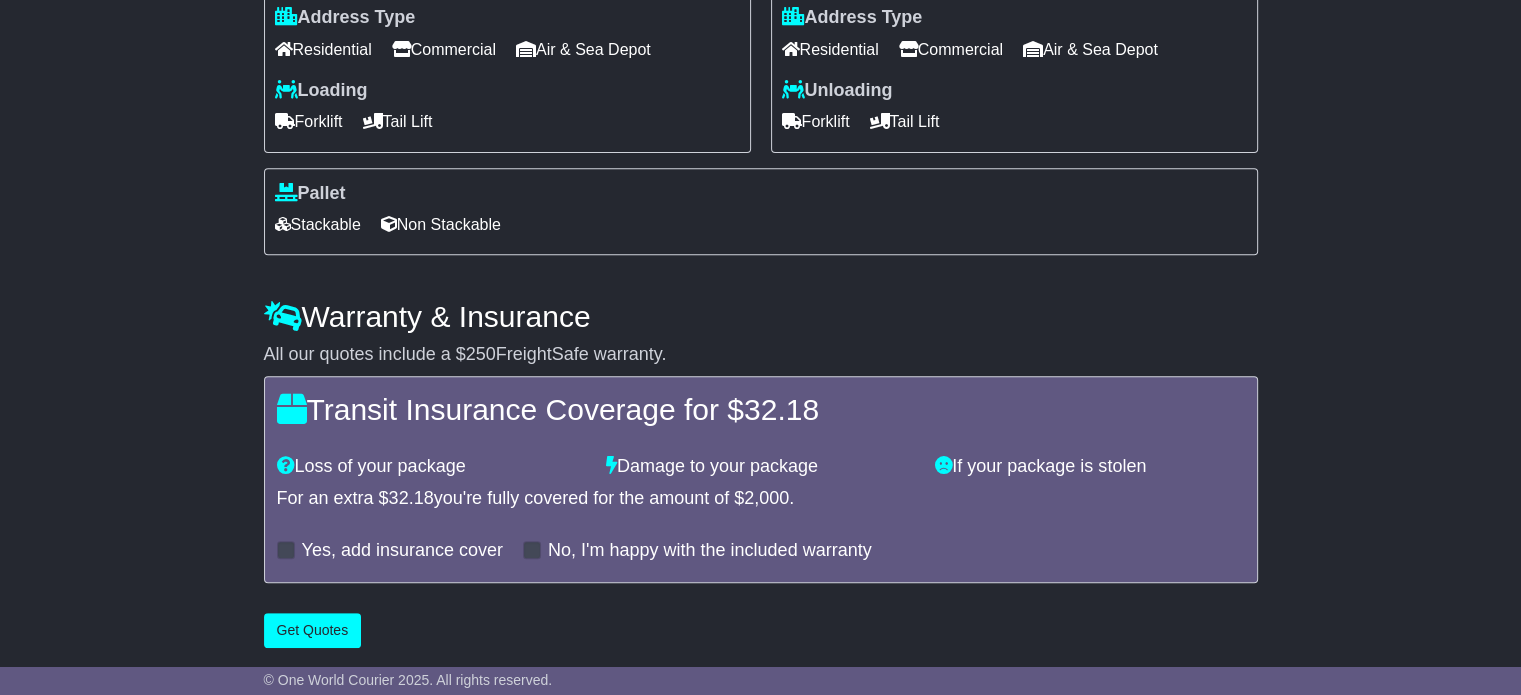 click on "Commercial" at bounding box center [951, 49] 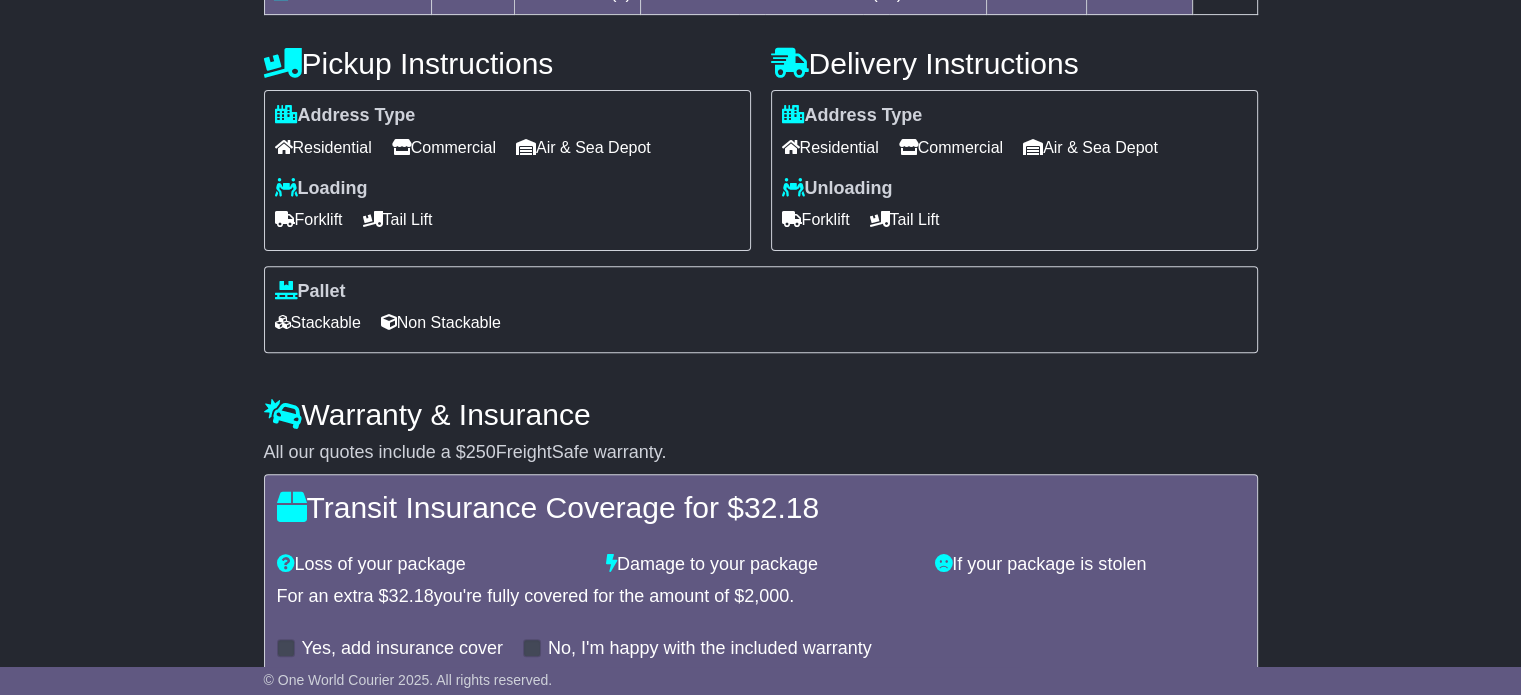 scroll, scrollTop: 797, scrollLeft: 0, axis: vertical 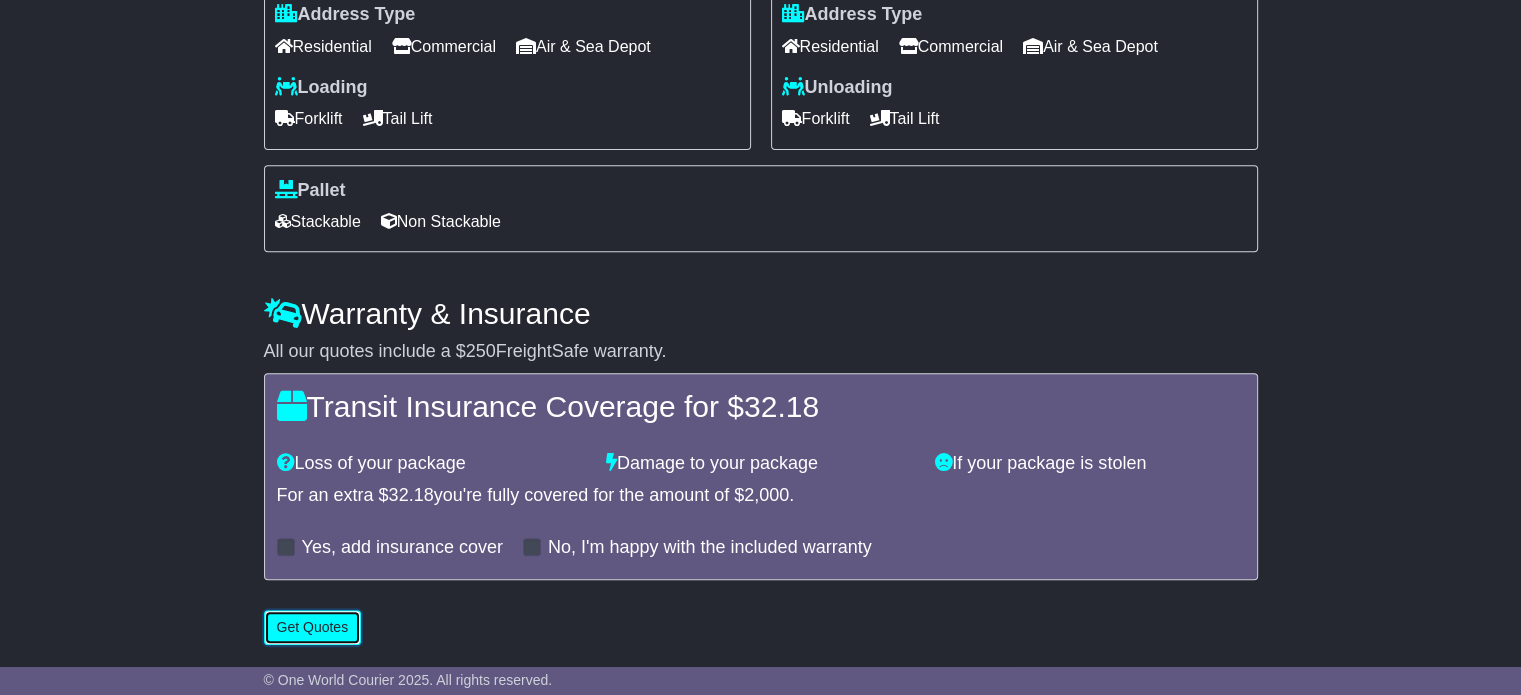 click on "Get Quotes" at bounding box center (313, 627) 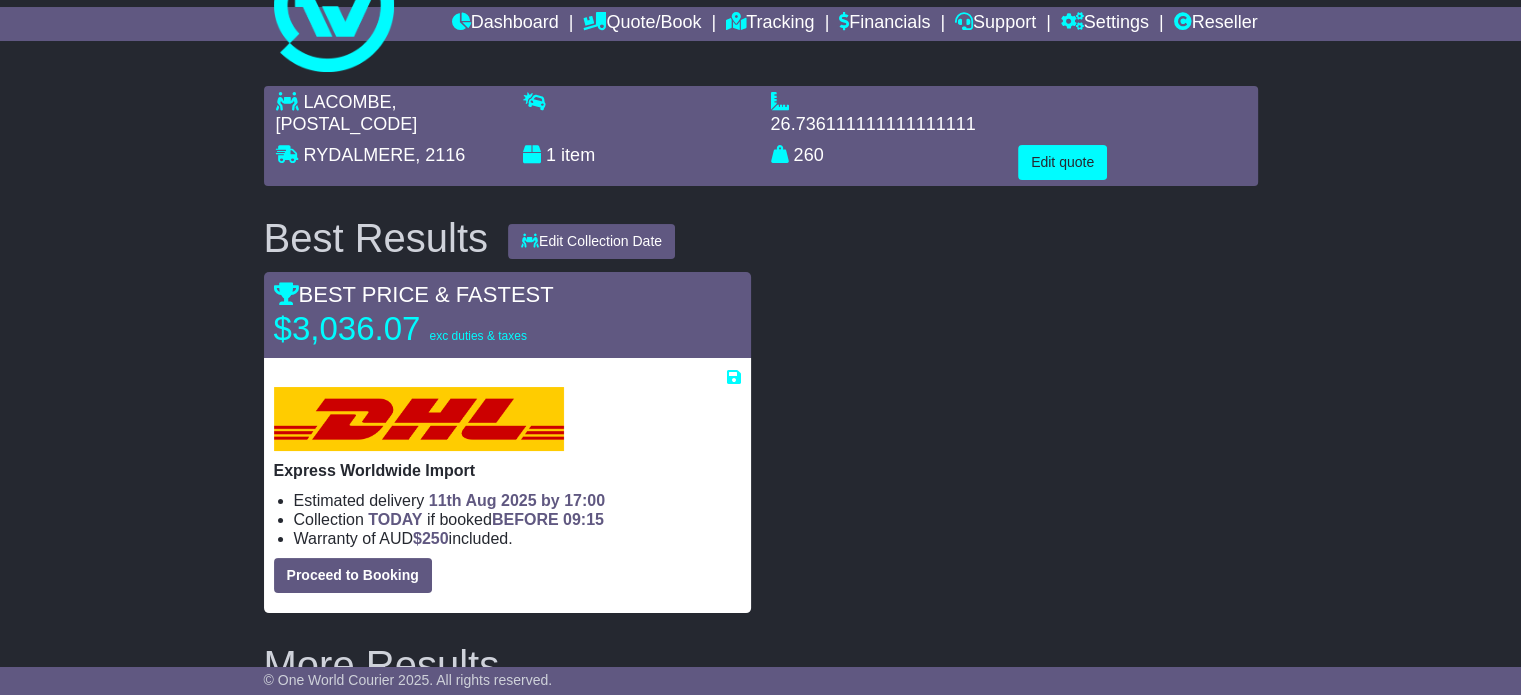 scroll, scrollTop: 0, scrollLeft: 0, axis: both 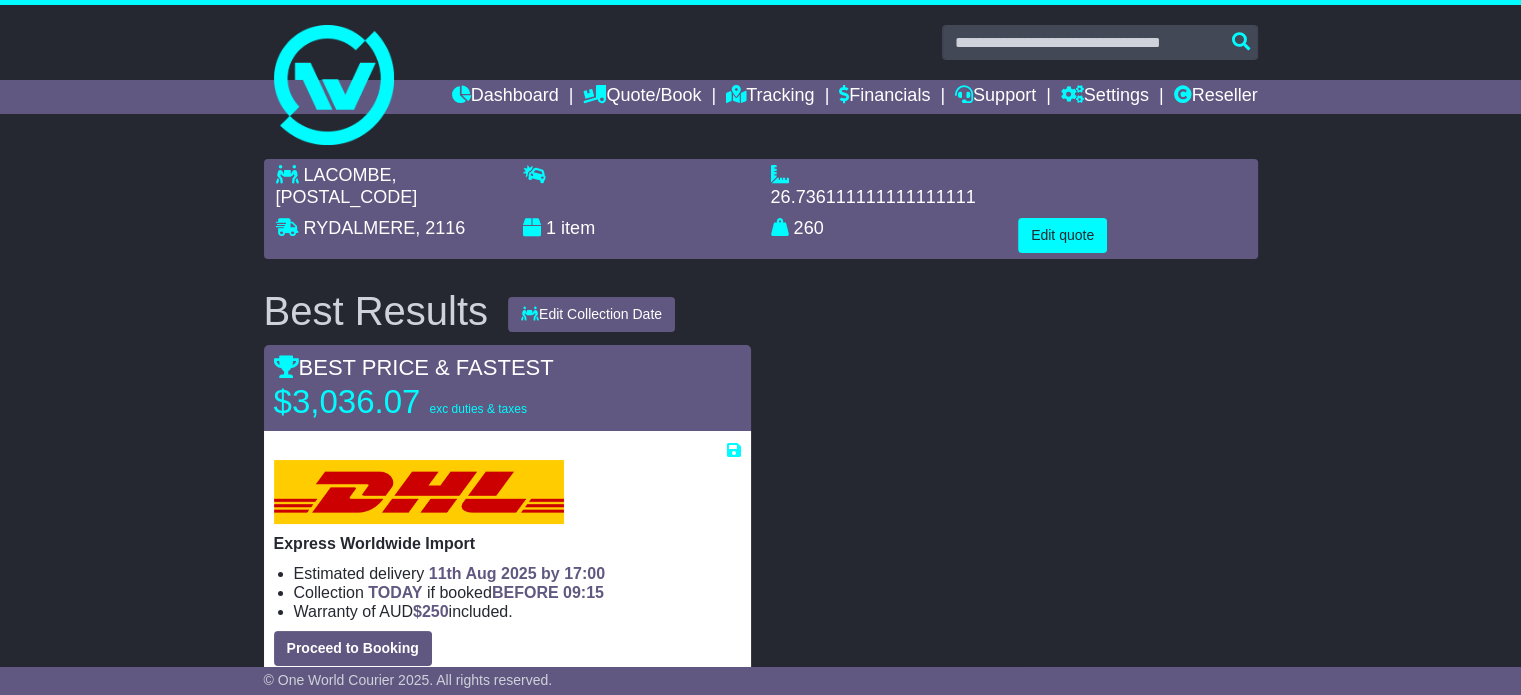 drag, startPoint x: 884, startPoint y: 400, endPoint x: 764, endPoint y: -73, distance: 487.98462 